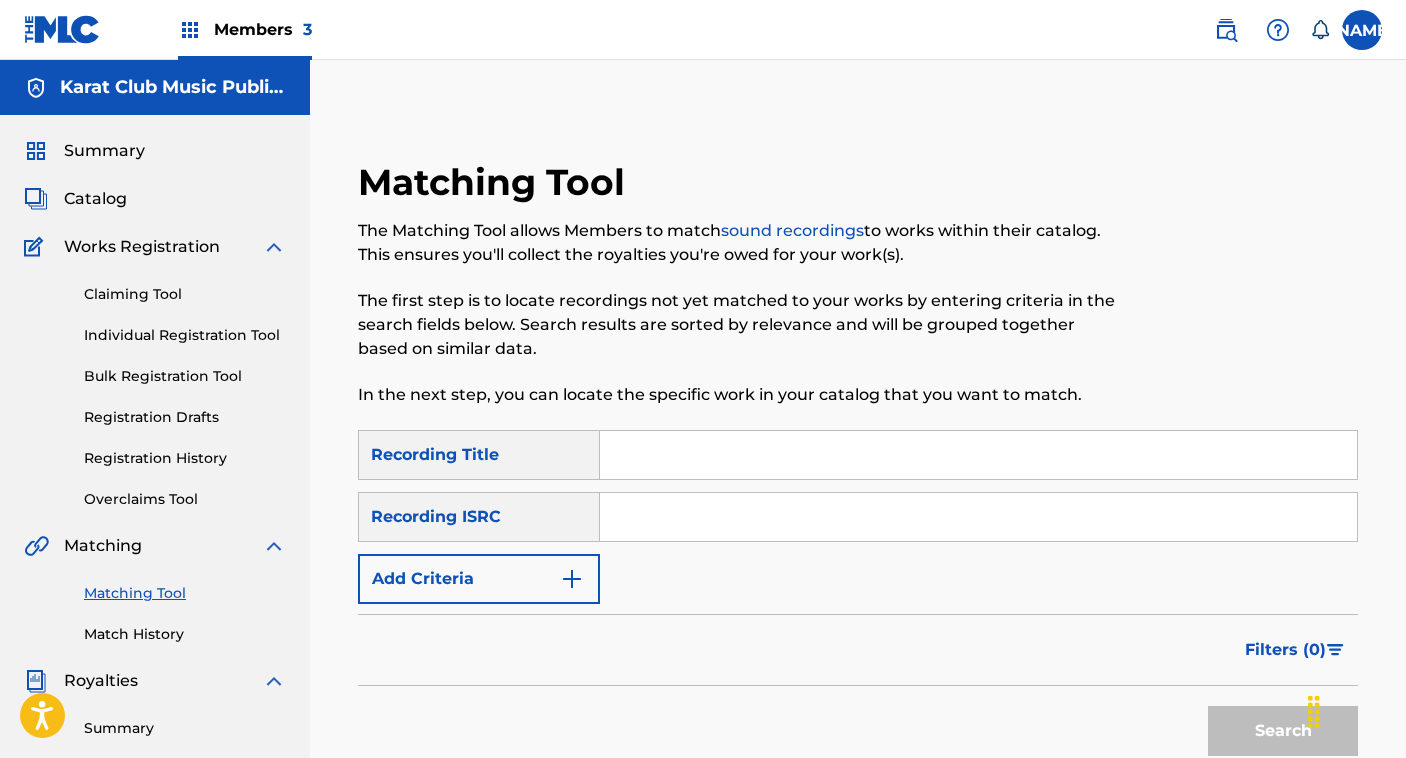 scroll, scrollTop: 0, scrollLeft: 0, axis: both 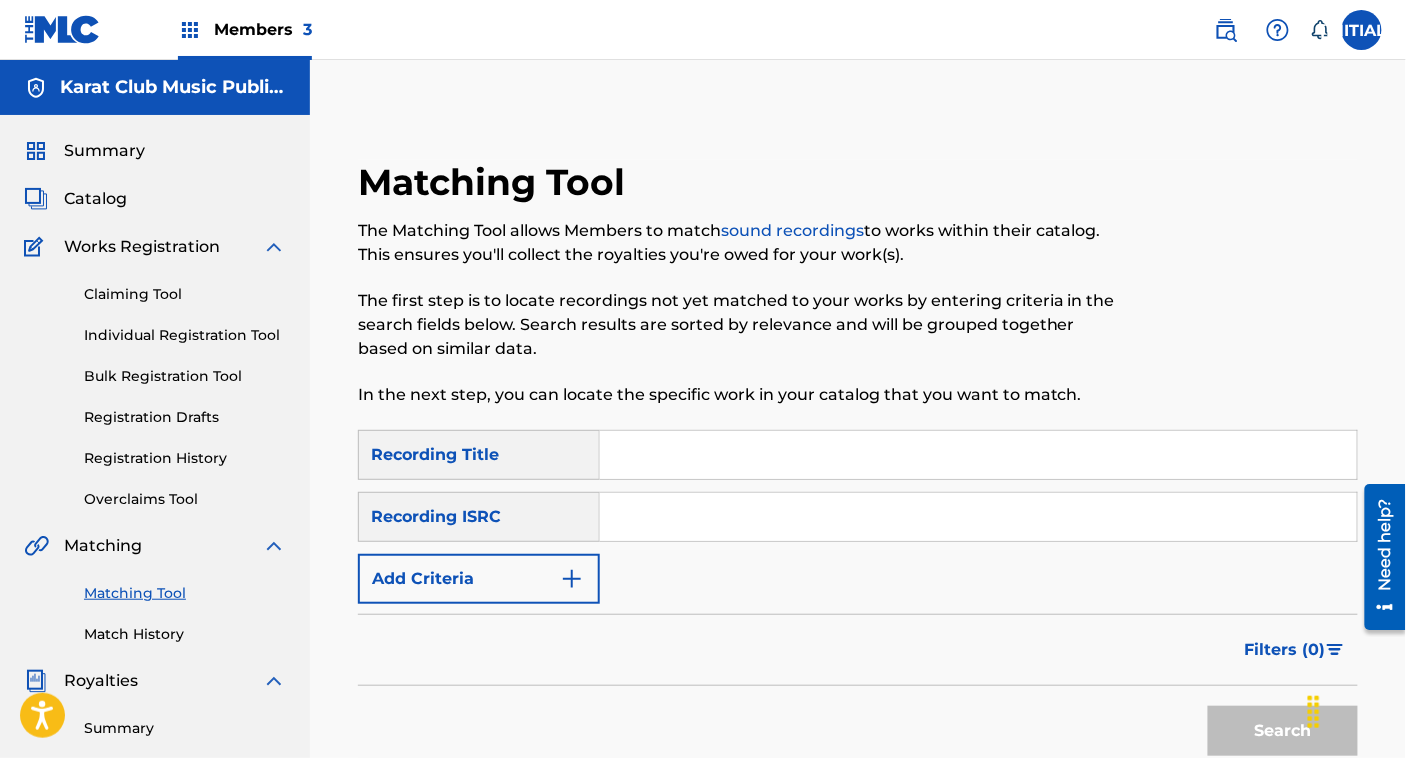 click at bounding box center (978, 517) 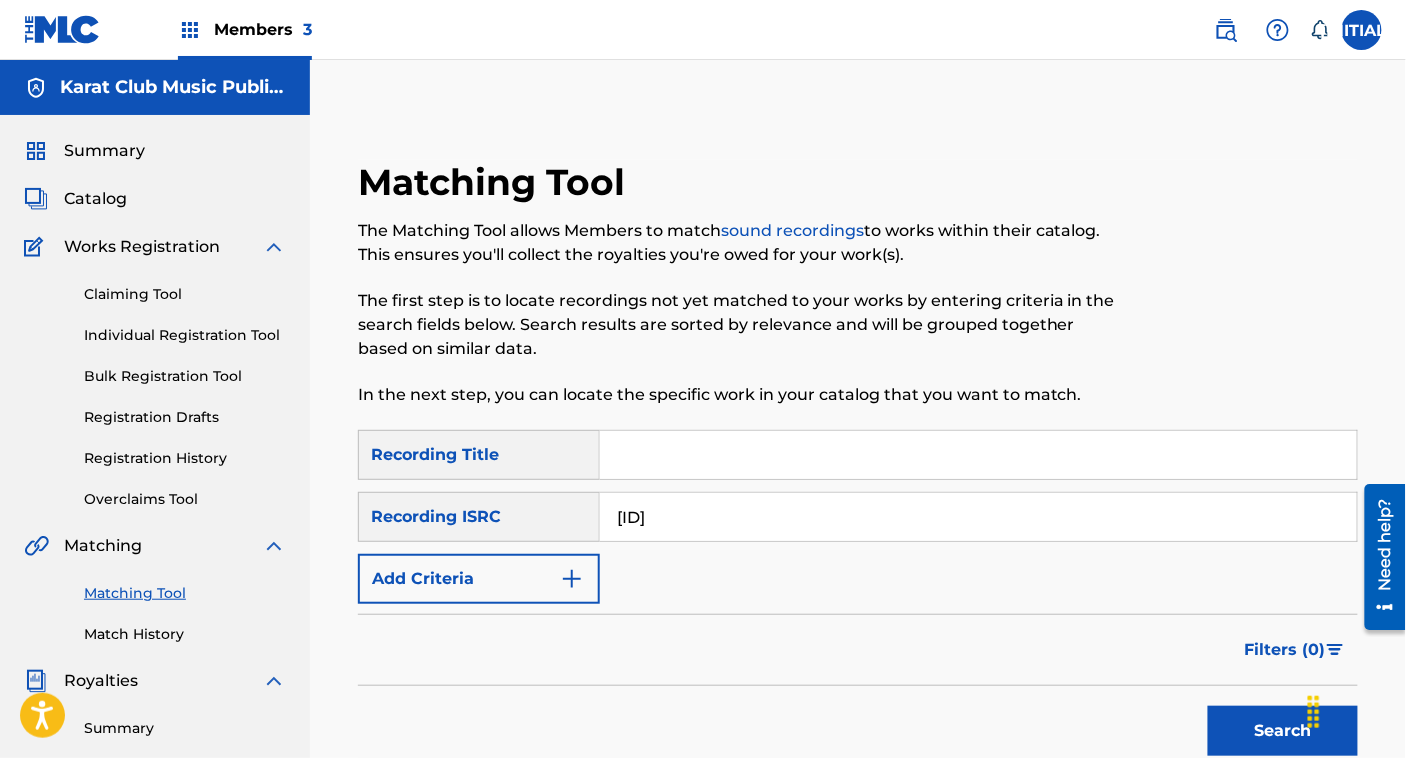 click on "Search" at bounding box center (1283, 731) 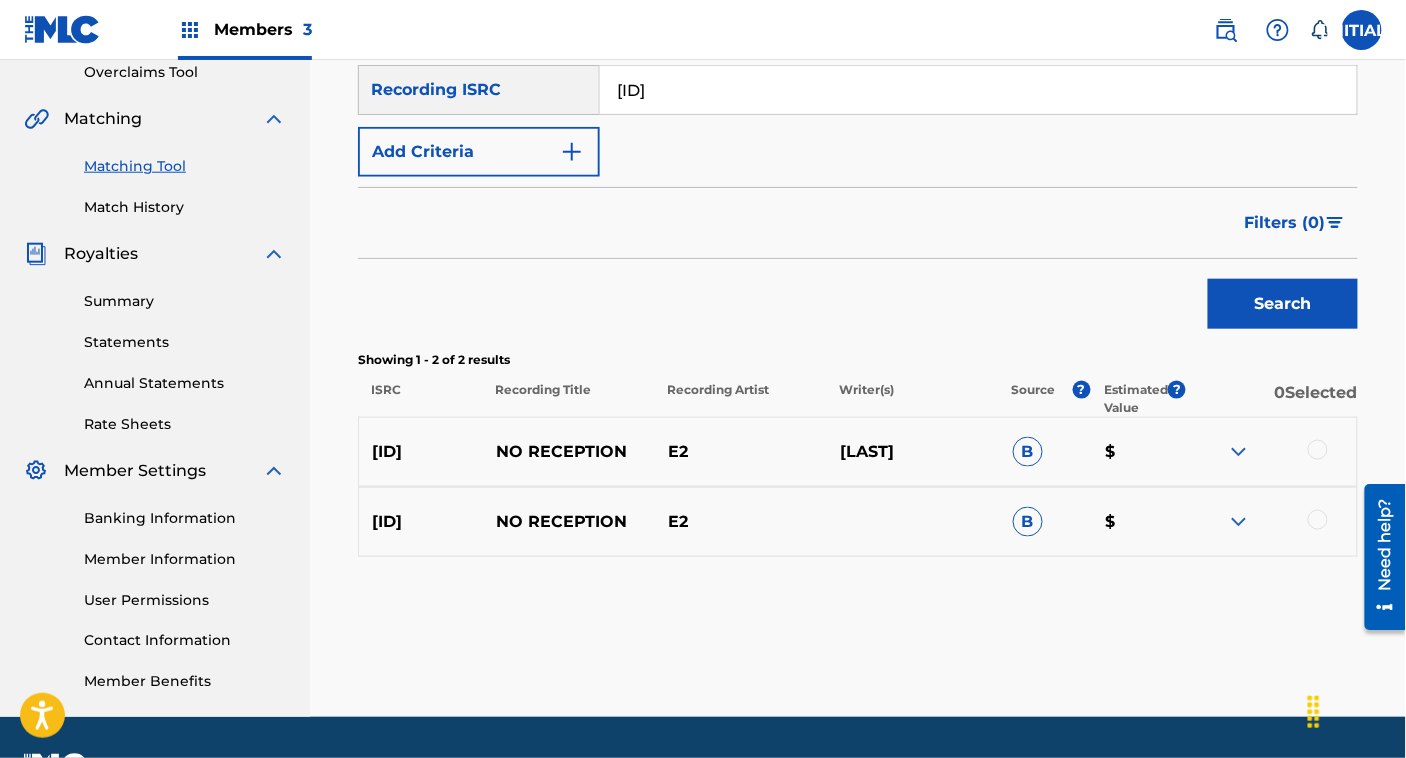 scroll, scrollTop: 435, scrollLeft: 0, axis: vertical 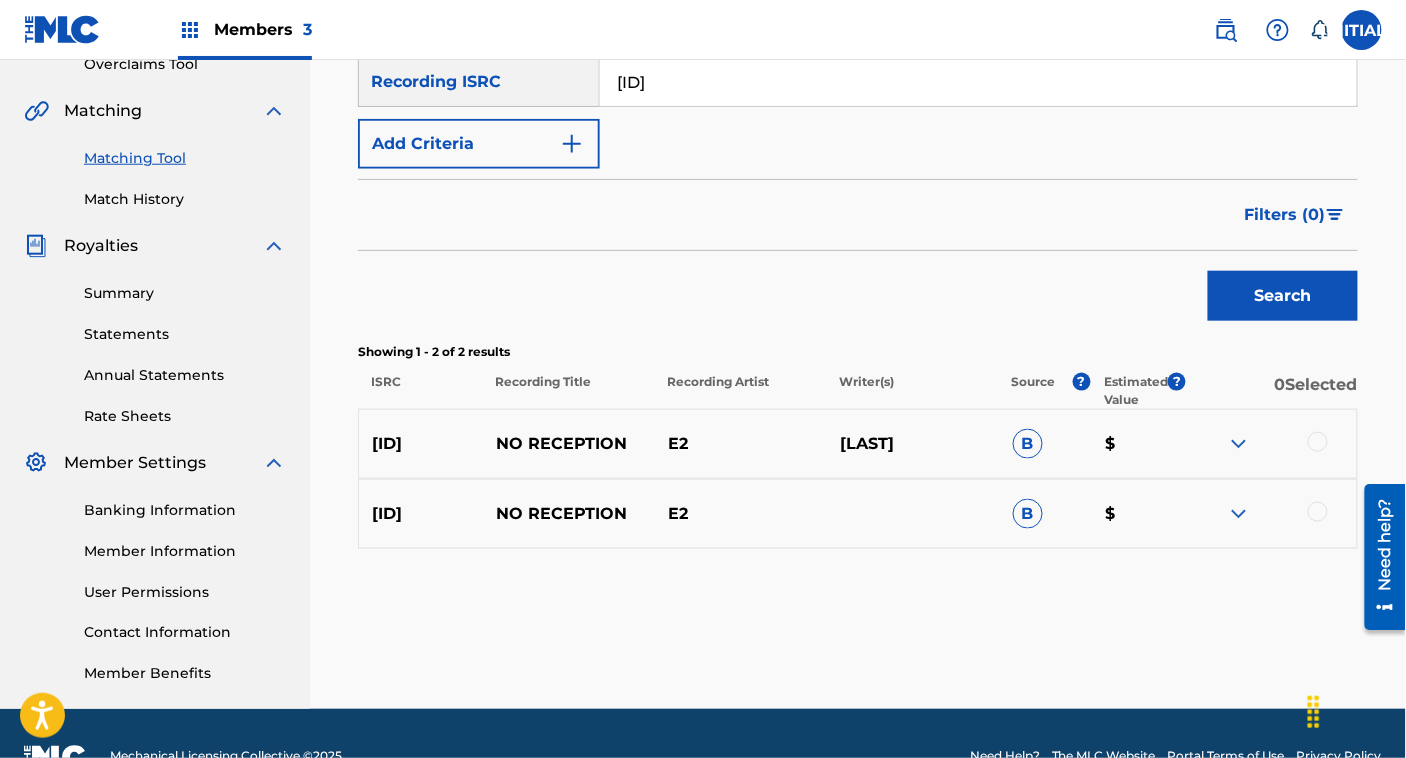 click at bounding box center [1239, 444] 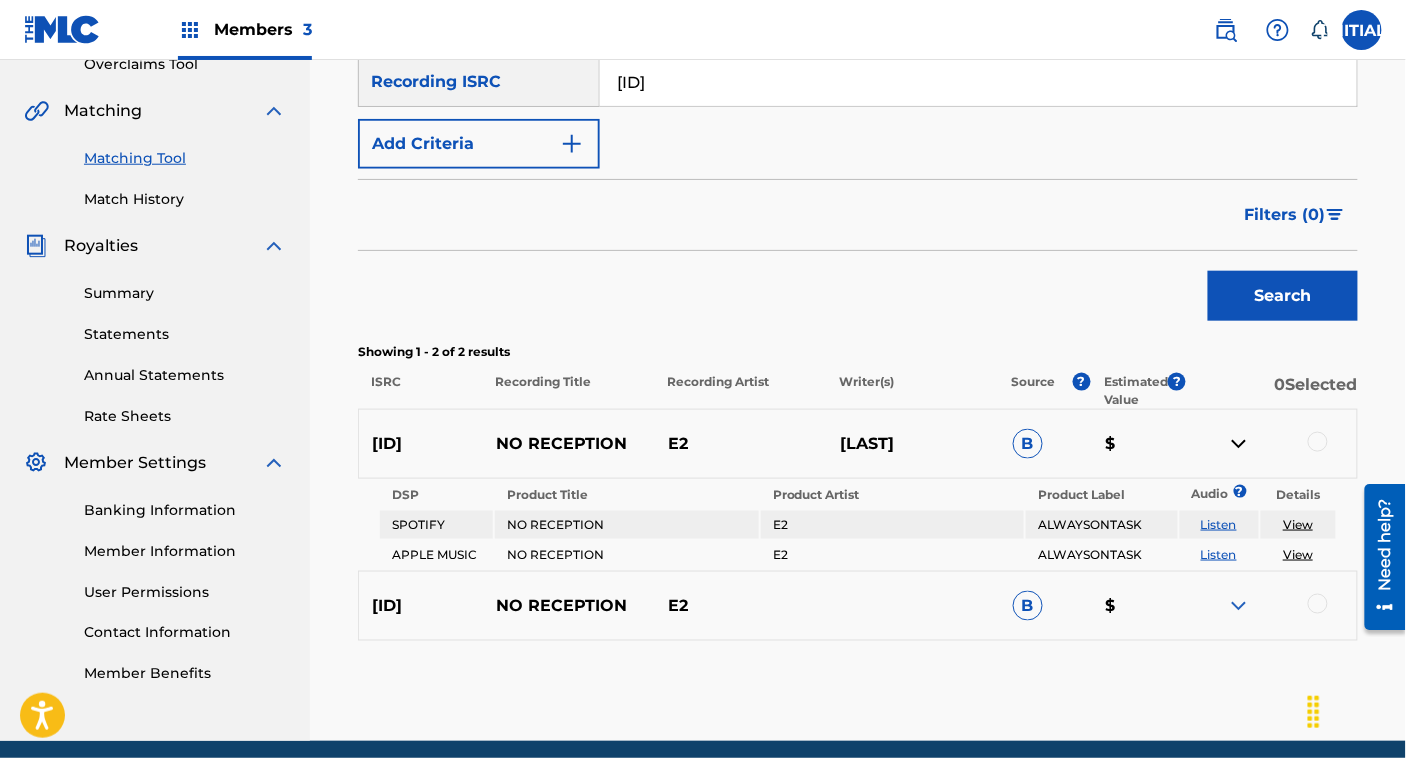 click at bounding box center [1239, 606] 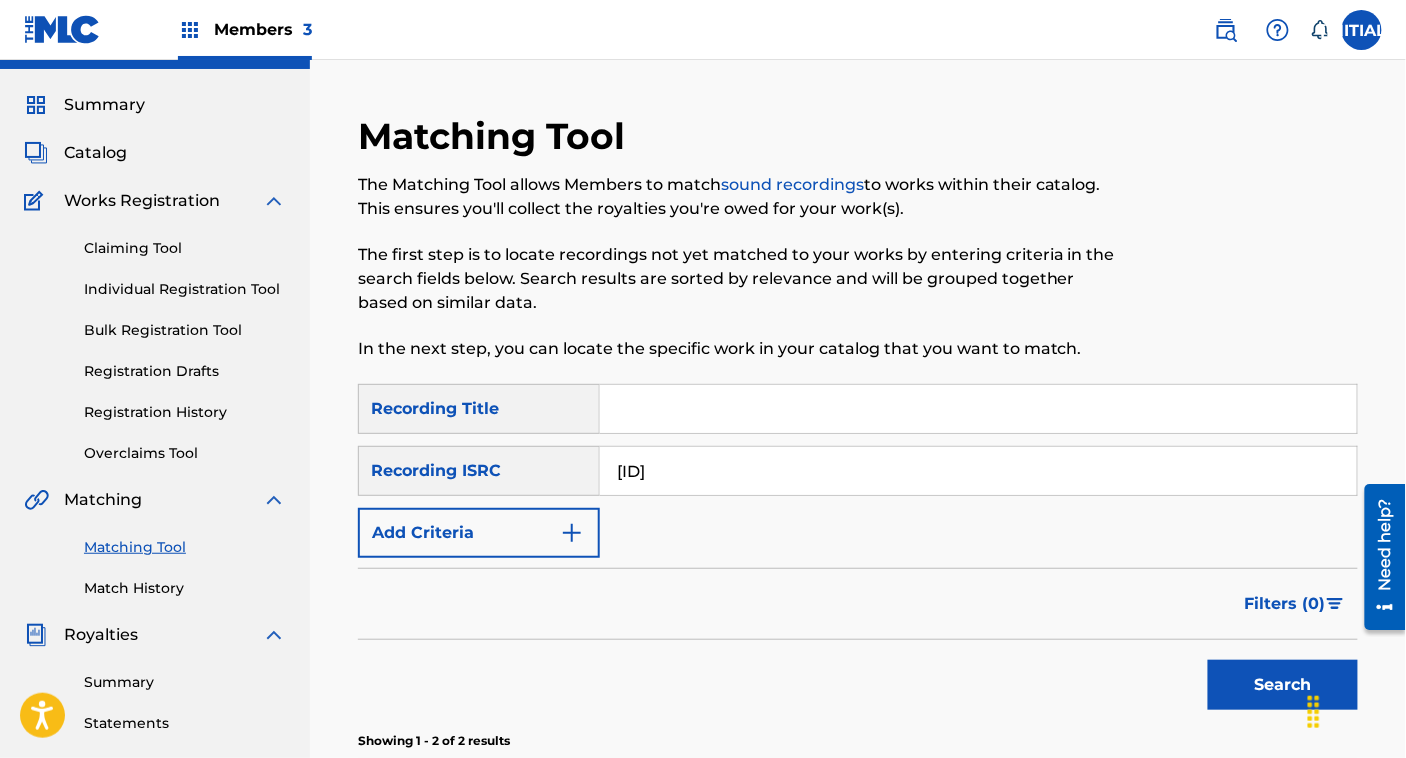 scroll, scrollTop: 0, scrollLeft: 0, axis: both 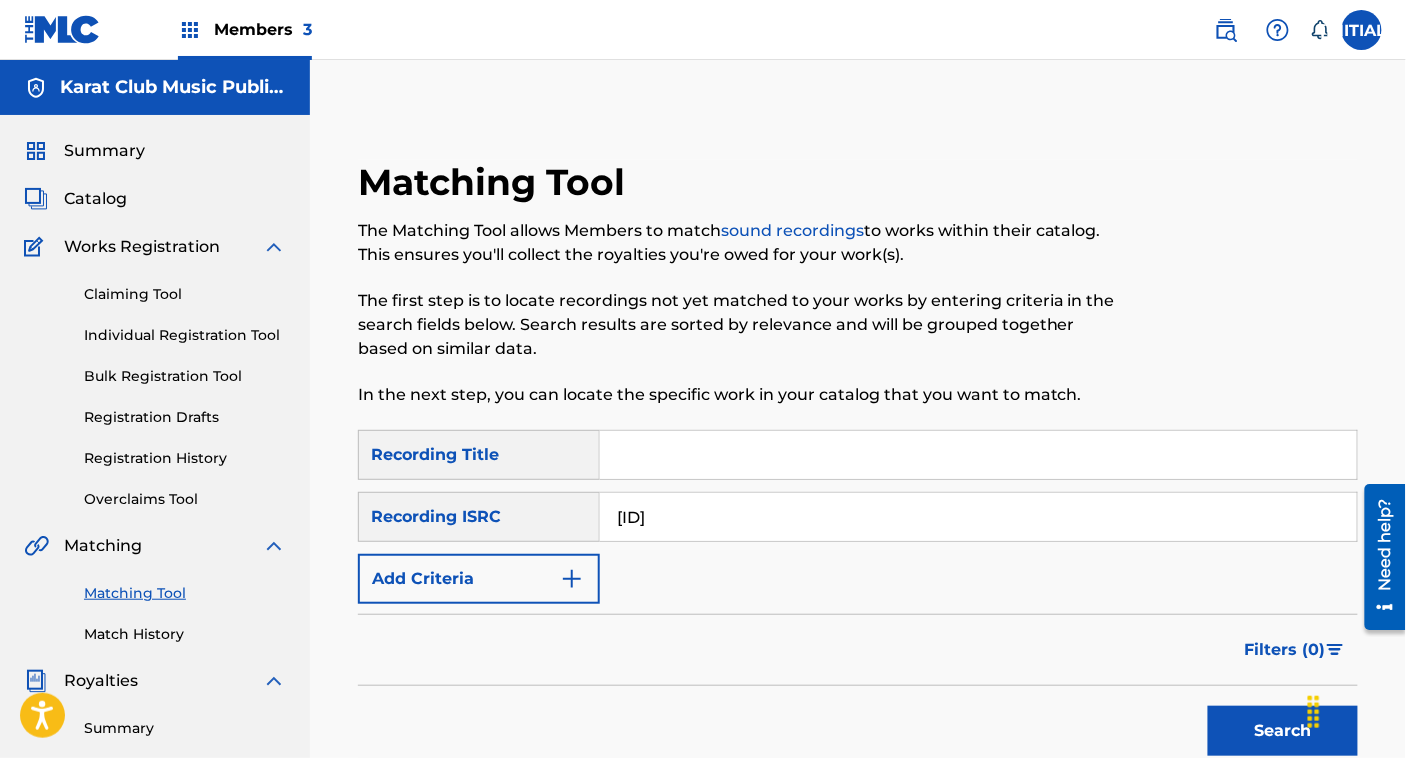 click on "QZES72341417" at bounding box center [978, 517] 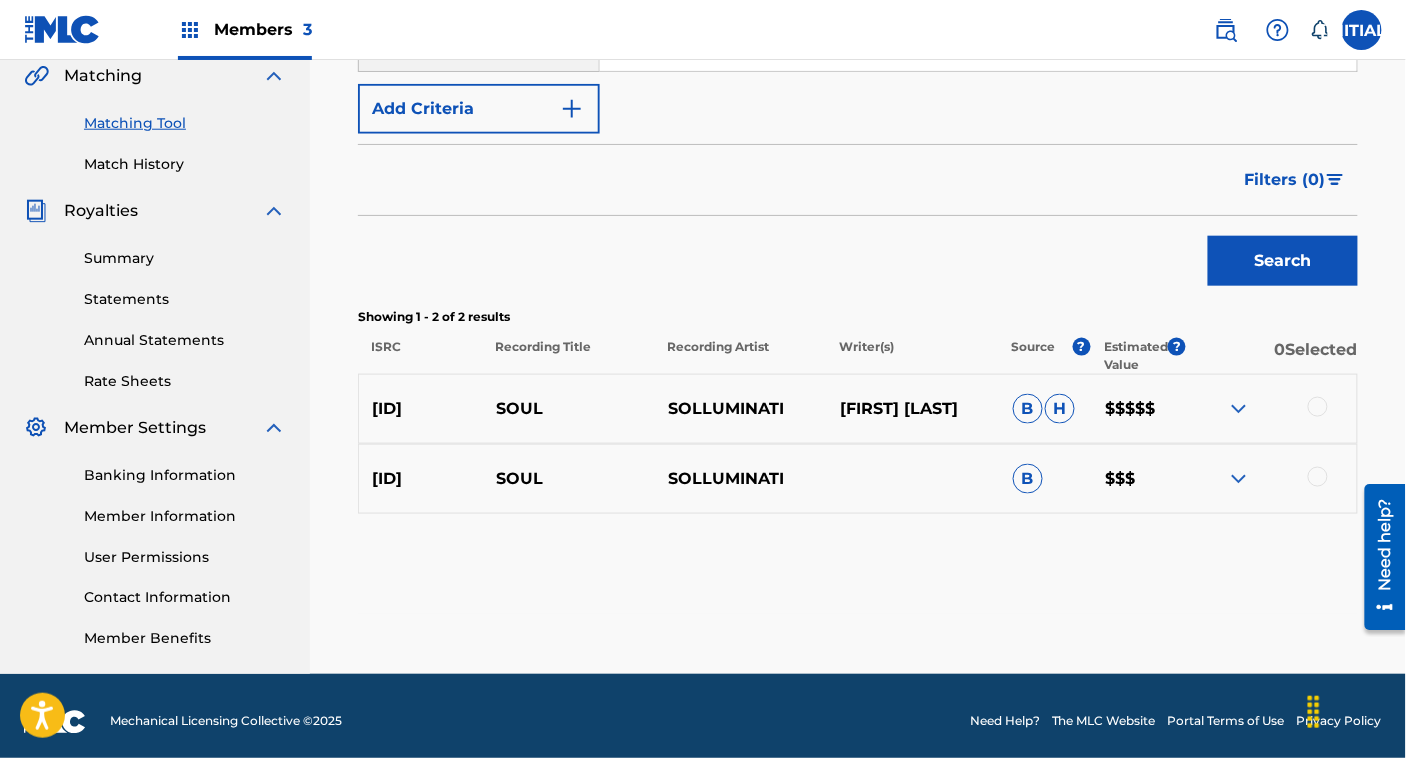 scroll, scrollTop: 471, scrollLeft: 0, axis: vertical 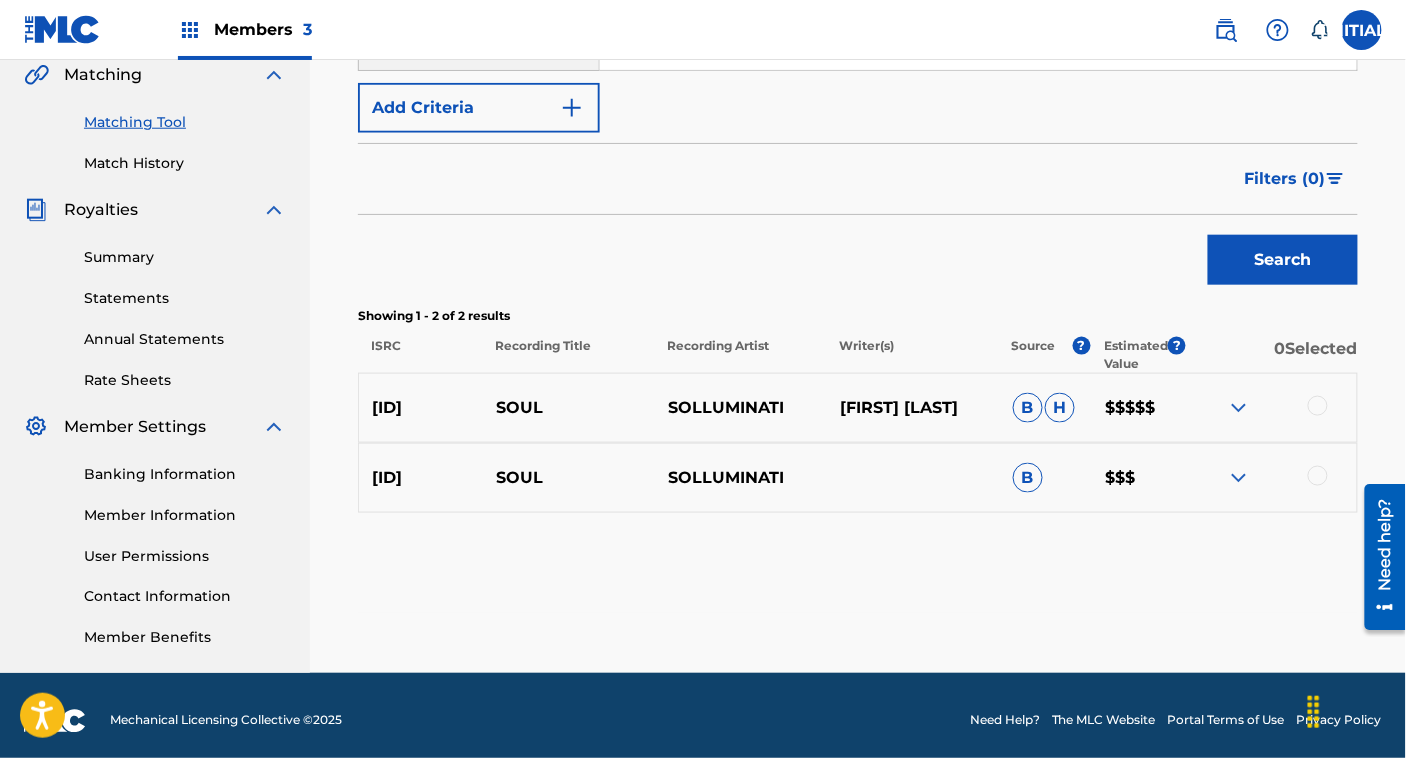 click at bounding box center (1239, 408) 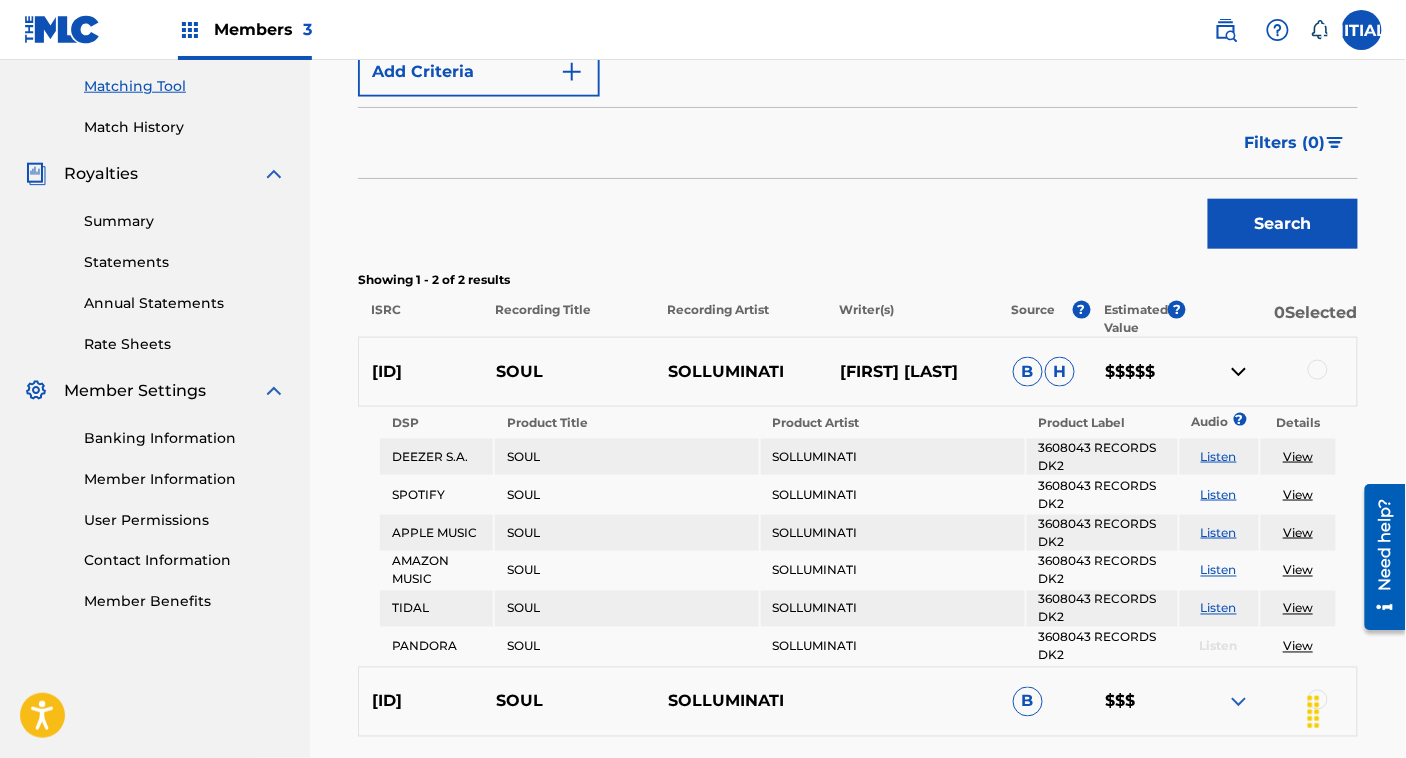 scroll, scrollTop: 508, scrollLeft: 0, axis: vertical 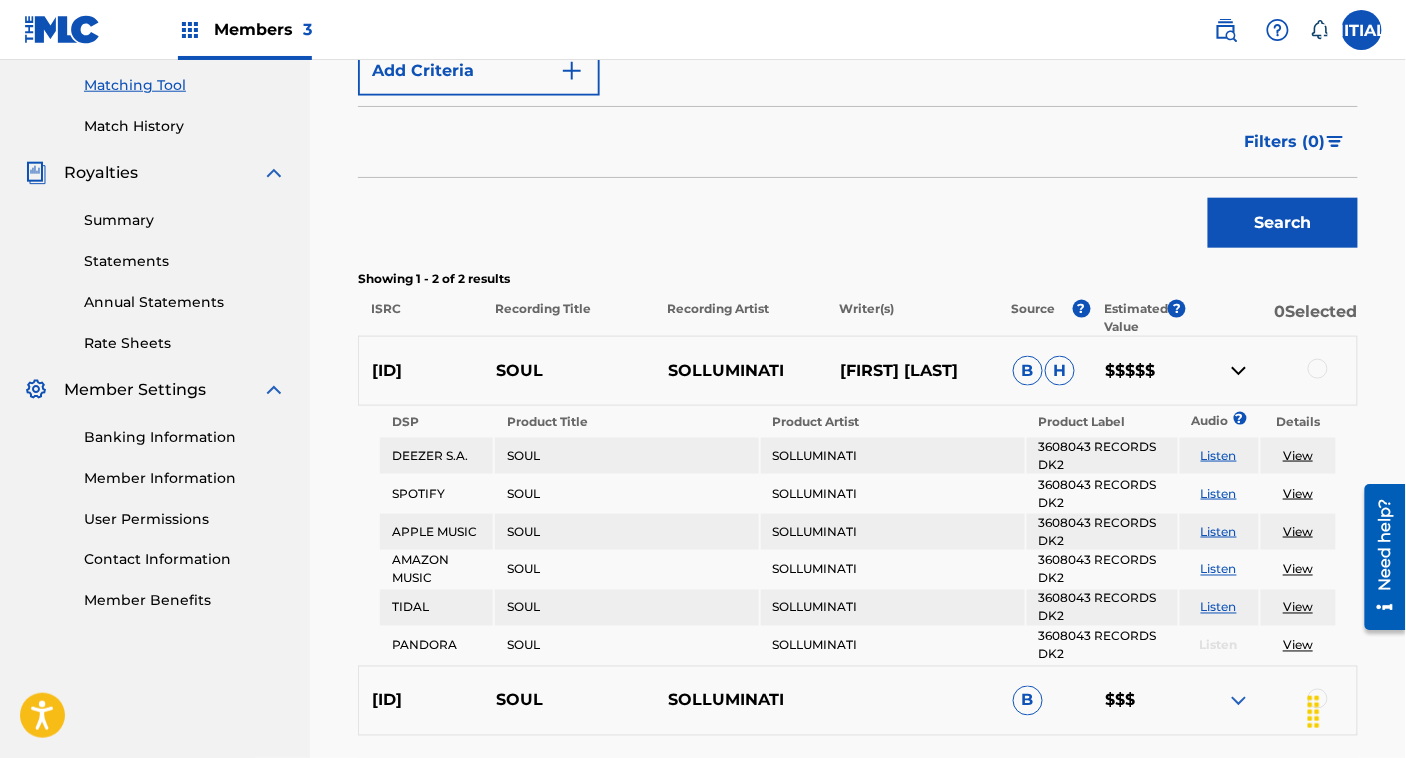 click on "SOLLUMINATI" at bounding box center [741, 371] 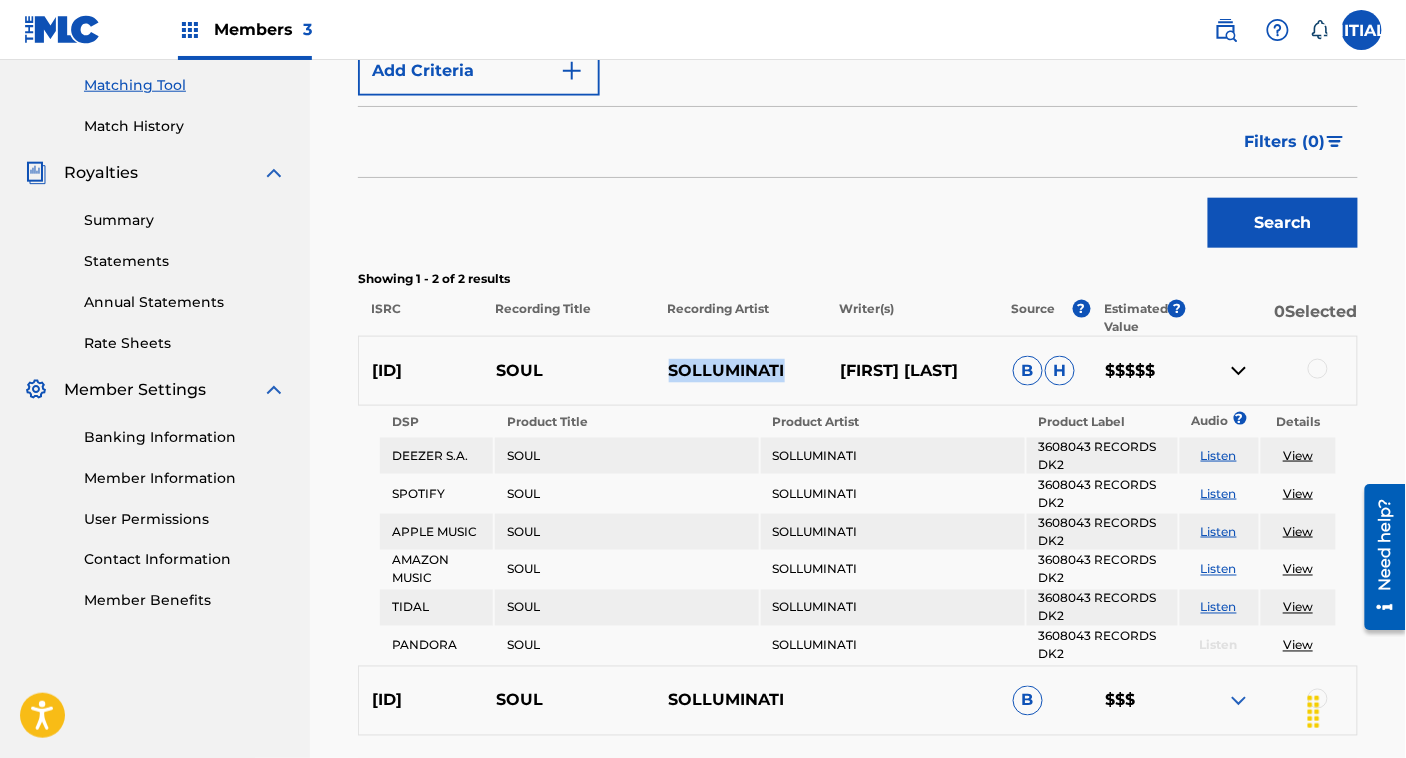 click on "SOLLUMINATI" at bounding box center [741, 371] 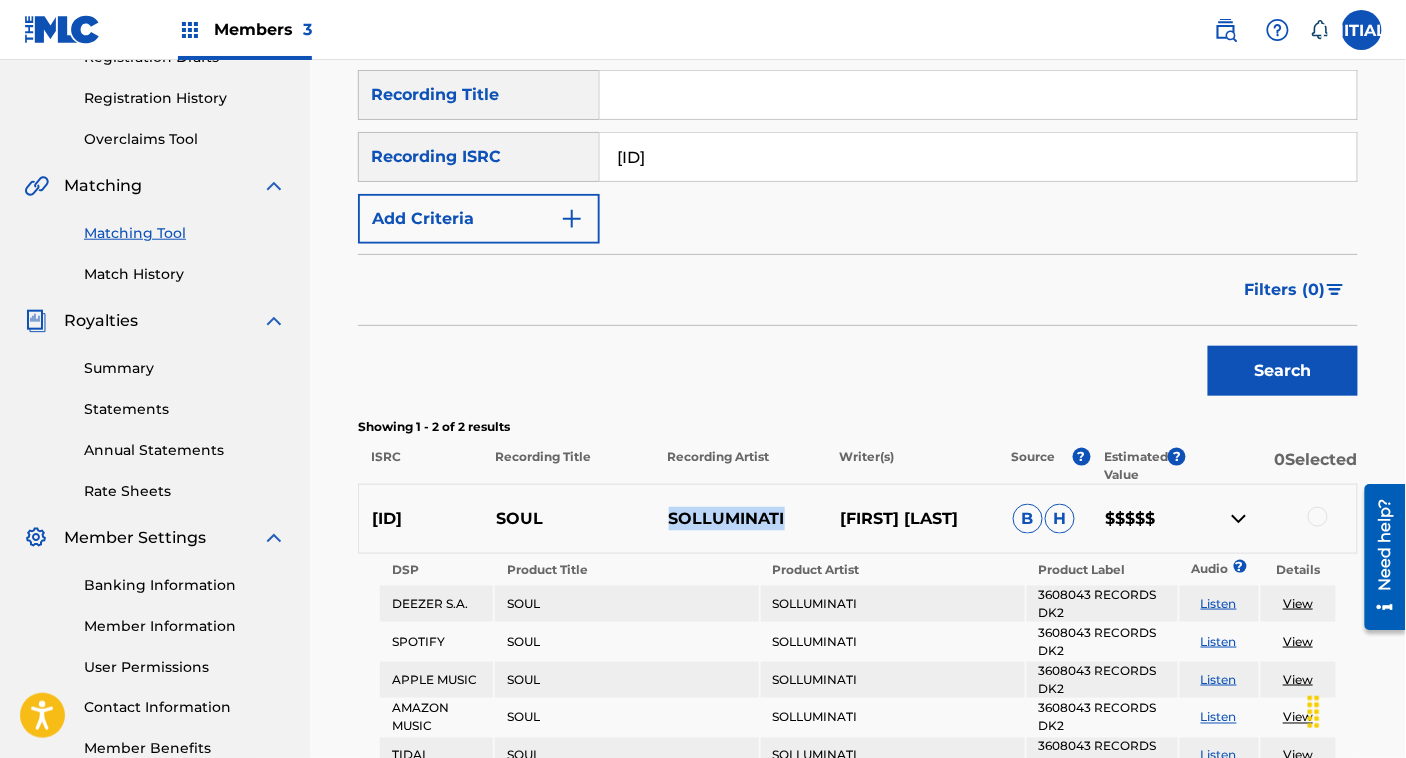 scroll, scrollTop: 358, scrollLeft: 0, axis: vertical 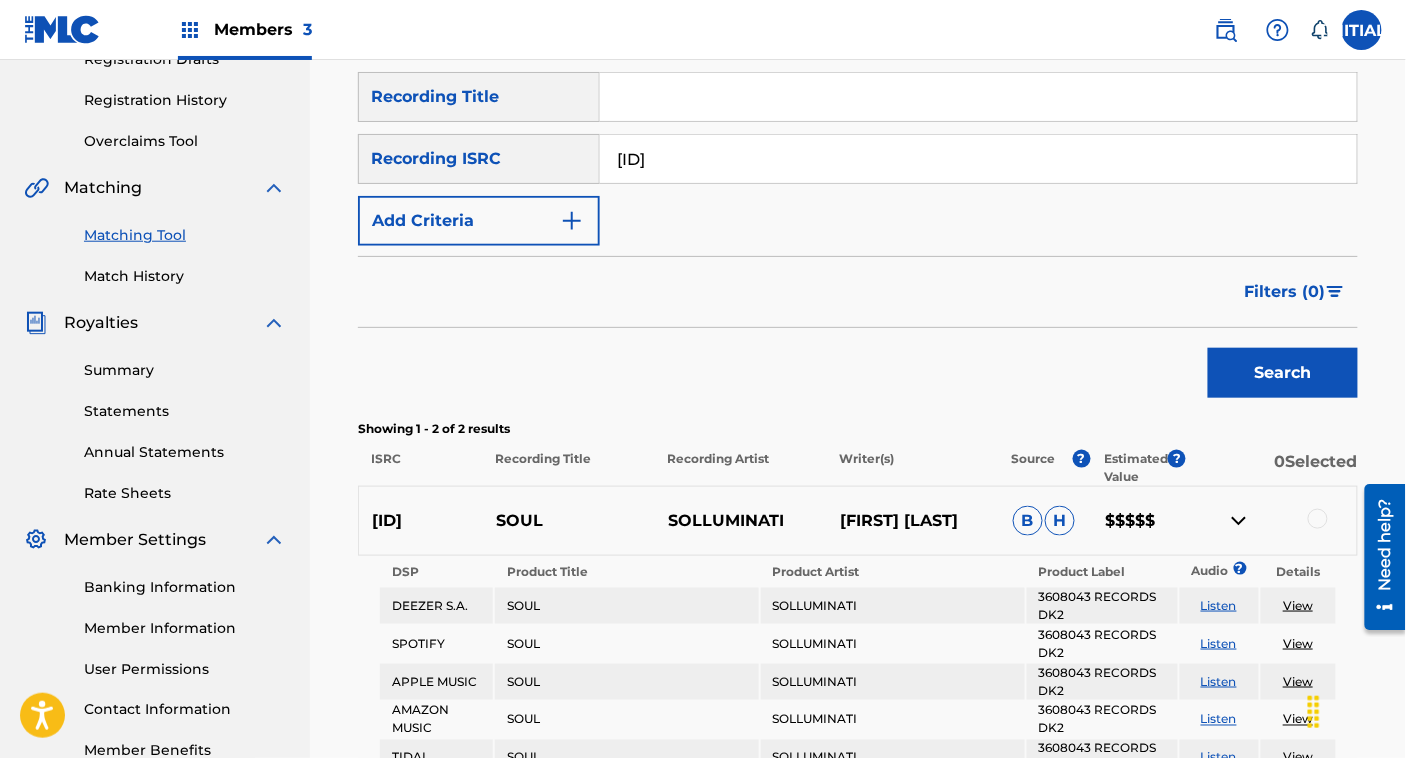 click on "QZFYZ2280789" at bounding box center (978, 159) 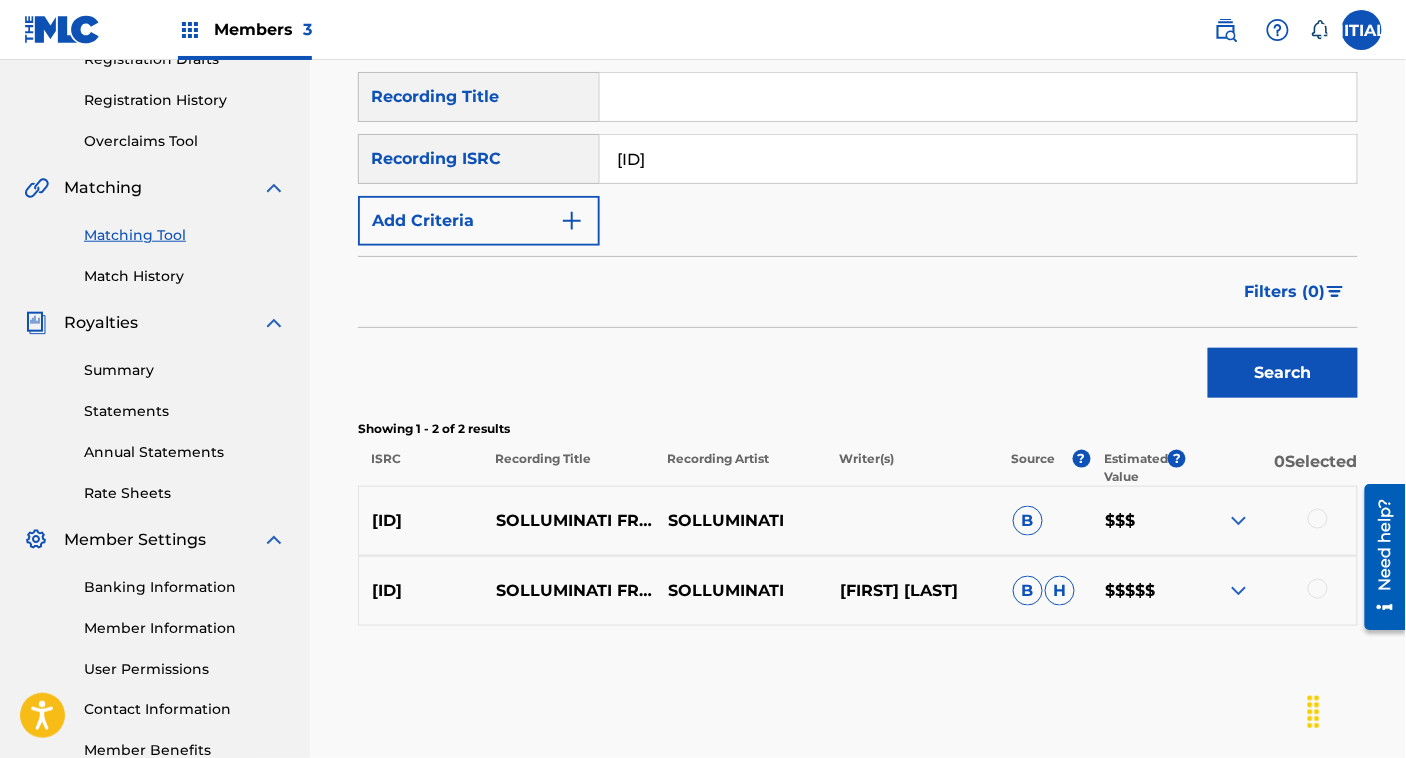 click at bounding box center [1239, 591] 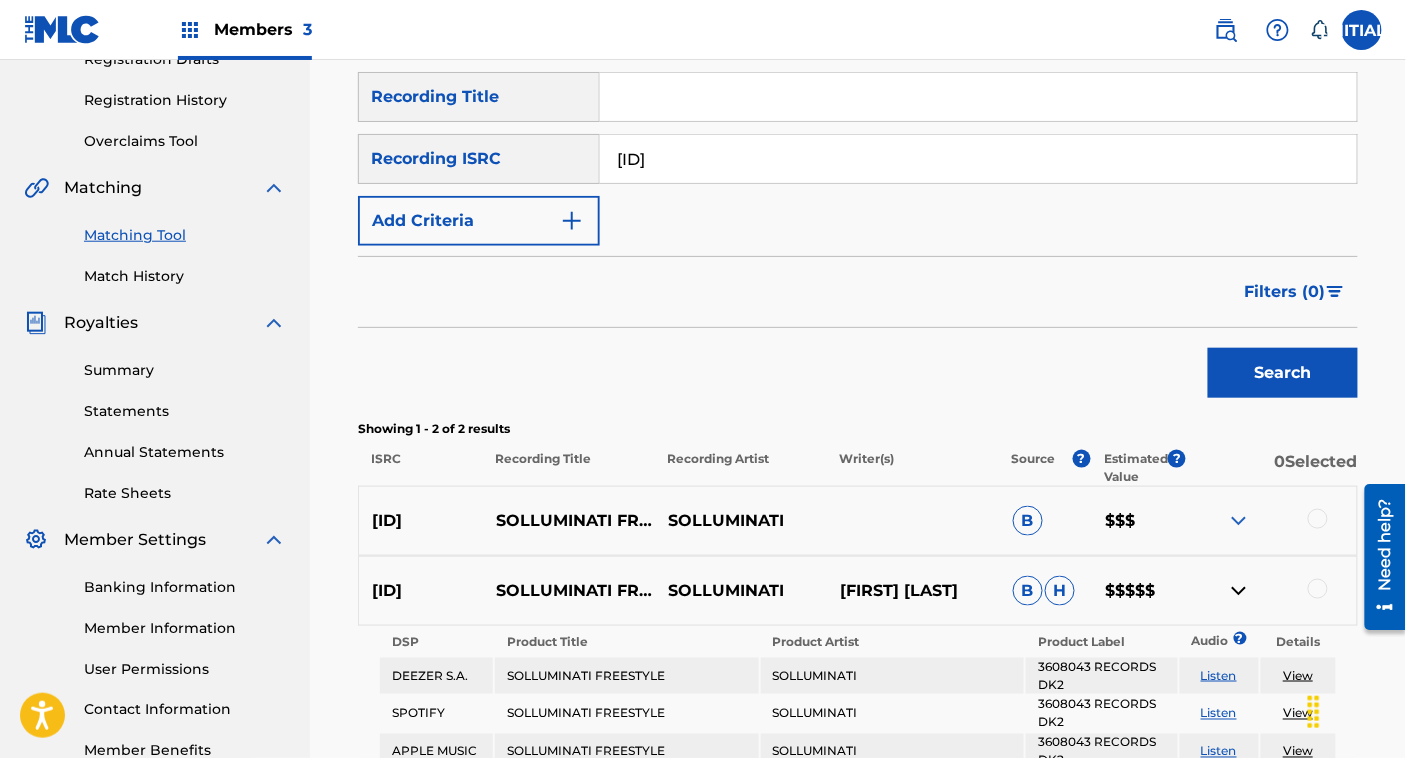click at bounding box center [1239, 591] 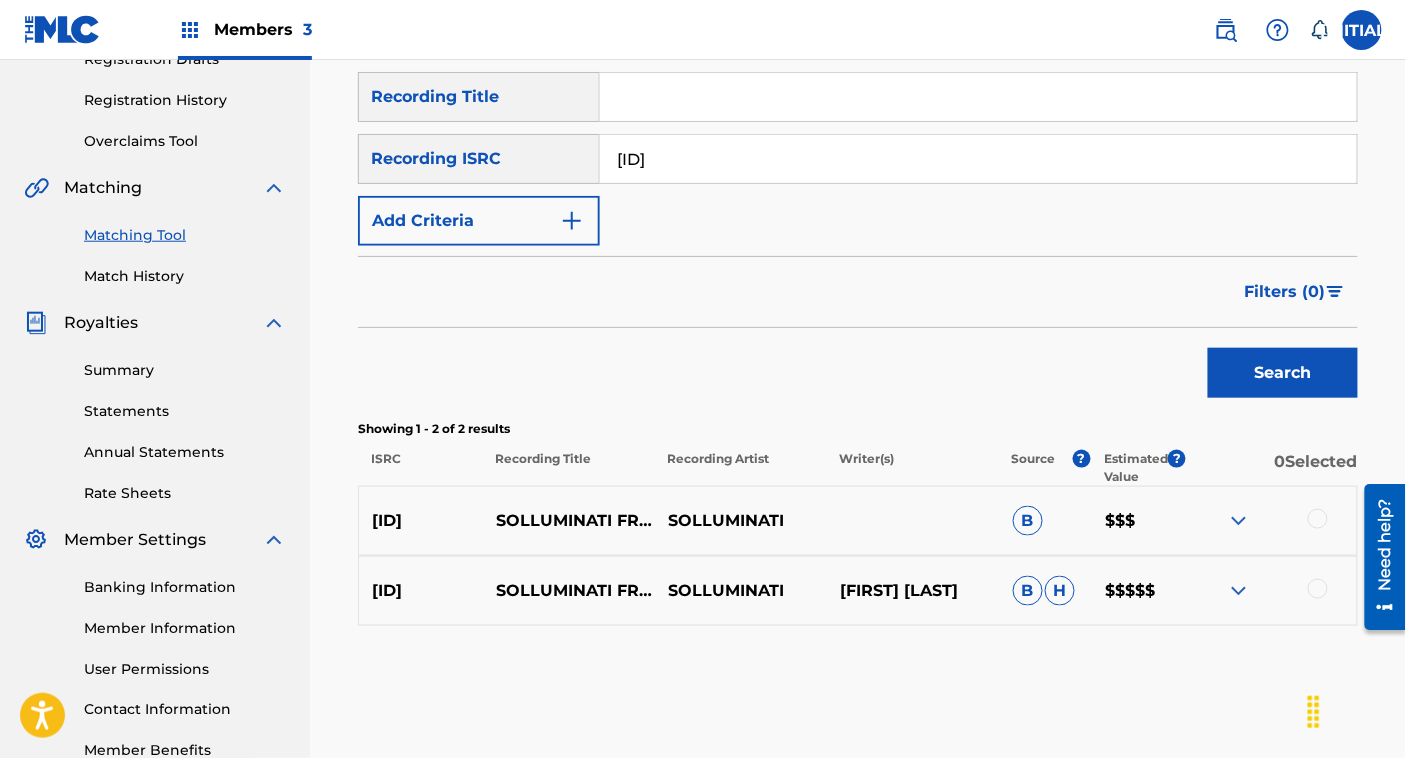click at bounding box center [1239, 521] 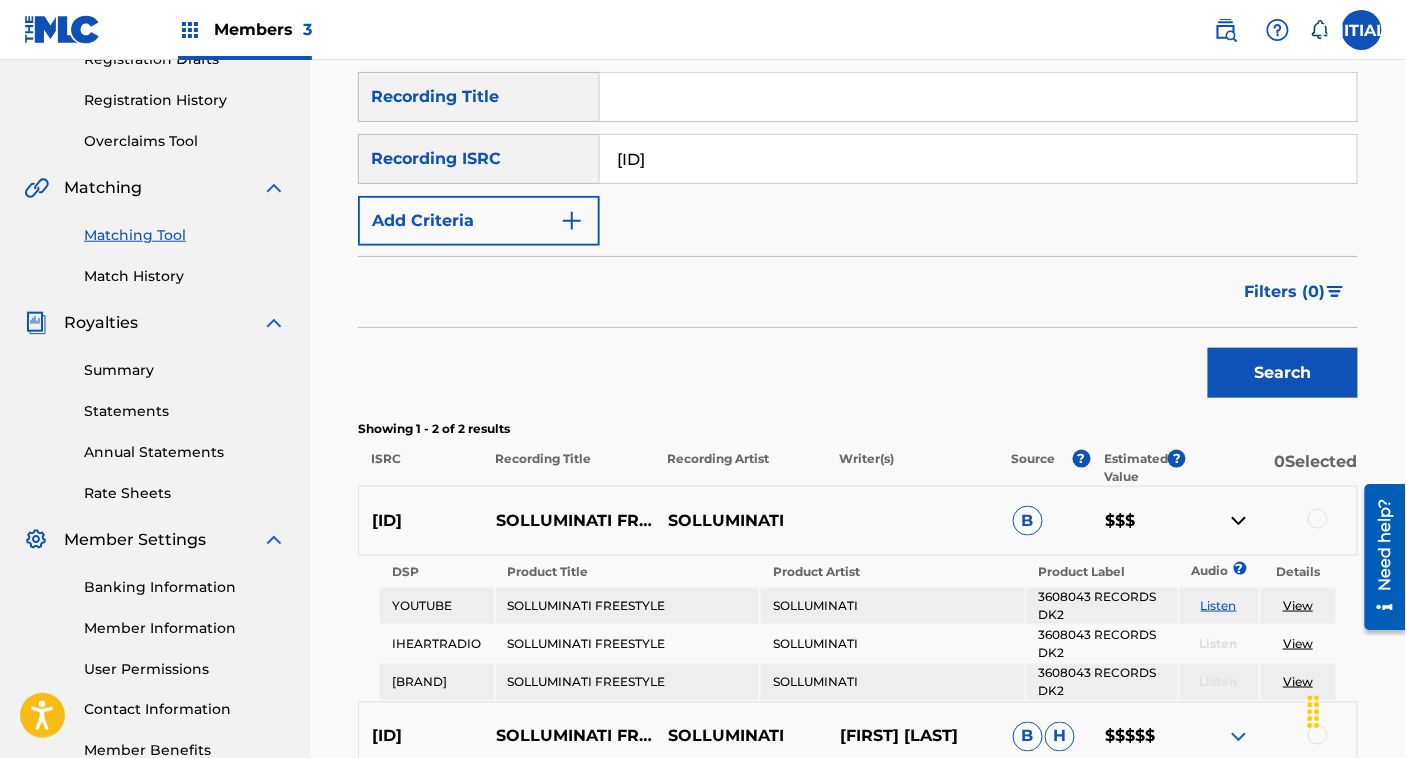 click at bounding box center [1239, 521] 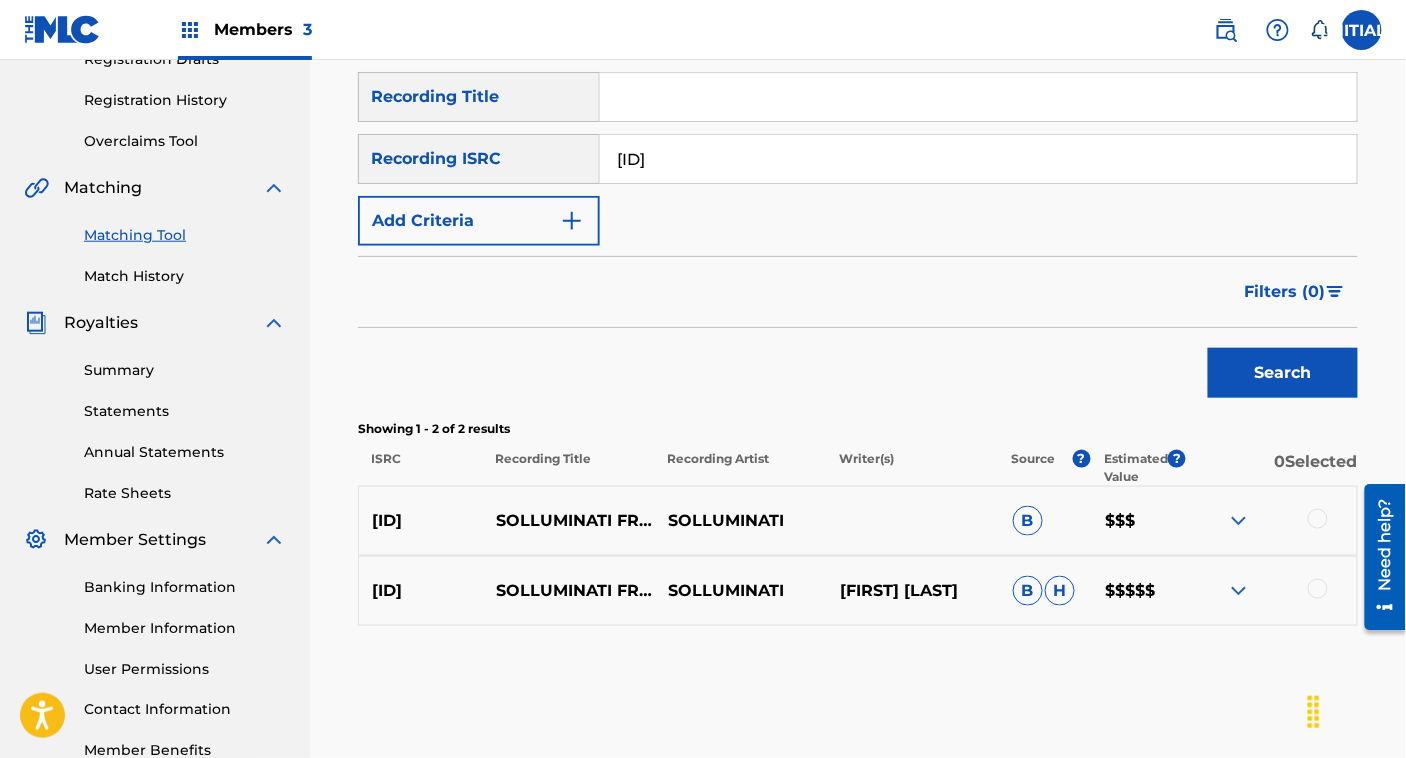click at bounding box center (1239, 521) 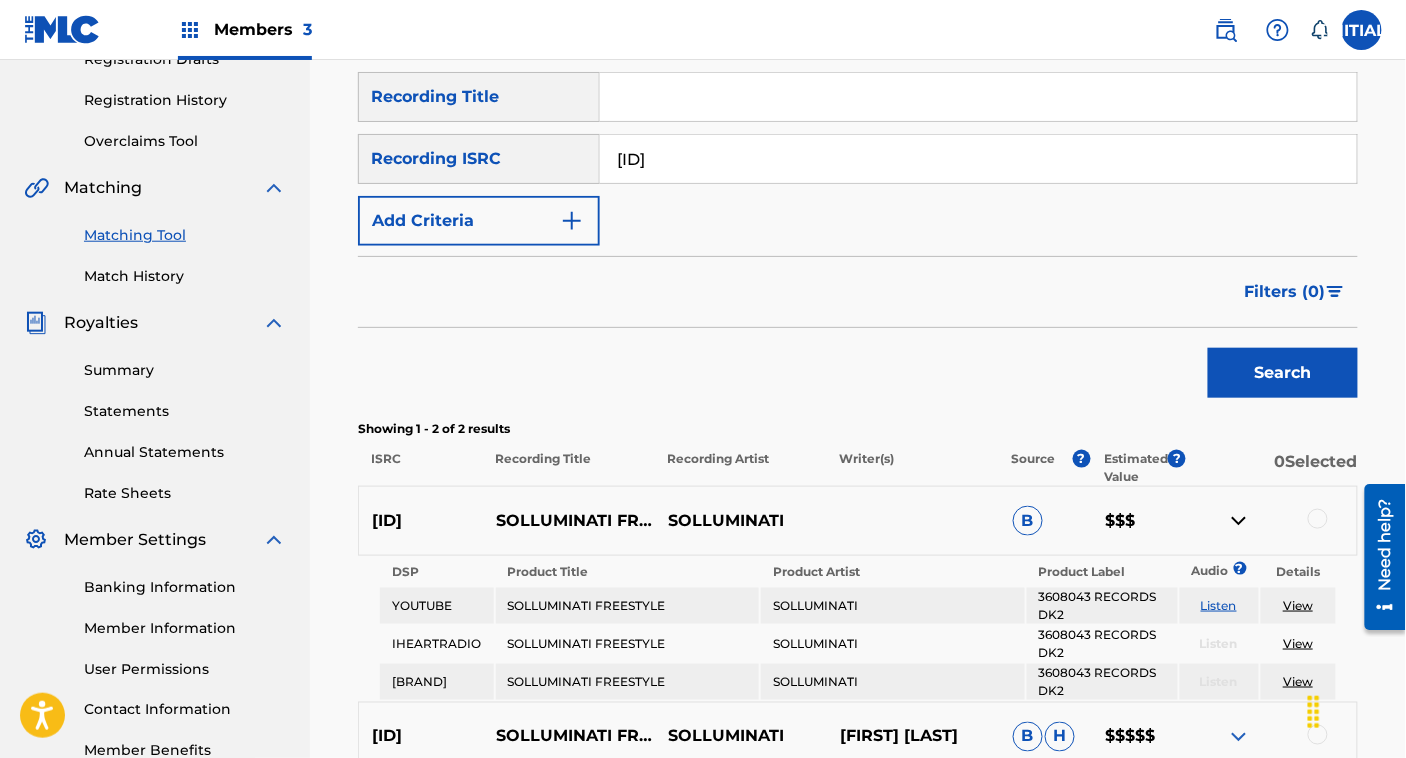 click at bounding box center (1239, 521) 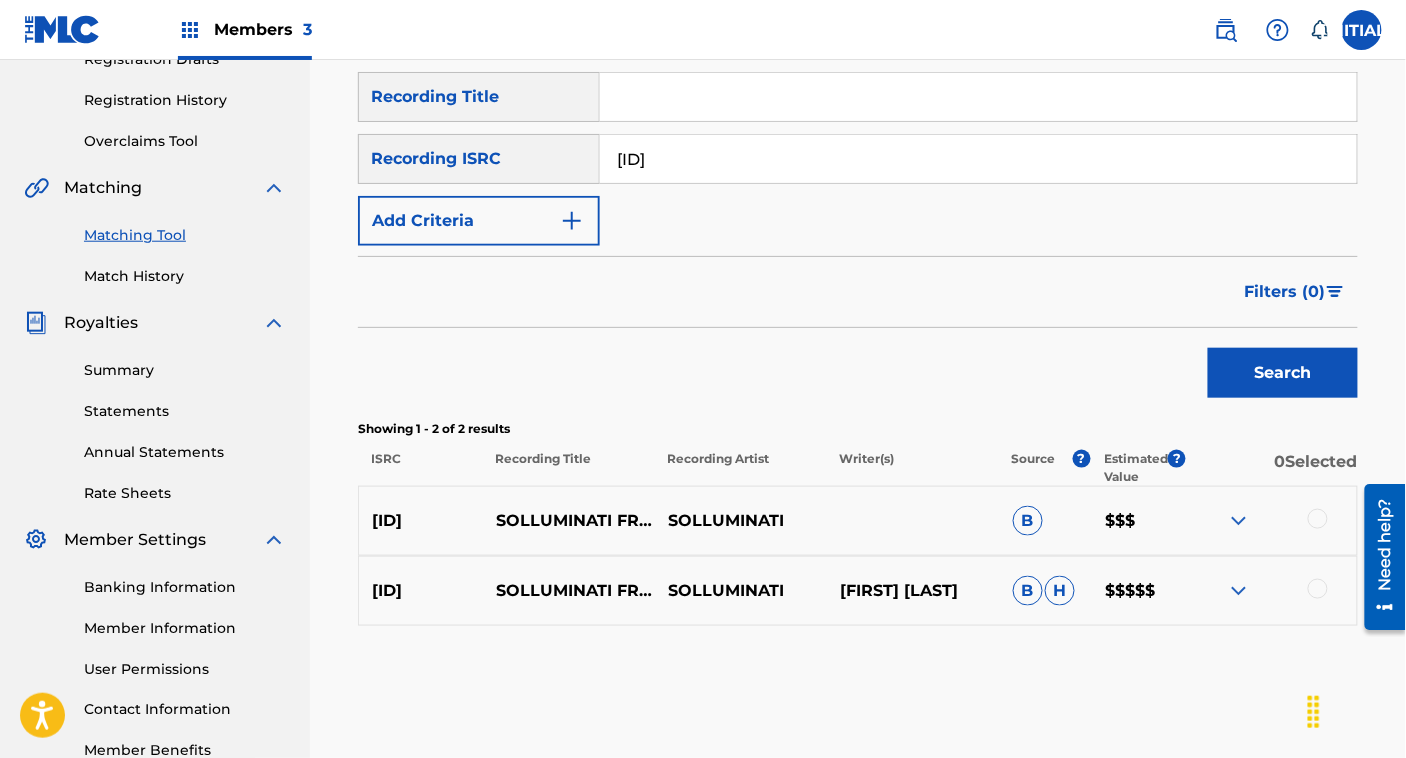 click on "SOLLUMINATI FREESTYLE" at bounding box center (569, 521) 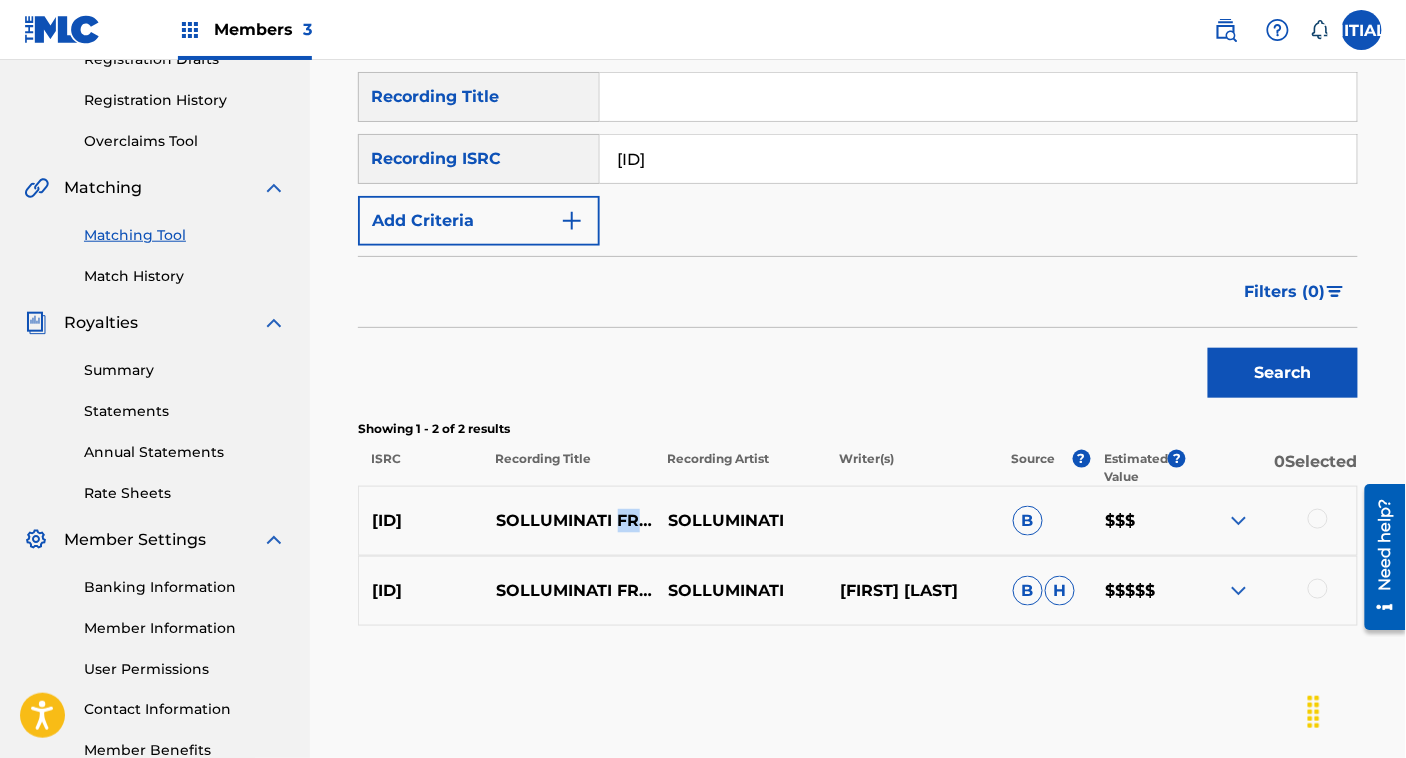 click on "SOLLUMINATI FREESTYLE" at bounding box center (569, 521) 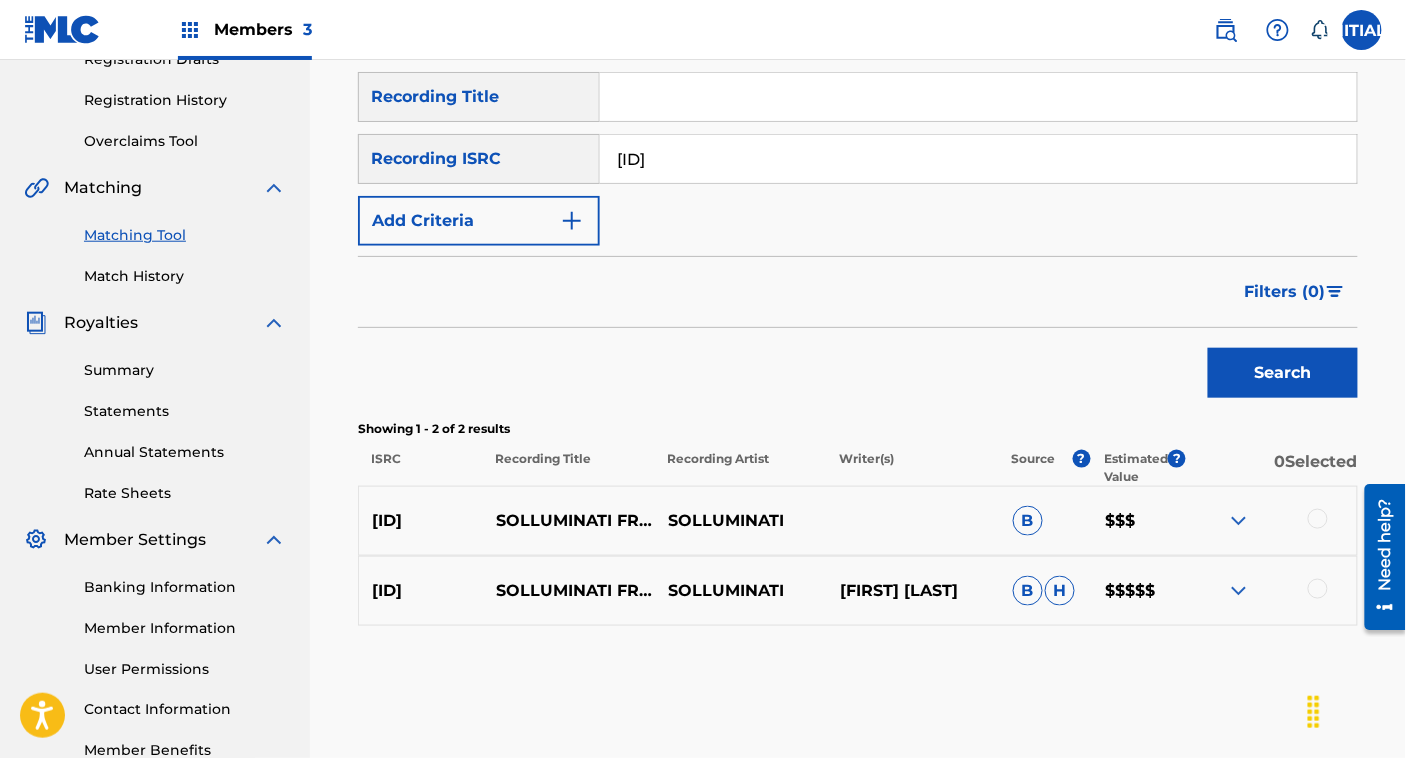 drag, startPoint x: 551, startPoint y: 520, endPoint x: 517, endPoint y: 525, distance: 34.36568 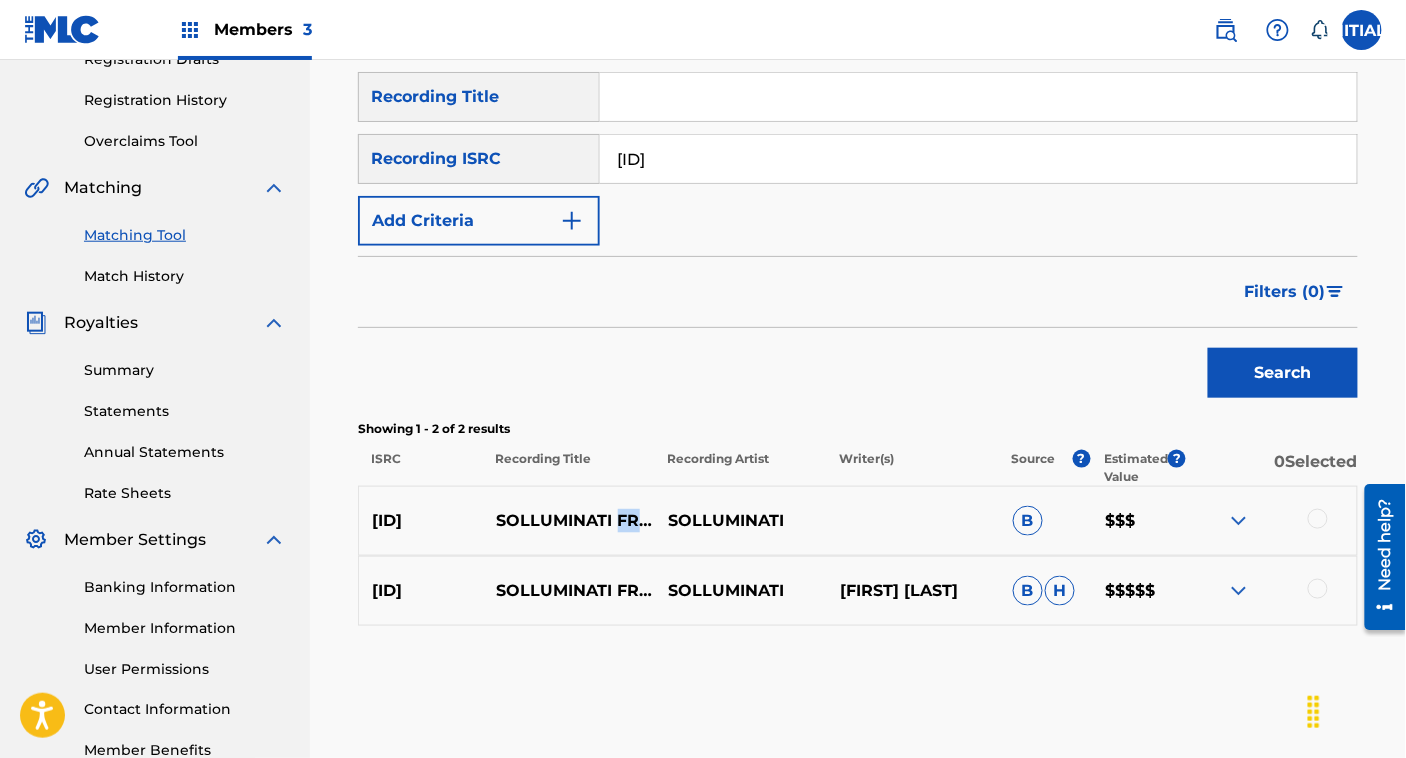 click on "SOLLUMINATI FREESTYLE" at bounding box center (569, 521) 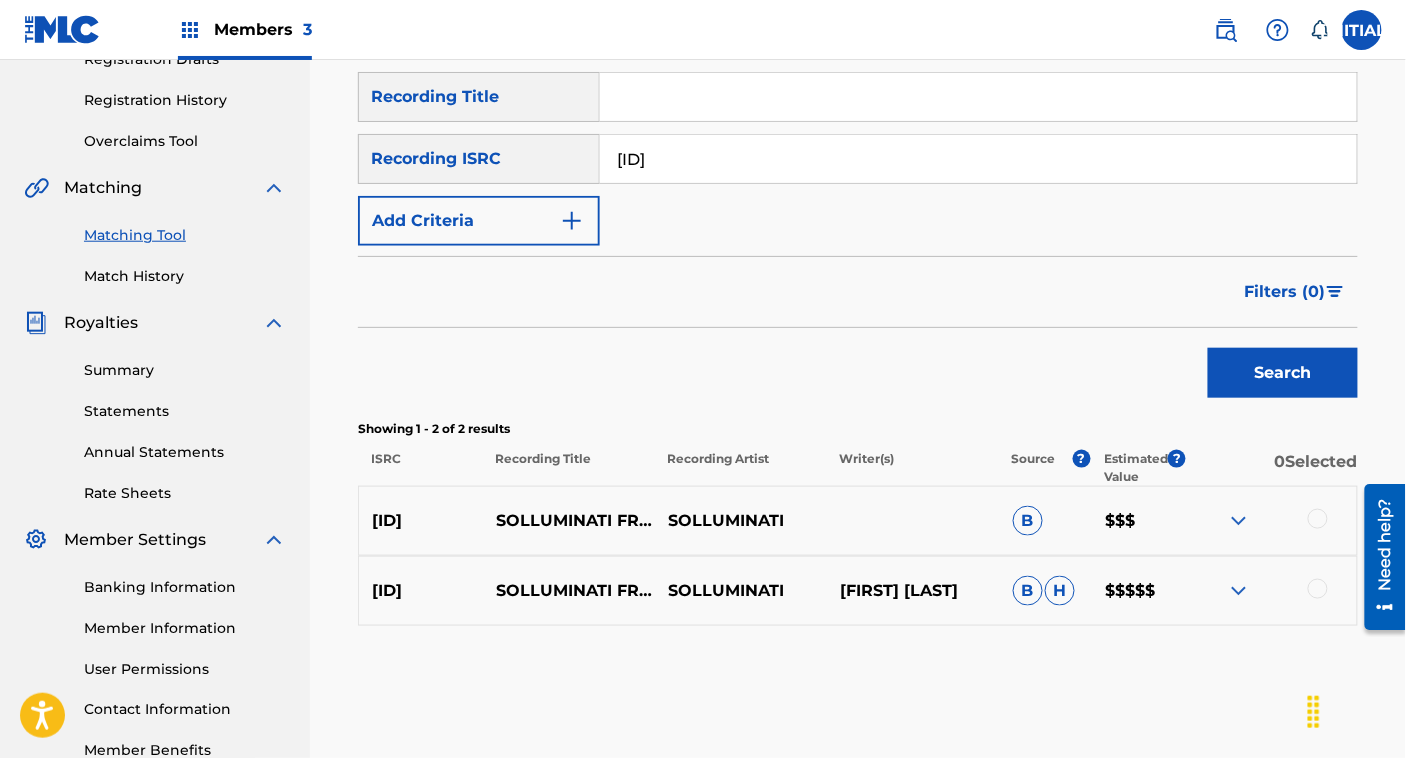 drag, startPoint x: 517, startPoint y: 525, endPoint x: 509, endPoint y: 503, distance: 23.409399 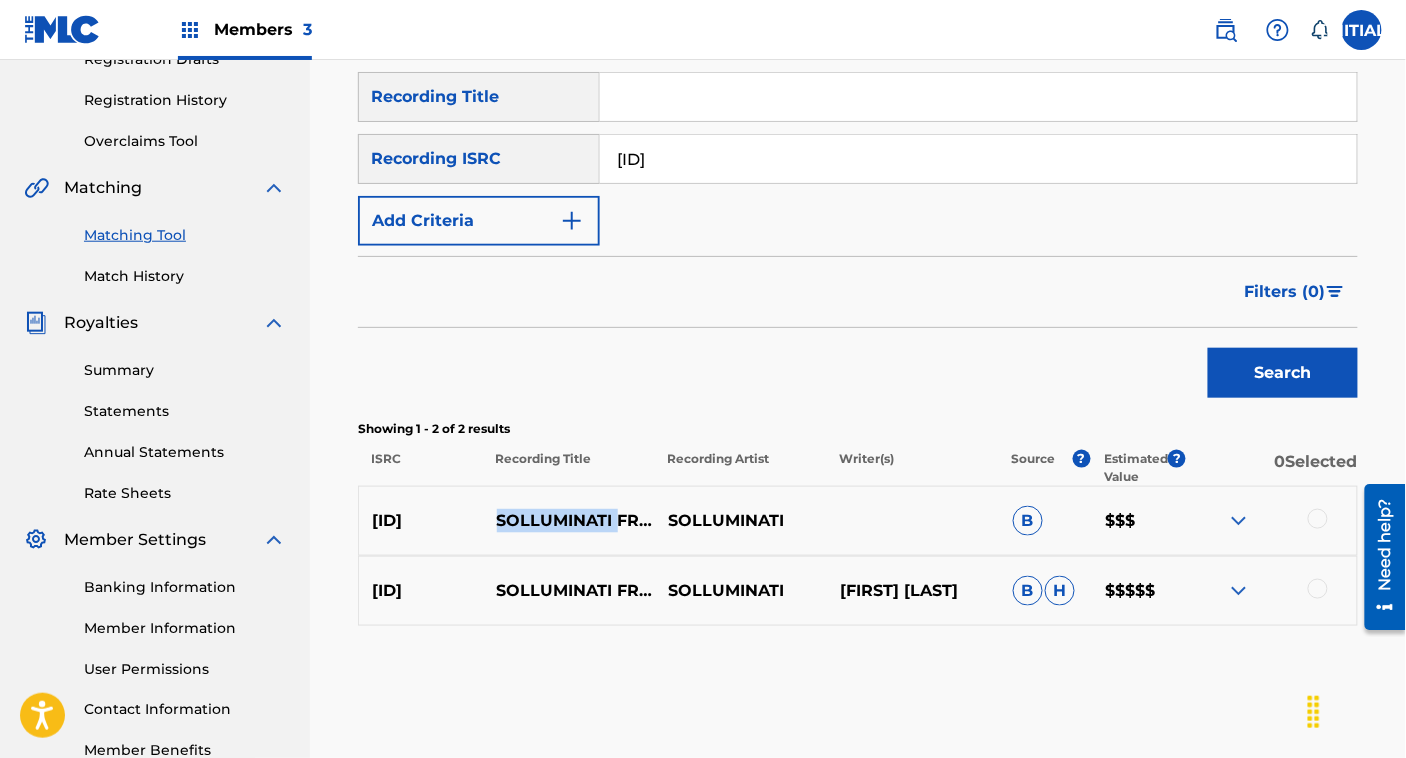 click on "SOLLUMINATI FREESTYLE" at bounding box center (569, 521) 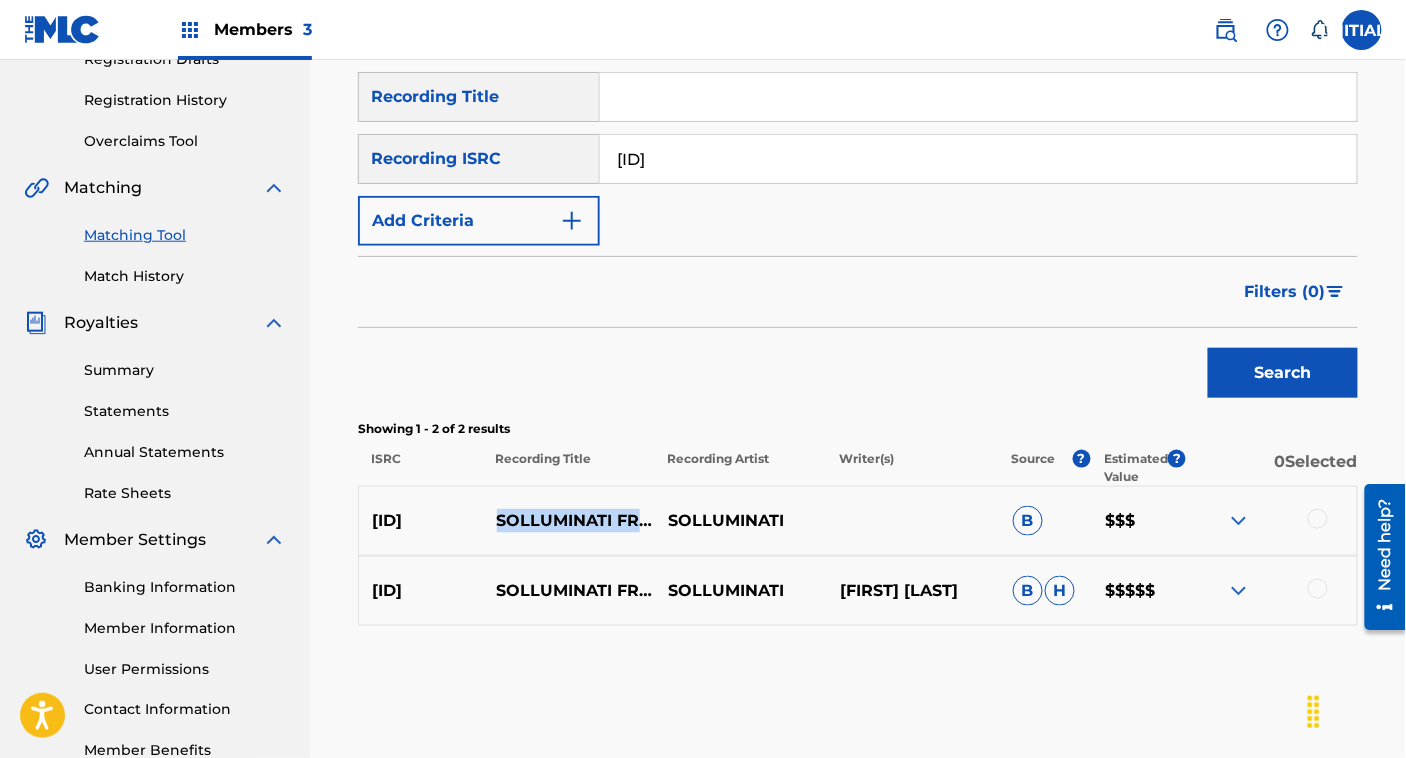 click on "QZFYZ2280793 SOLLUMINATI FREESTYLE SOLLUMINATI B $$$" at bounding box center (858, 521) 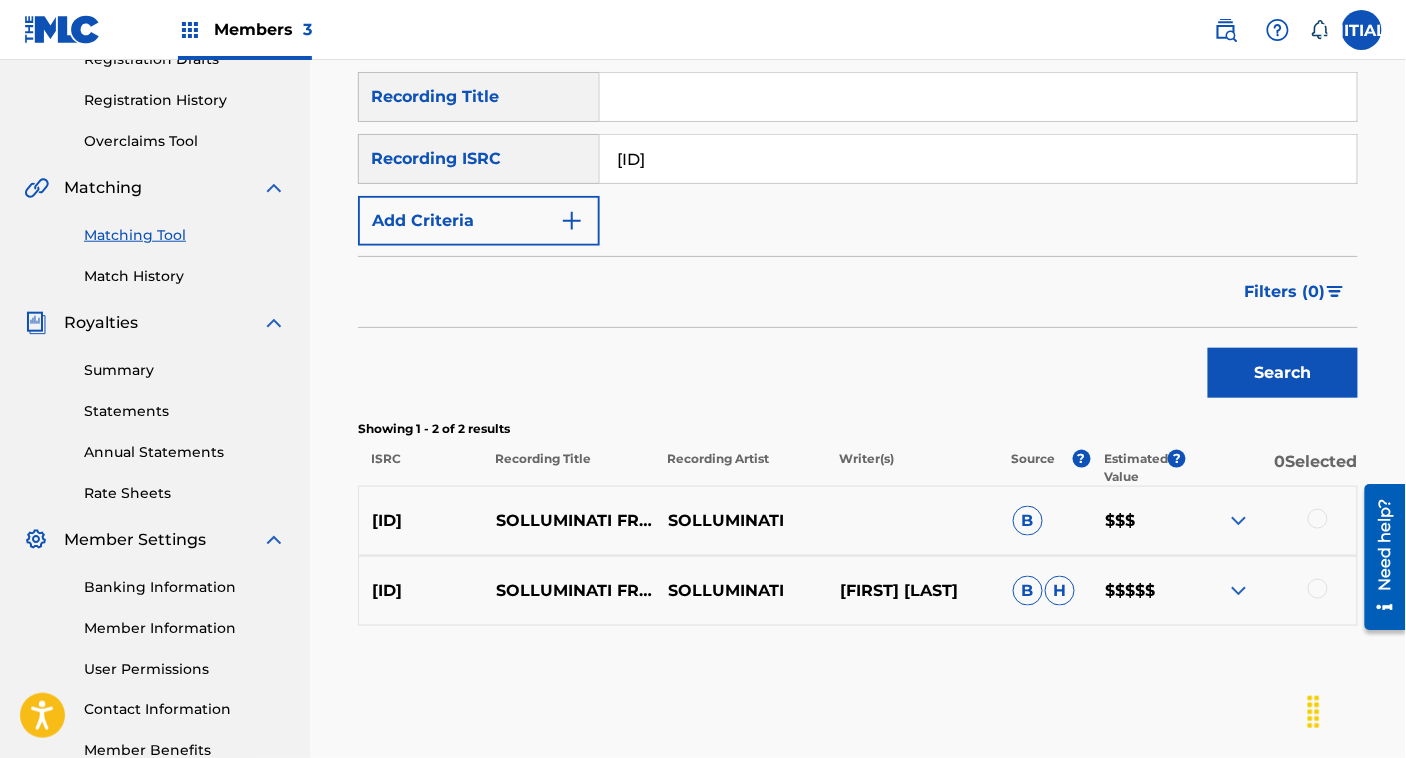 click on "QZFYZ2280793" at bounding box center (978, 159) 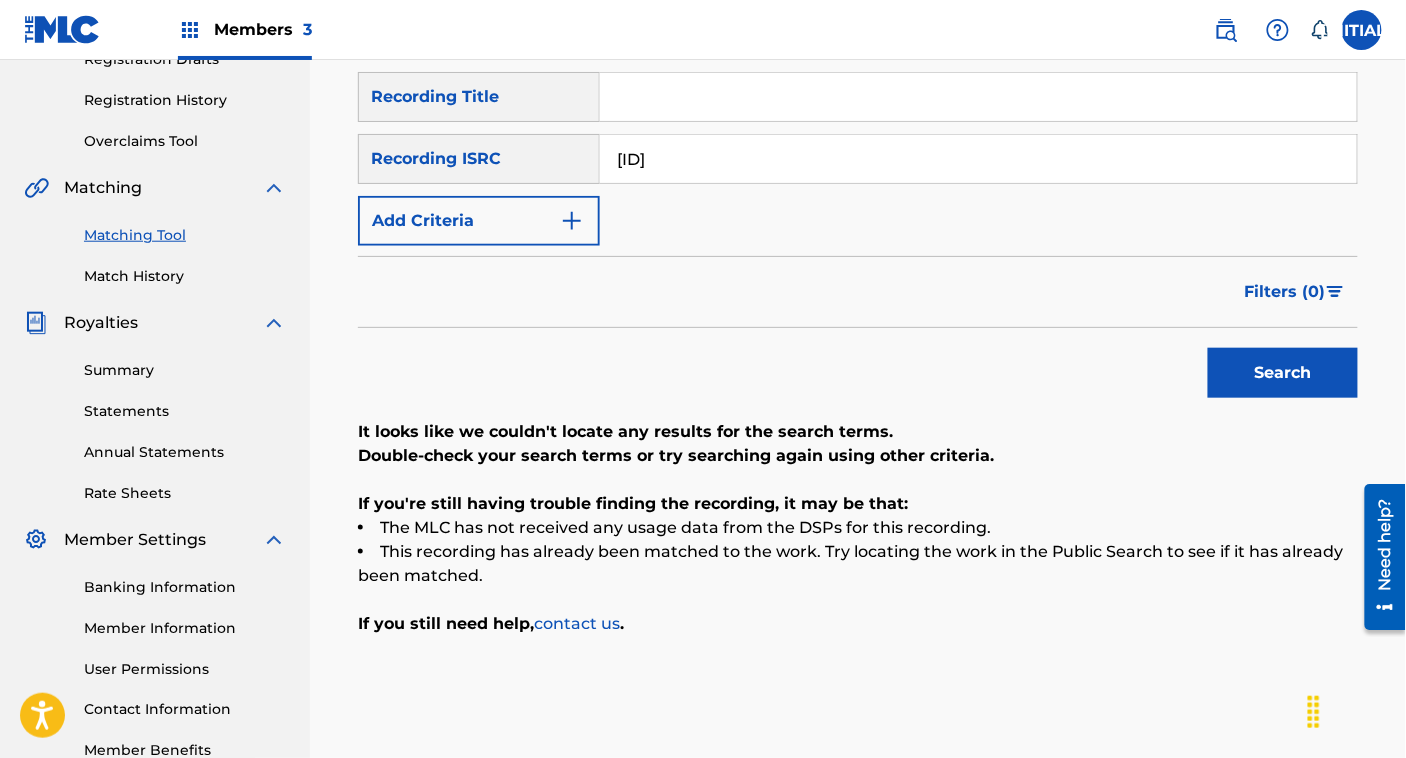 click on "QZFYY2002208" at bounding box center [978, 159] 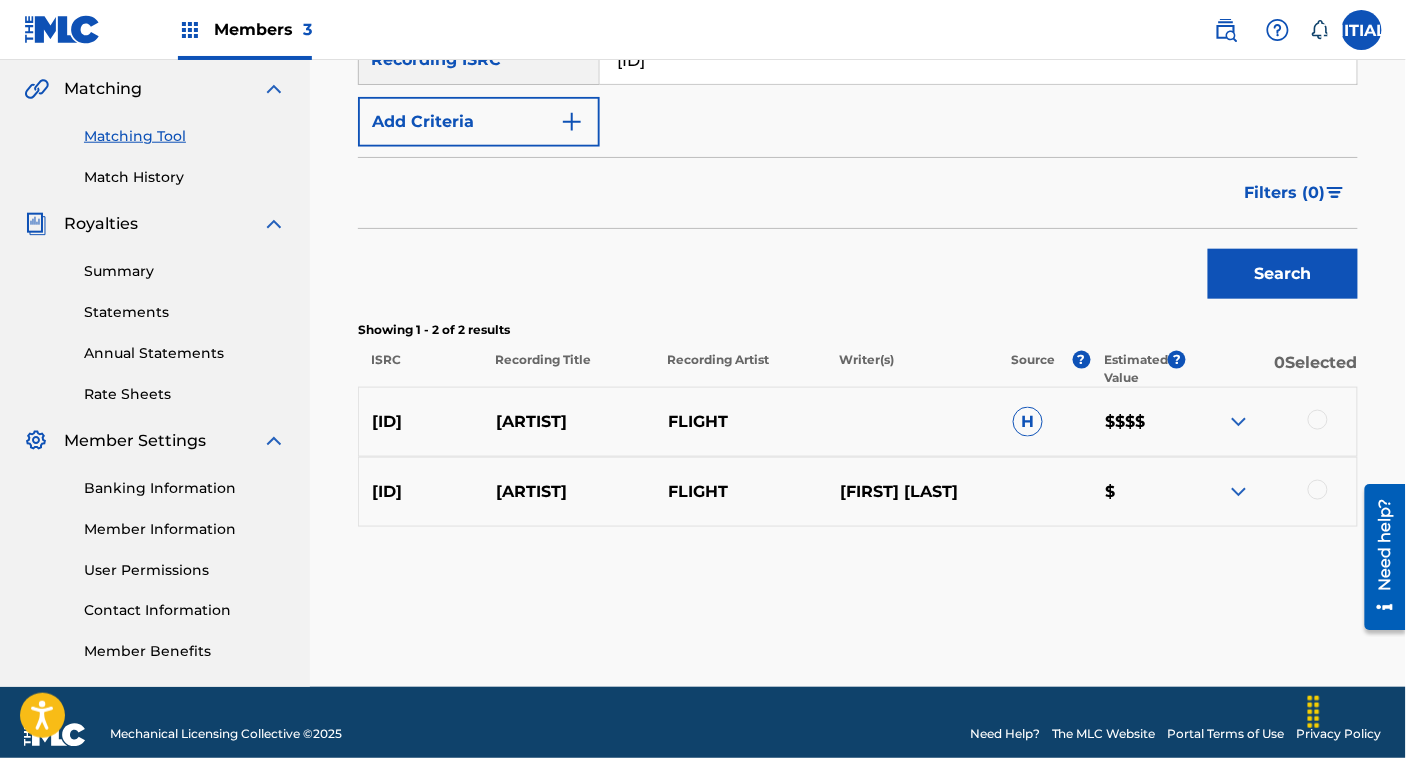 scroll, scrollTop: 482, scrollLeft: 0, axis: vertical 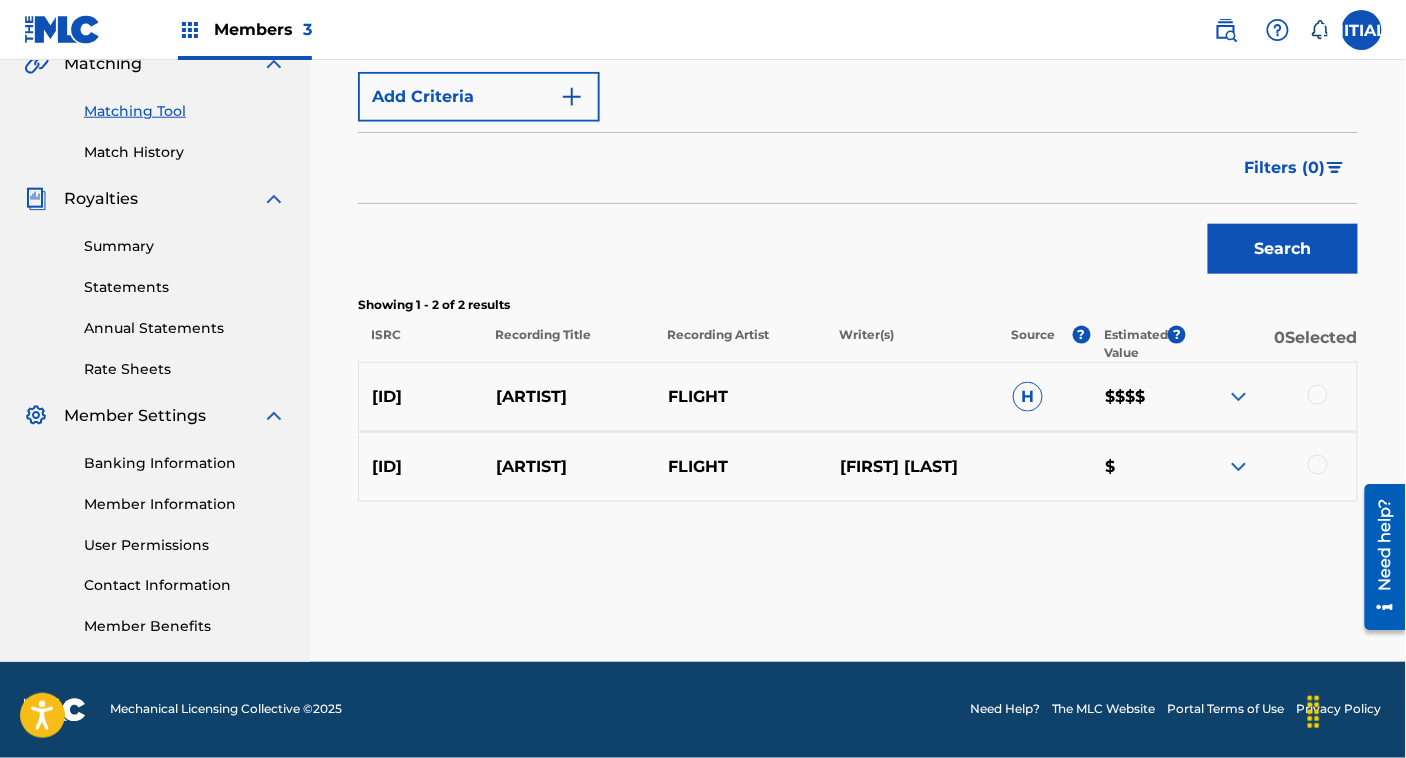 click on "H" at bounding box center [1028, 397] 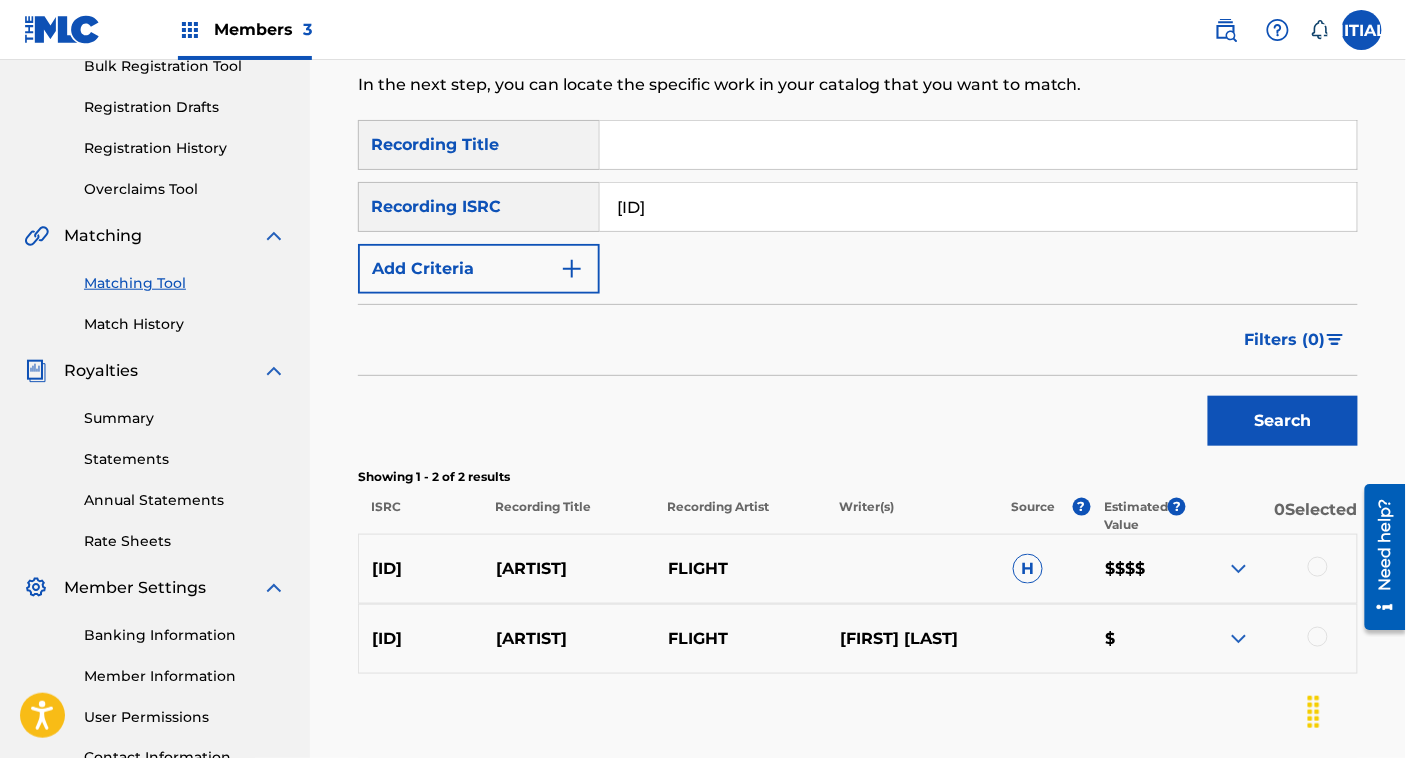 scroll, scrollTop: 482, scrollLeft: 0, axis: vertical 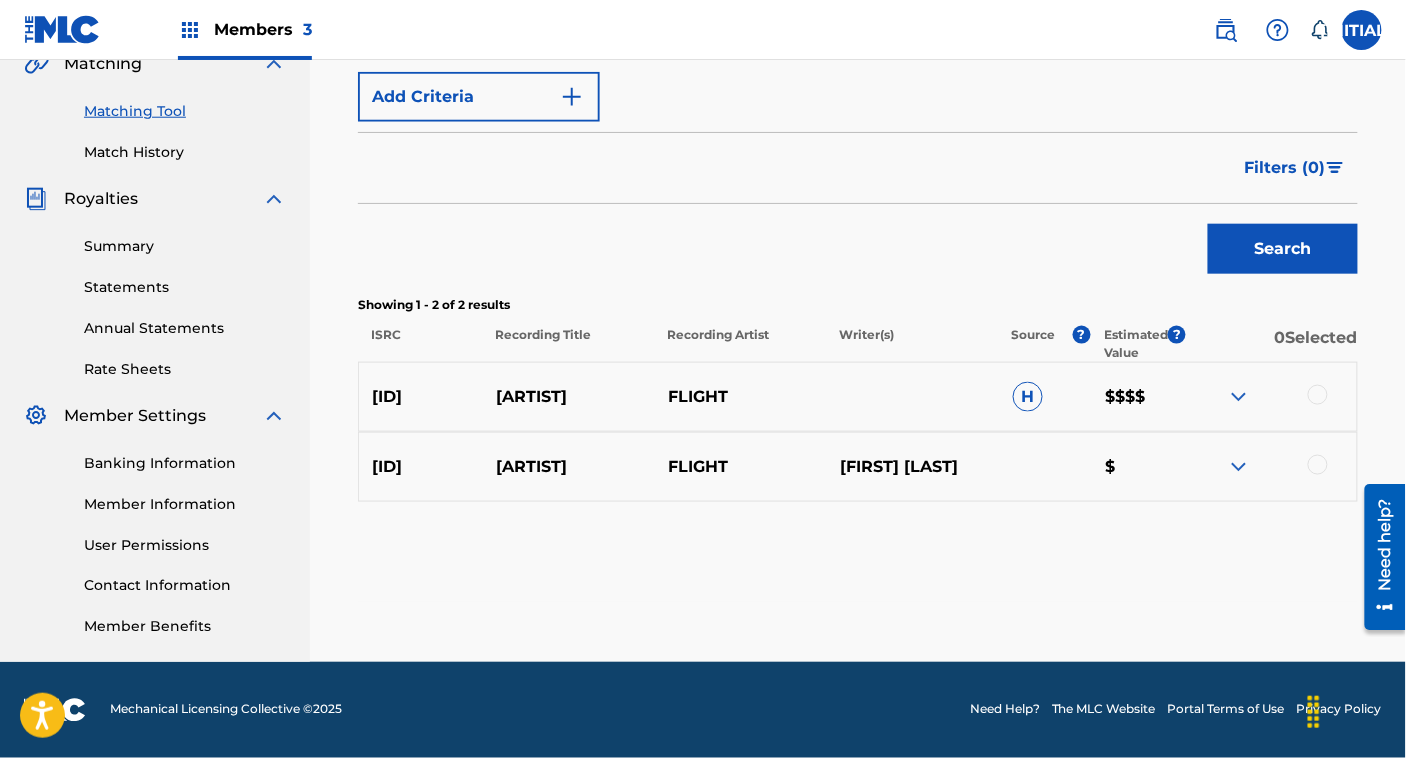 click at bounding box center (1239, 467) 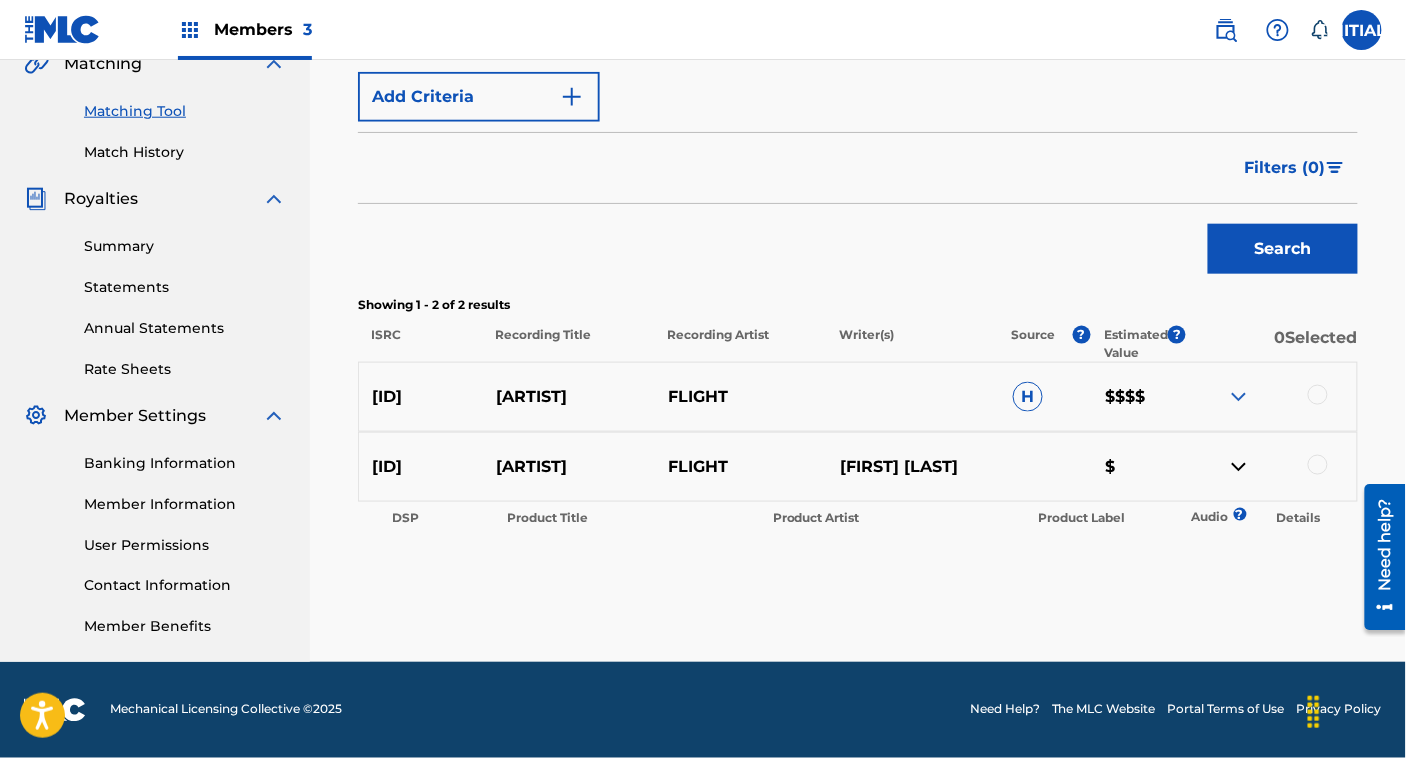 click at bounding box center (1239, 397) 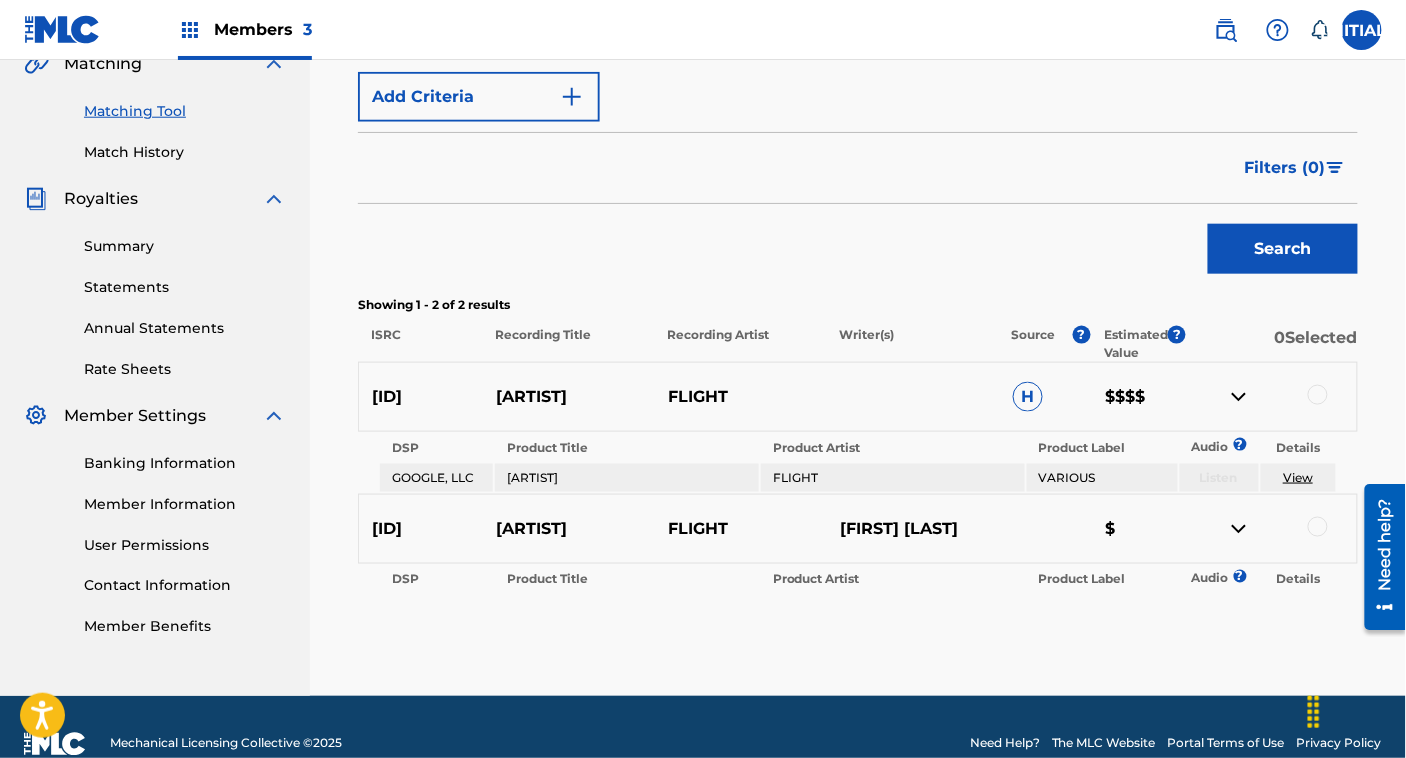 click at bounding box center (1239, 529) 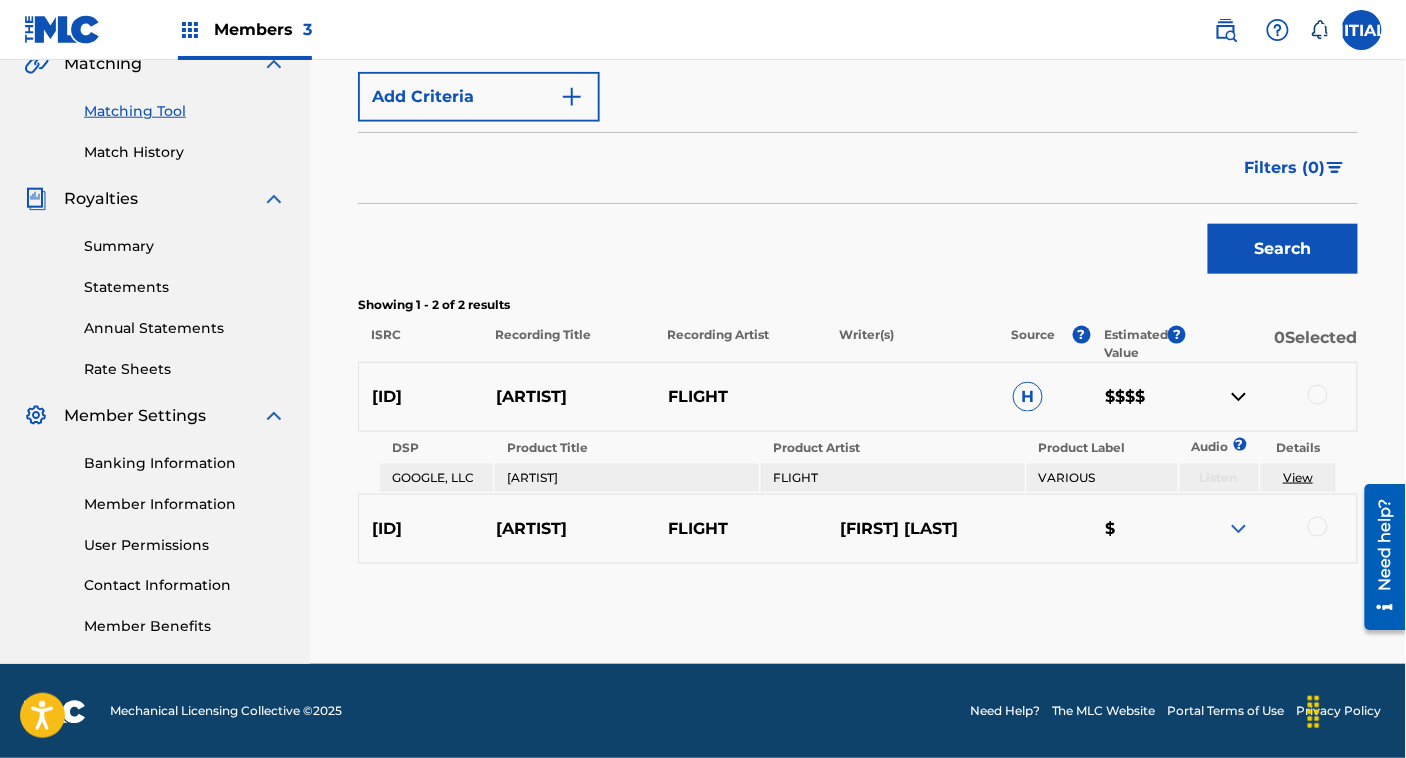 click at bounding box center (1239, 529) 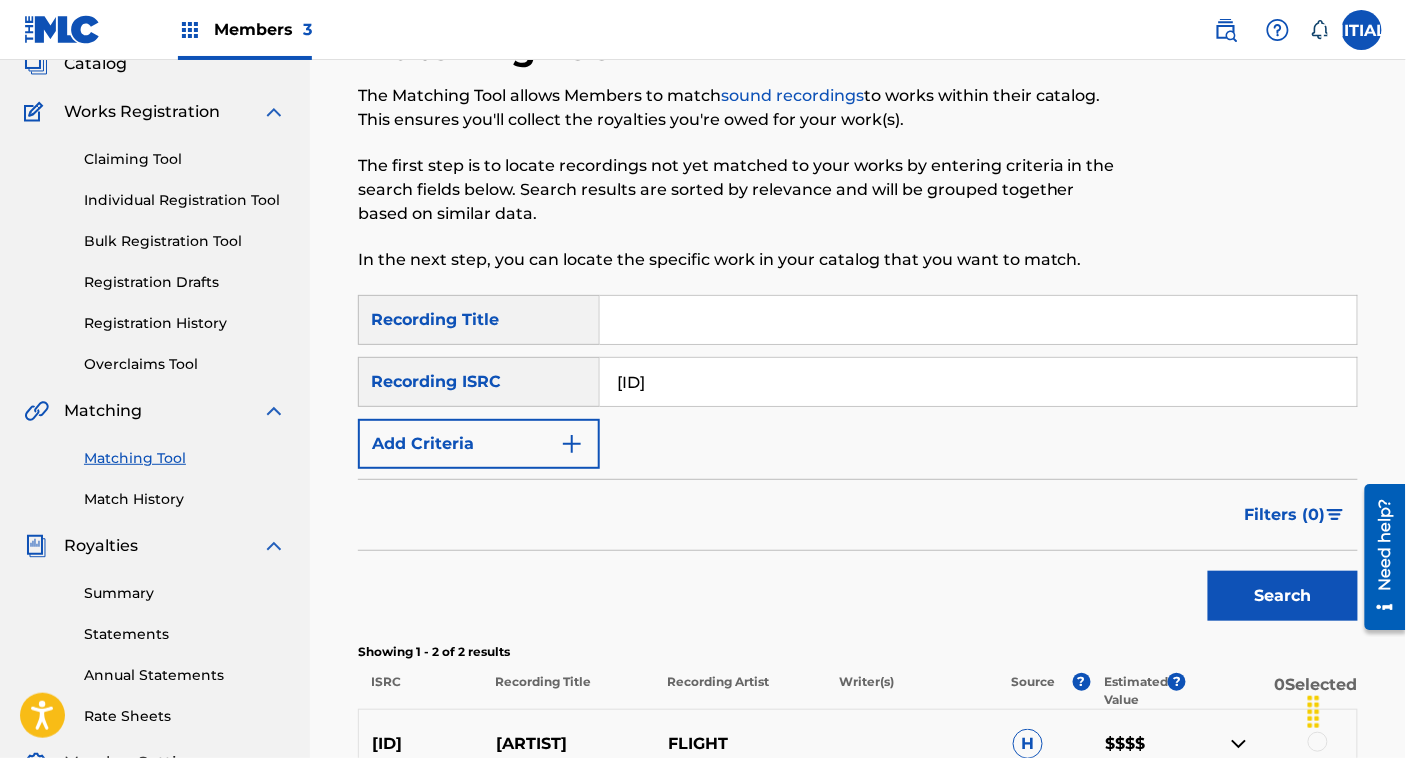 scroll, scrollTop: 134, scrollLeft: 0, axis: vertical 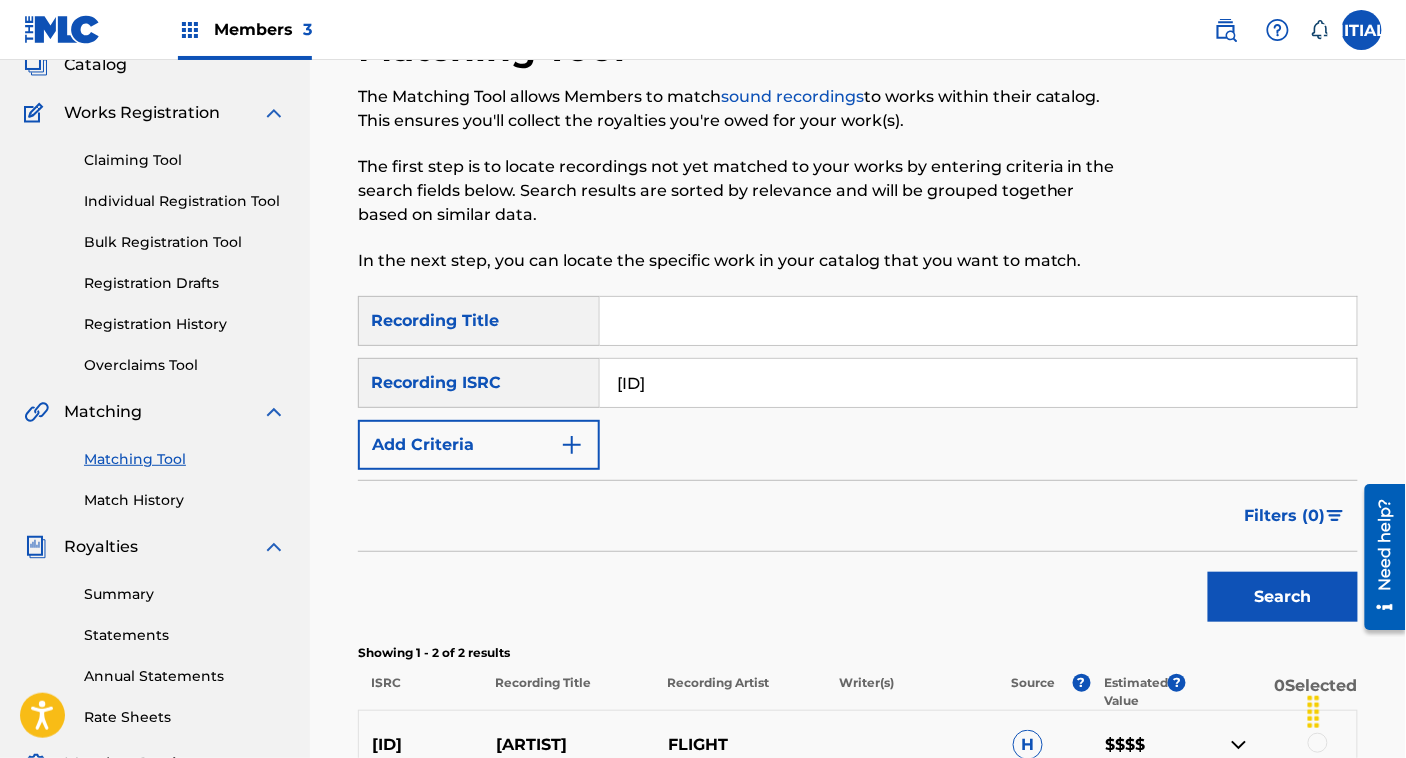 click on "SearchWithCriteria84374965-143c-4446-8270-935214333c16 Recording Title SearchWithCriteria834bed11-61f1-4e25-9e23-5f4ad69d834e Recording ISRC QZDA71972138 Add Criteria" at bounding box center (858, 383) 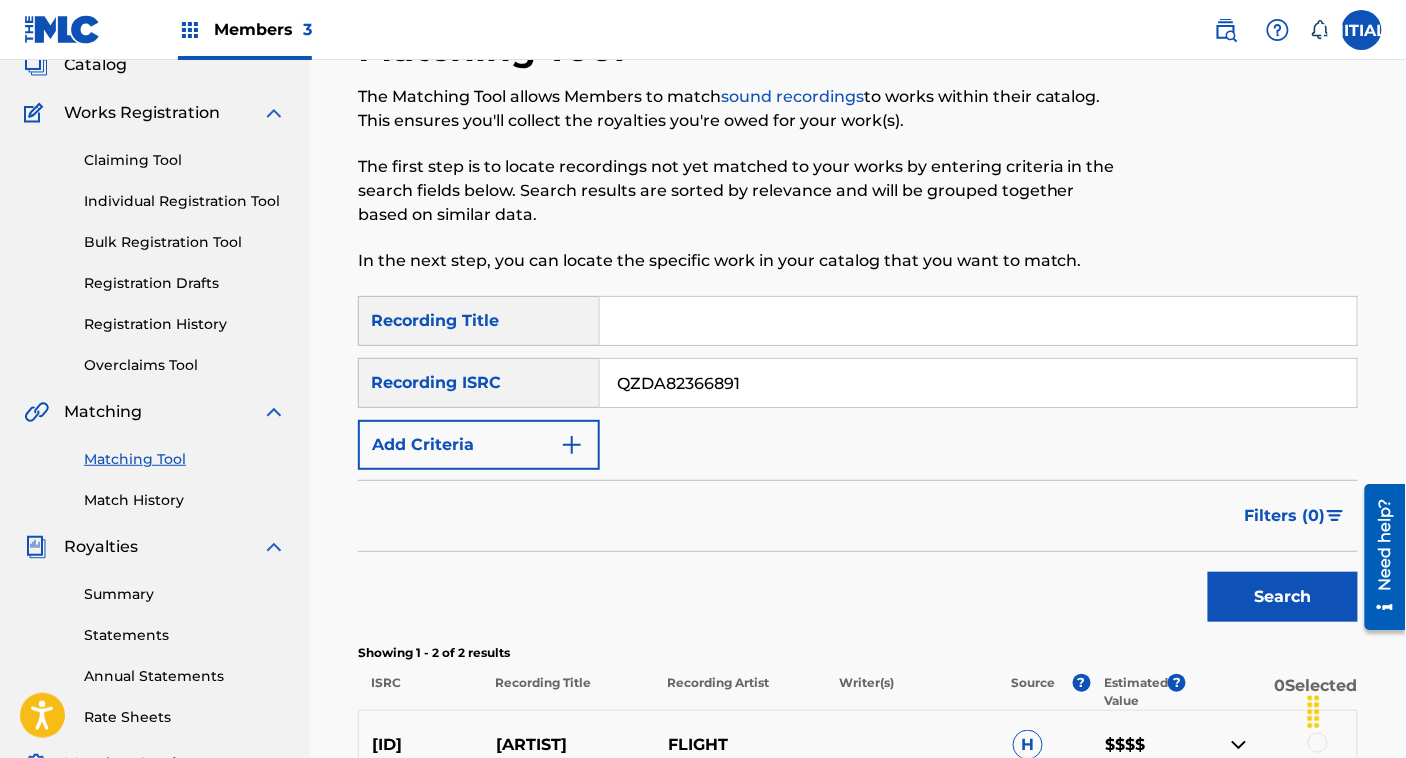 type on "QZDA82366891" 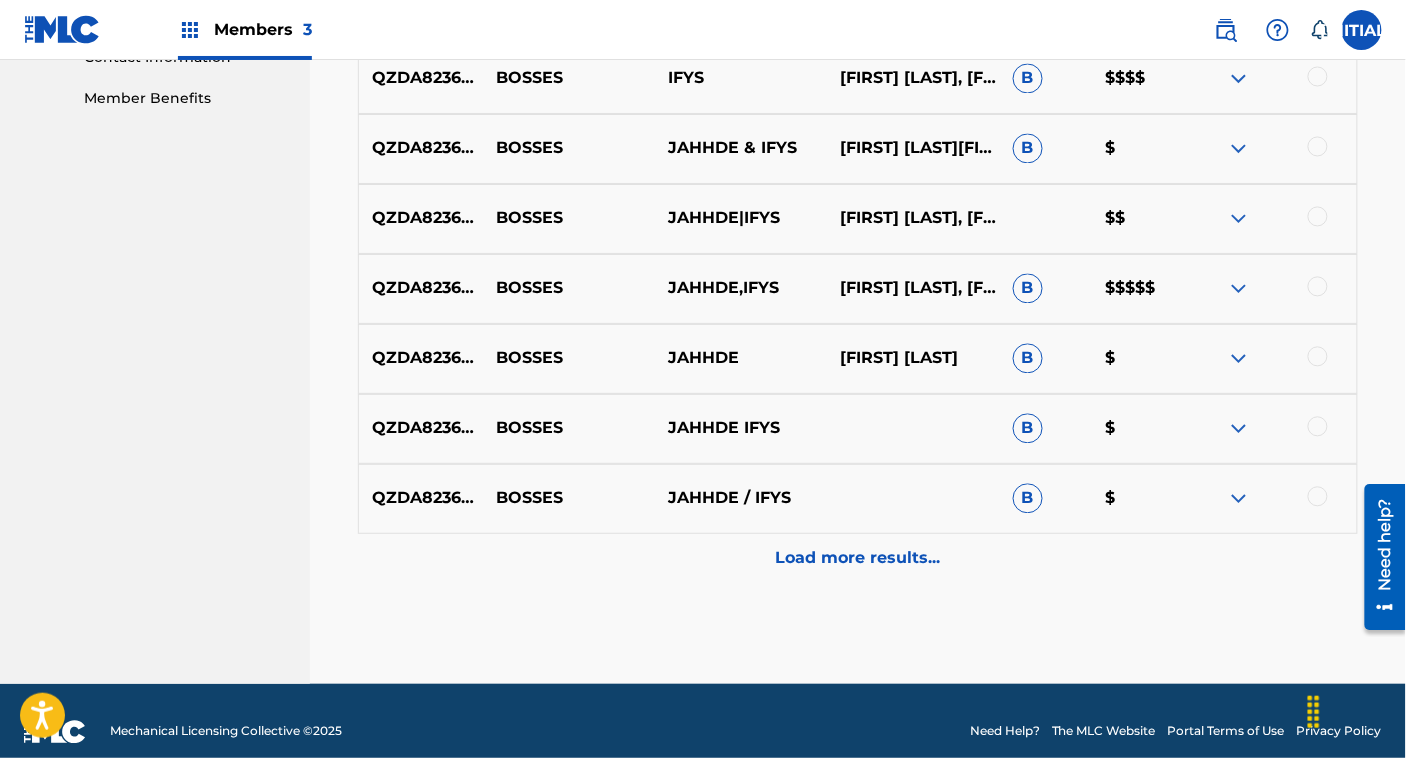 scroll, scrollTop: 1011, scrollLeft: 0, axis: vertical 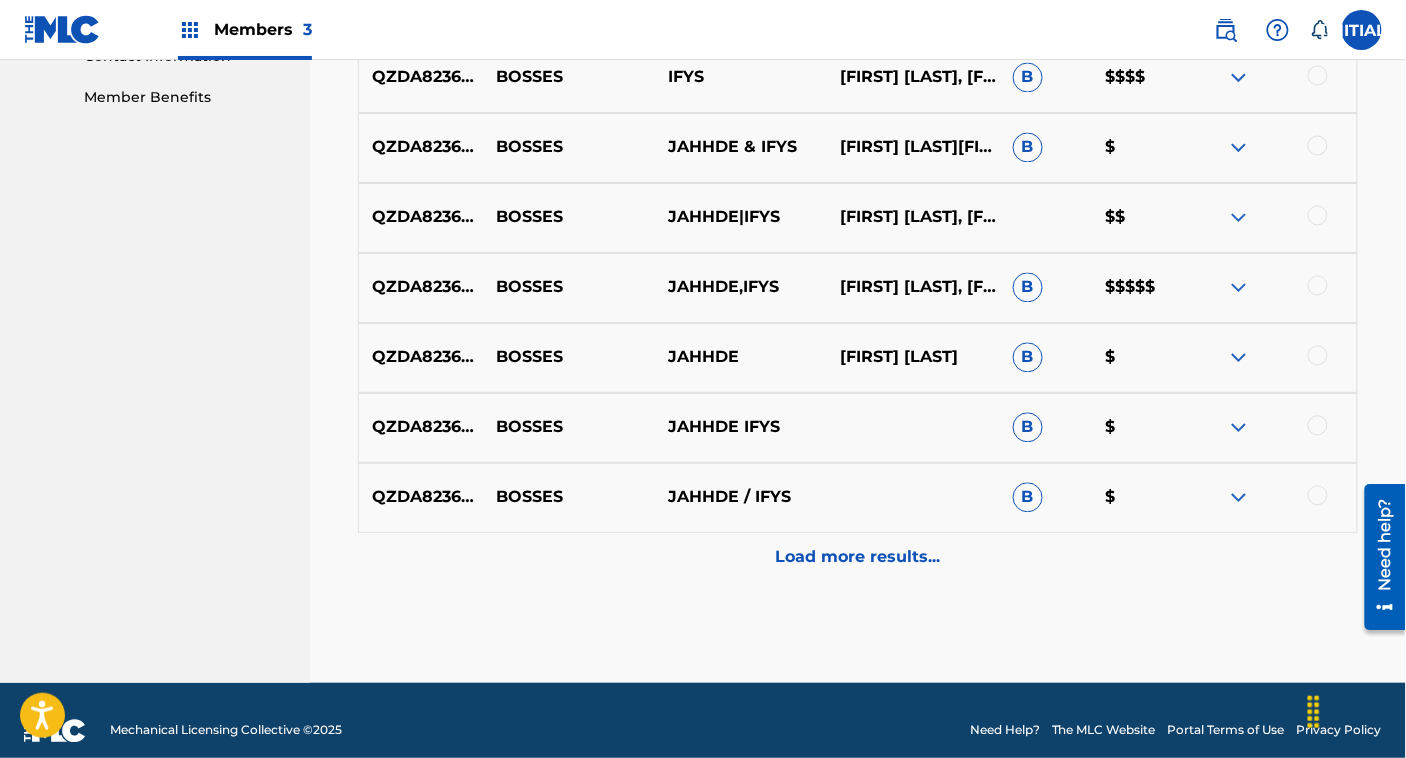 click on "Load more results..." at bounding box center [858, 558] 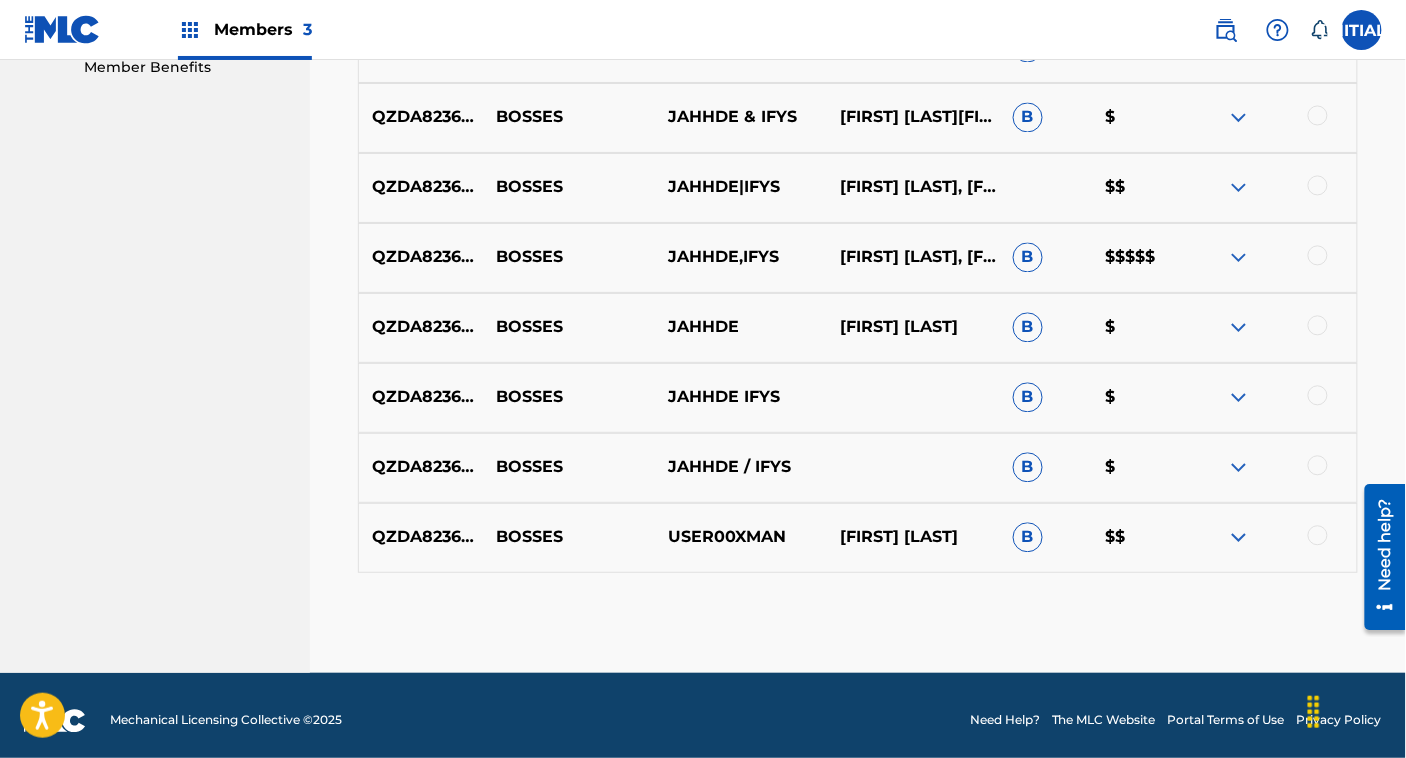 scroll, scrollTop: 1047, scrollLeft: 0, axis: vertical 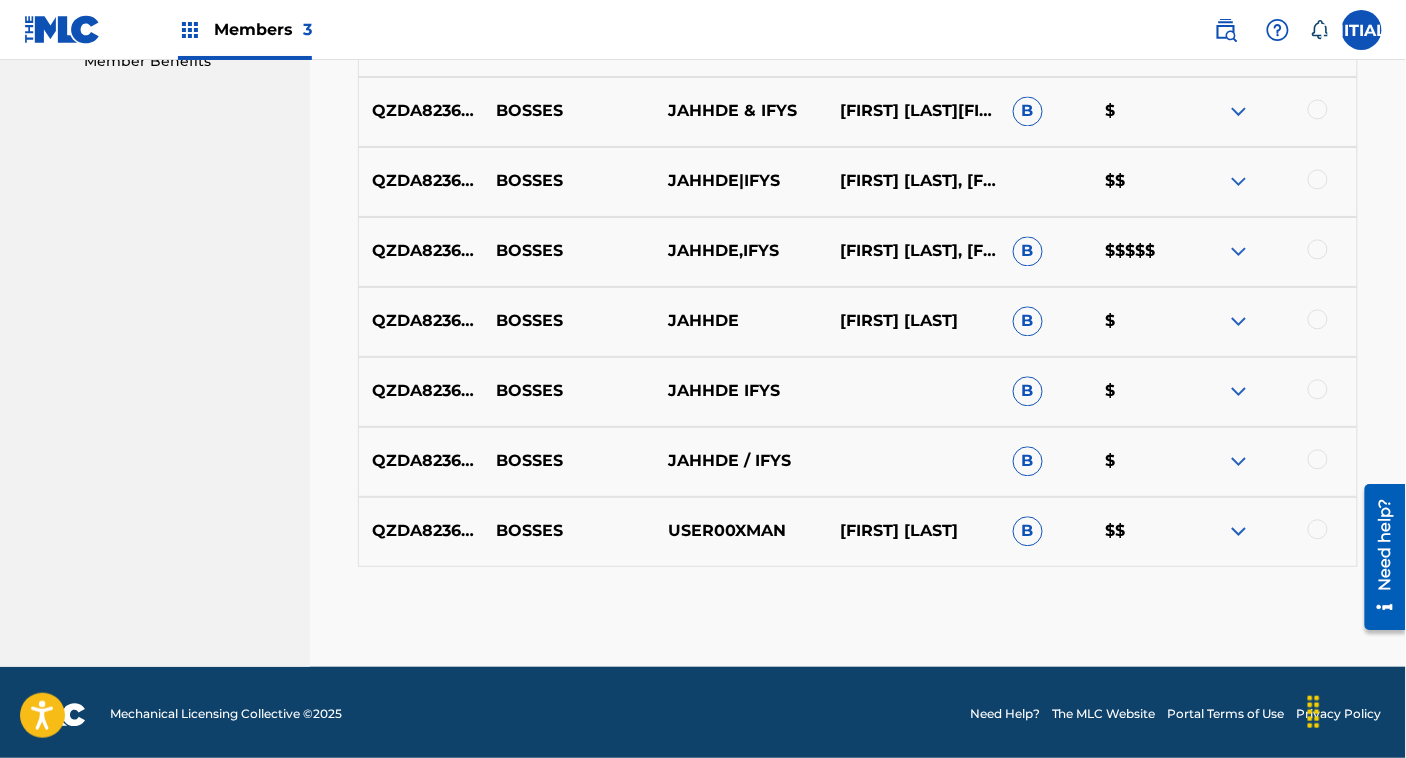 click at bounding box center [1239, 252] 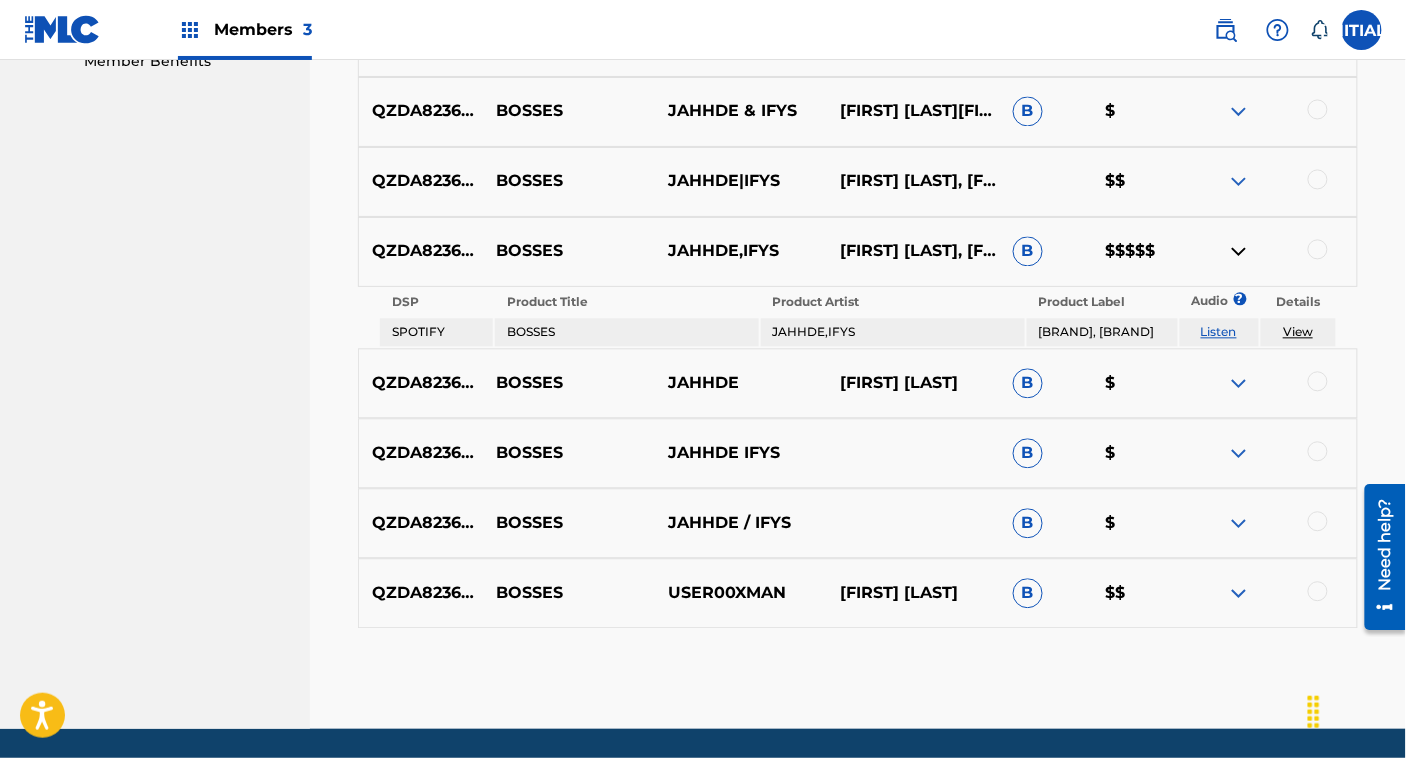click at bounding box center (1239, 252) 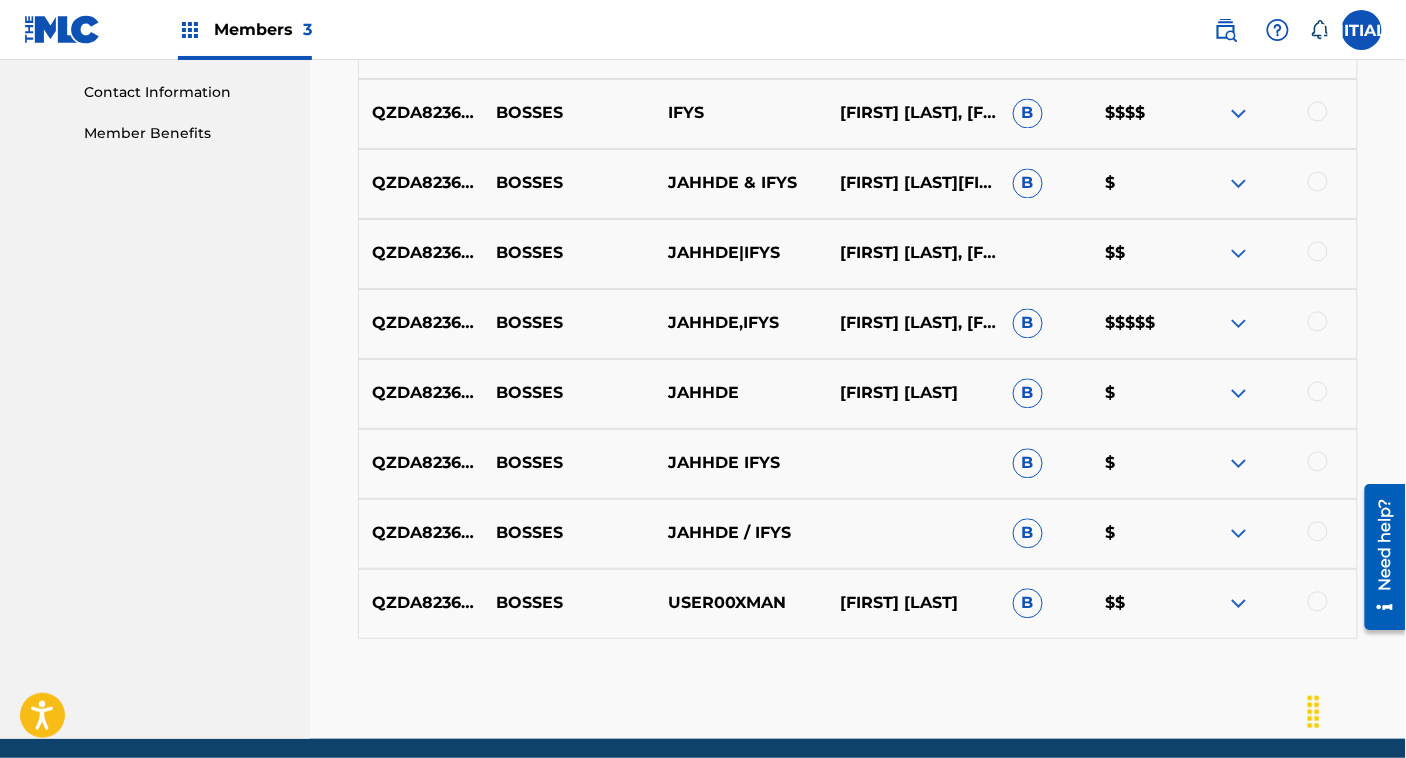 scroll, scrollTop: 976, scrollLeft: 0, axis: vertical 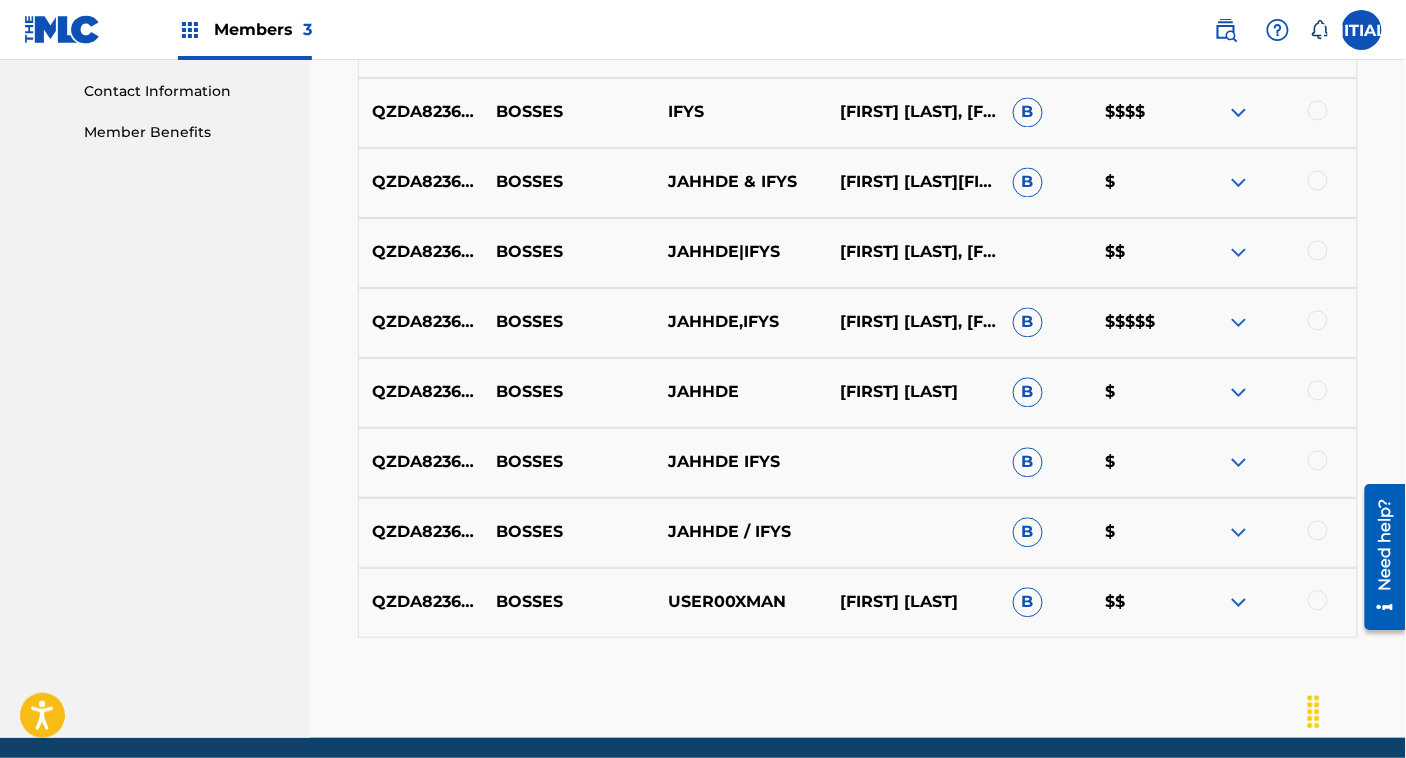click at bounding box center [1239, 393] 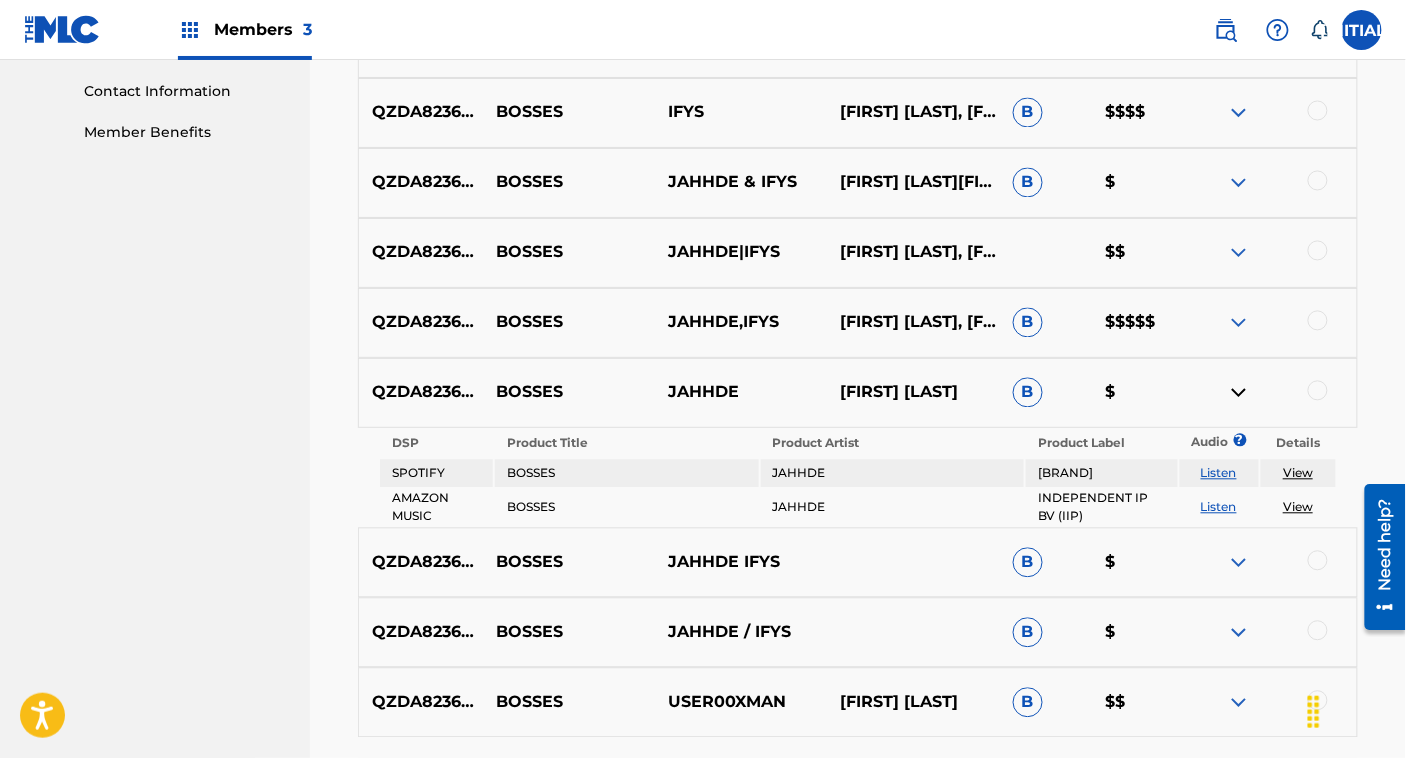 click at bounding box center (1239, 393) 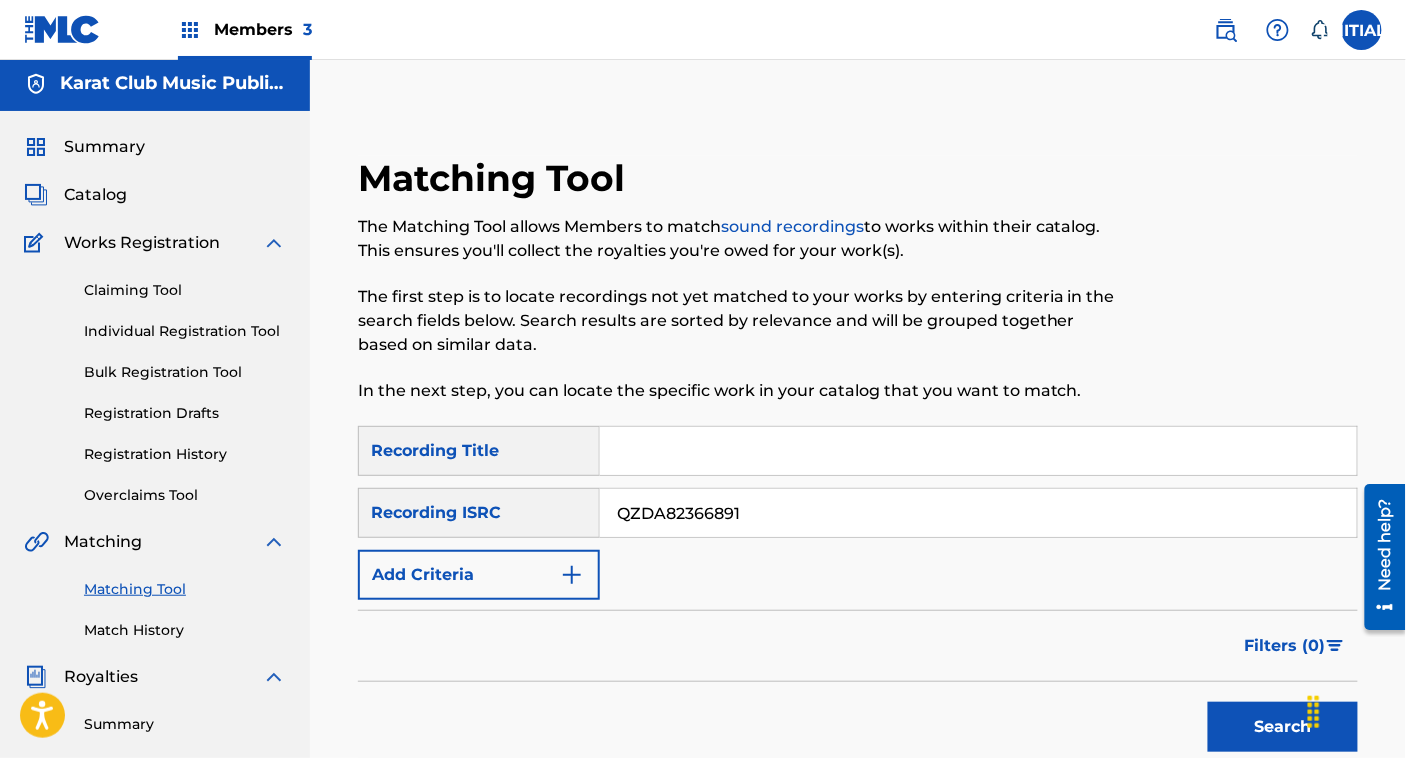 scroll, scrollTop: 0, scrollLeft: 0, axis: both 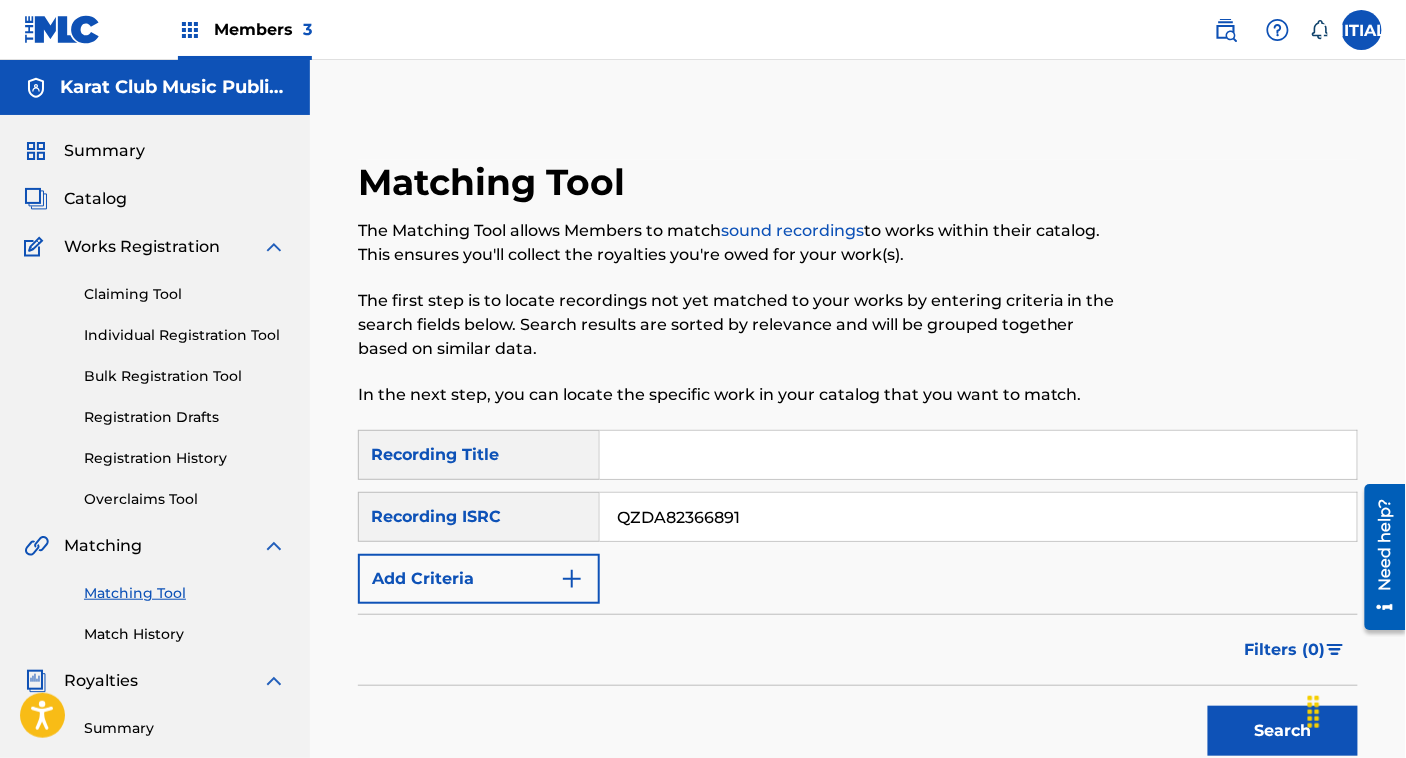 click on "Catalog" at bounding box center (95, 199) 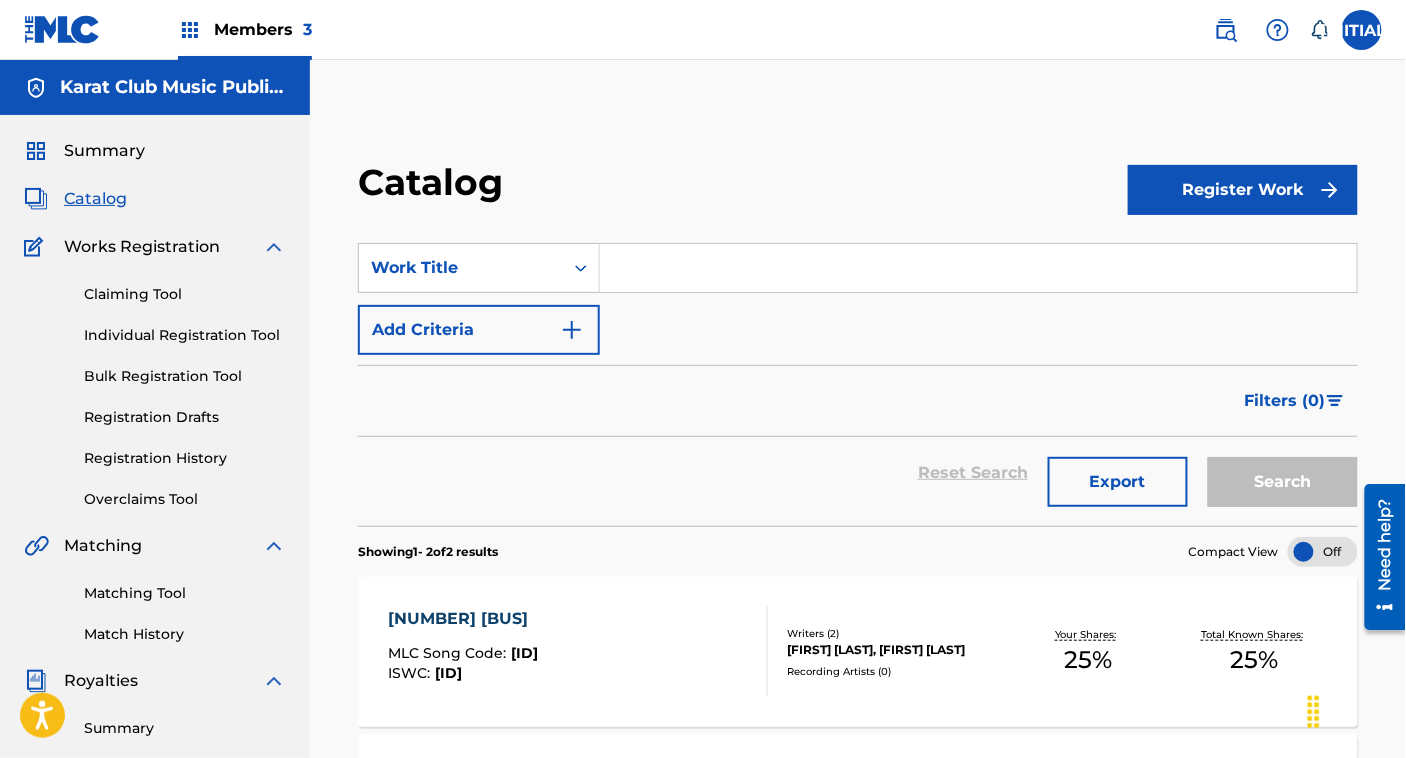 click on "Claiming Tool" at bounding box center [185, 294] 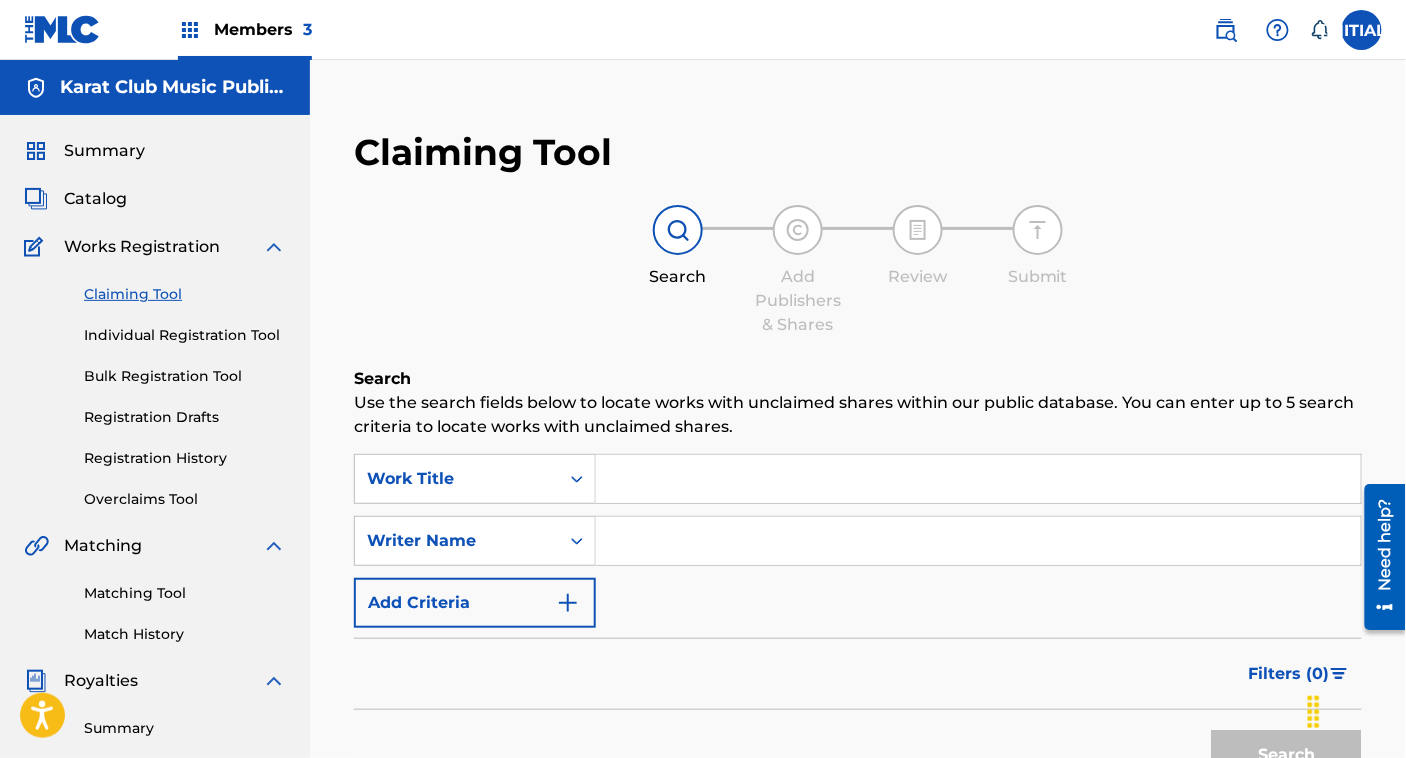 click at bounding box center [978, 479] 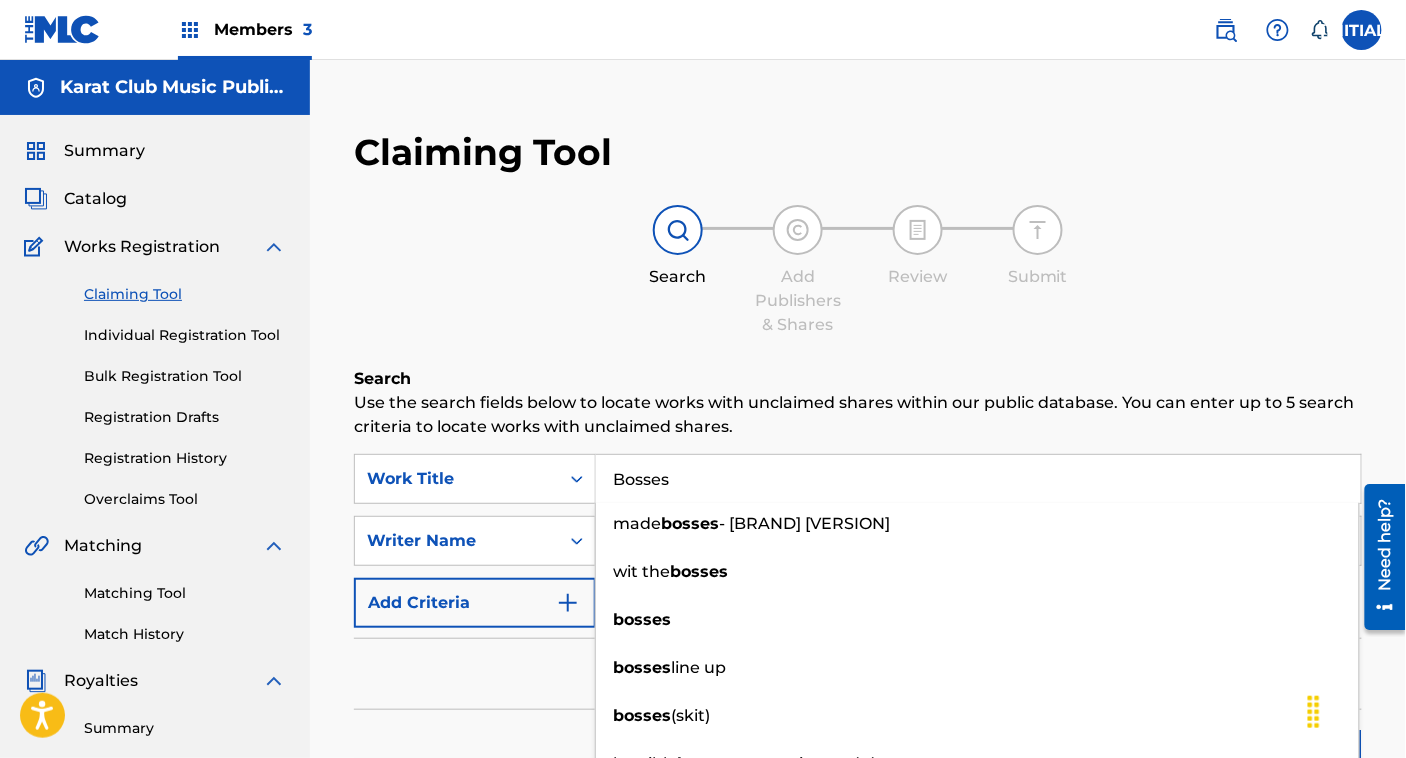 type on "Bosses" 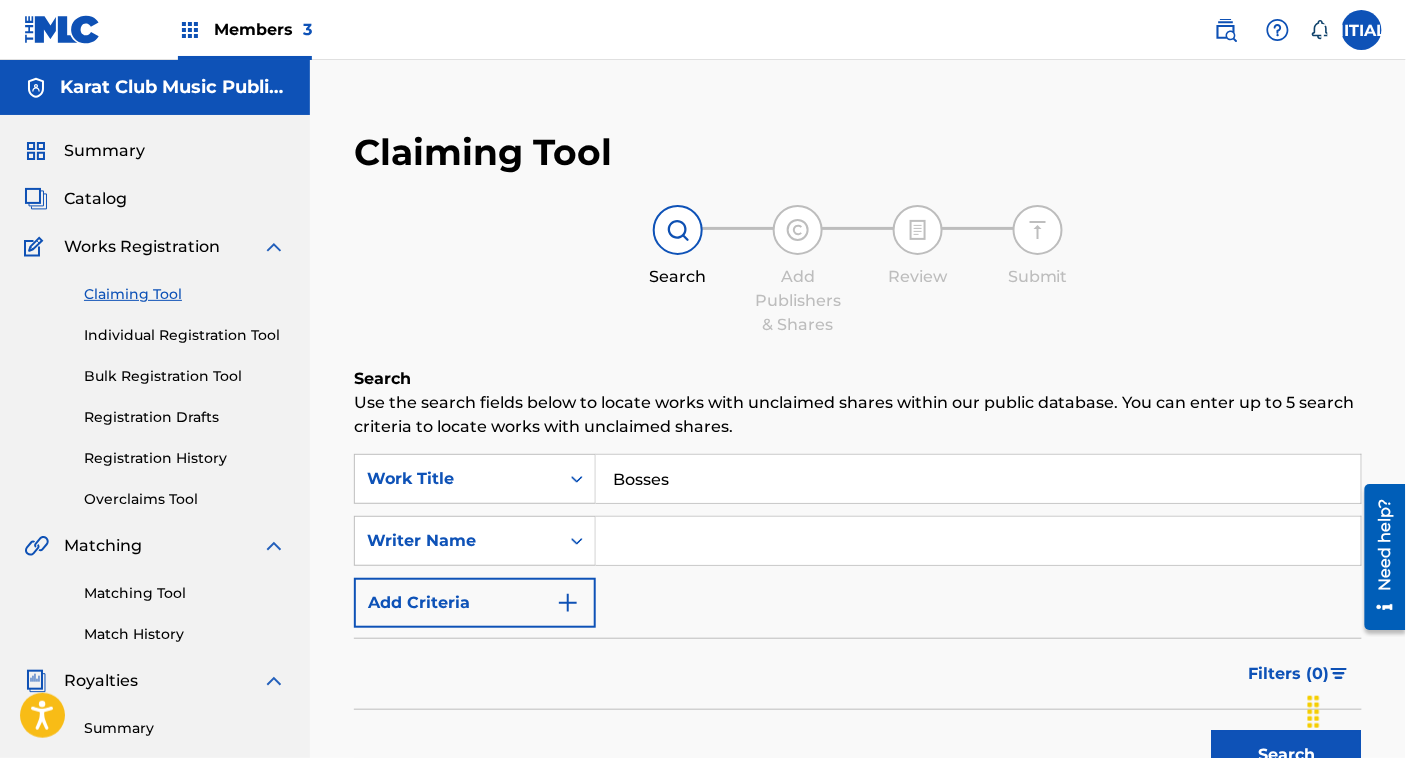 click on "Search" at bounding box center [1287, 755] 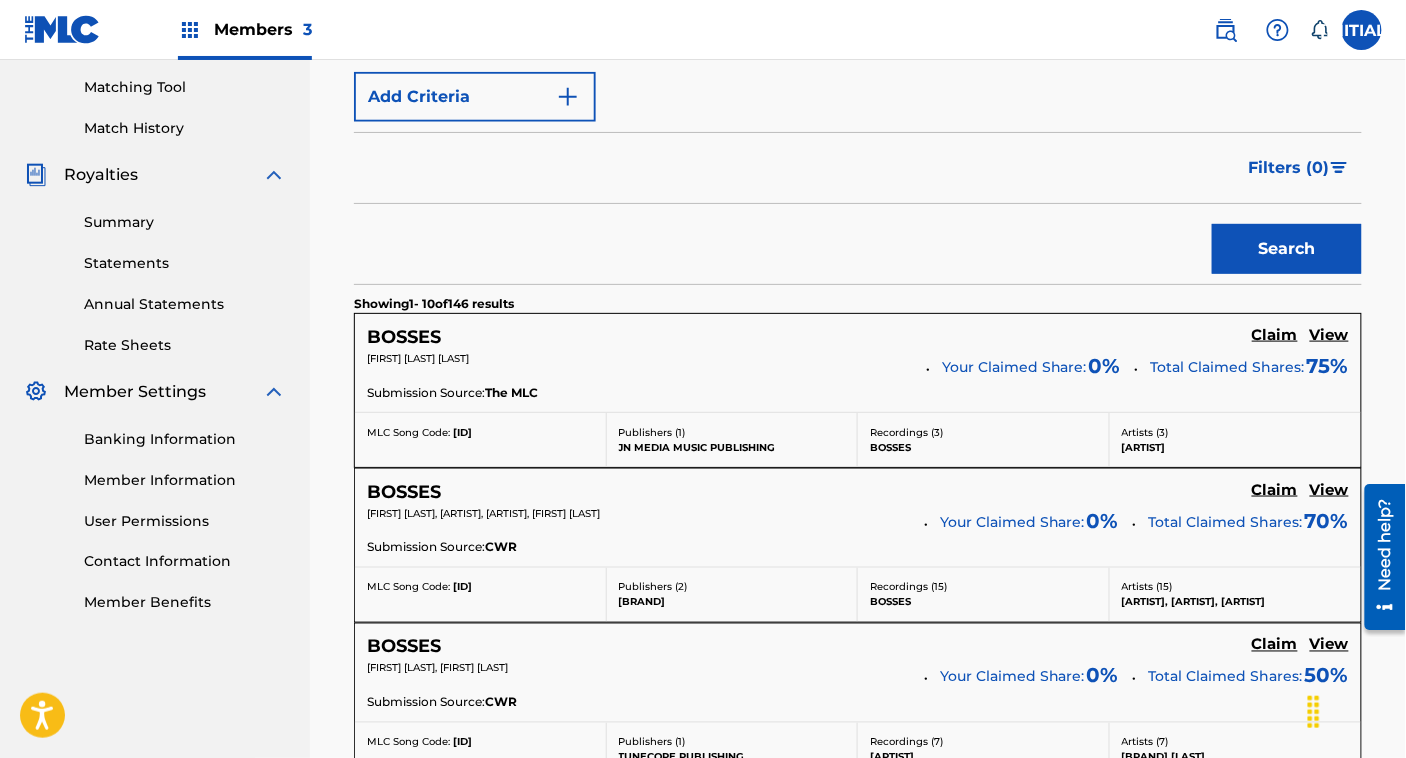 scroll, scrollTop: 0, scrollLeft: 0, axis: both 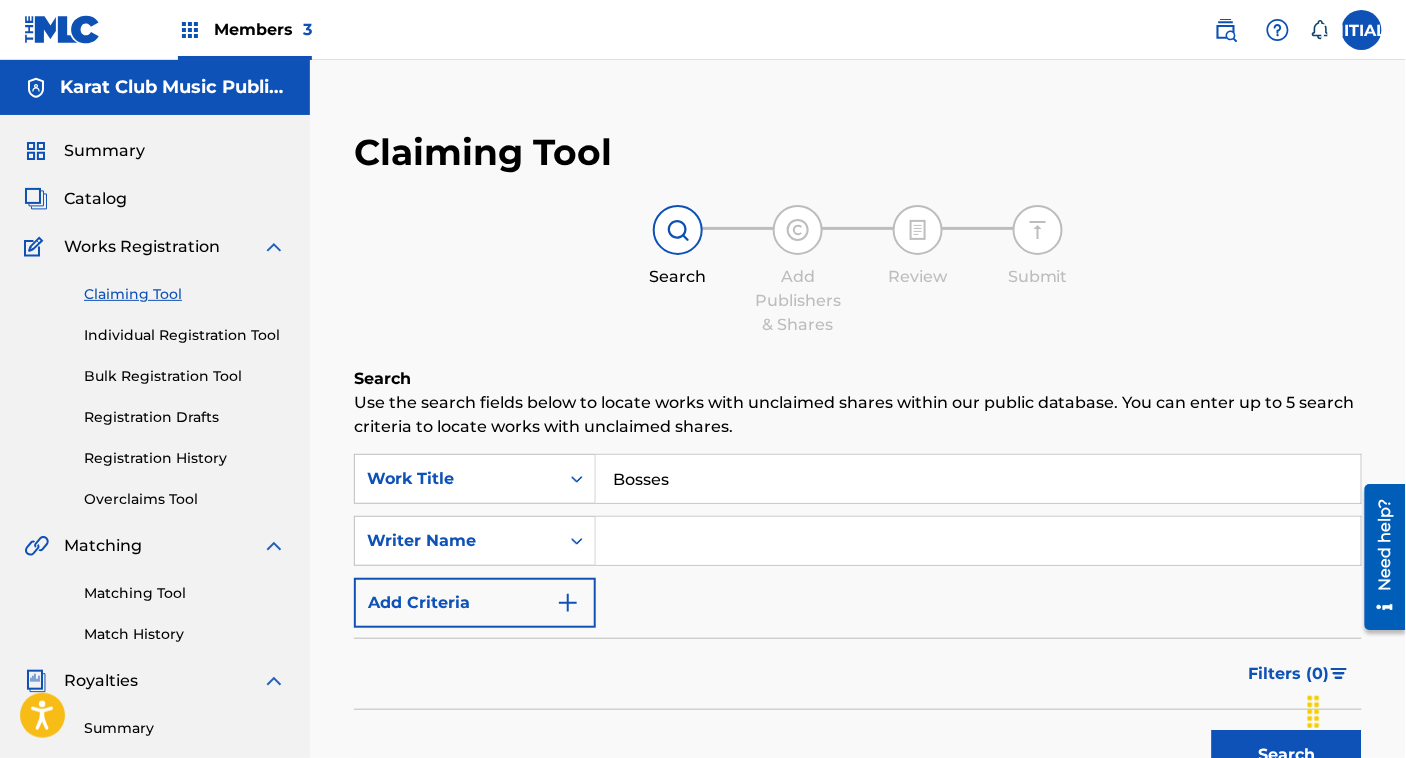 click at bounding box center (978, 541) 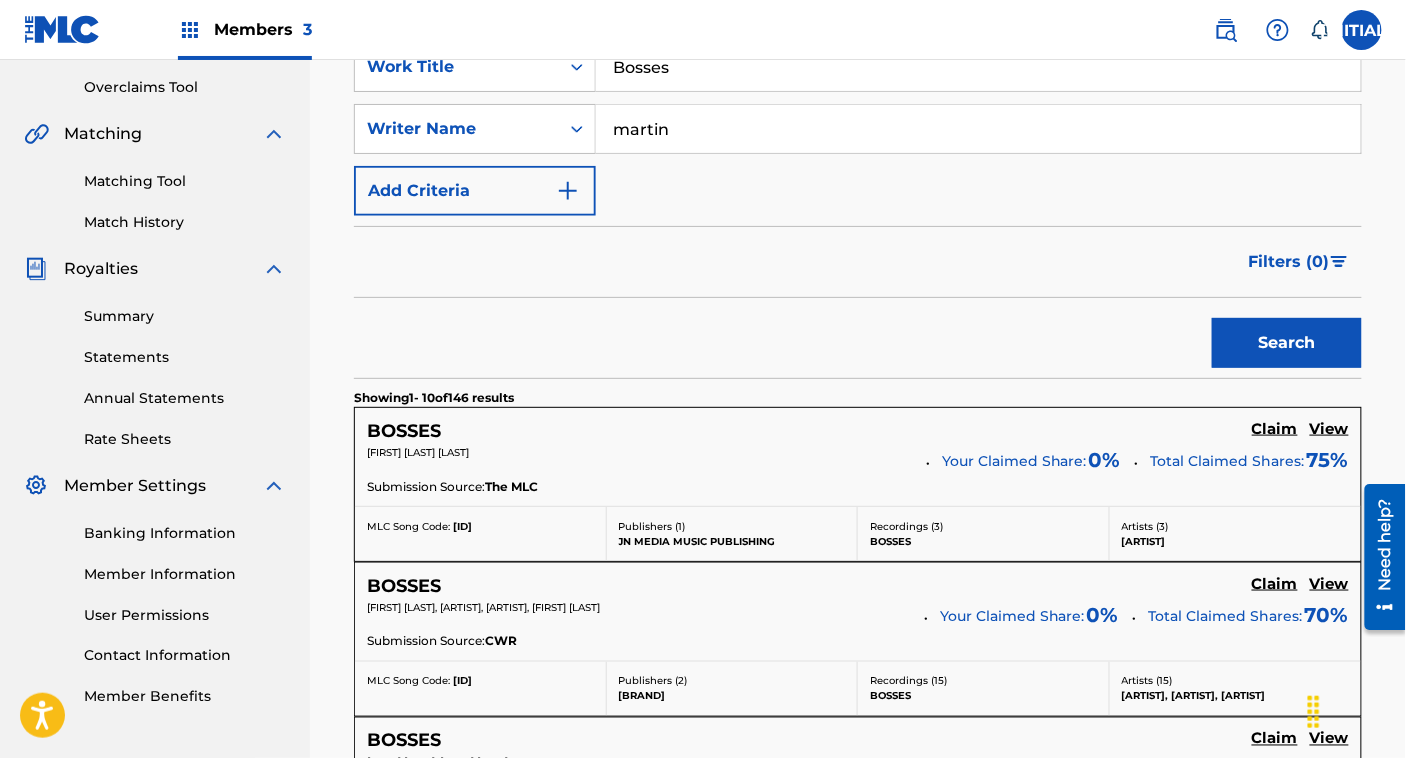 scroll, scrollTop: 437, scrollLeft: 0, axis: vertical 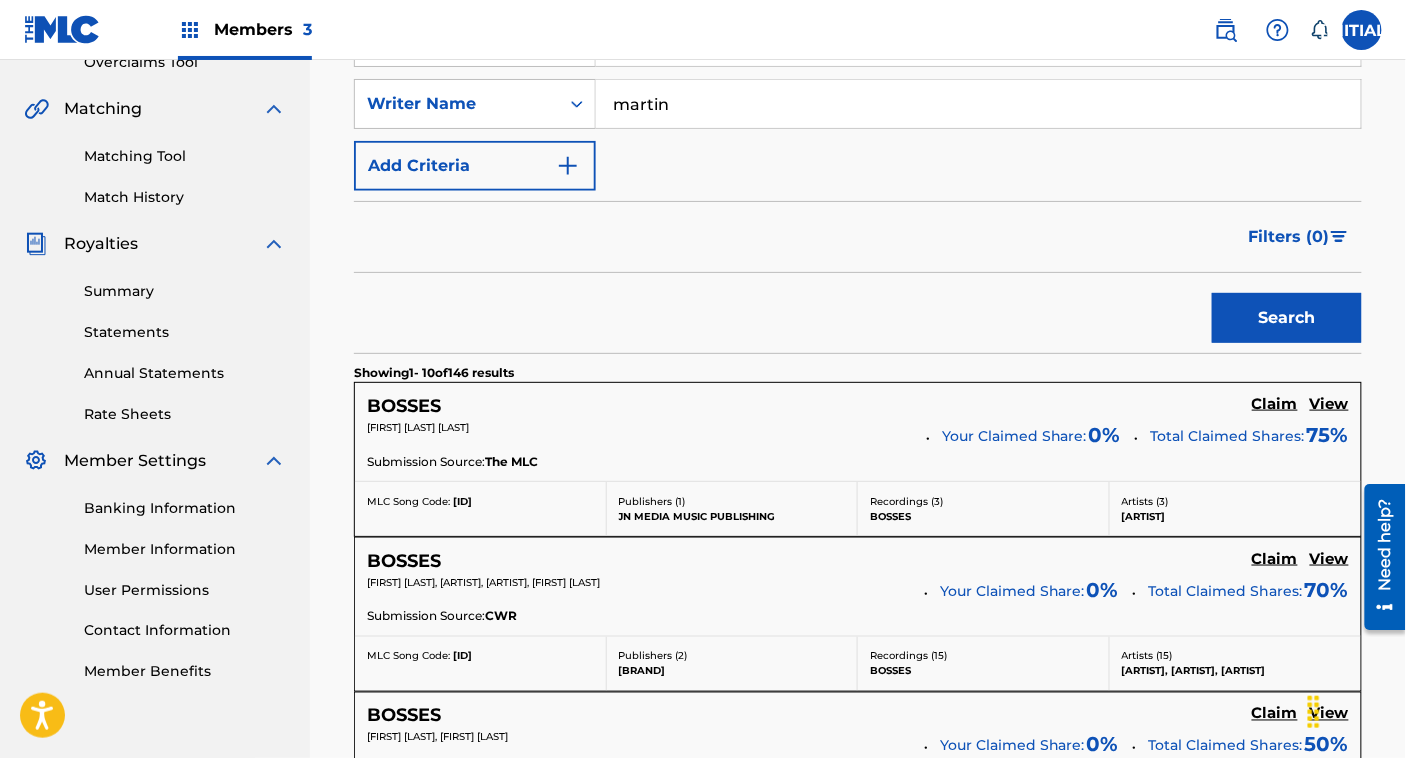 click on "Search" at bounding box center (1287, 318) 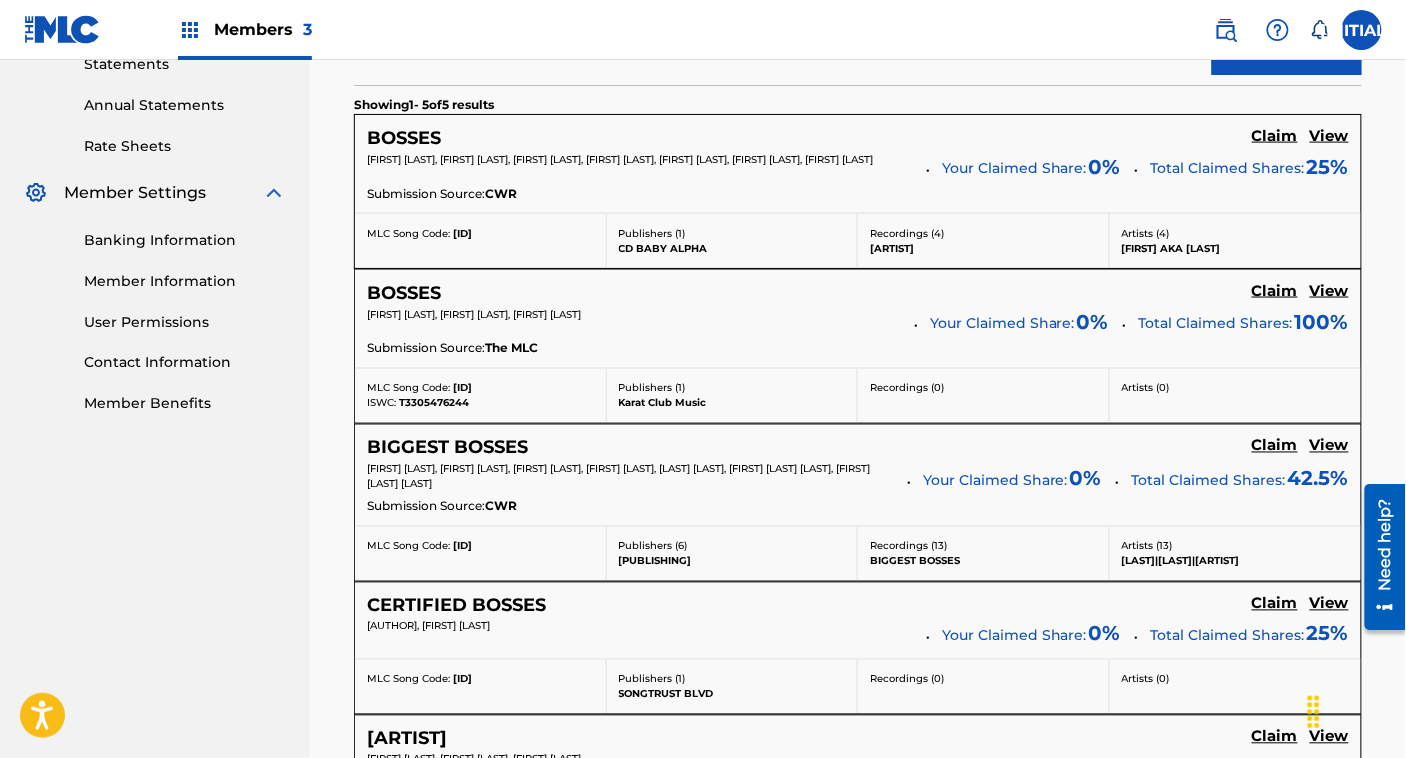 scroll, scrollTop: 704, scrollLeft: 0, axis: vertical 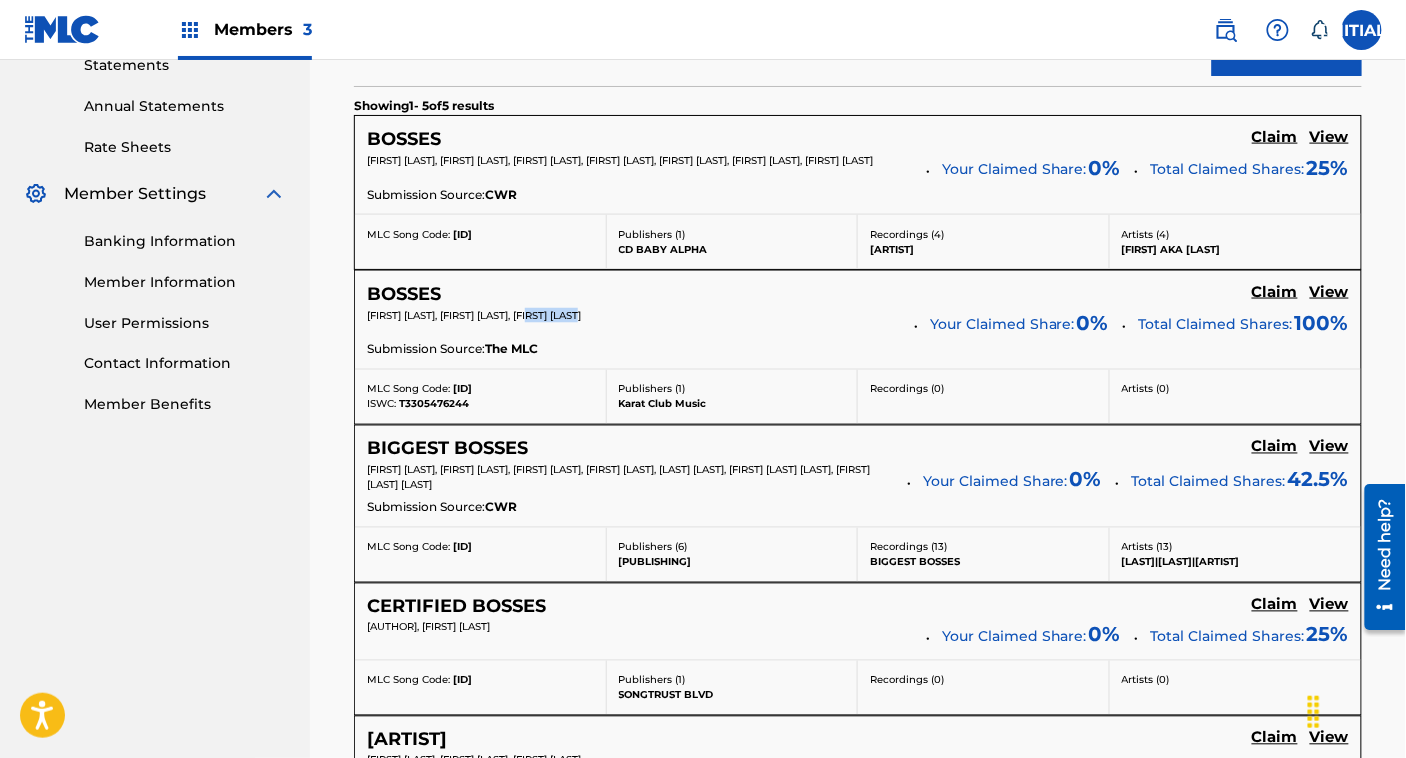 drag, startPoint x: 577, startPoint y: 307, endPoint x: 644, endPoint y: 315, distance: 67.47592 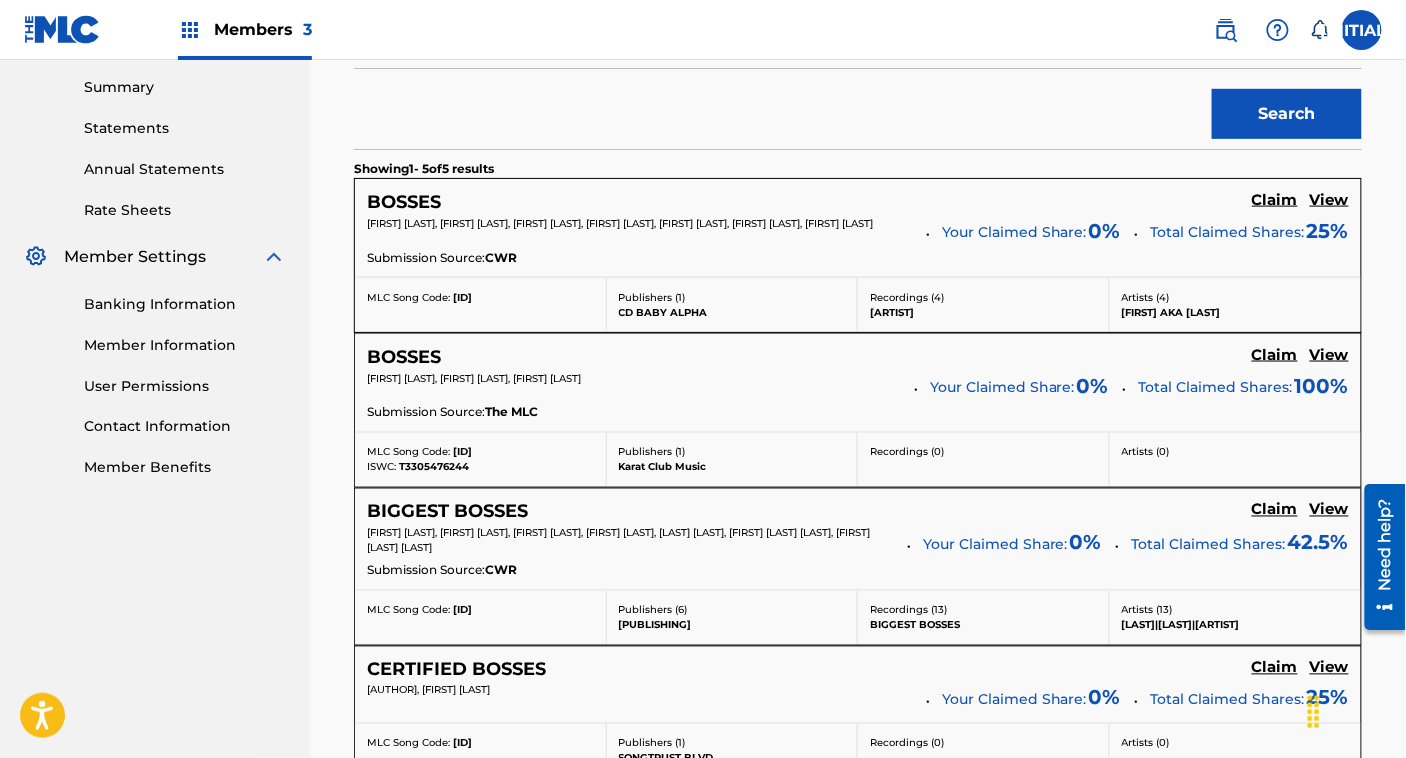 scroll, scrollTop: 312, scrollLeft: 0, axis: vertical 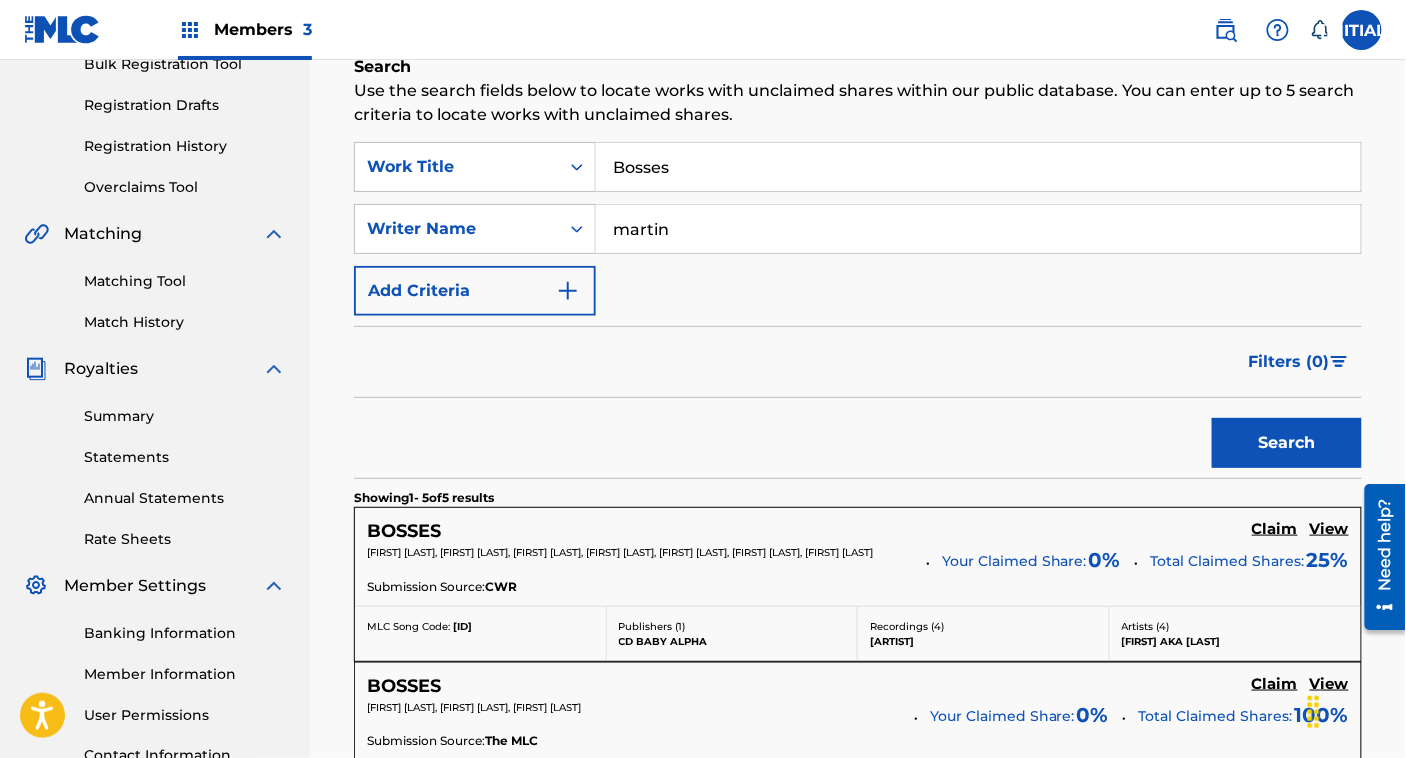 click on "martin" at bounding box center [978, 229] 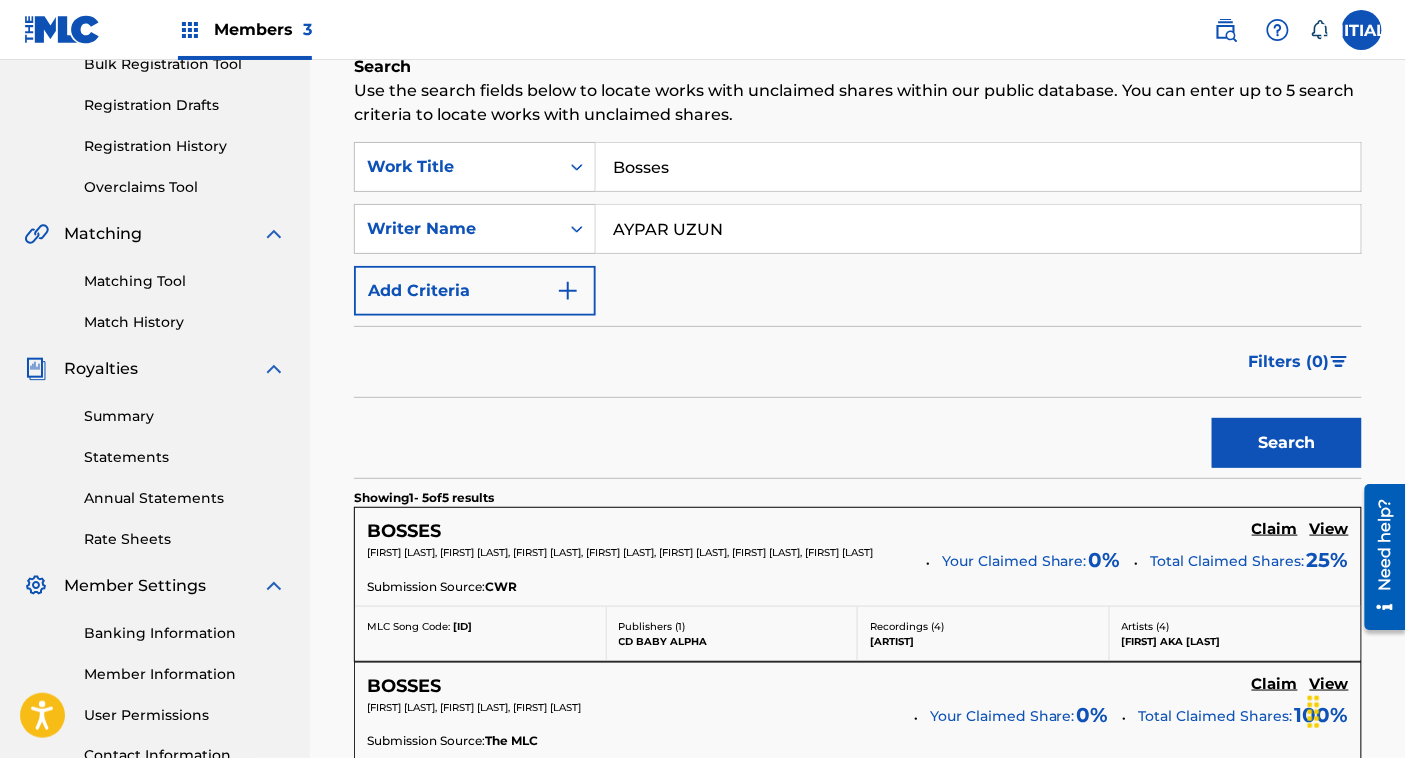 type on "AYPAR UZUN" 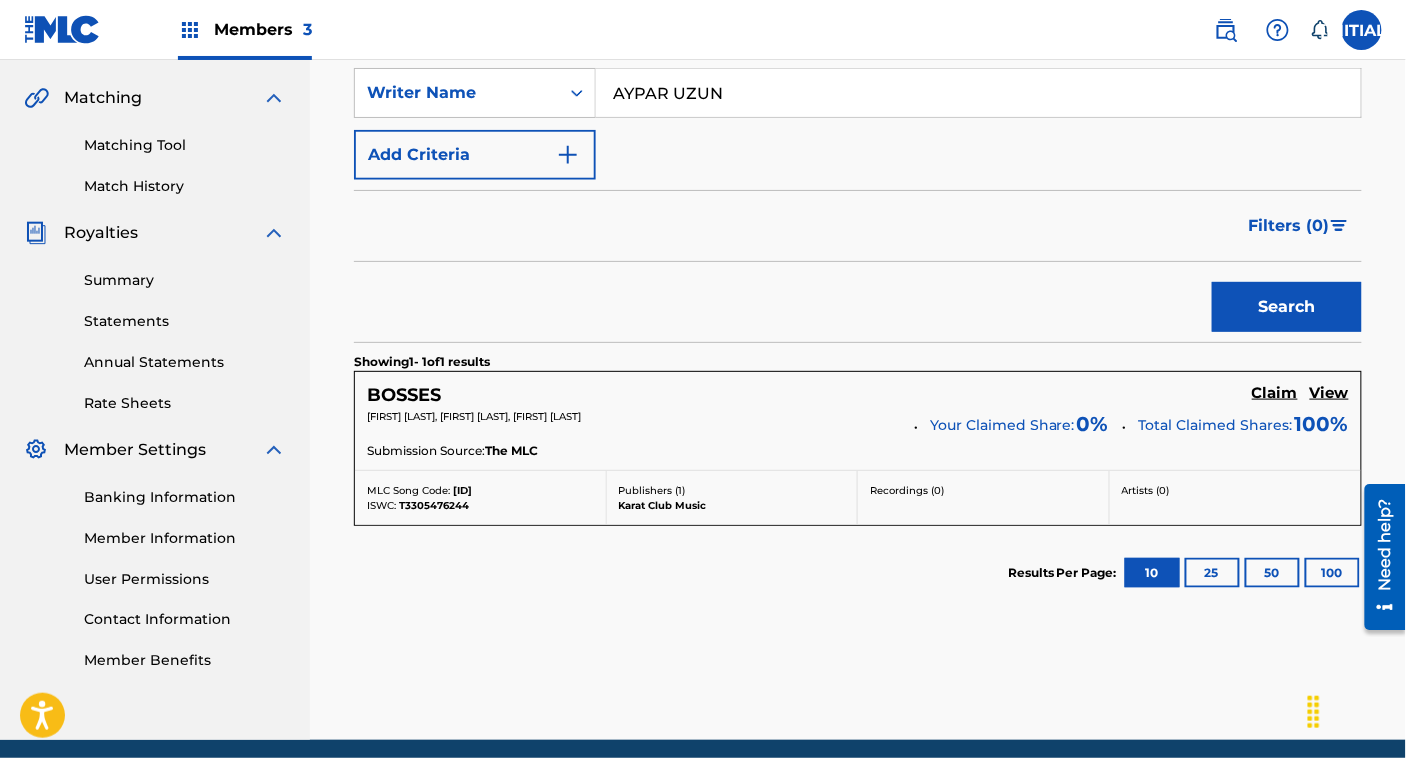 scroll, scrollTop: 450, scrollLeft: 0, axis: vertical 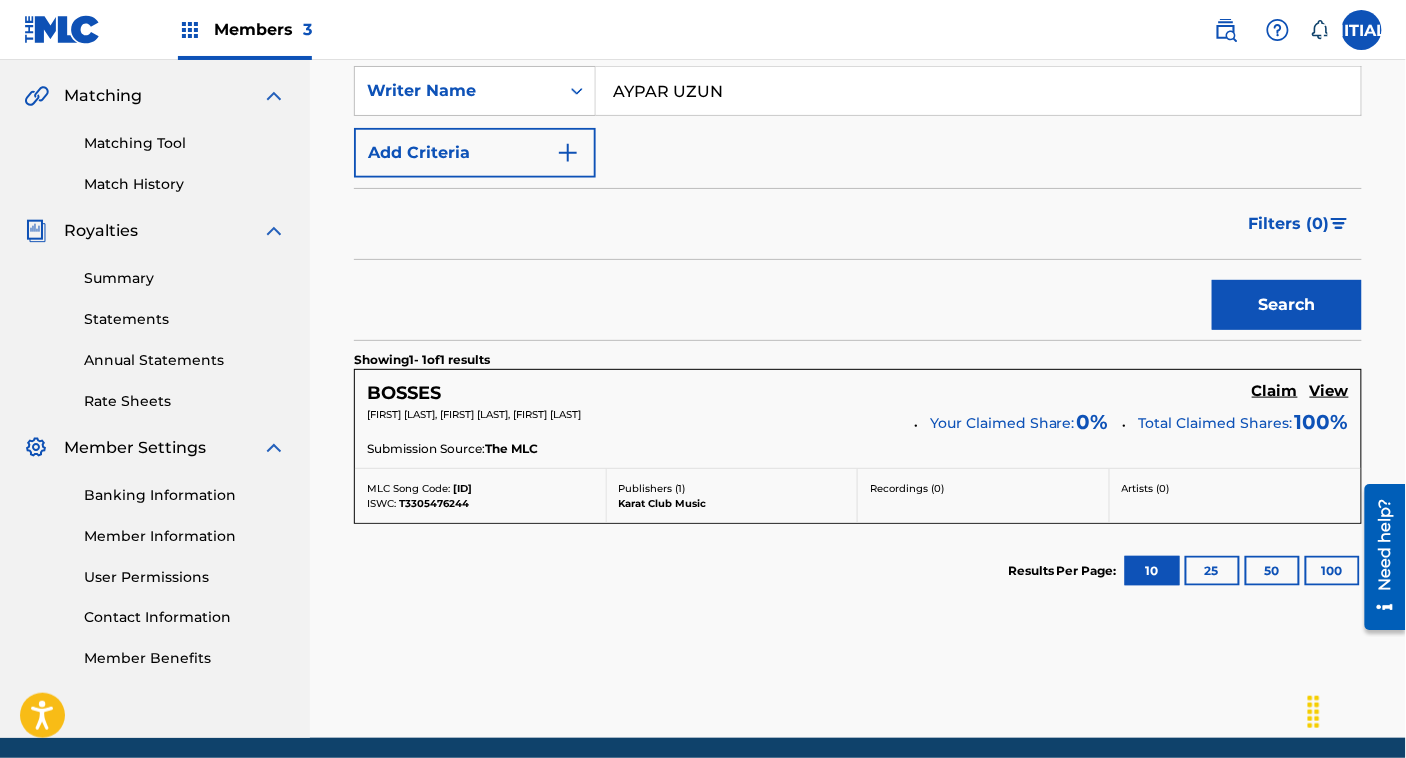 click on "View" at bounding box center [1329, 391] 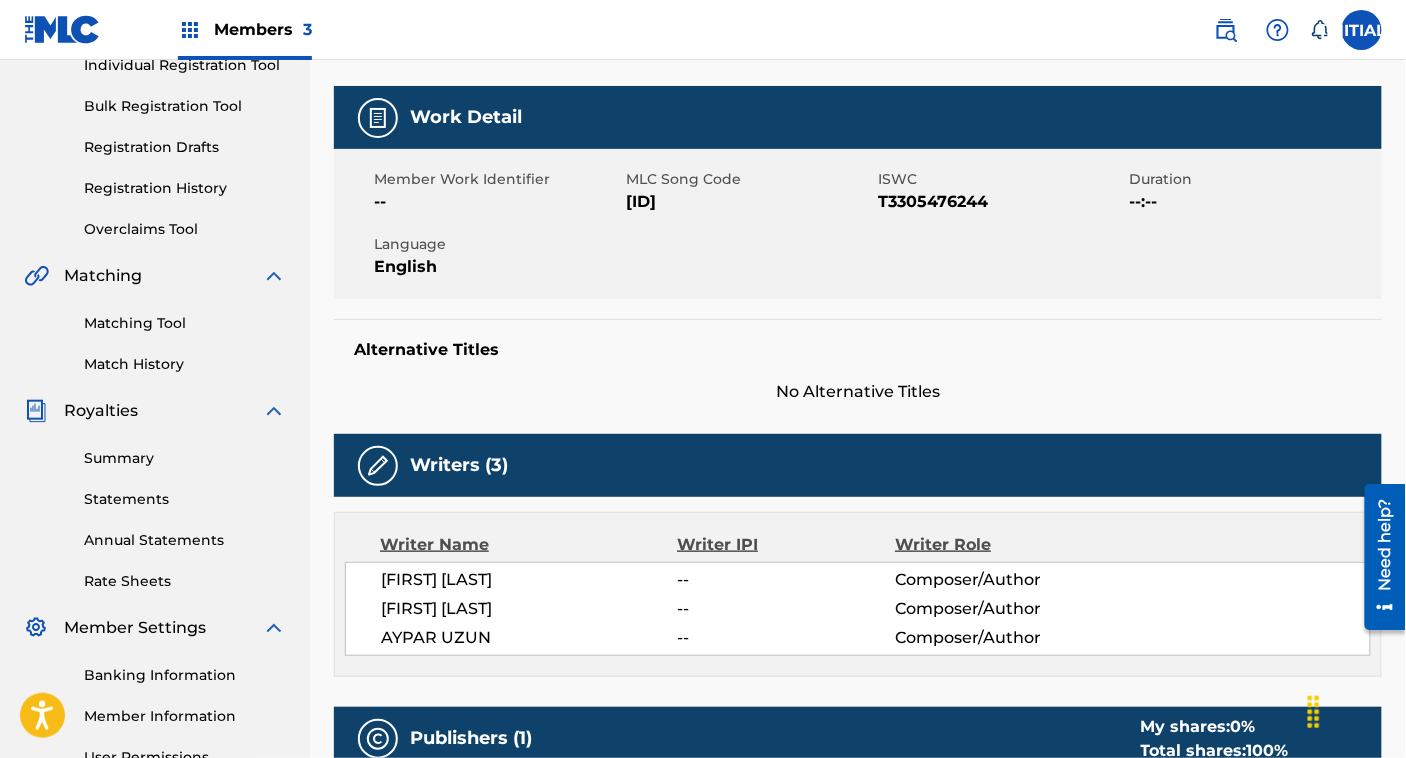 scroll, scrollTop: 238, scrollLeft: 0, axis: vertical 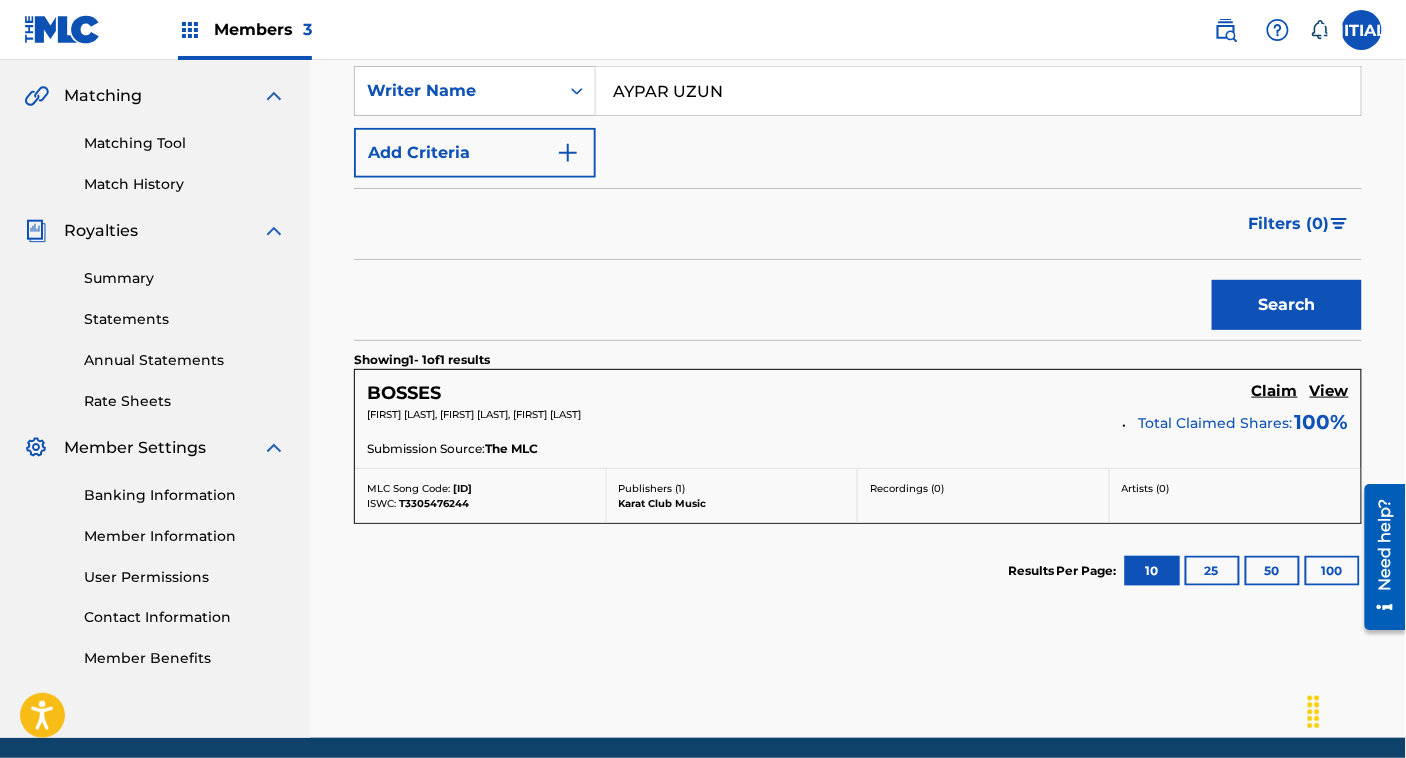 click on "Claim" at bounding box center [1275, 391] 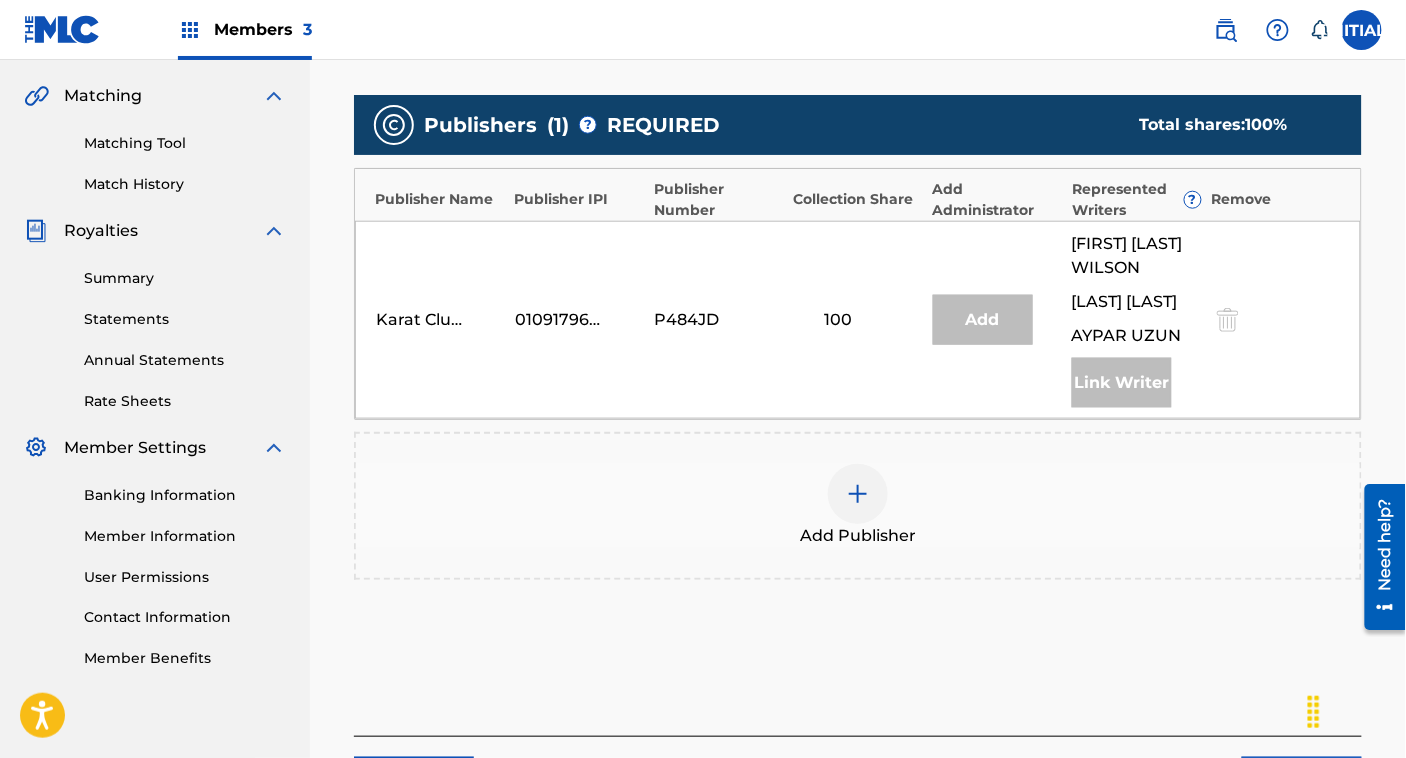 click at bounding box center (858, 494) 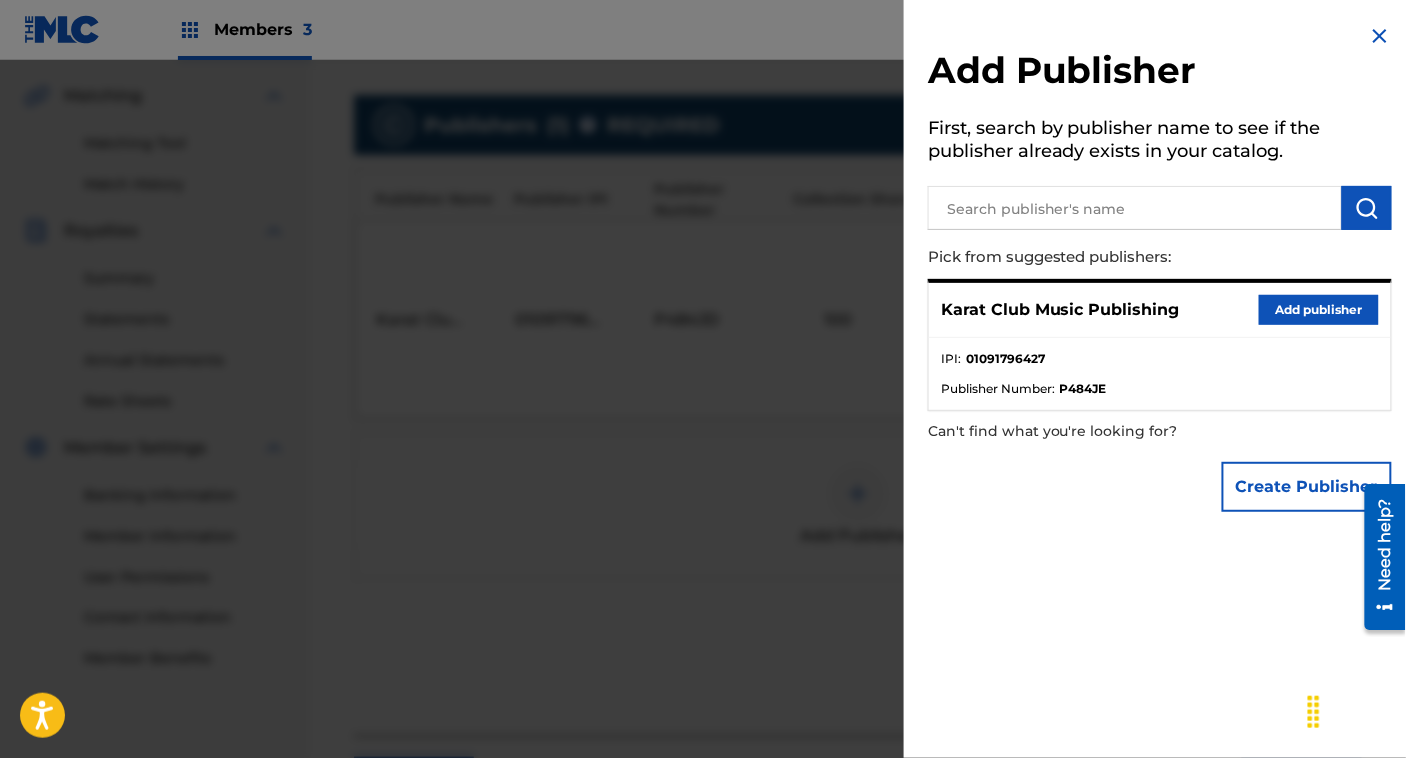 click on "Add publisher" at bounding box center (1319, 310) 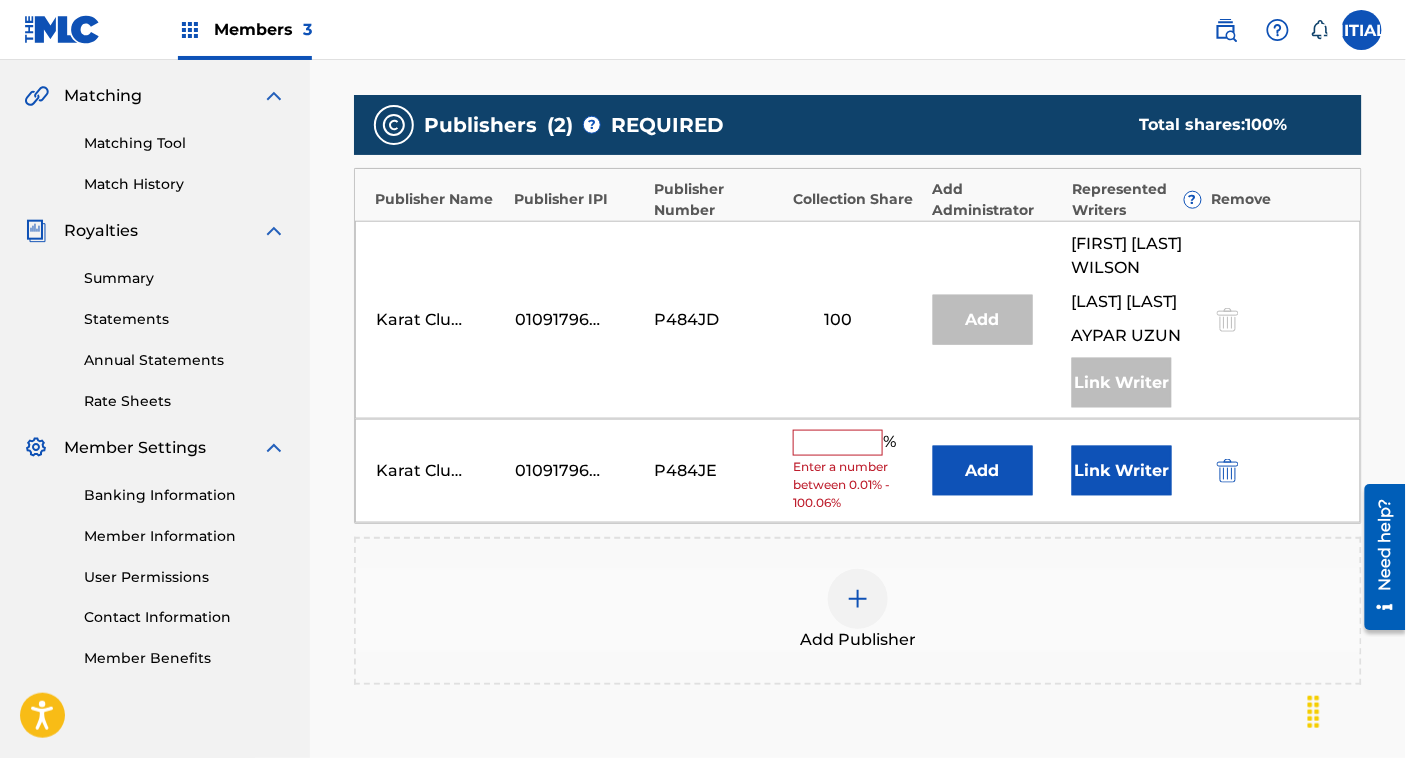 click on "Link Writer" at bounding box center (1122, 471) 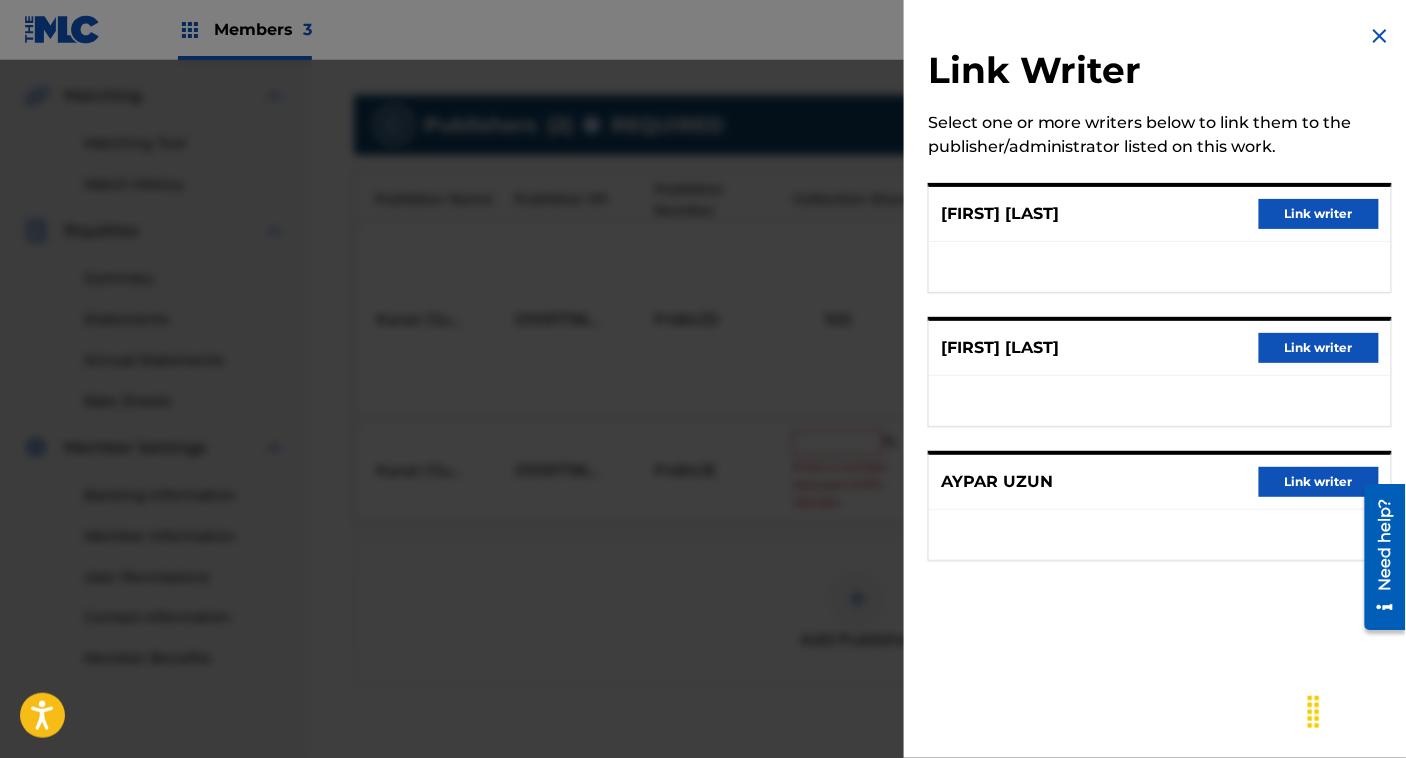 click on "Link writer" at bounding box center (1319, 214) 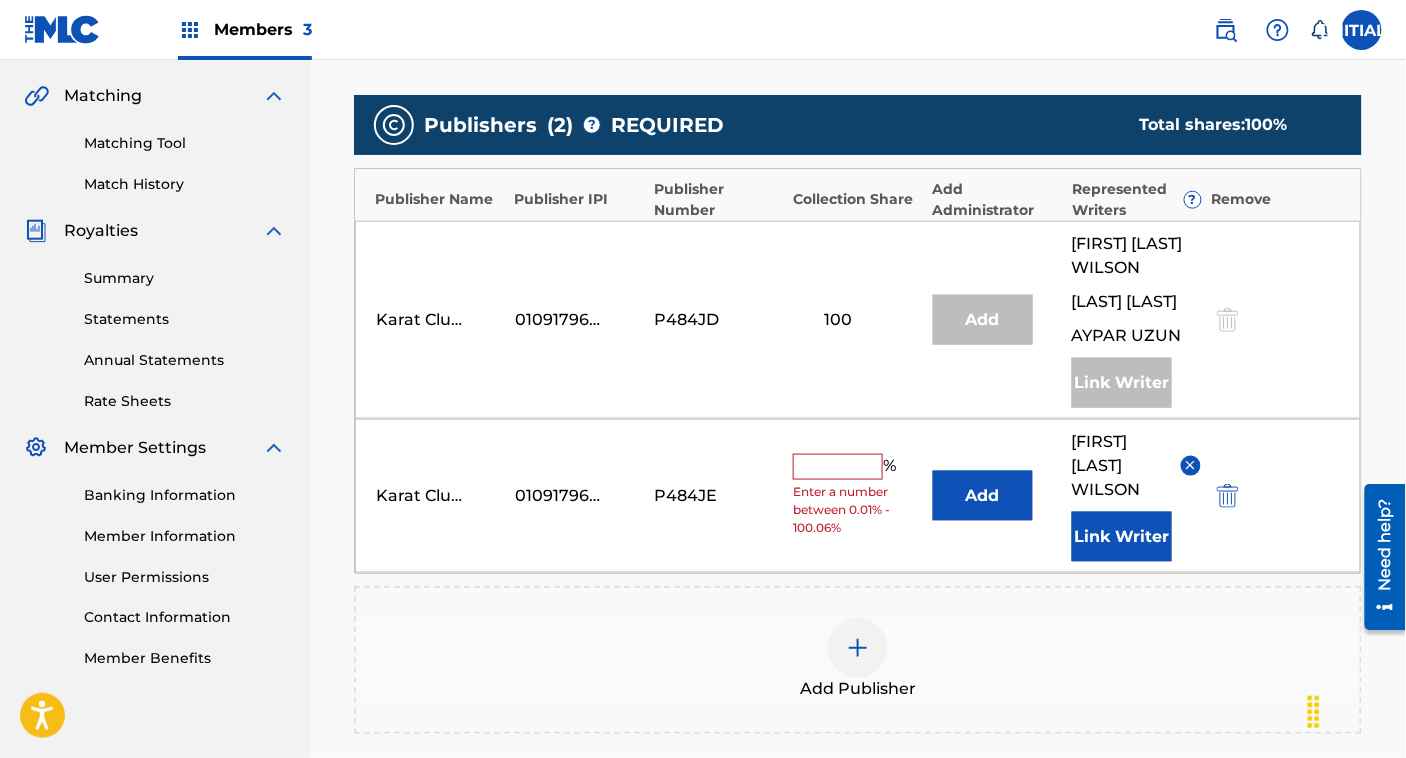 click on "Link Writer" at bounding box center (1122, 537) 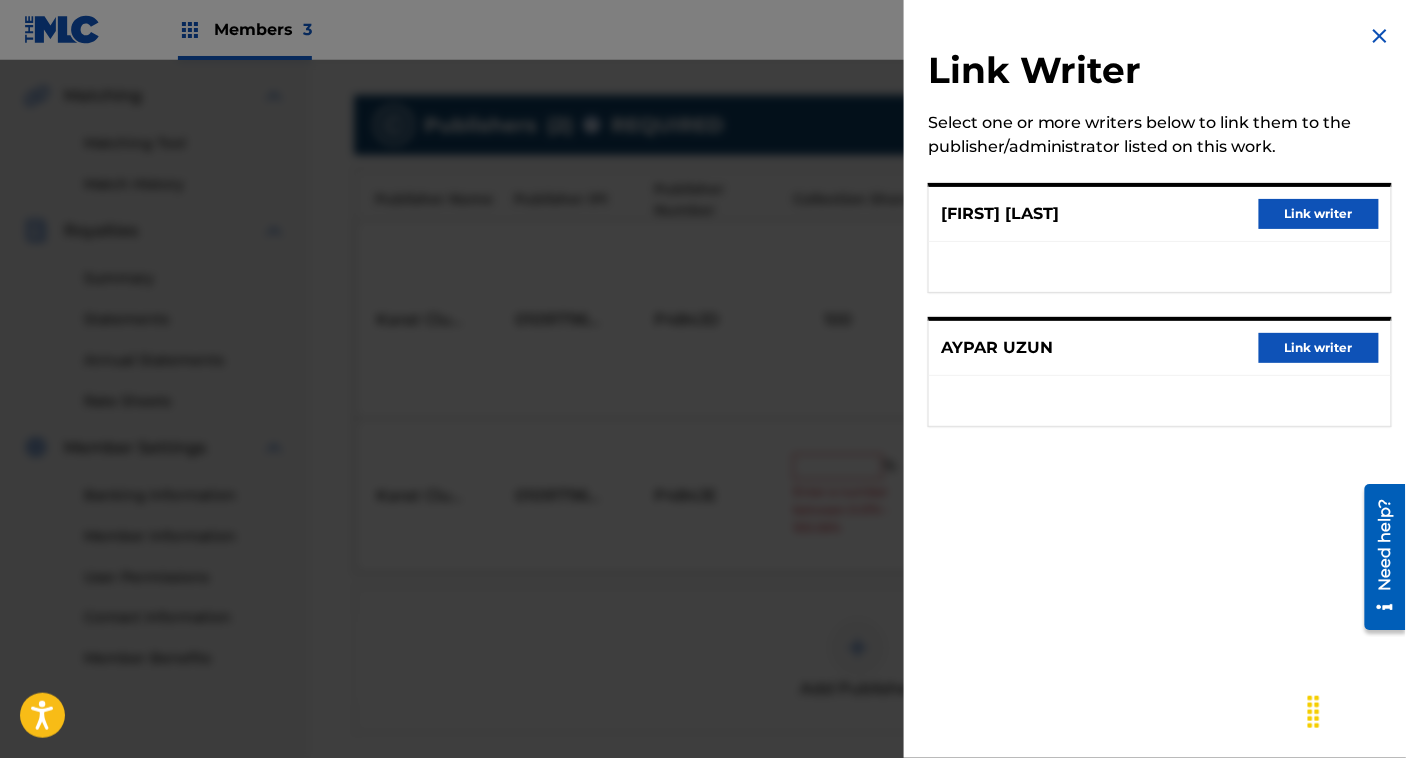 click on "Link writer" at bounding box center [1319, 348] 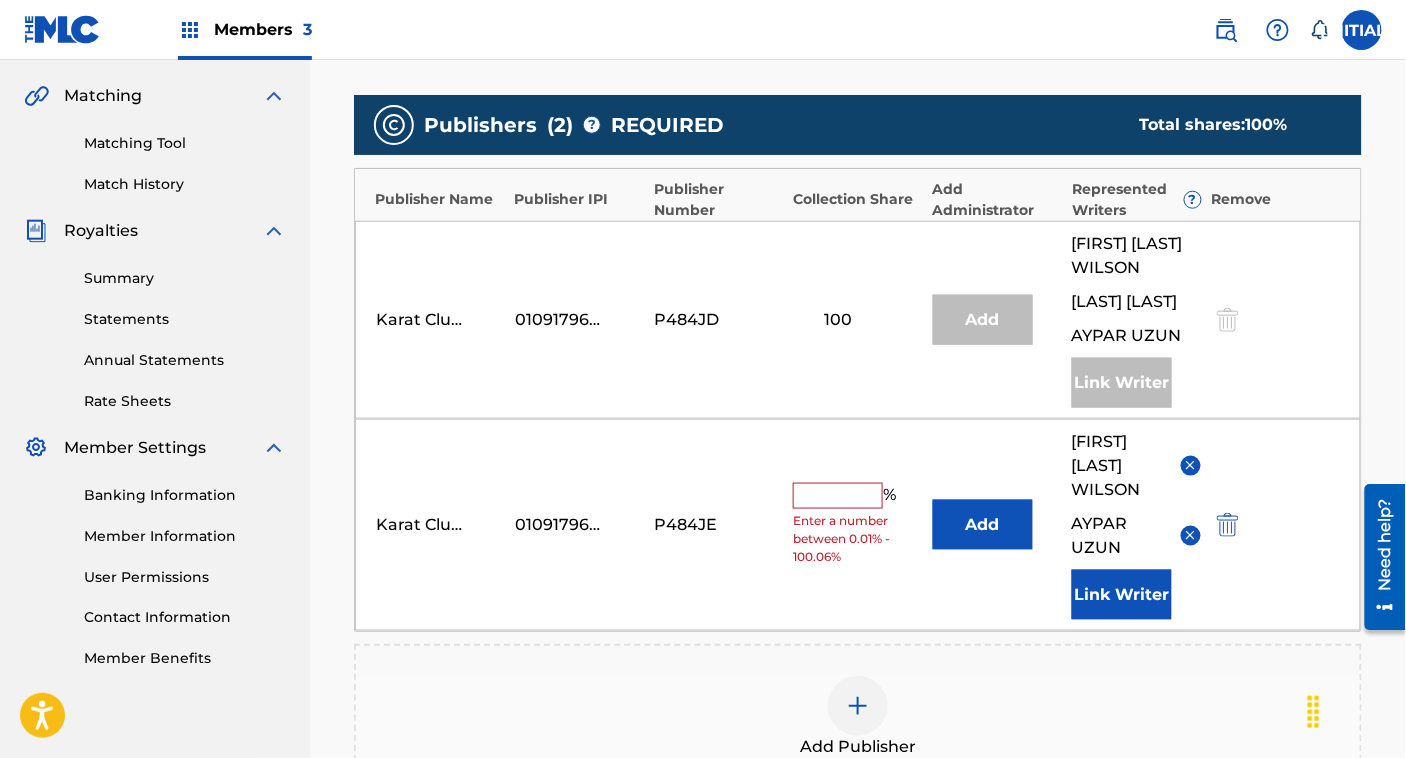 click on "Link Writer" at bounding box center (1122, 595) 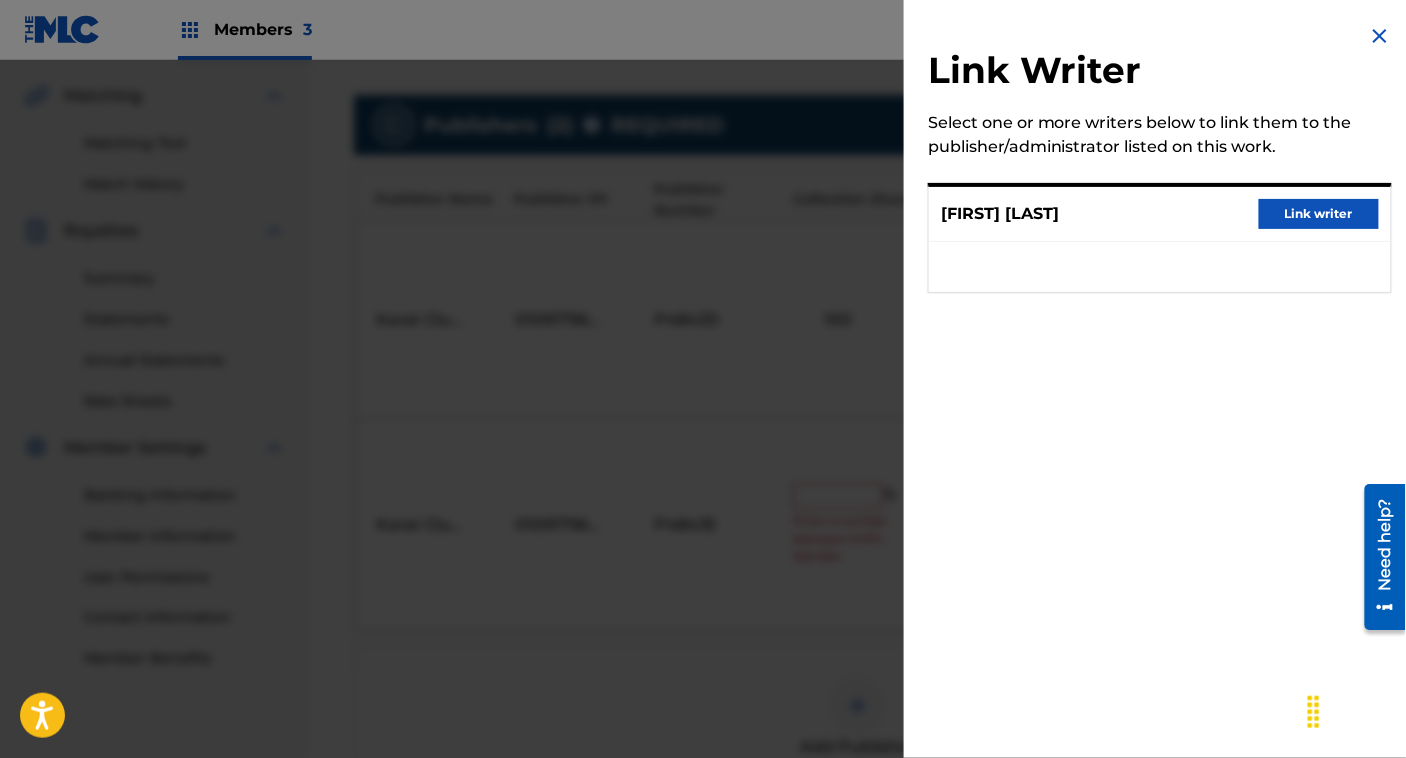 click on "Link writer" at bounding box center [1319, 214] 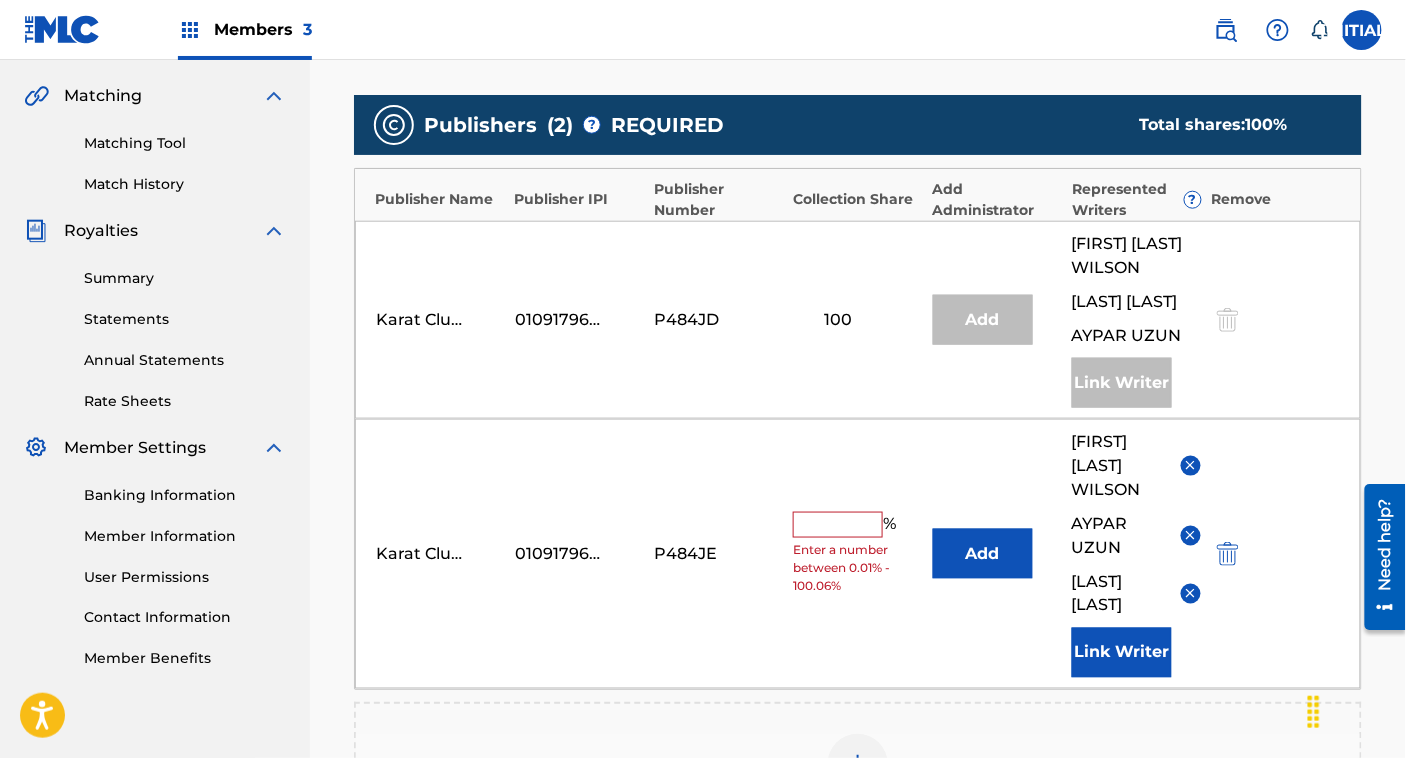 click at bounding box center (838, 525) 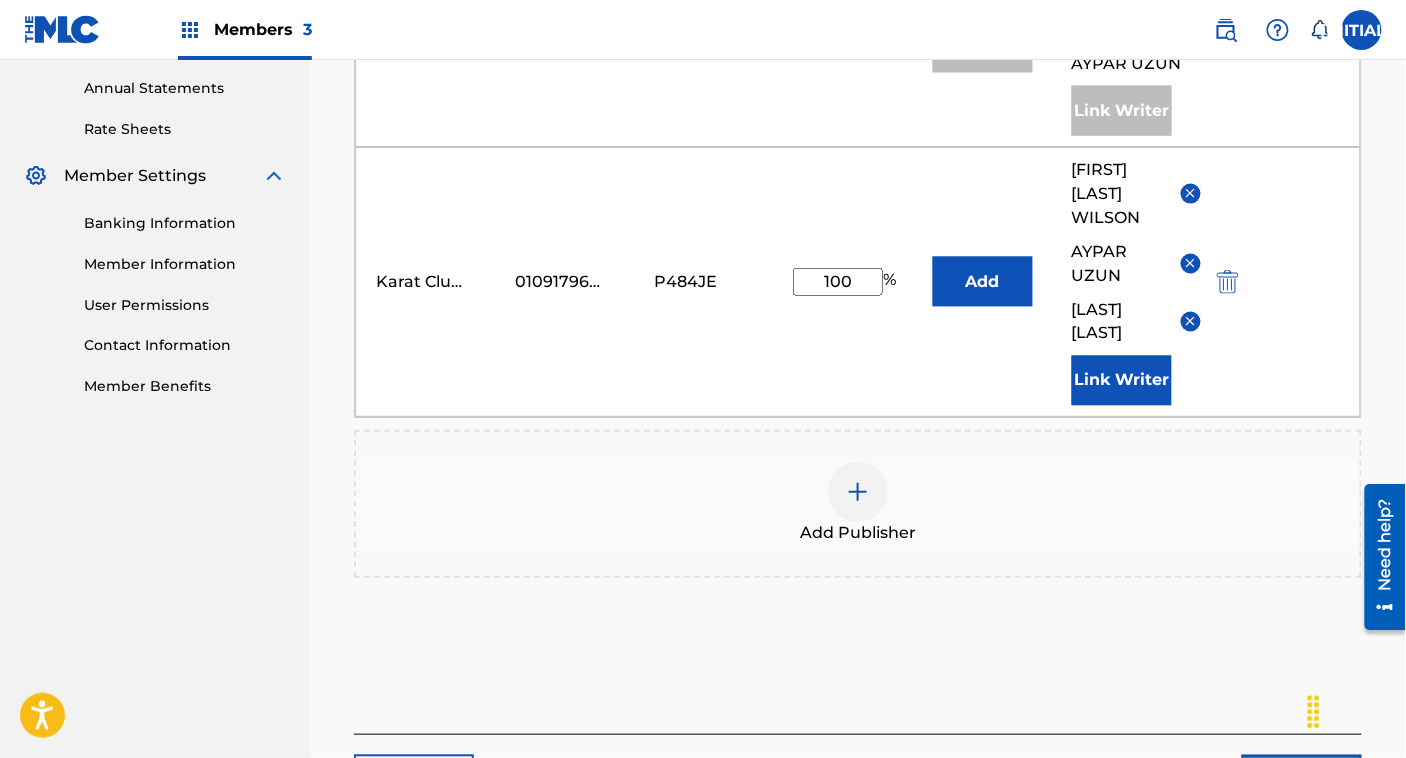 scroll, scrollTop: 881, scrollLeft: 0, axis: vertical 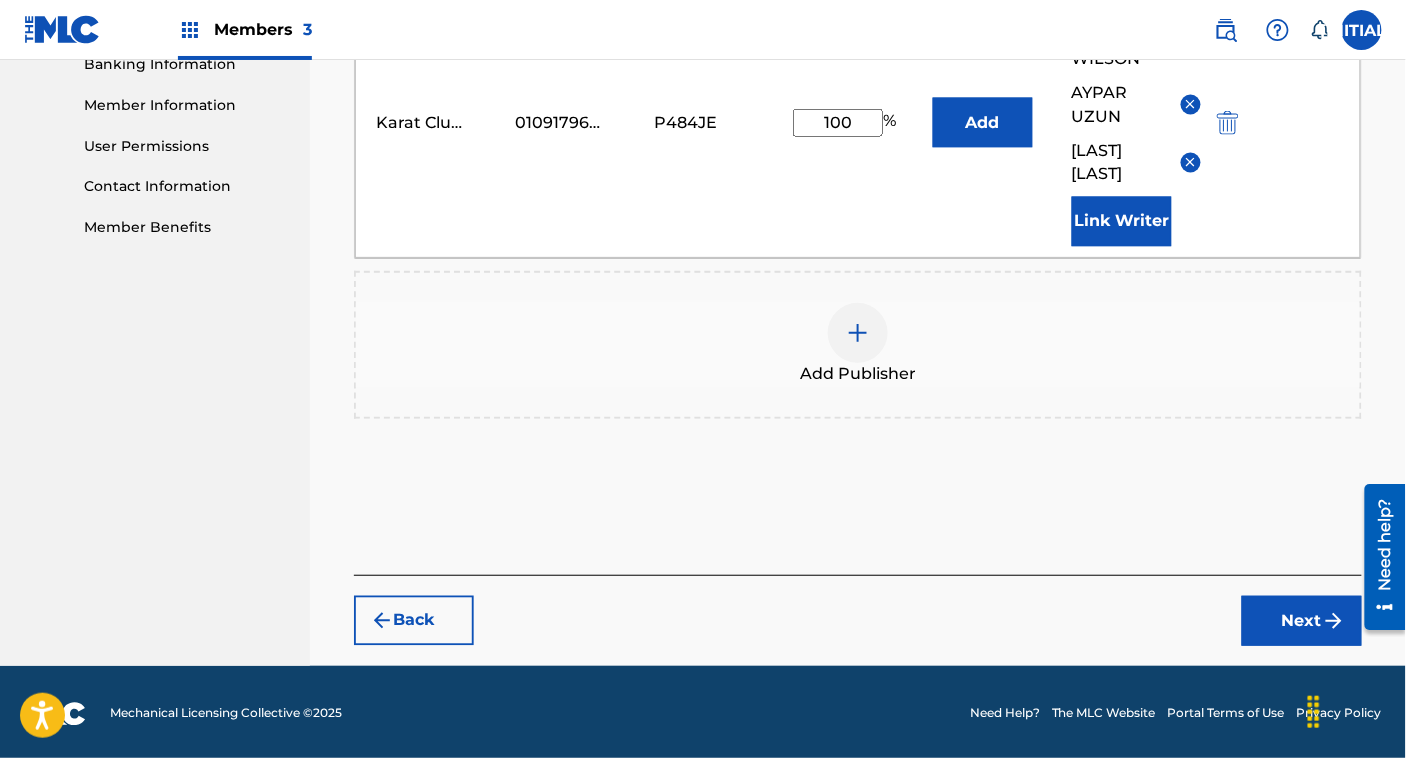 type on "100" 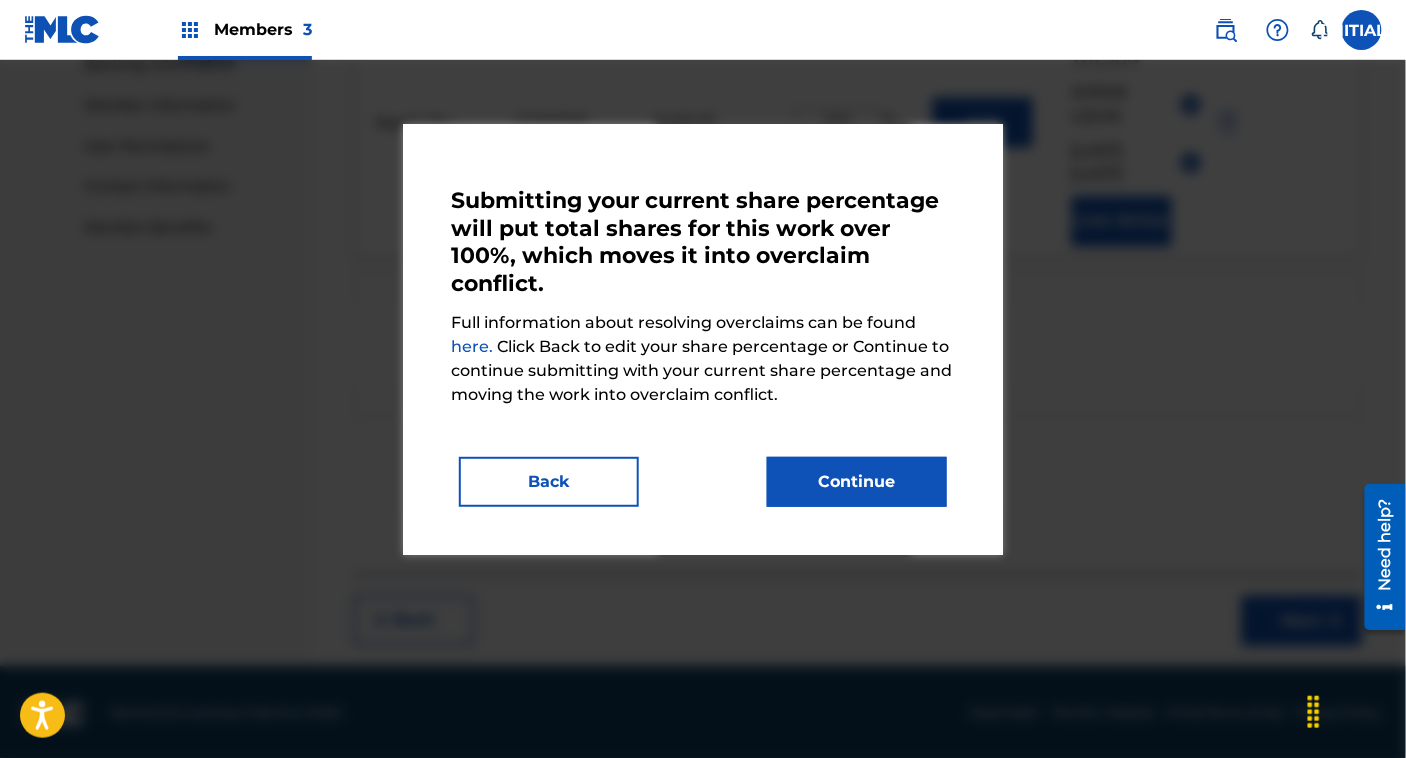 click on "Continue" at bounding box center [857, 482] 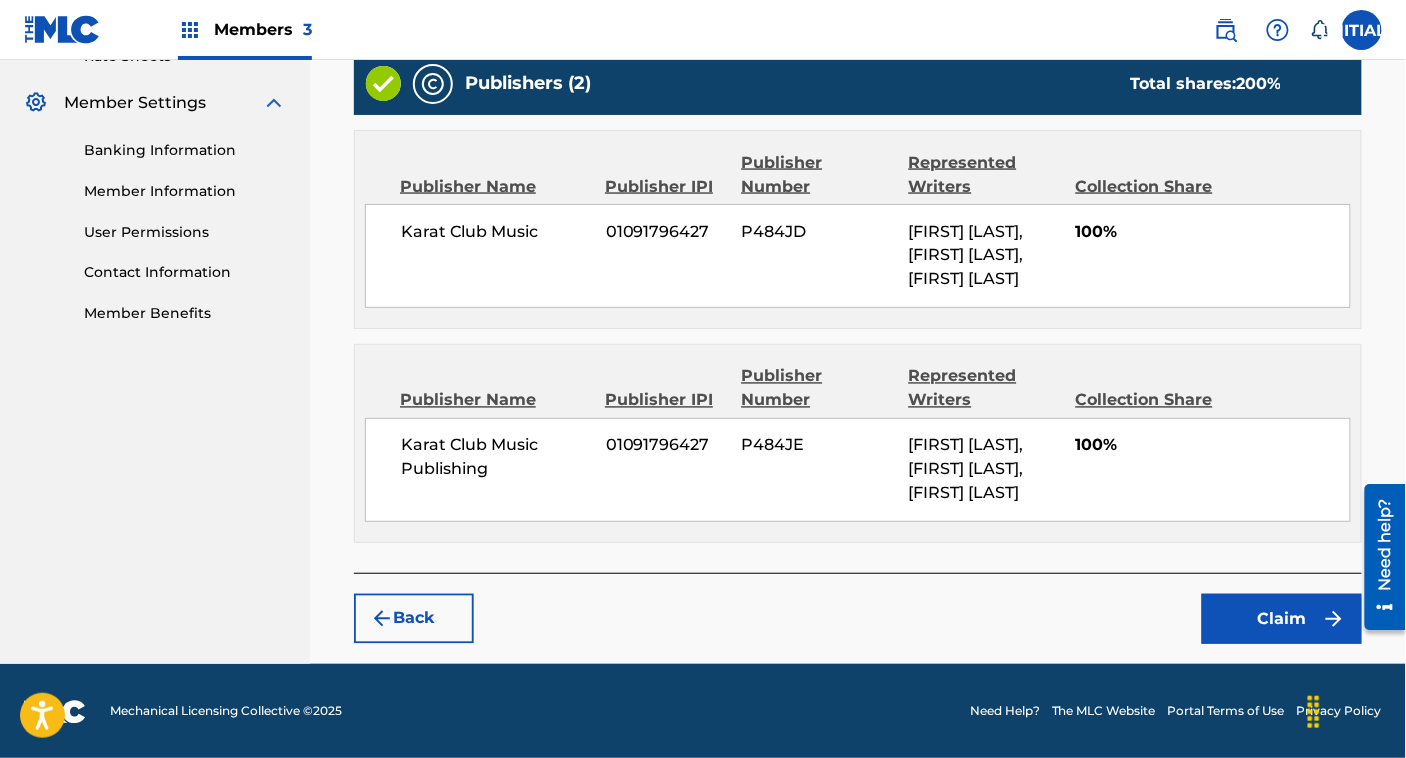 scroll, scrollTop: 839, scrollLeft: 0, axis: vertical 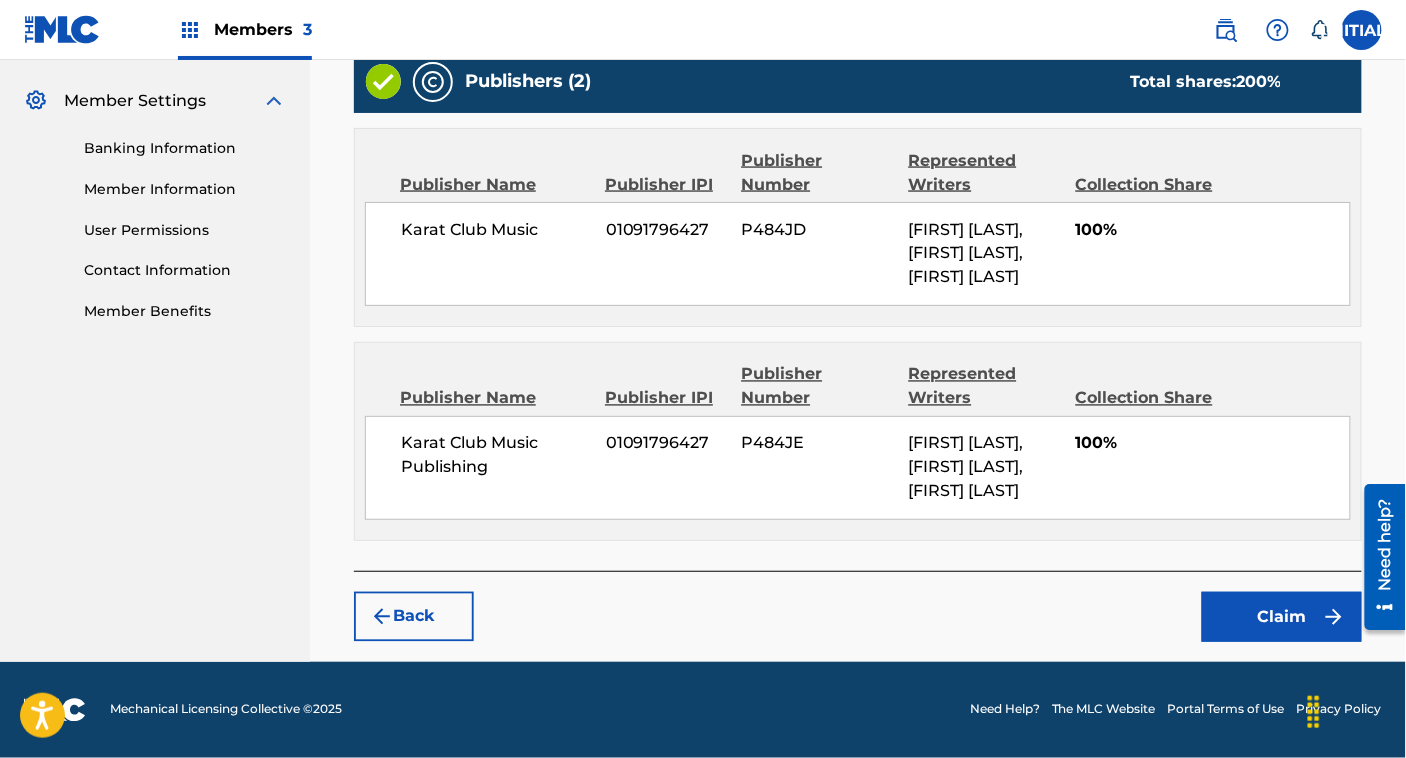 click on "Claim" at bounding box center [1282, 617] 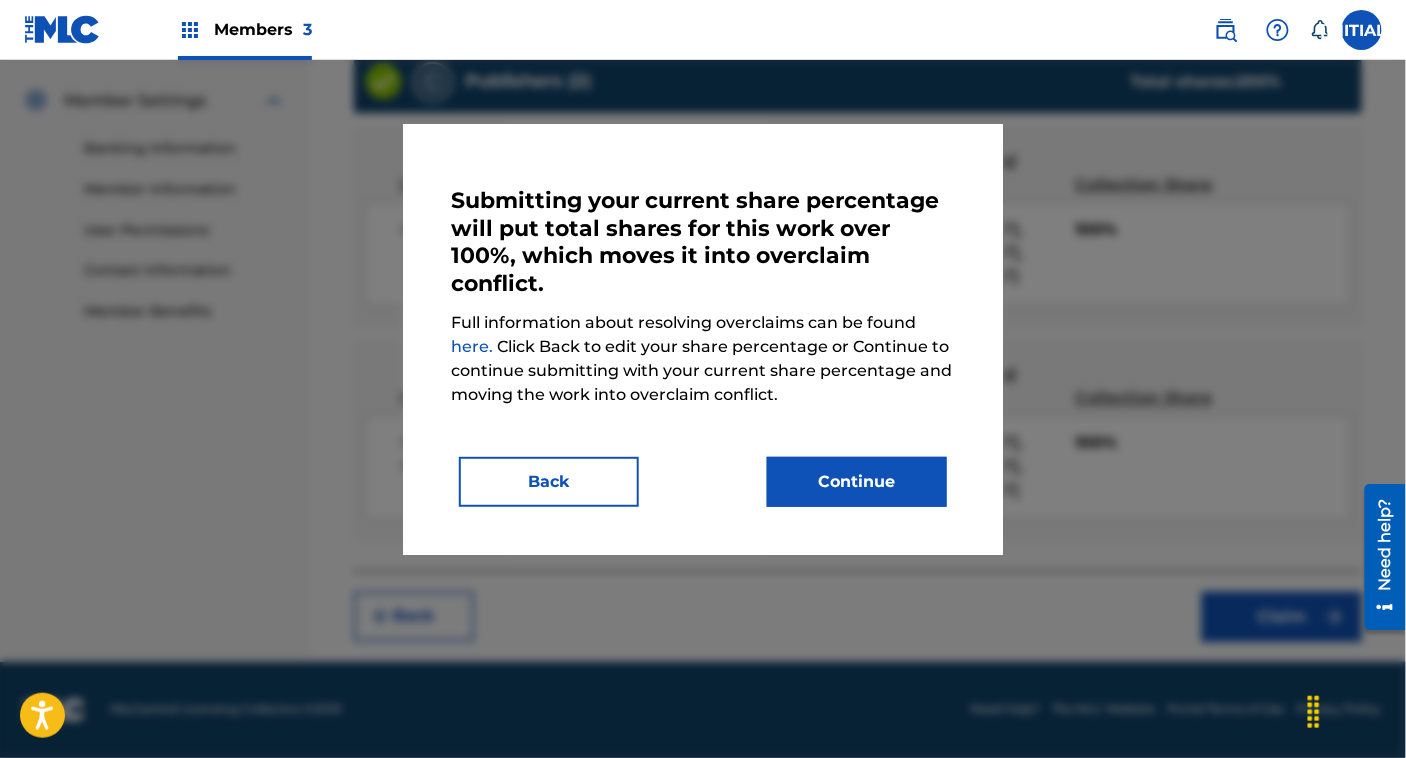 click on "Continue" at bounding box center [857, 482] 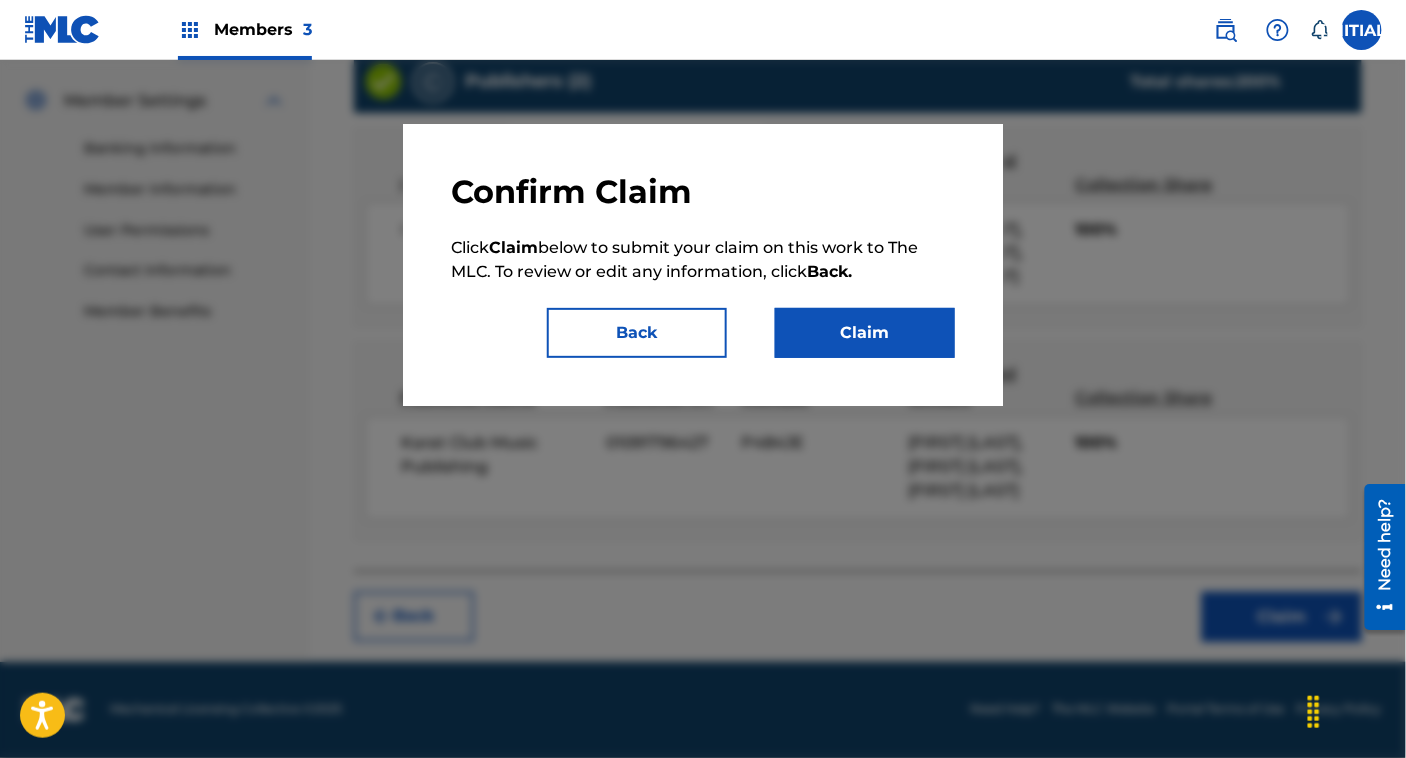 click on "Claim" at bounding box center (865, 333) 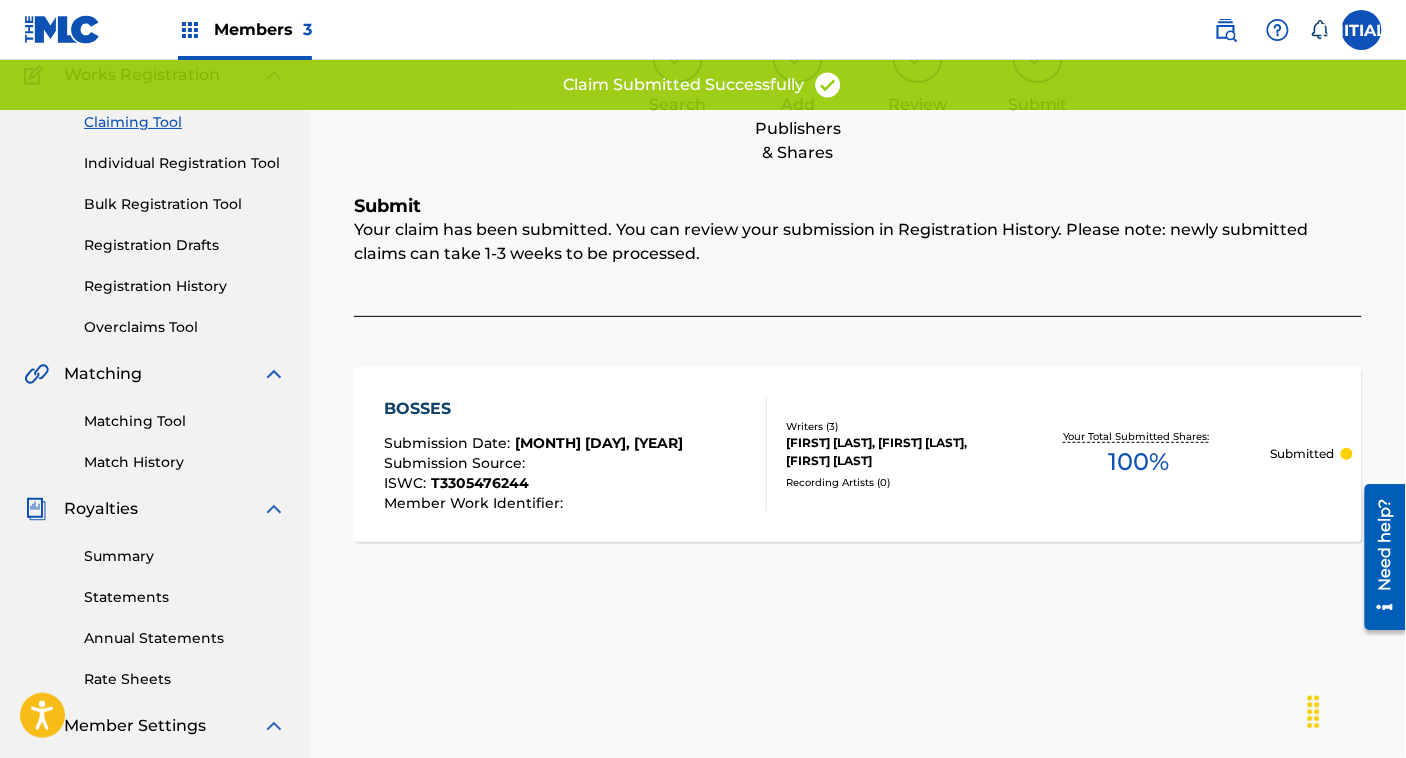 scroll, scrollTop: 173, scrollLeft: 0, axis: vertical 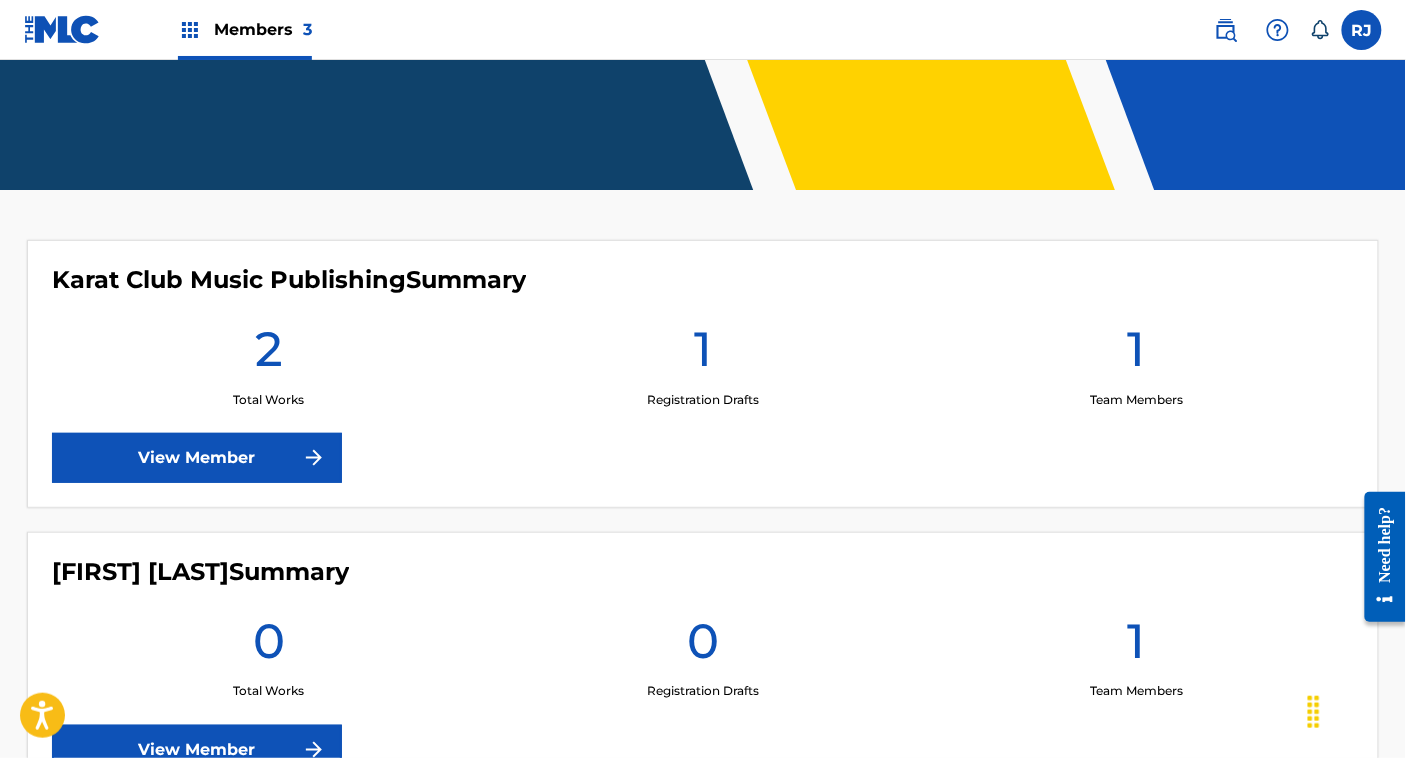 click on "View Member" at bounding box center [197, 458] 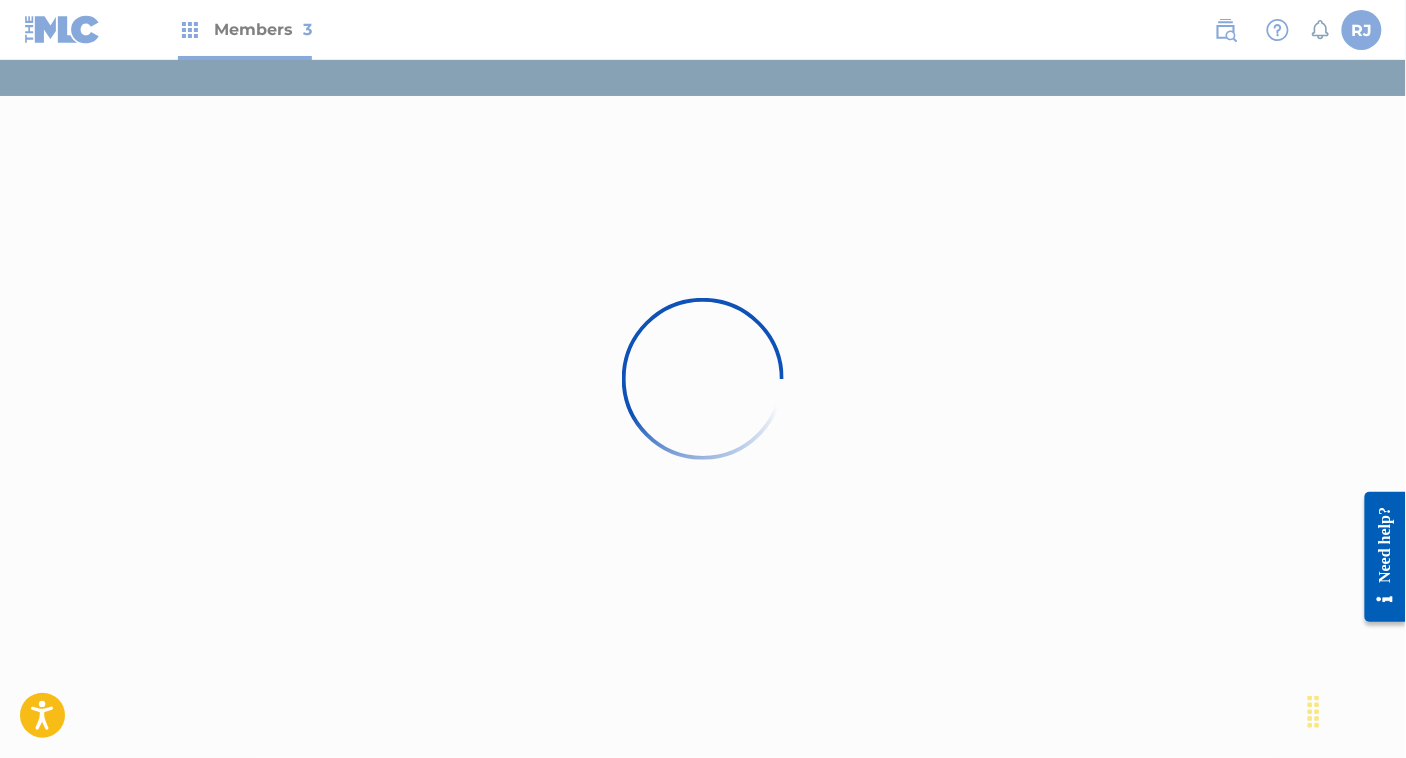 scroll, scrollTop: 0, scrollLeft: 0, axis: both 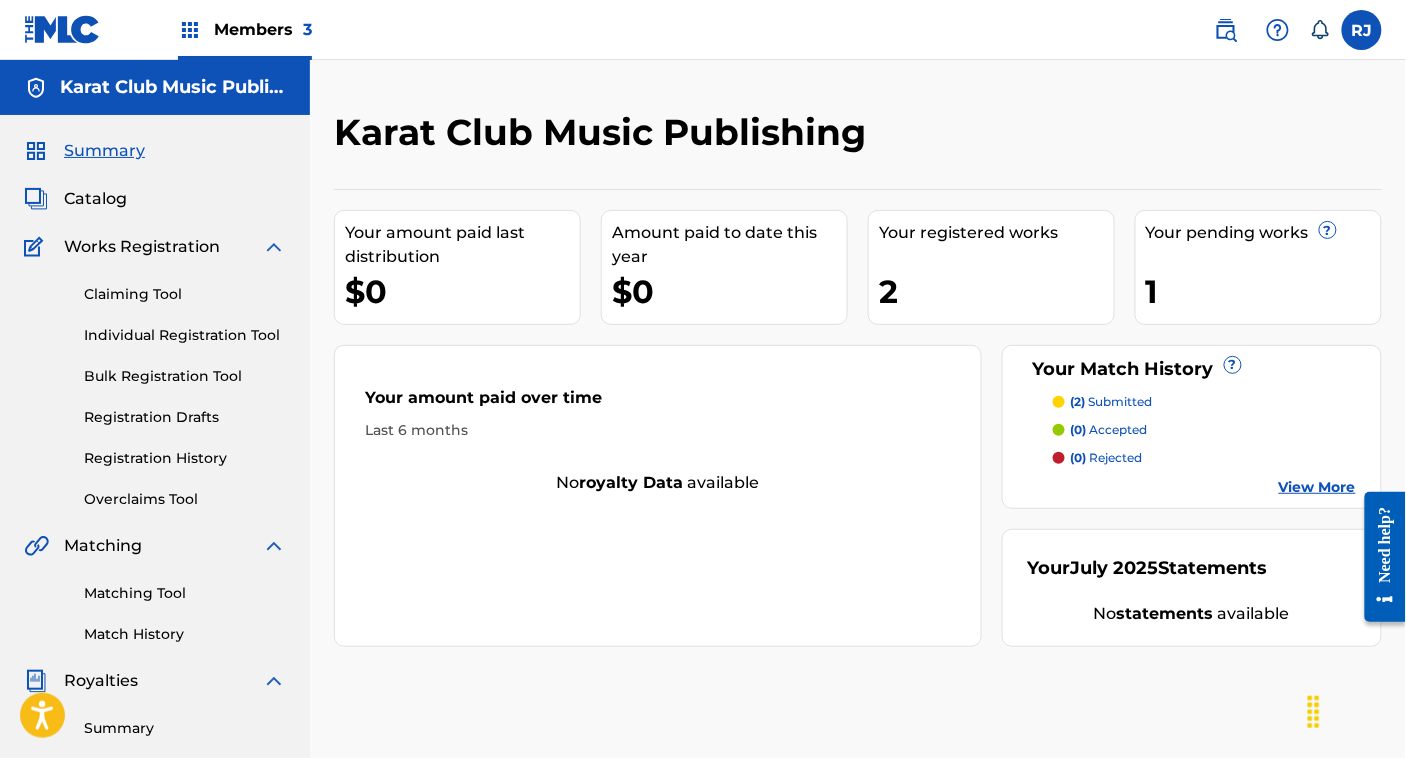click on "Catalog" at bounding box center (95, 199) 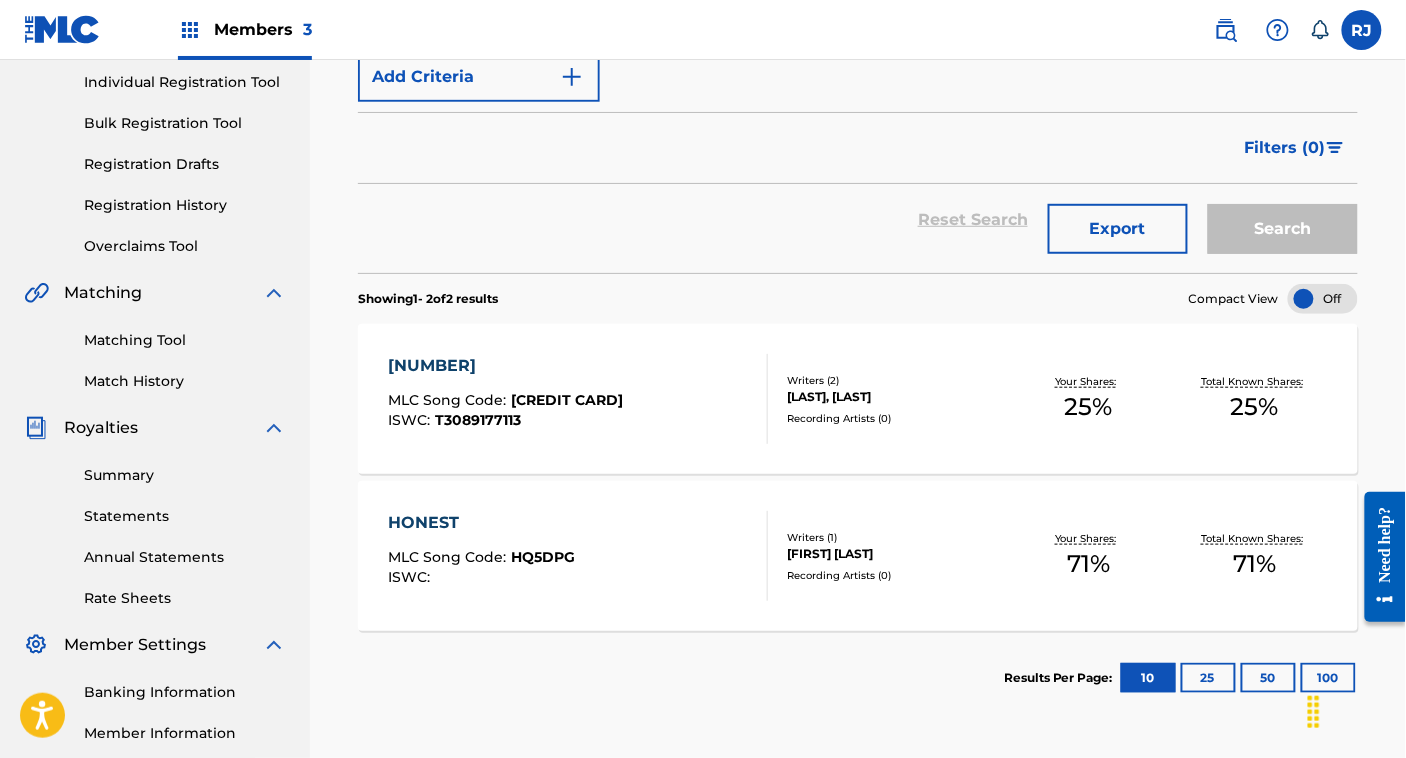 scroll, scrollTop: 261, scrollLeft: 0, axis: vertical 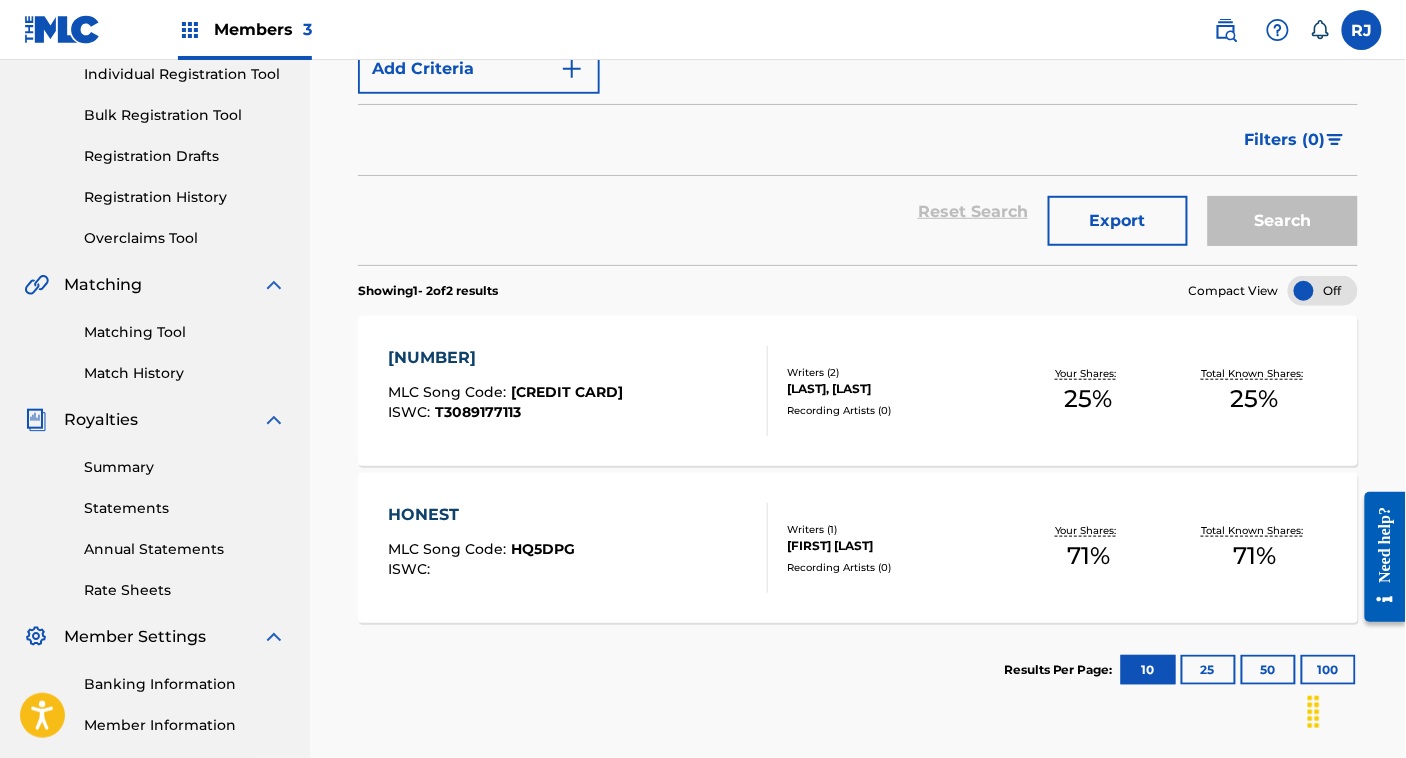click on "Match History" at bounding box center (185, 373) 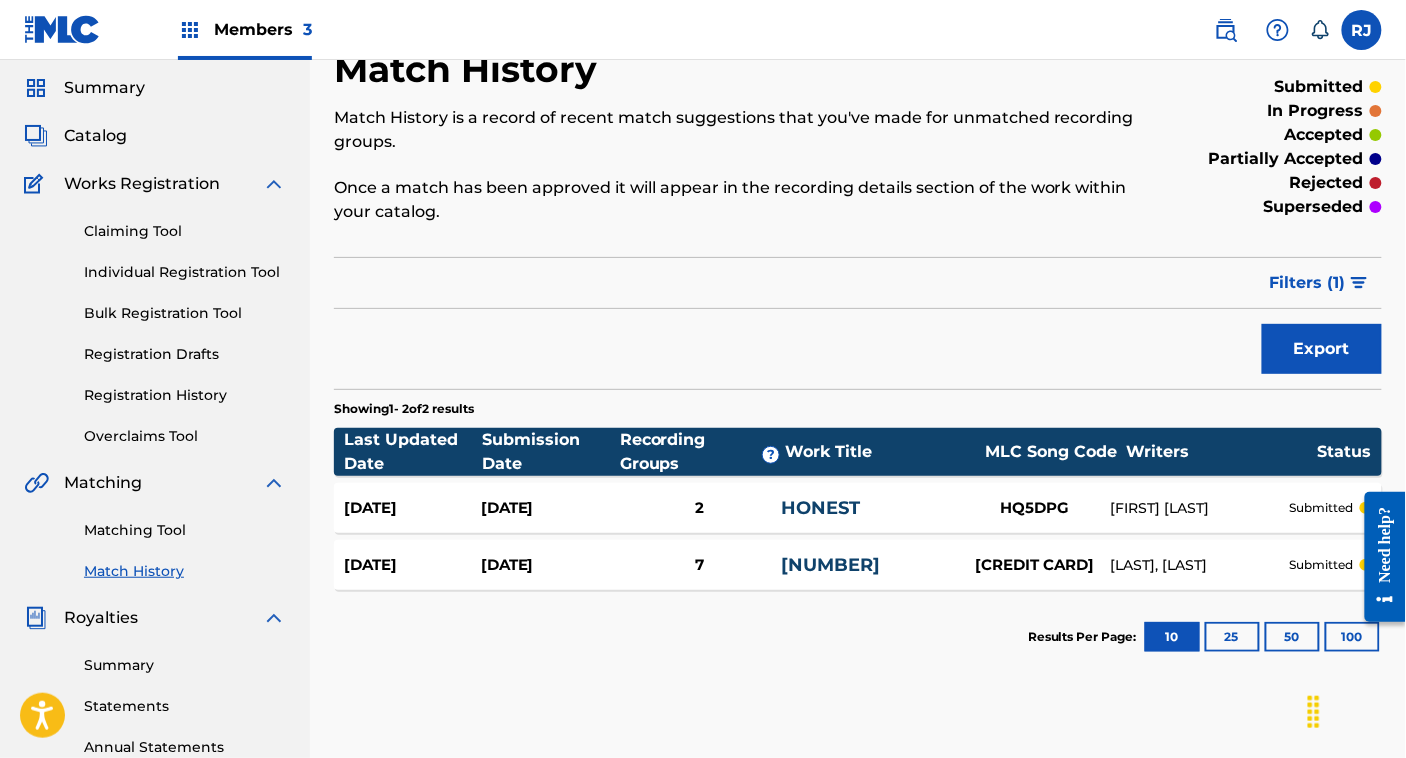 scroll, scrollTop: 62, scrollLeft: 0, axis: vertical 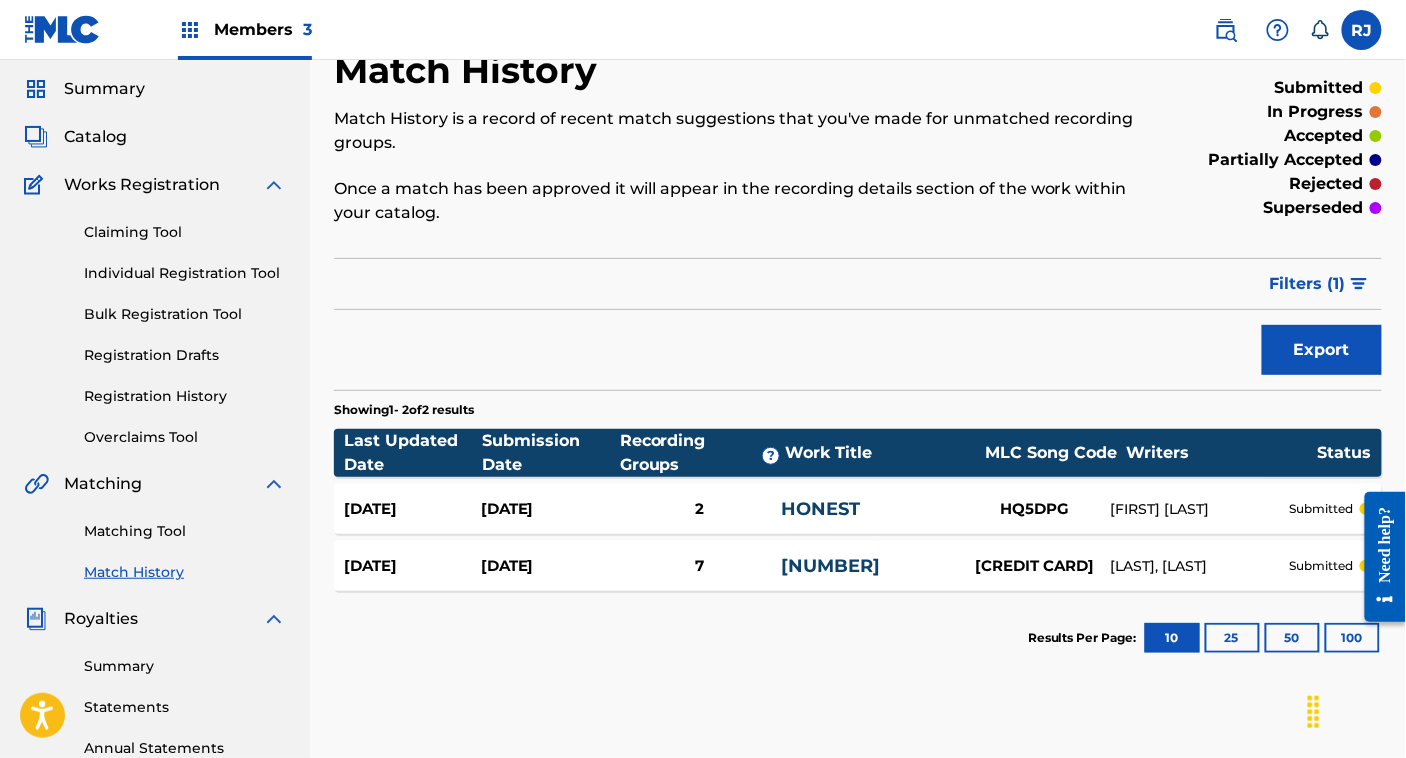click on "Individual Registration Tool" at bounding box center [185, 273] 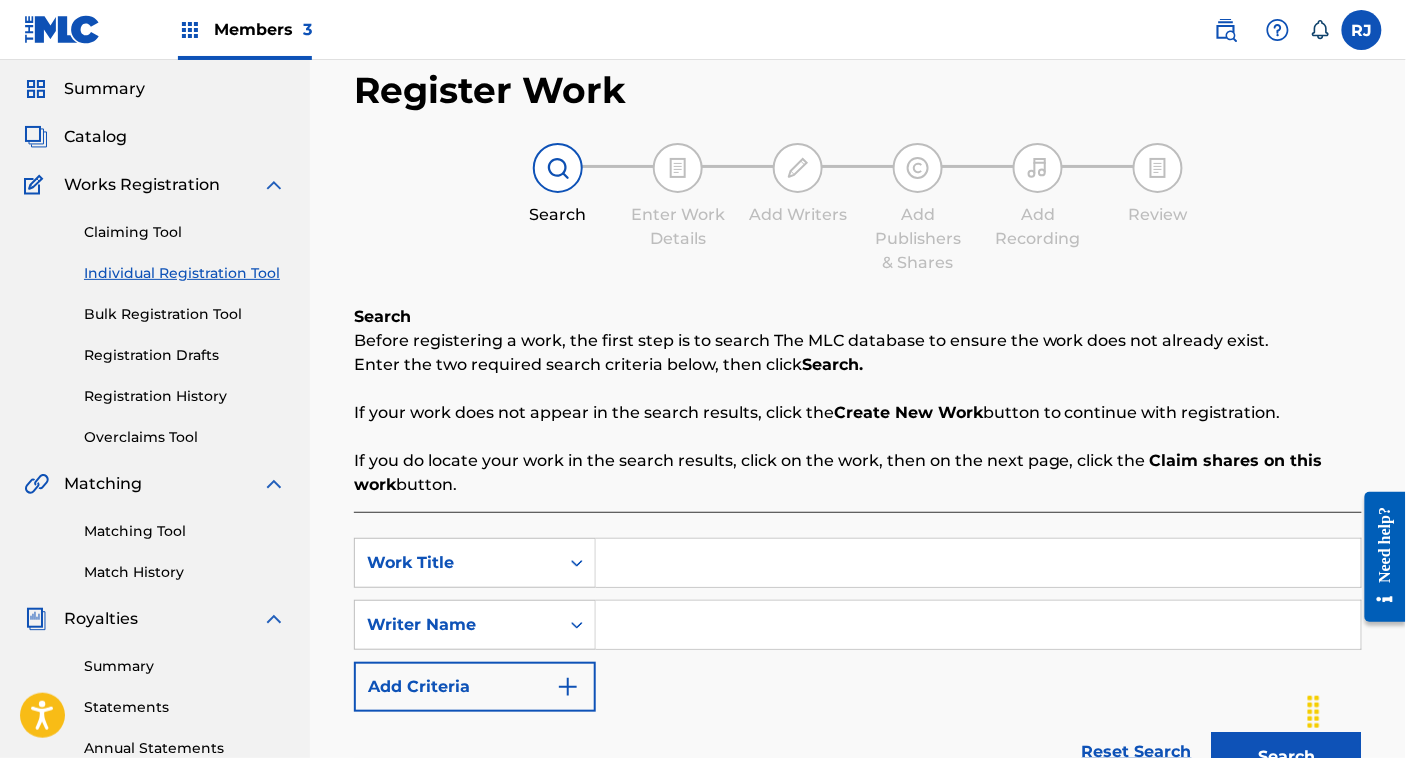 scroll, scrollTop: 0, scrollLeft: 0, axis: both 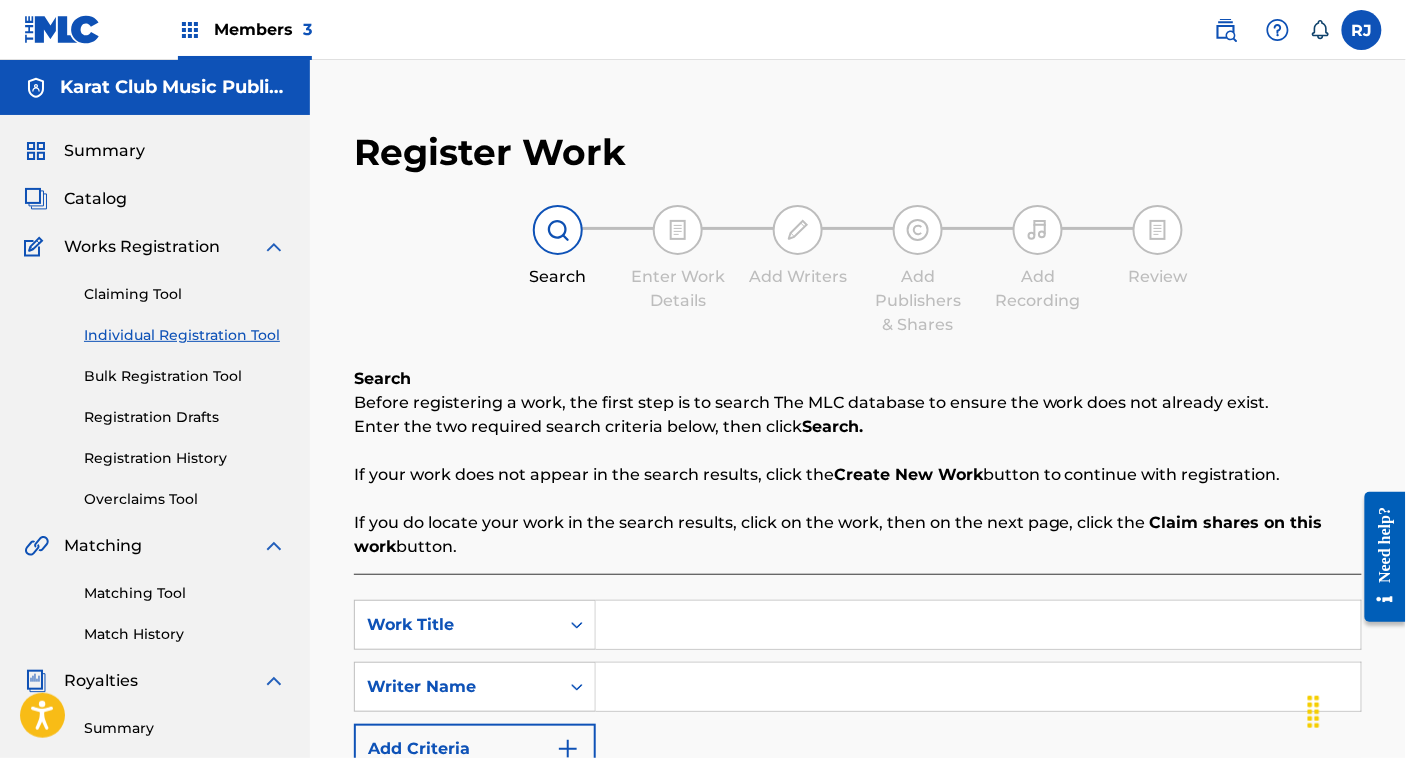 click at bounding box center [978, 625] 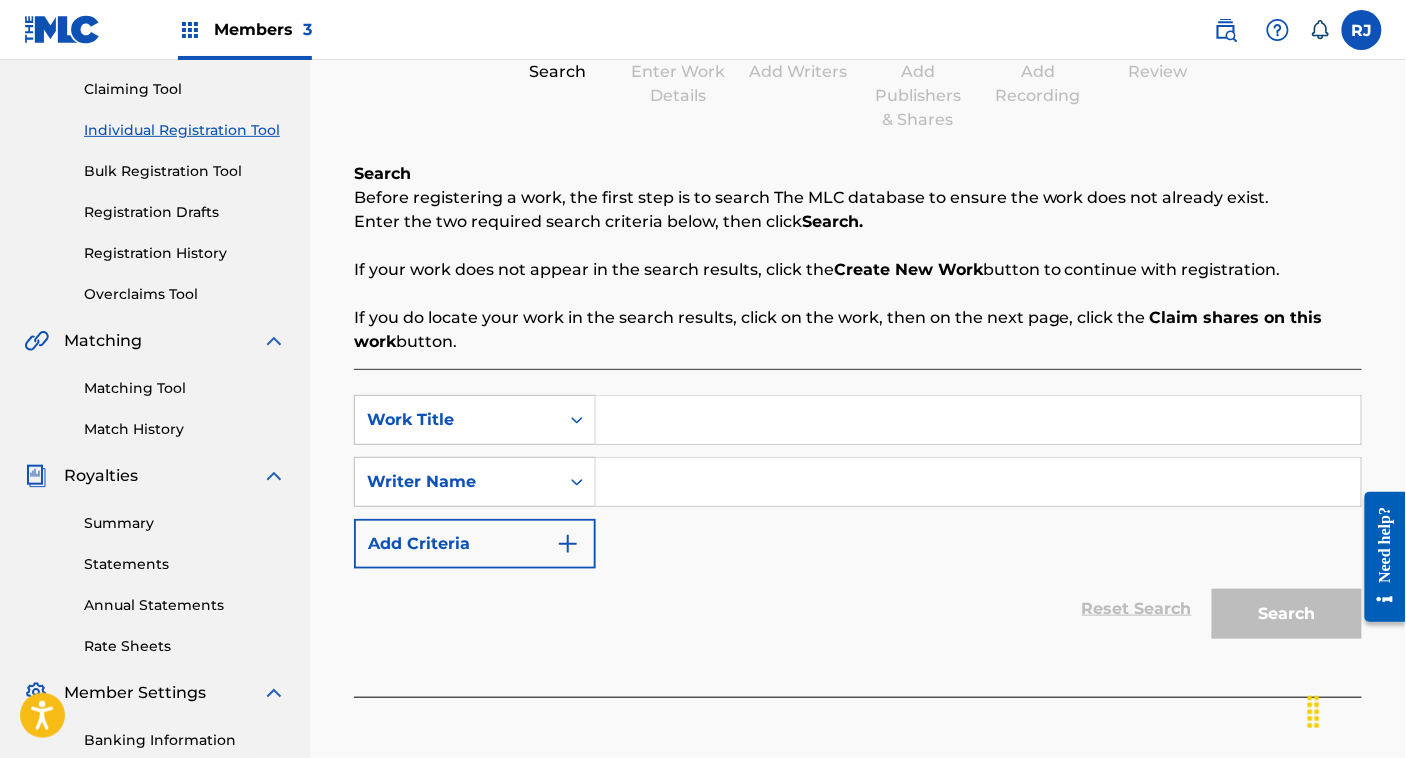 scroll, scrollTop: 240, scrollLeft: 0, axis: vertical 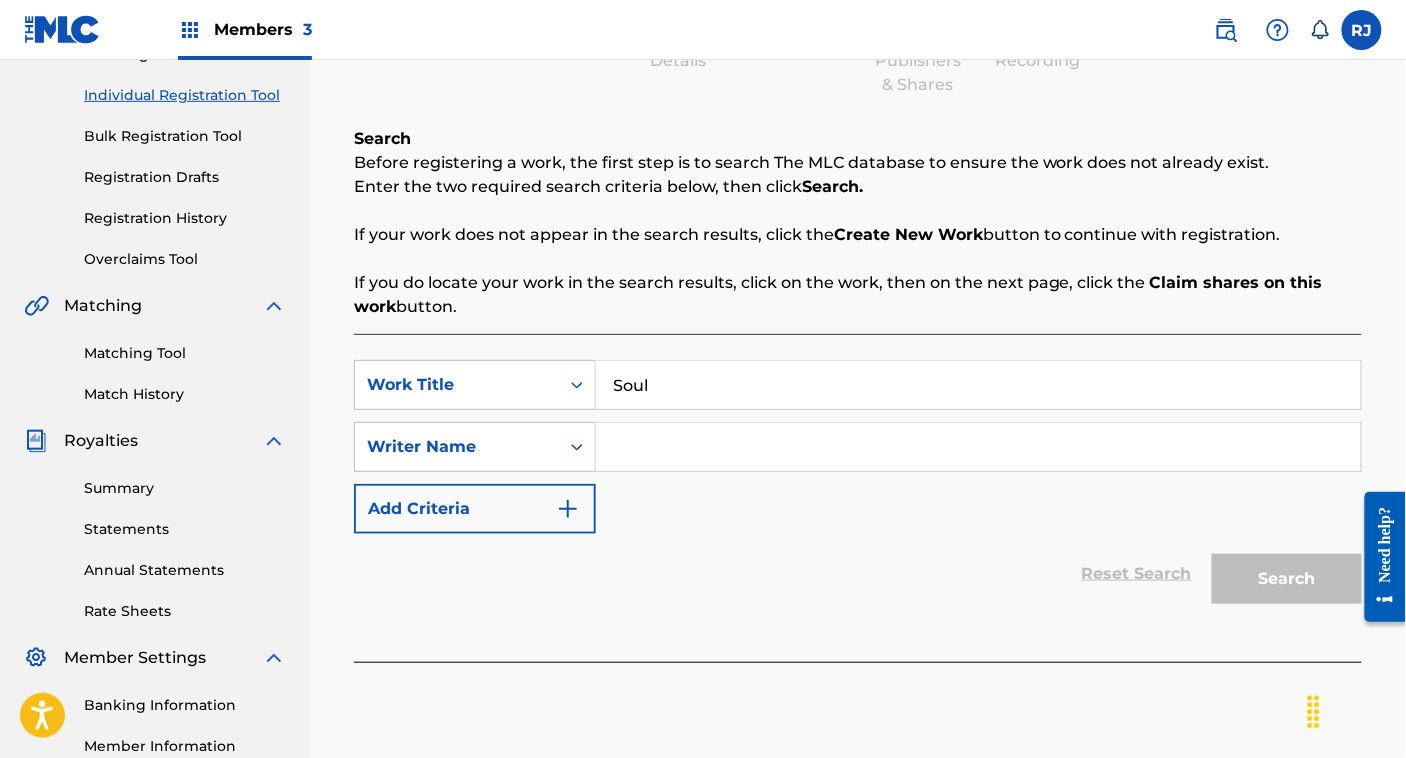 type on "Soul" 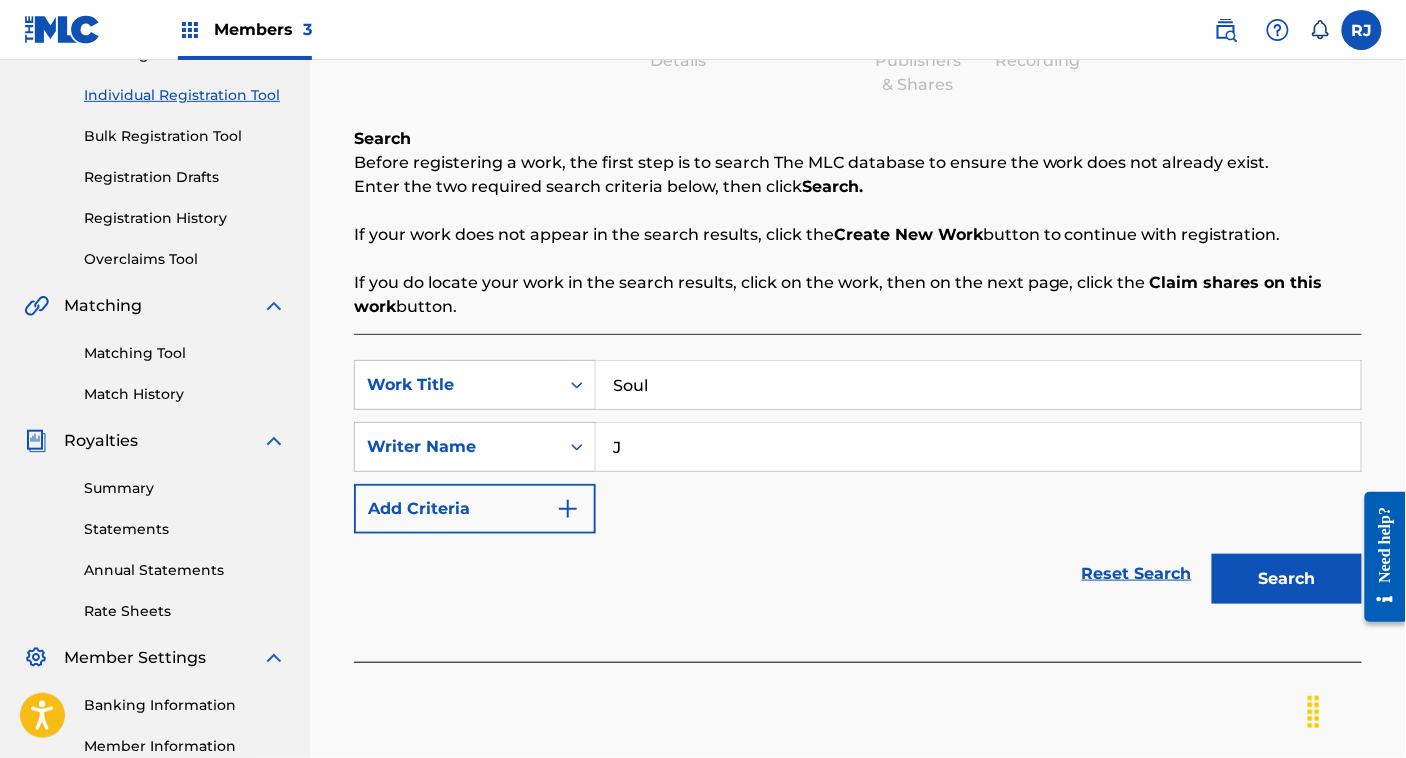 type on "[FIRST] [LAST]" 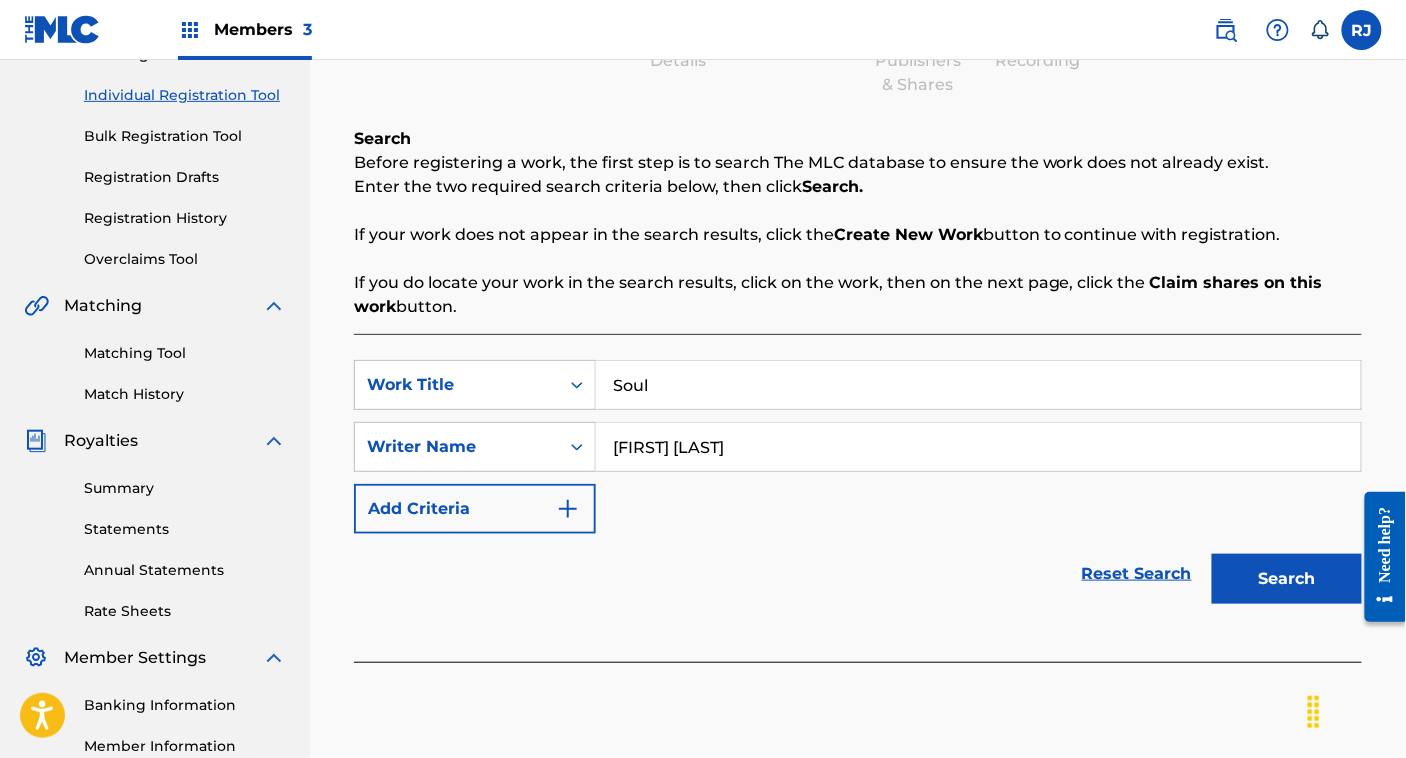 click on "Search" at bounding box center [1287, 579] 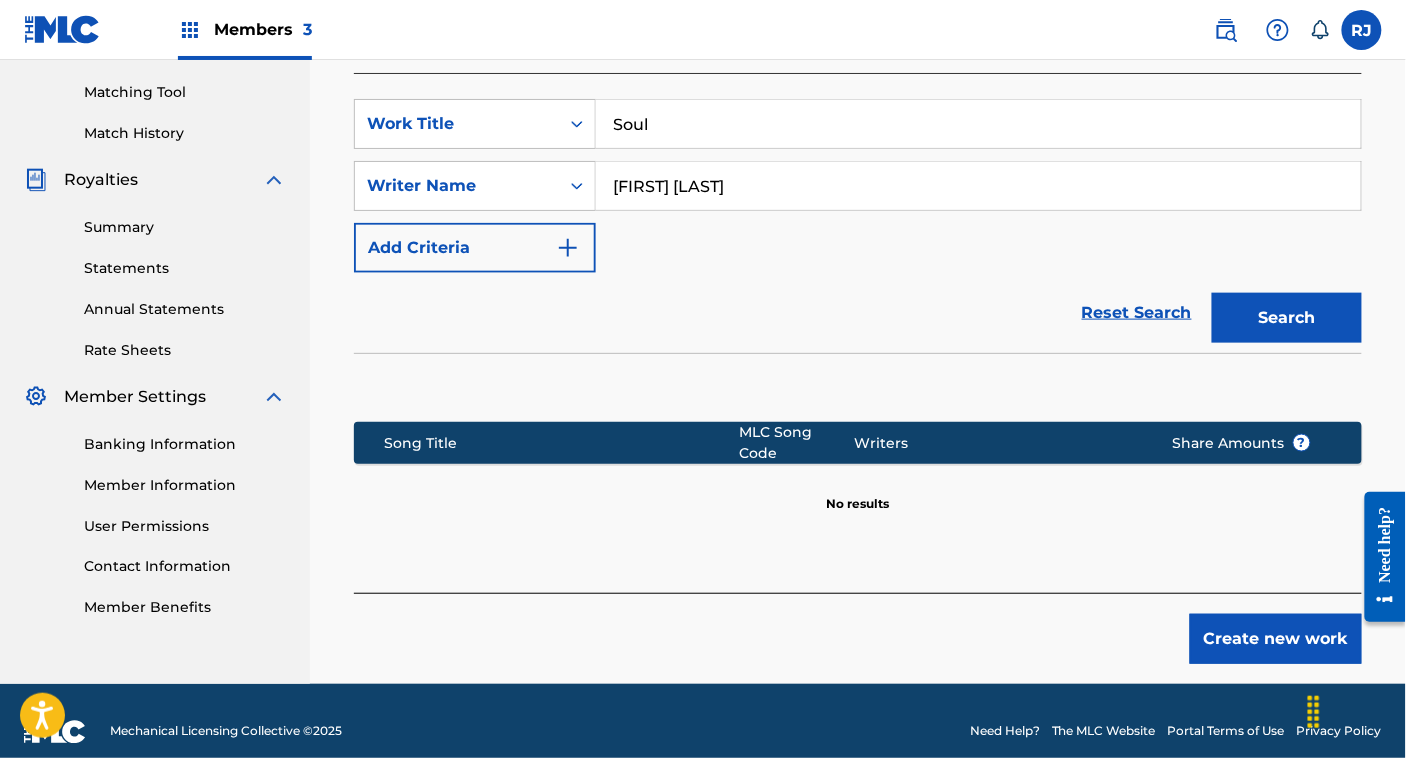scroll, scrollTop: 502, scrollLeft: 0, axis: vertical 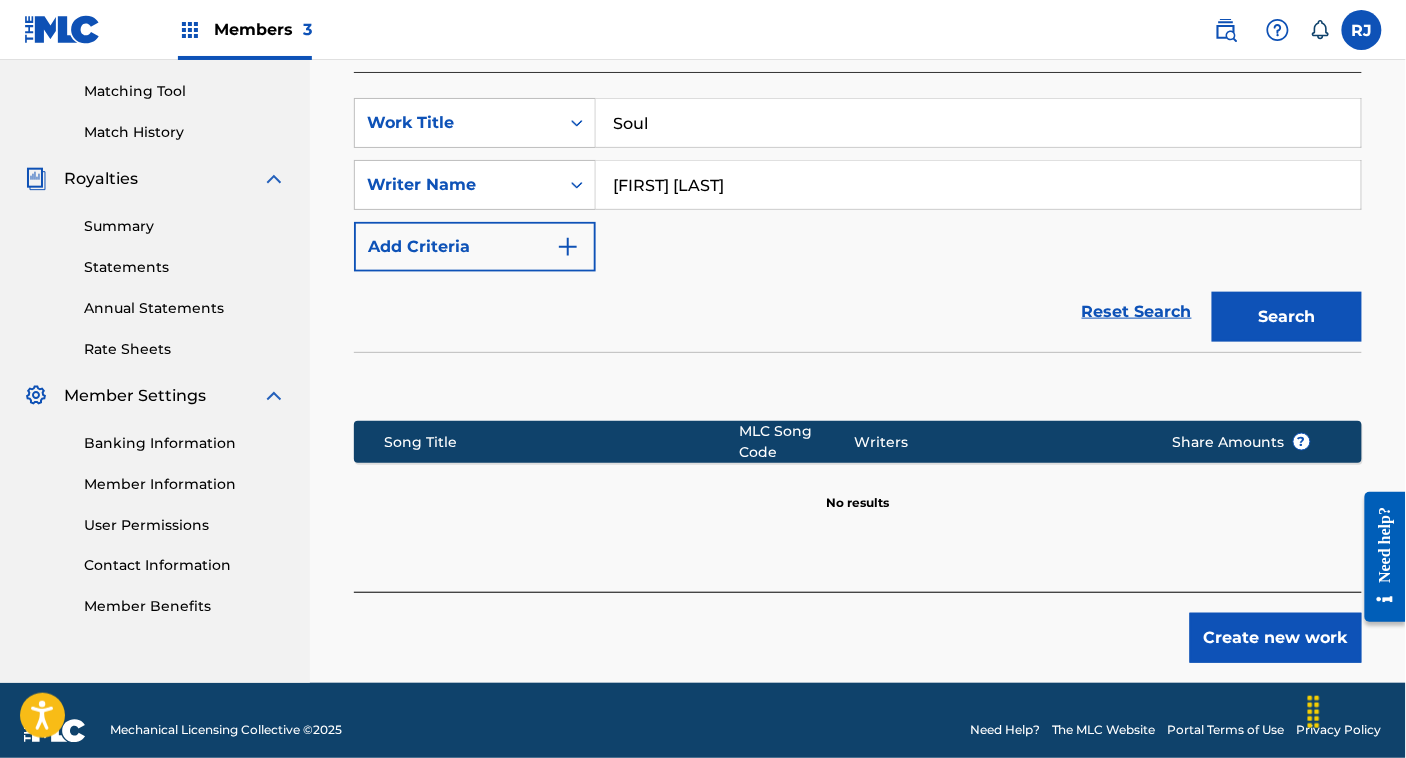 click on "Create new work" at bounding box center [1276, 638] 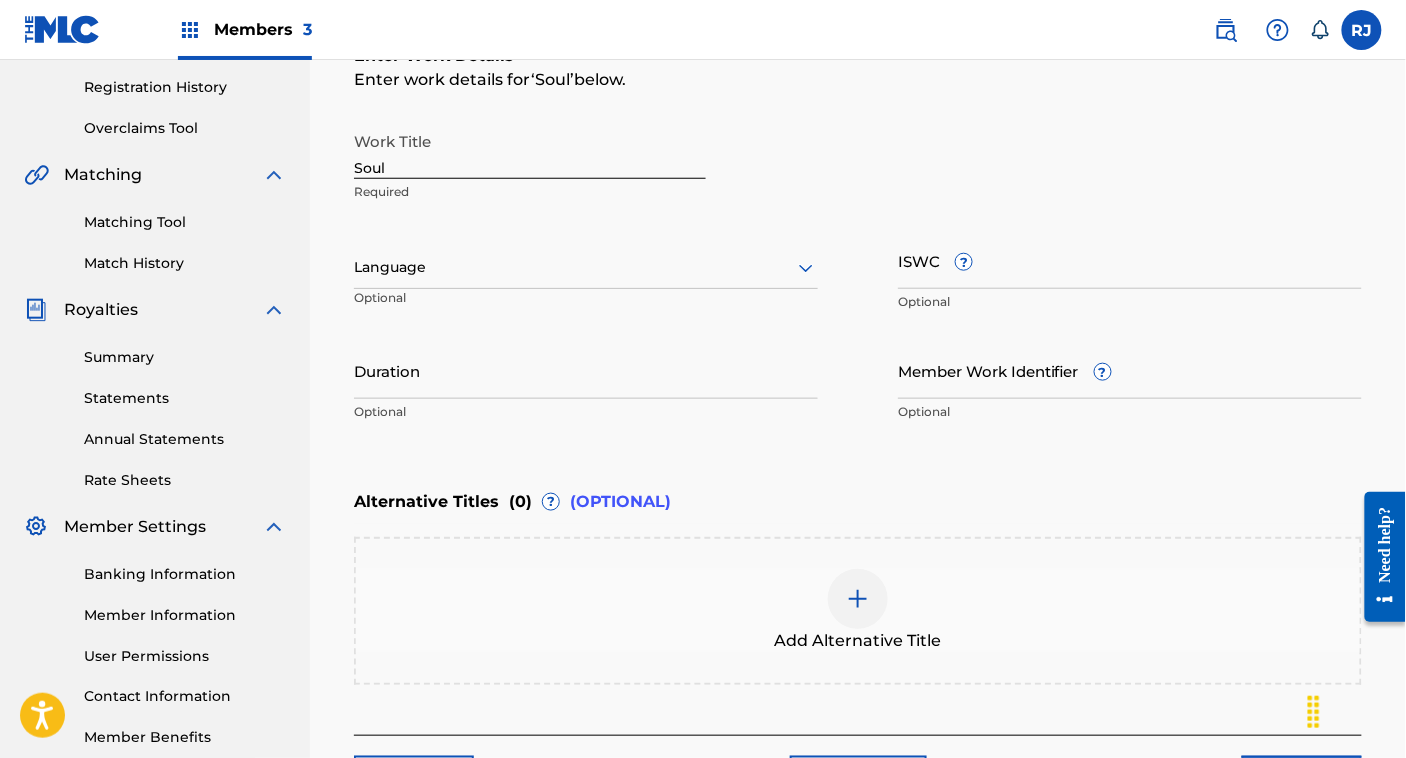 scroll, scrollTop: 533, scrollLeft: 0, axis: vertical 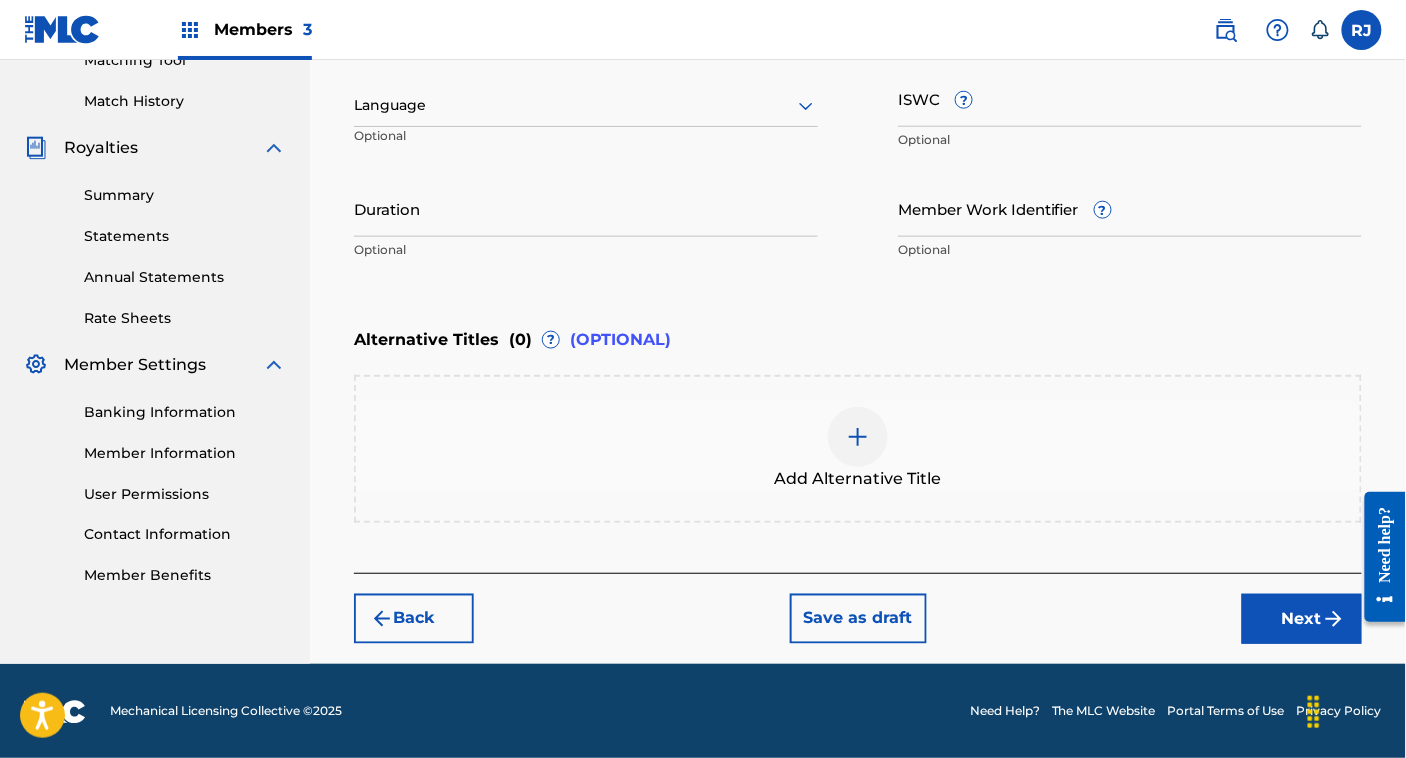 click on "Next" at bounding box center [1302, 619] 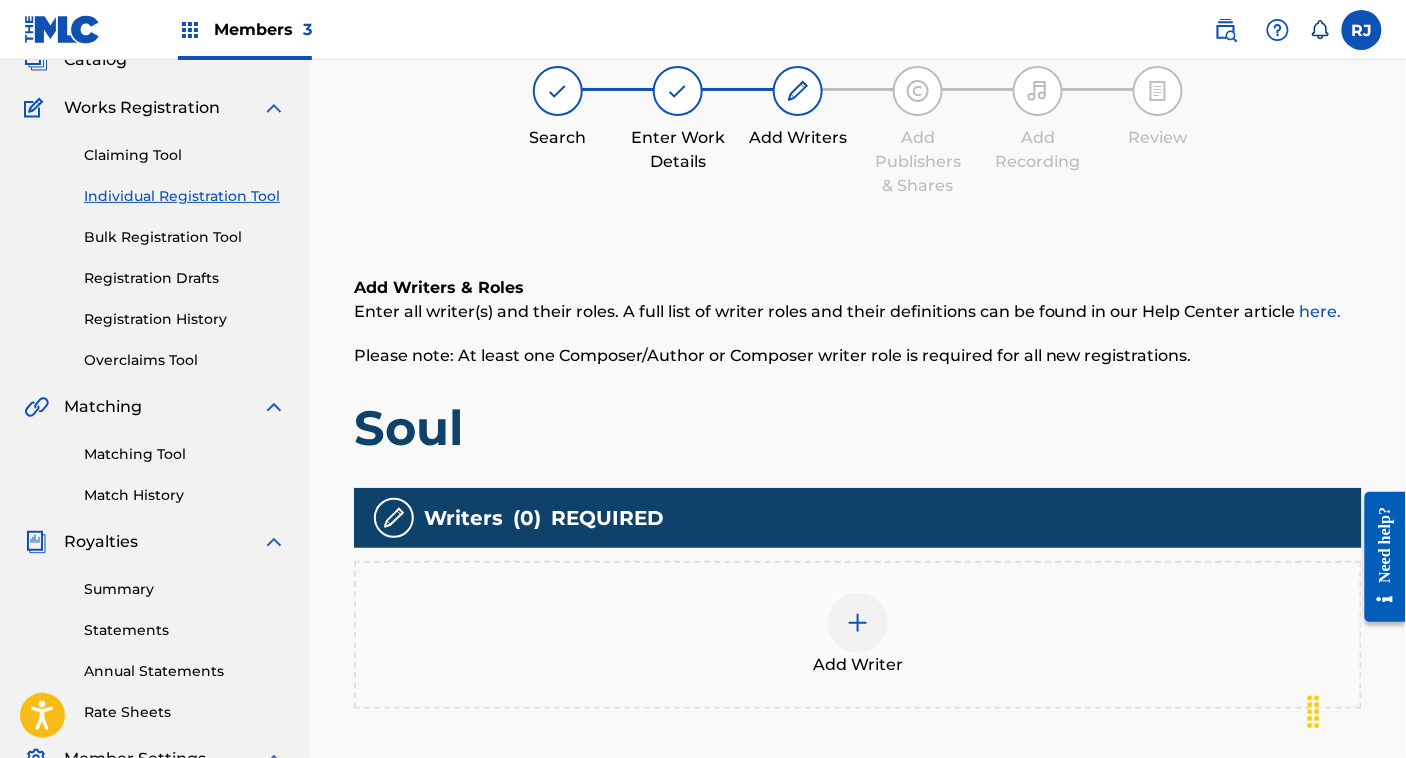 scroll, scrollTop: 90, scrollLeft: 0, axis: vertical 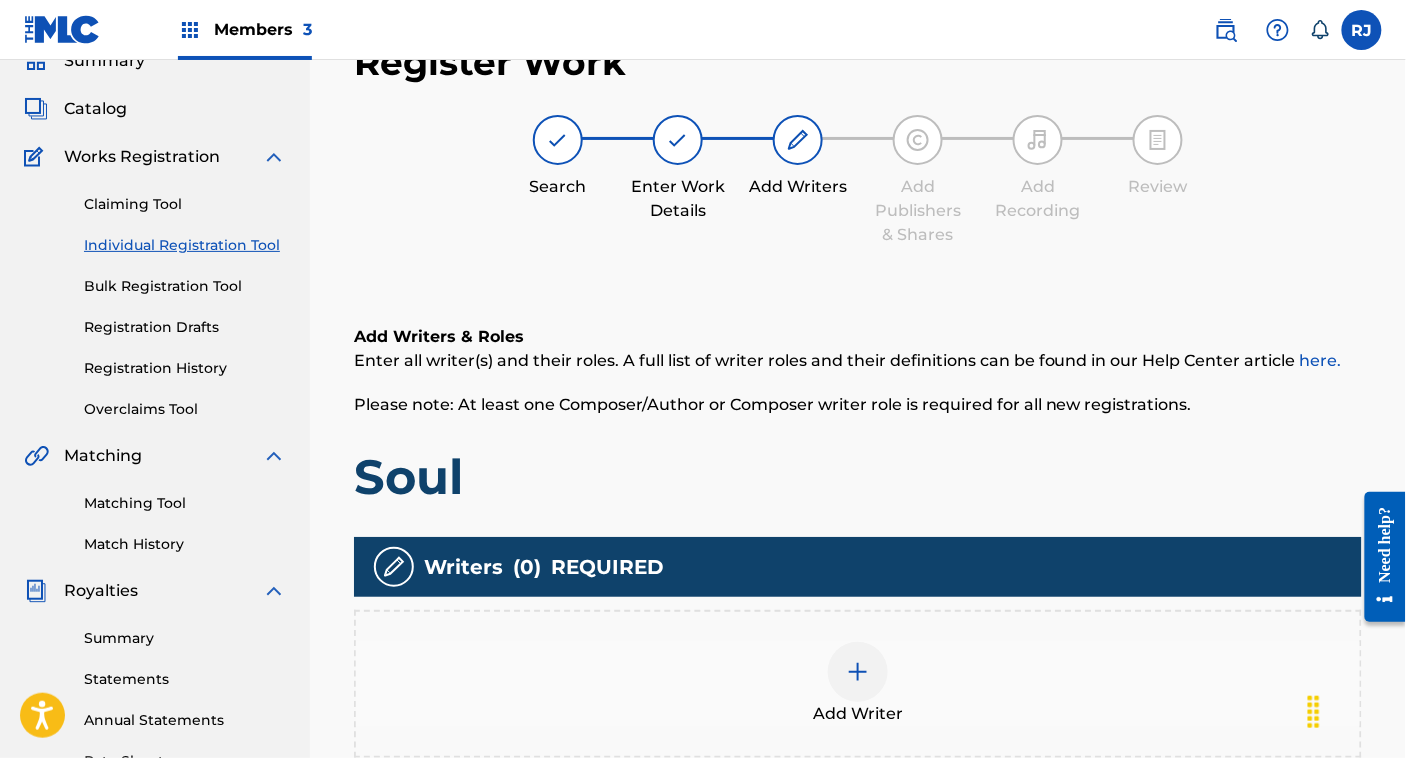 click on "Add Writer" at bounding box center (858, 684) 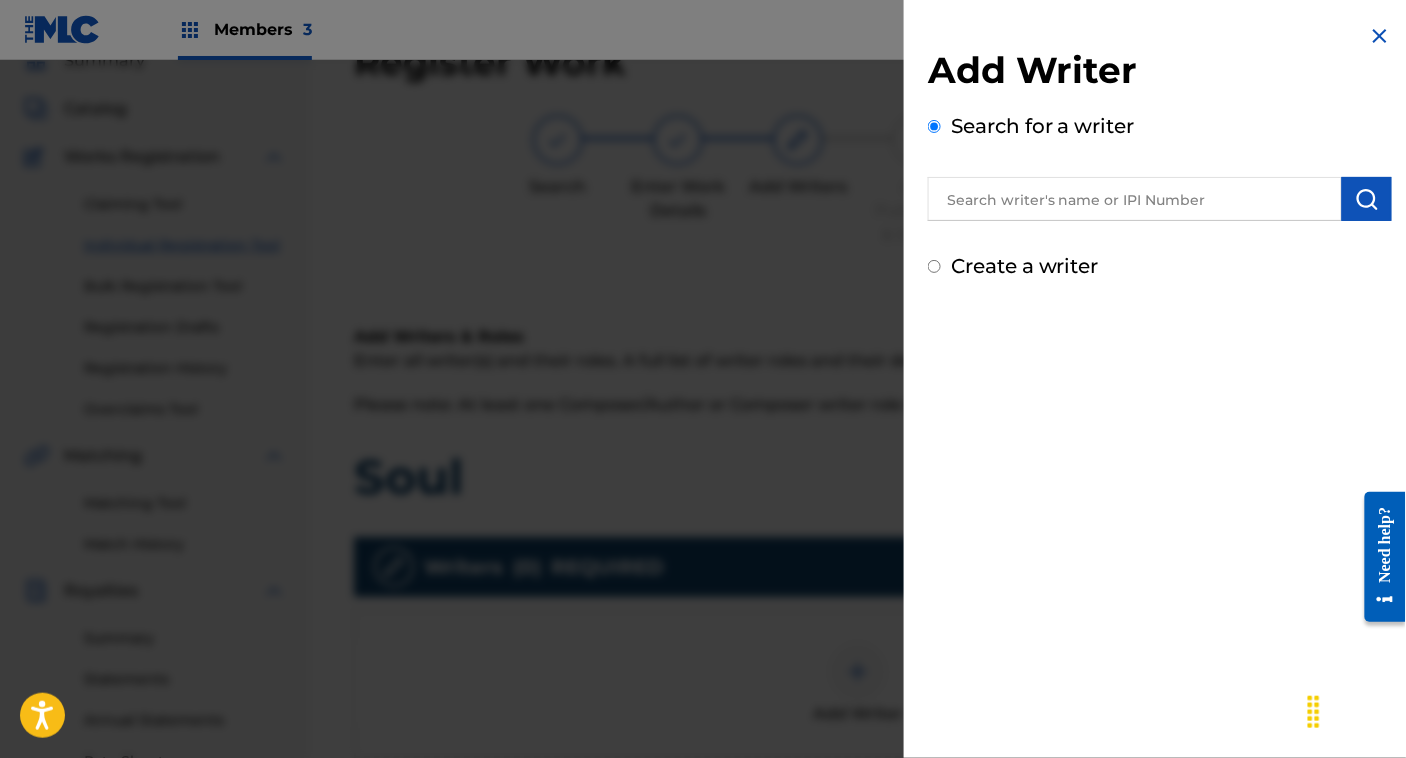 click on "Create a writer" at bounding box center (1025, 266) 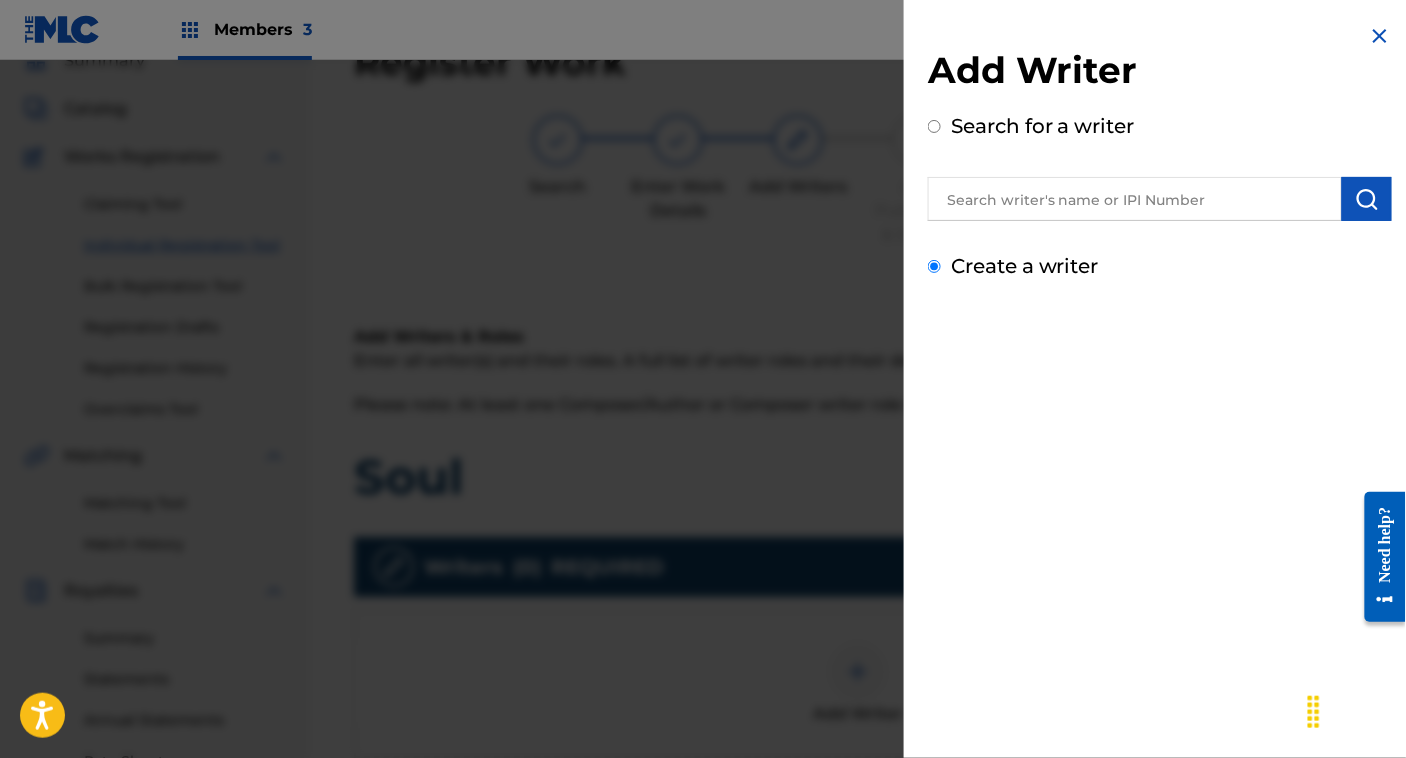 click on "Create a writer" at bounding box center (934, 266) 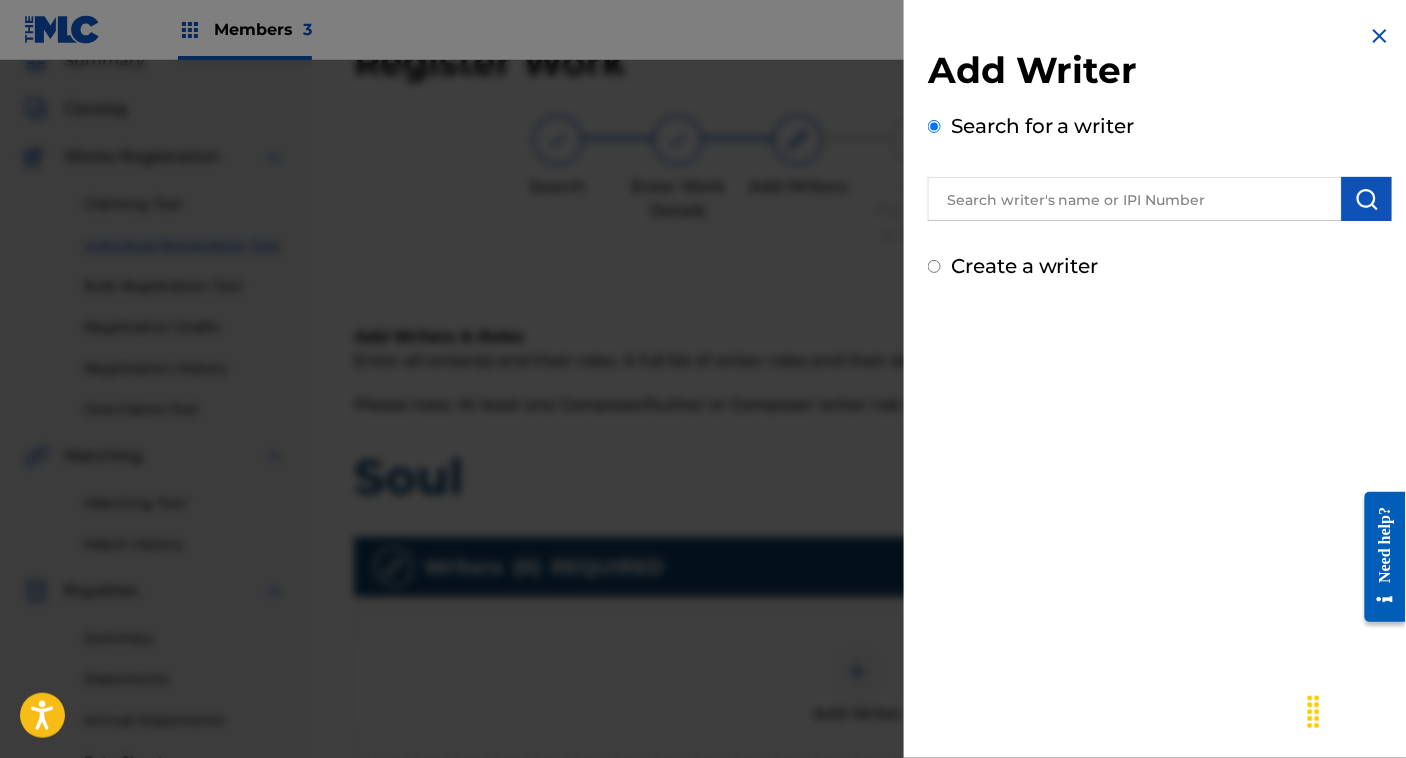 radio on "false" 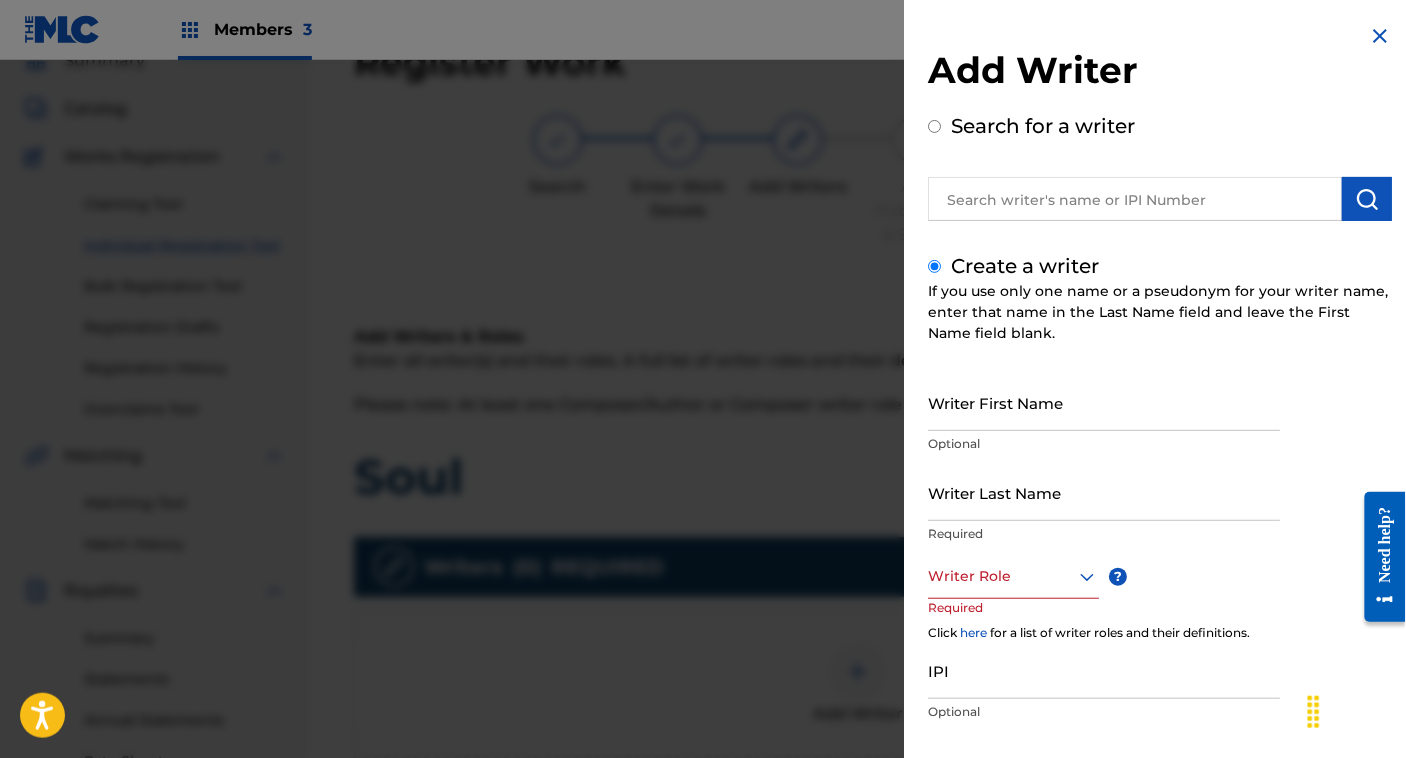 click on "Writer First Name" at bounding box center (1104, 402) 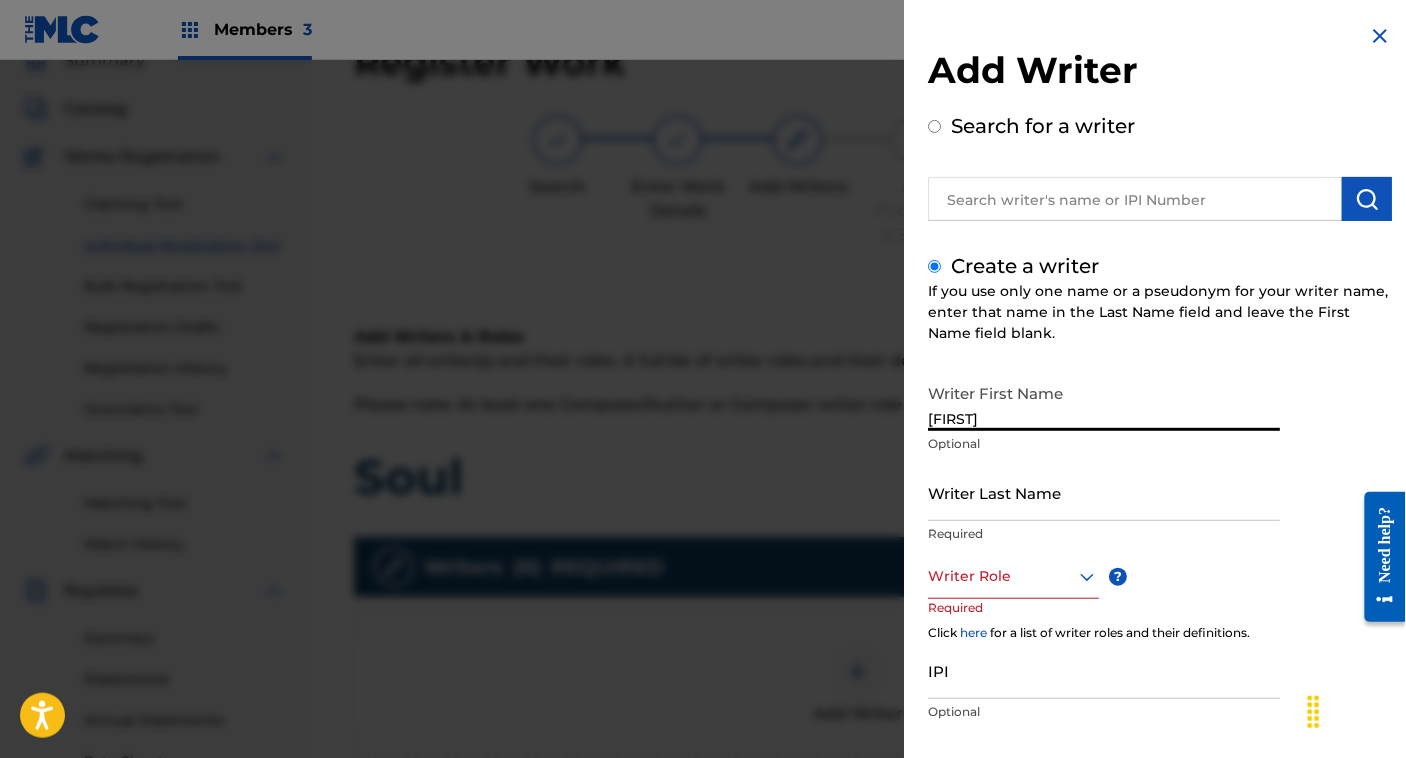 type on "[FIRST]" 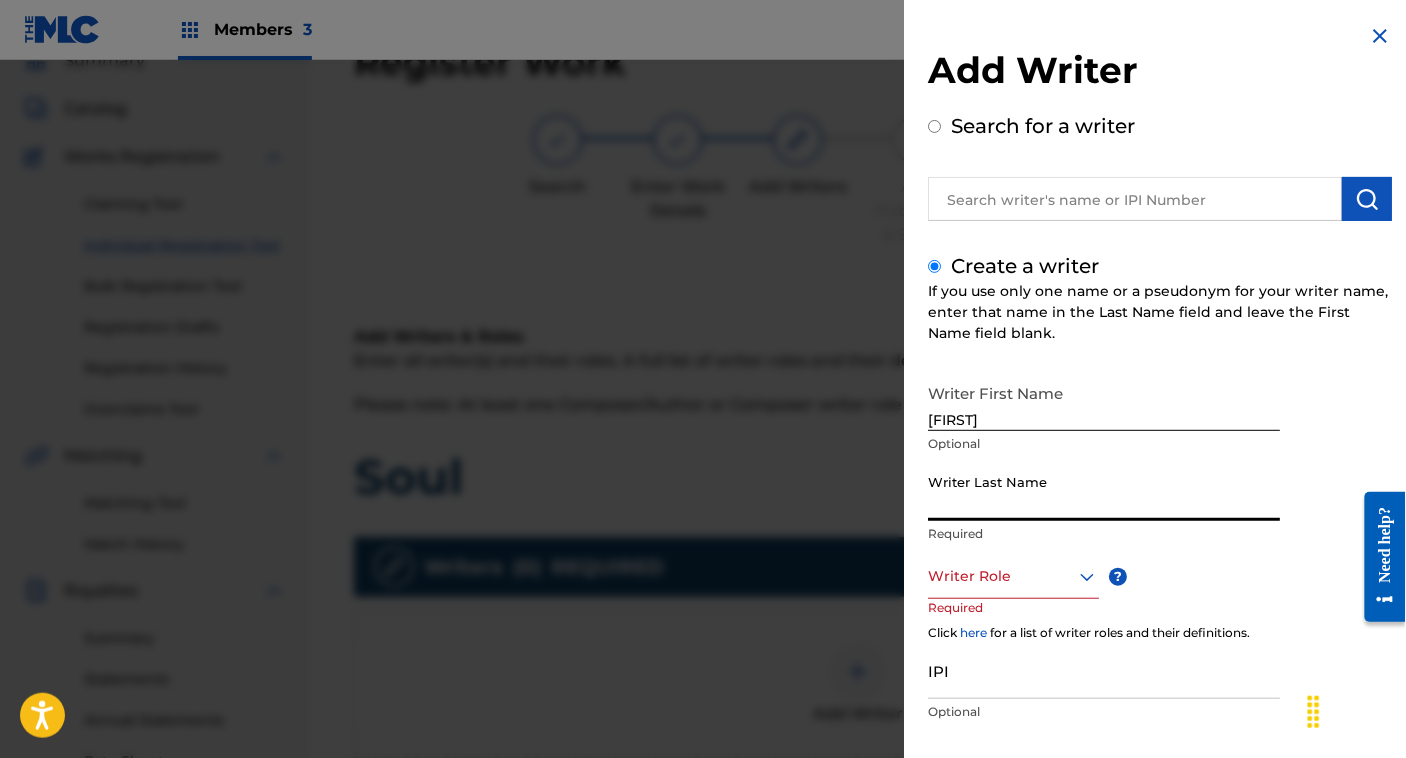 type on "N" 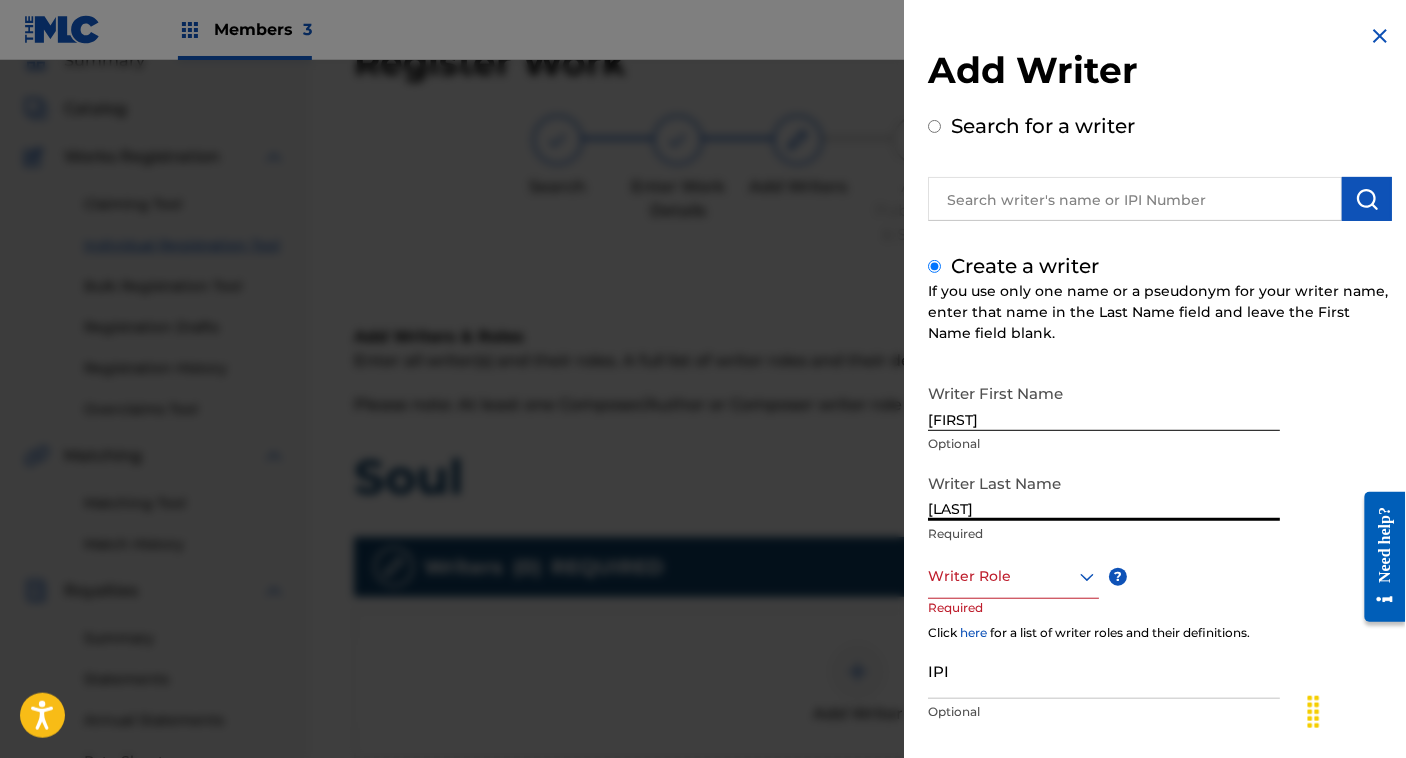 type on "[LAST]" 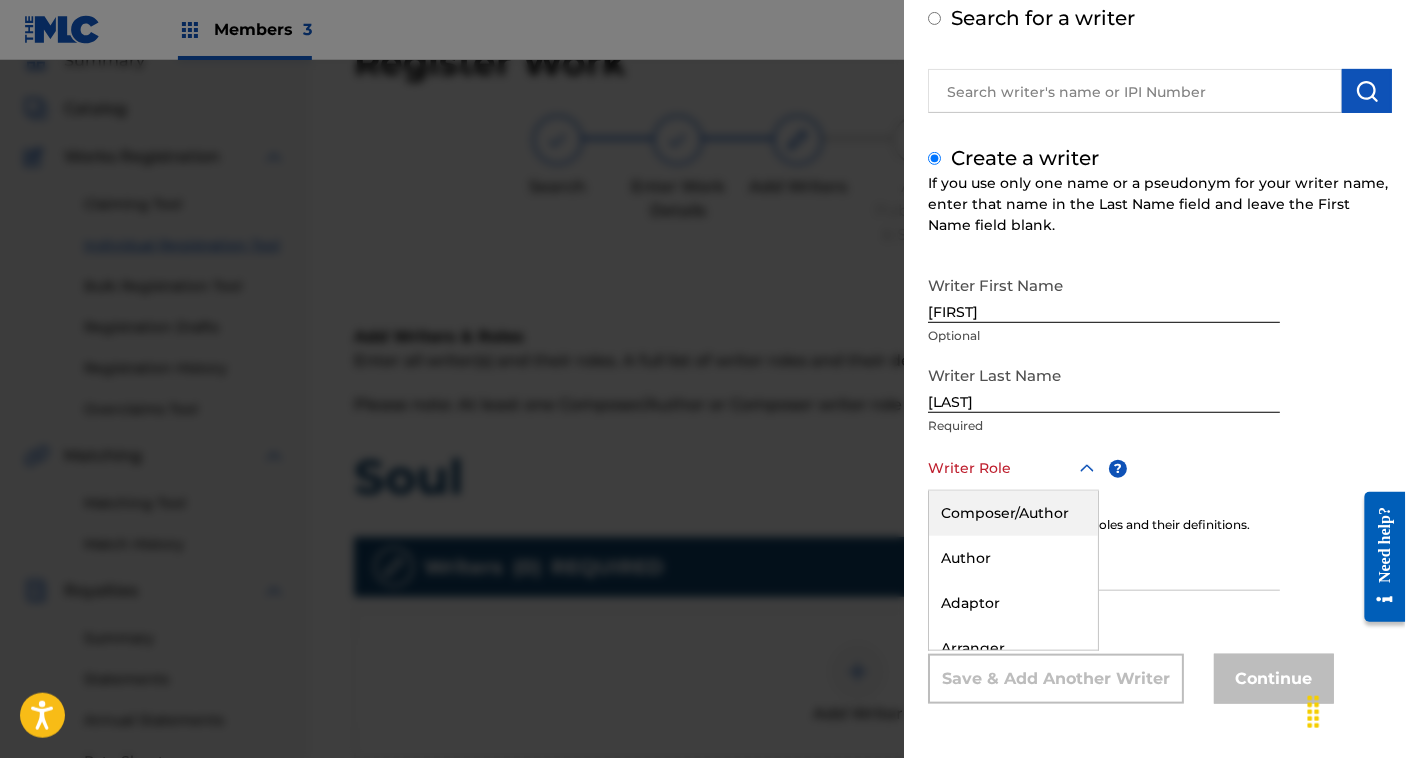 click on "Composer/Author" at bounding box center (1013, 513) 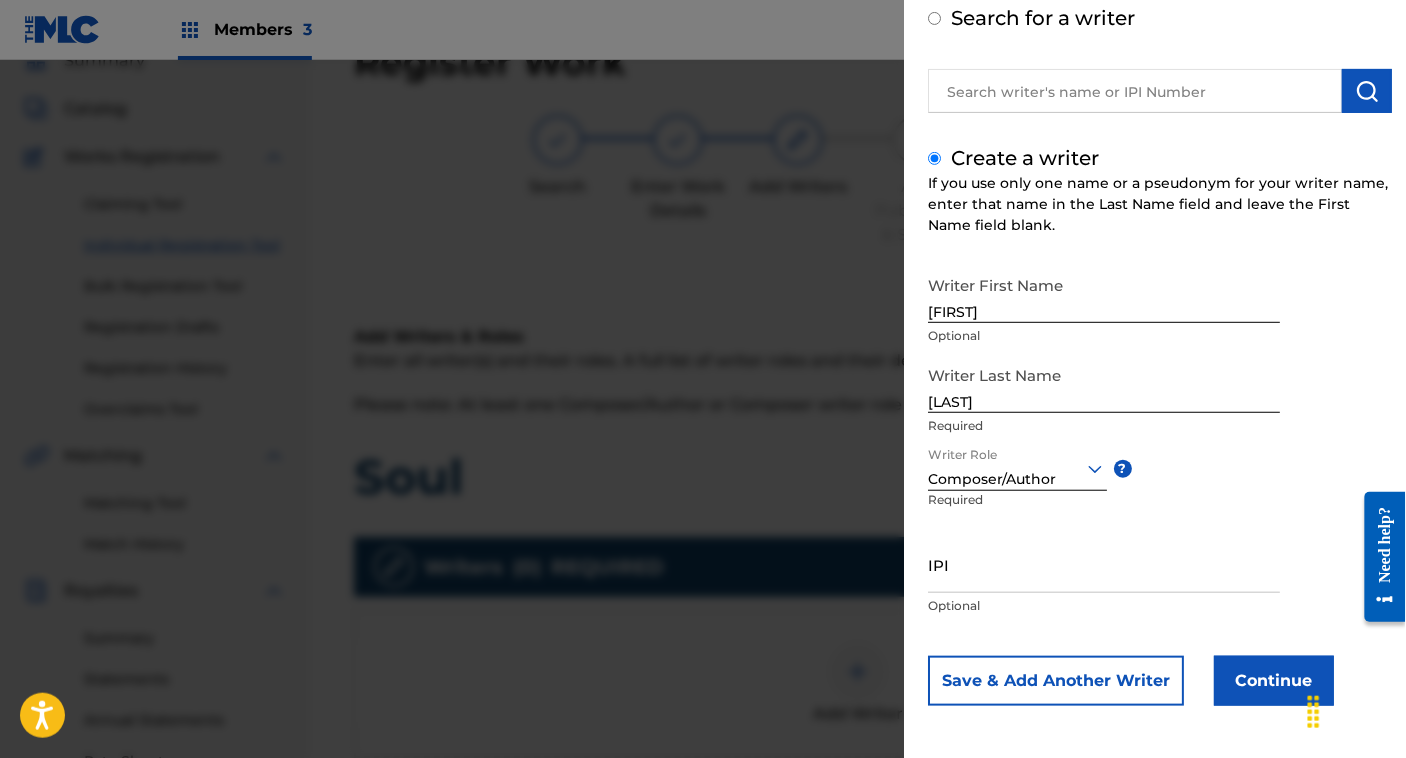 scroll, scrollTop: 110, scrollLeft: 0, axis: vertical 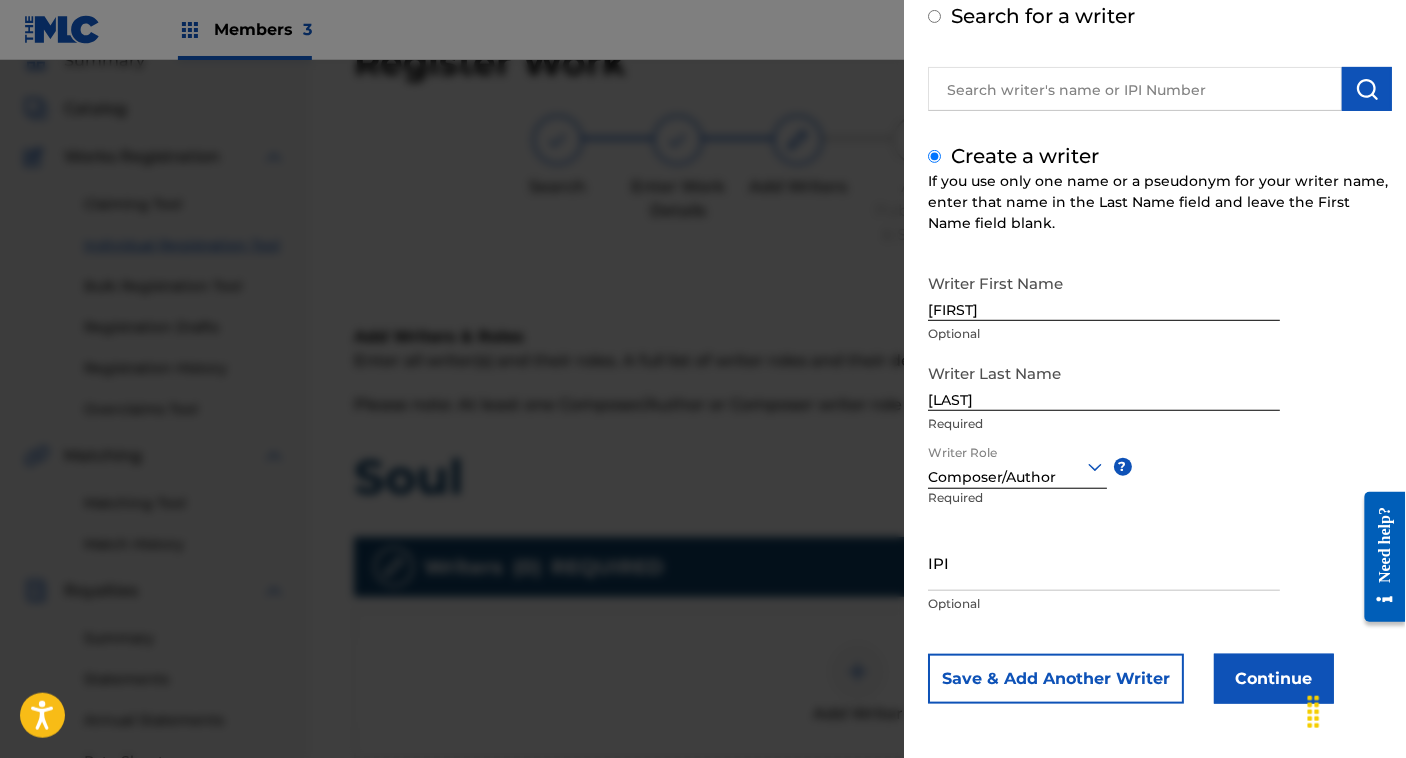 click on "Continue" at bounding box center [1274, 679] 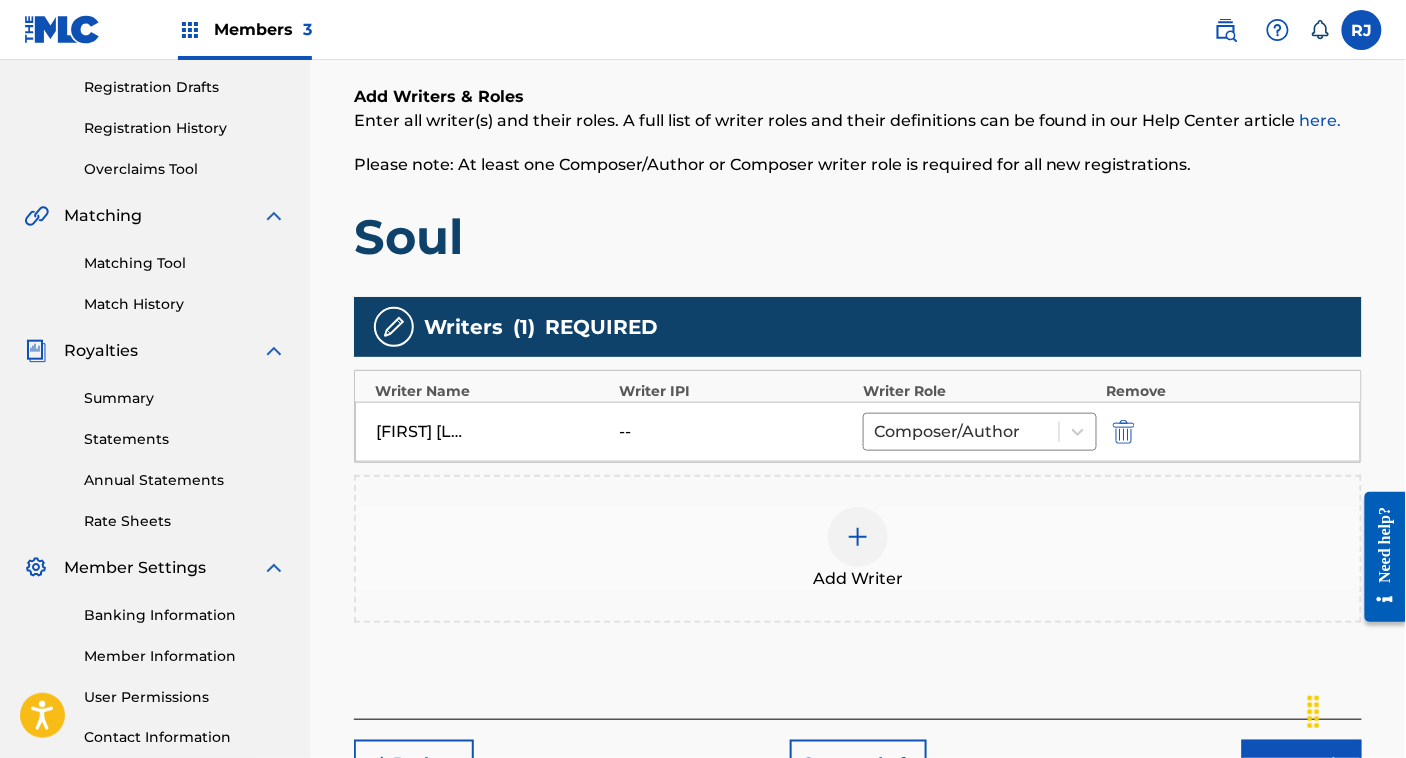 scroll, scrollTop: 482, scrollLeft: 0, axis: vertical 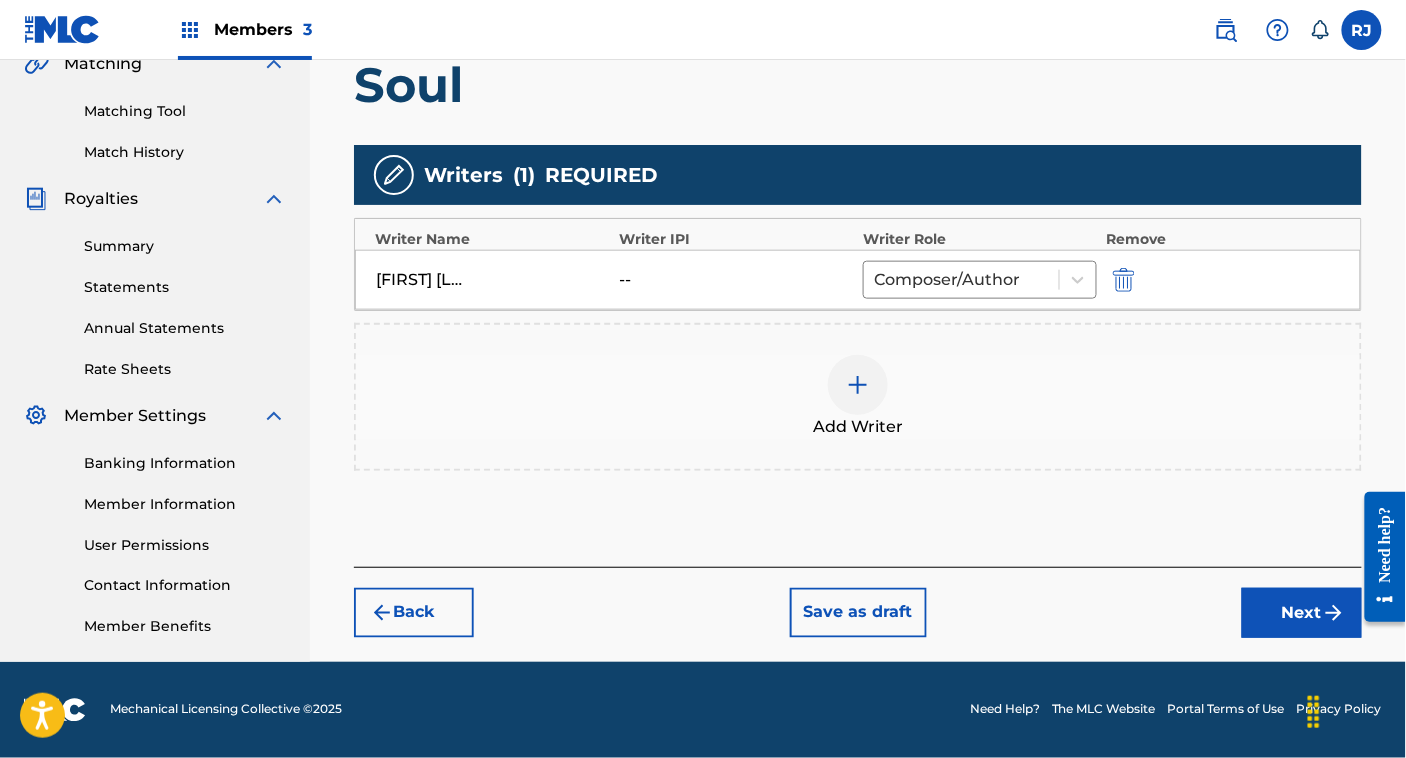 click on "Next" at bounding box center (1302, 613) 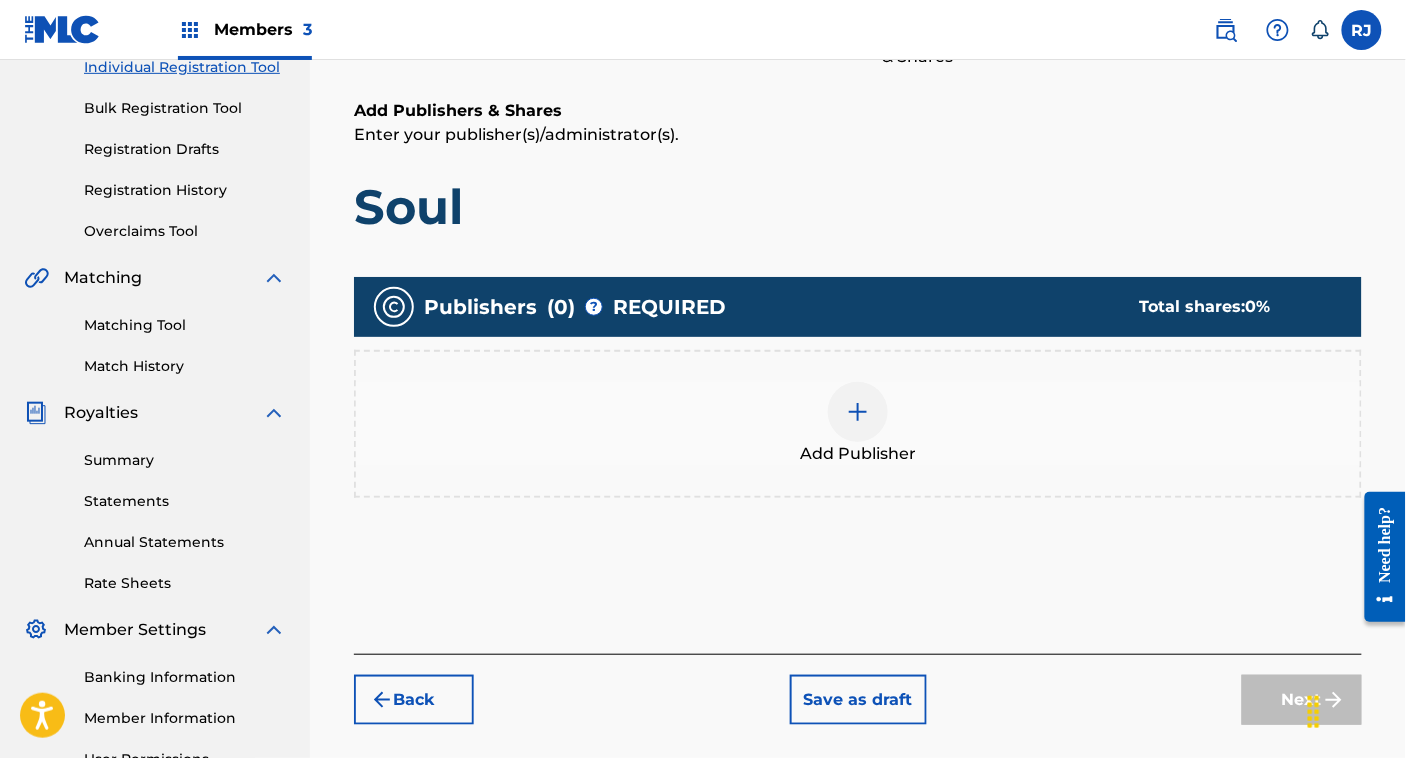 scroll, scrollTop: 273, scrollLeft: 0, axis: vertical 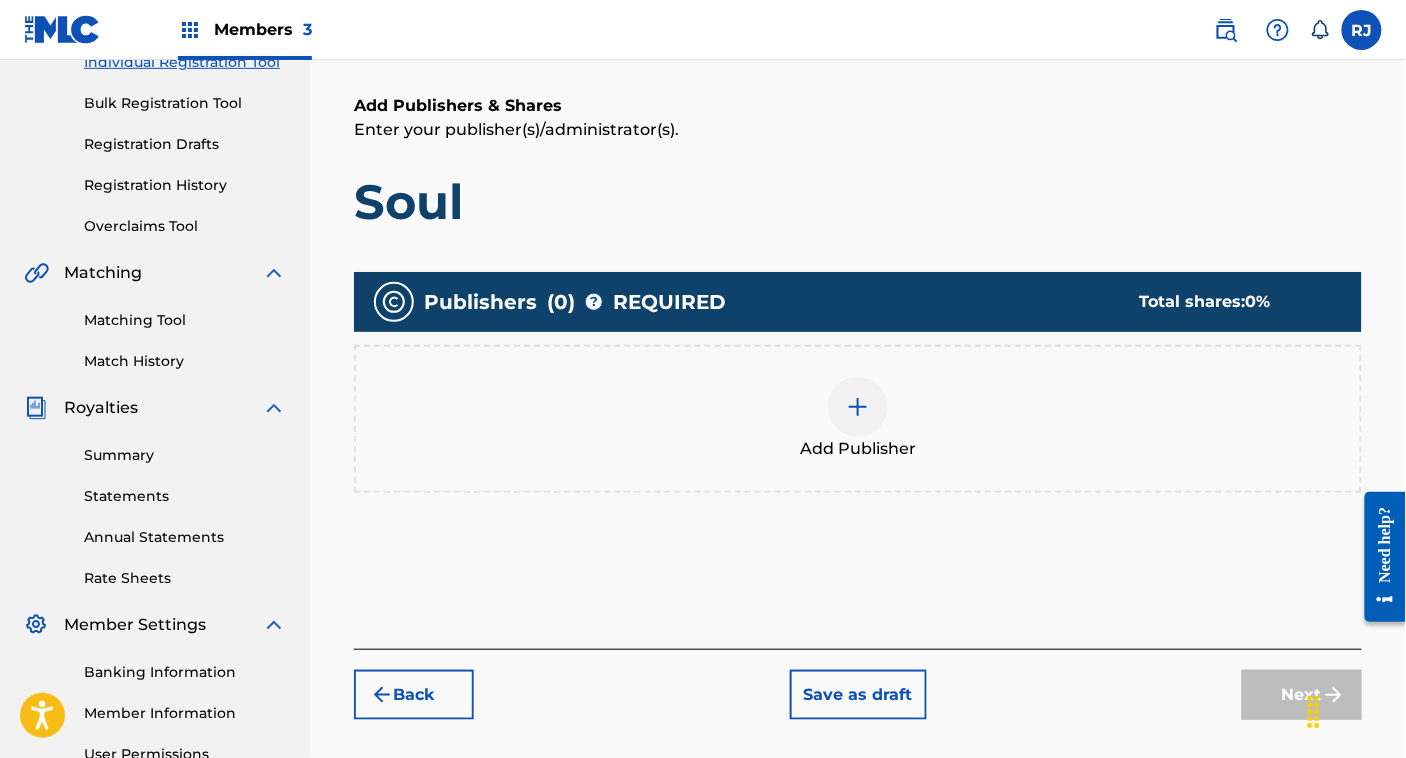click on "Add Publisher" at bounding box center [858, 419] 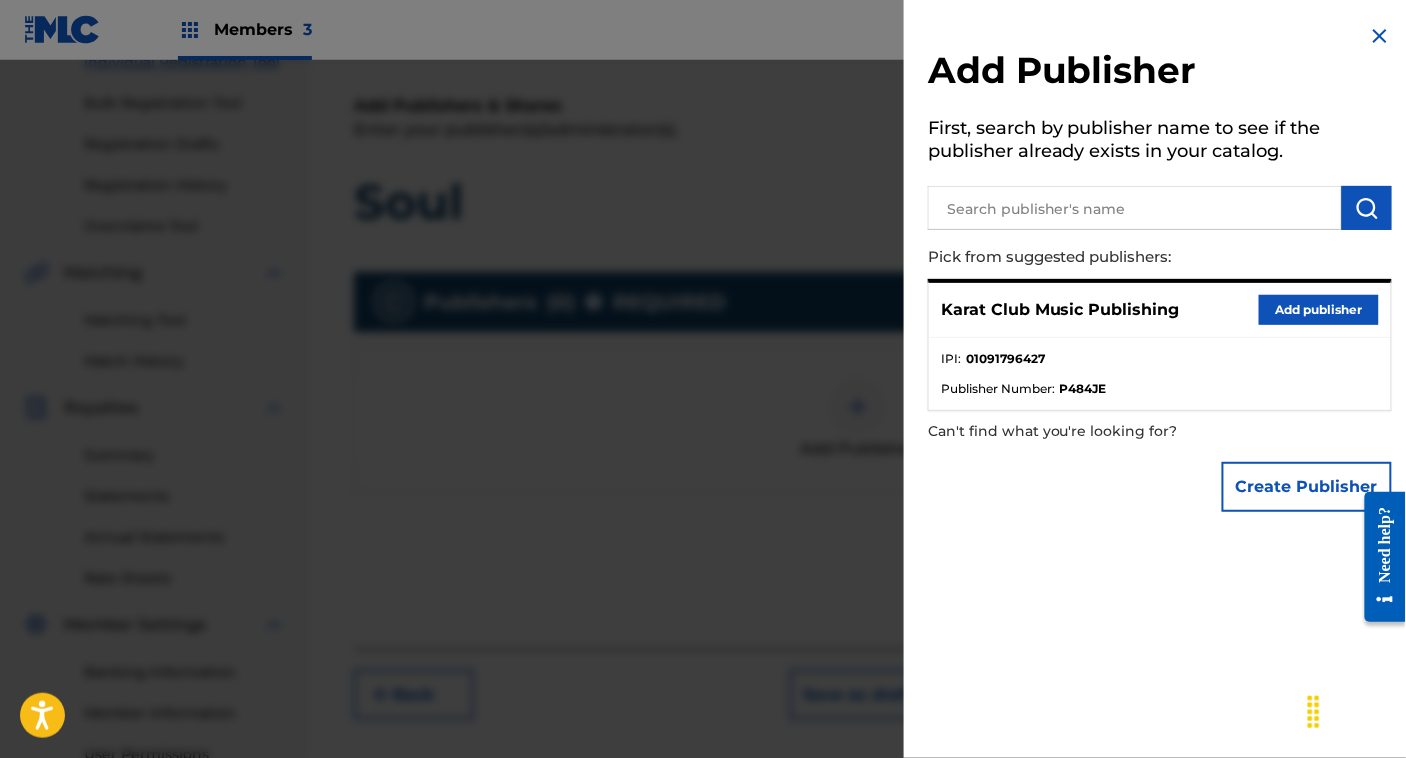 click on "[BRAND NAME] Club Music Publishing Add publisher" at bounding box center [1160, 310] 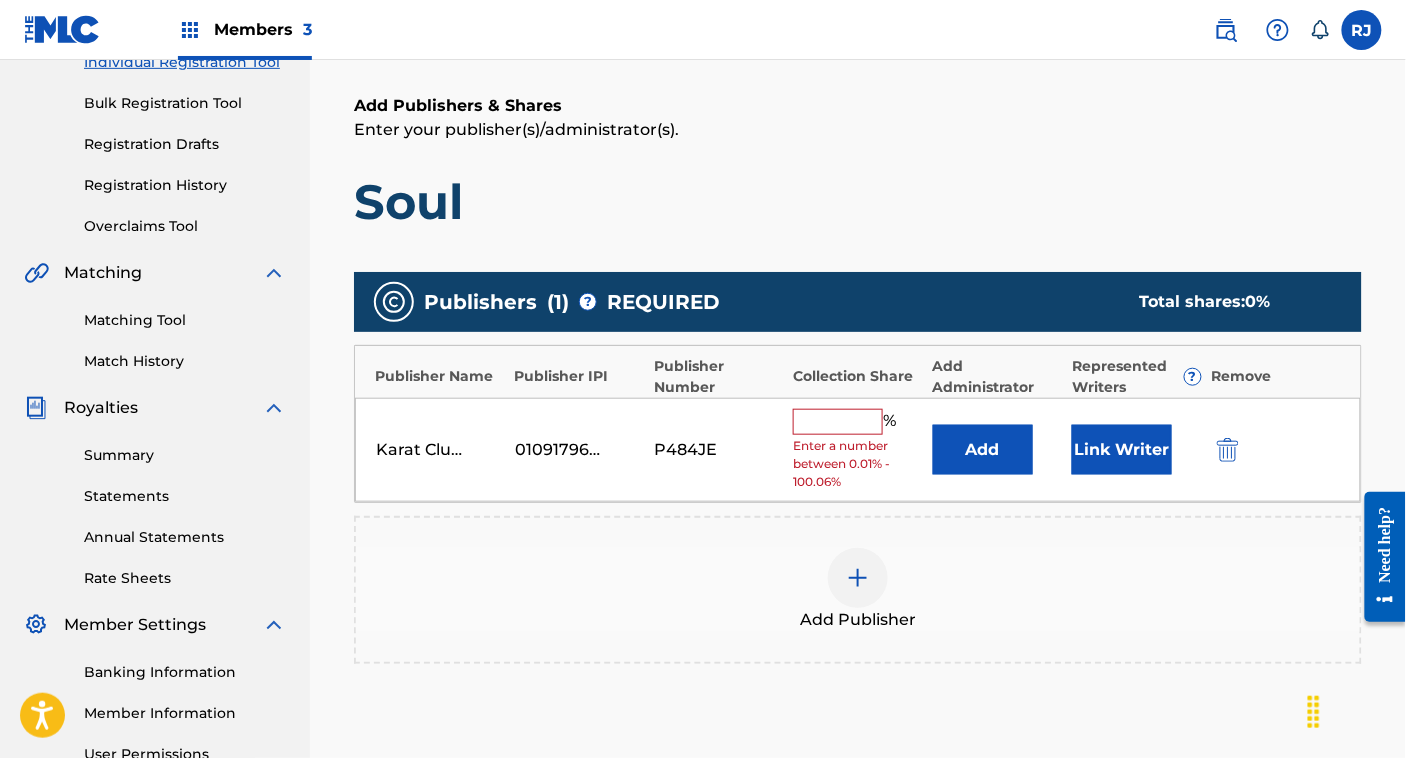 click at bounding box center (838, 422) 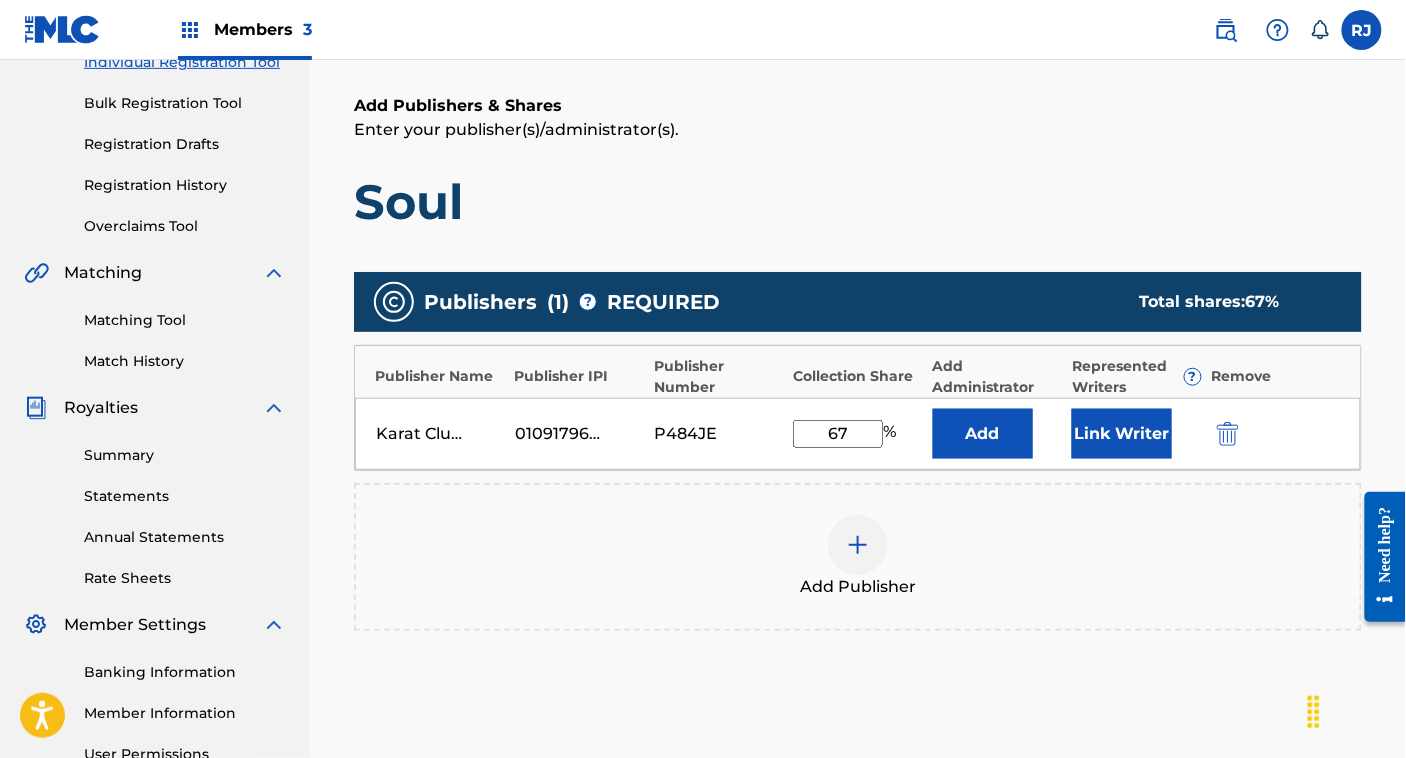 click on "Link Writer" at bounding box center [1122, 434] 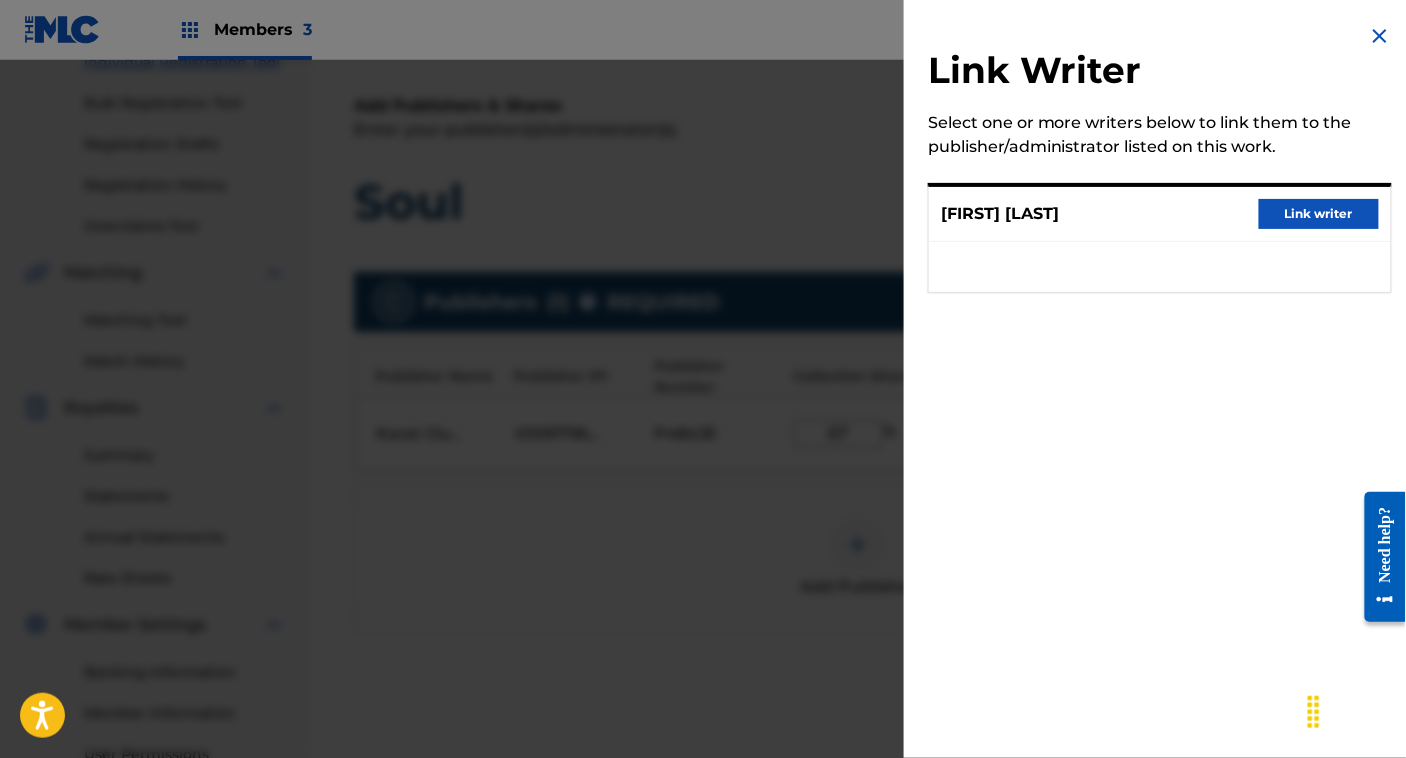 click on "Link writer" at bounding box center (1319, 214) 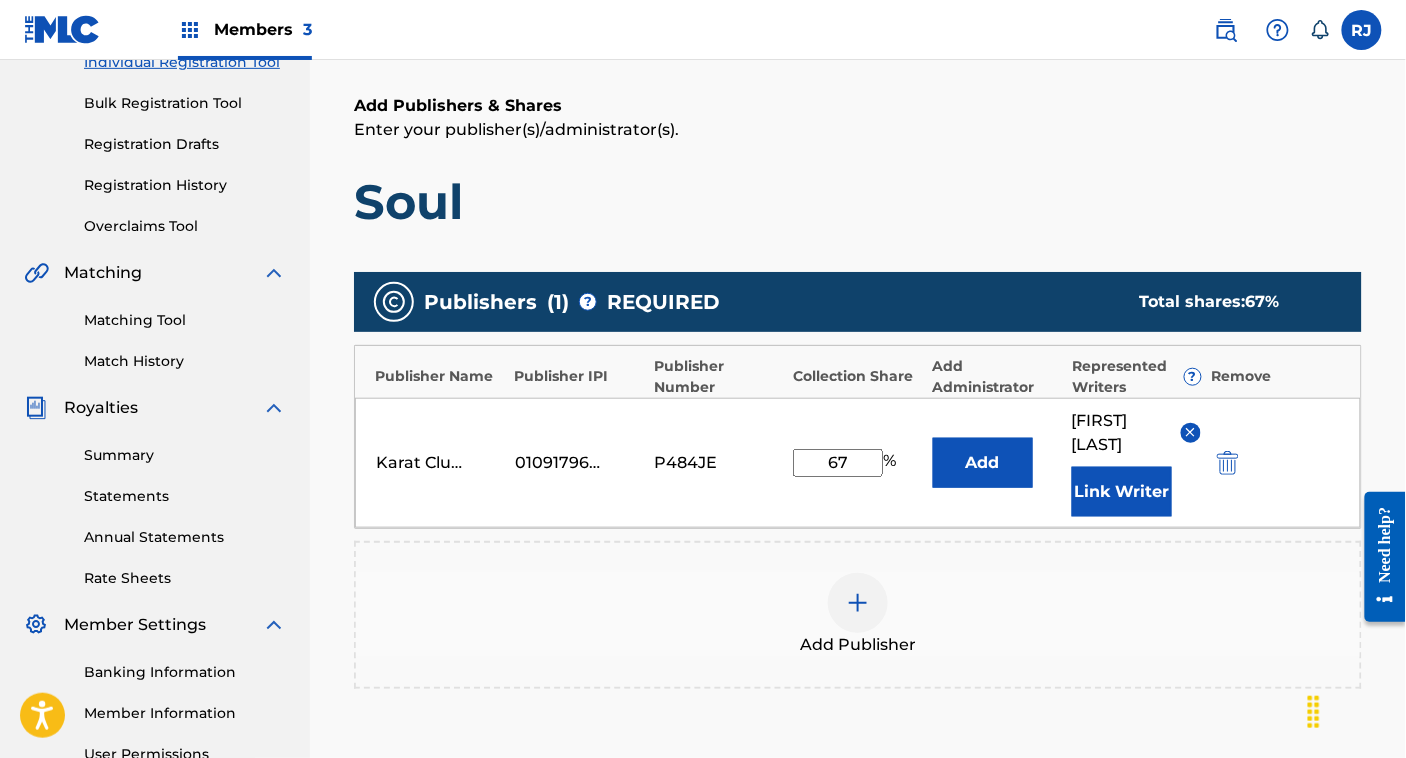 click on "67" at bounding box center [838, 463] 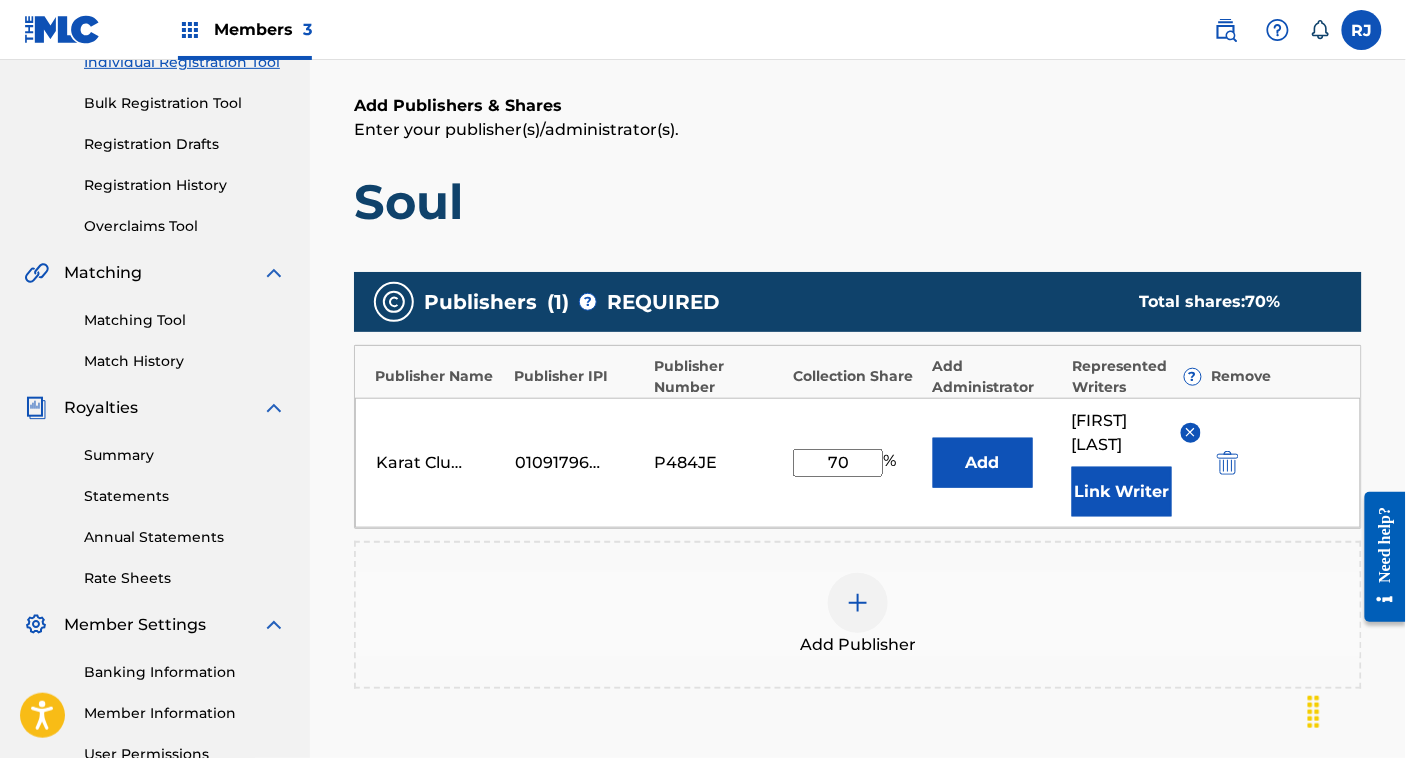 scroll, scrollTop: 544, scrollLeft: 0, axis: vertical 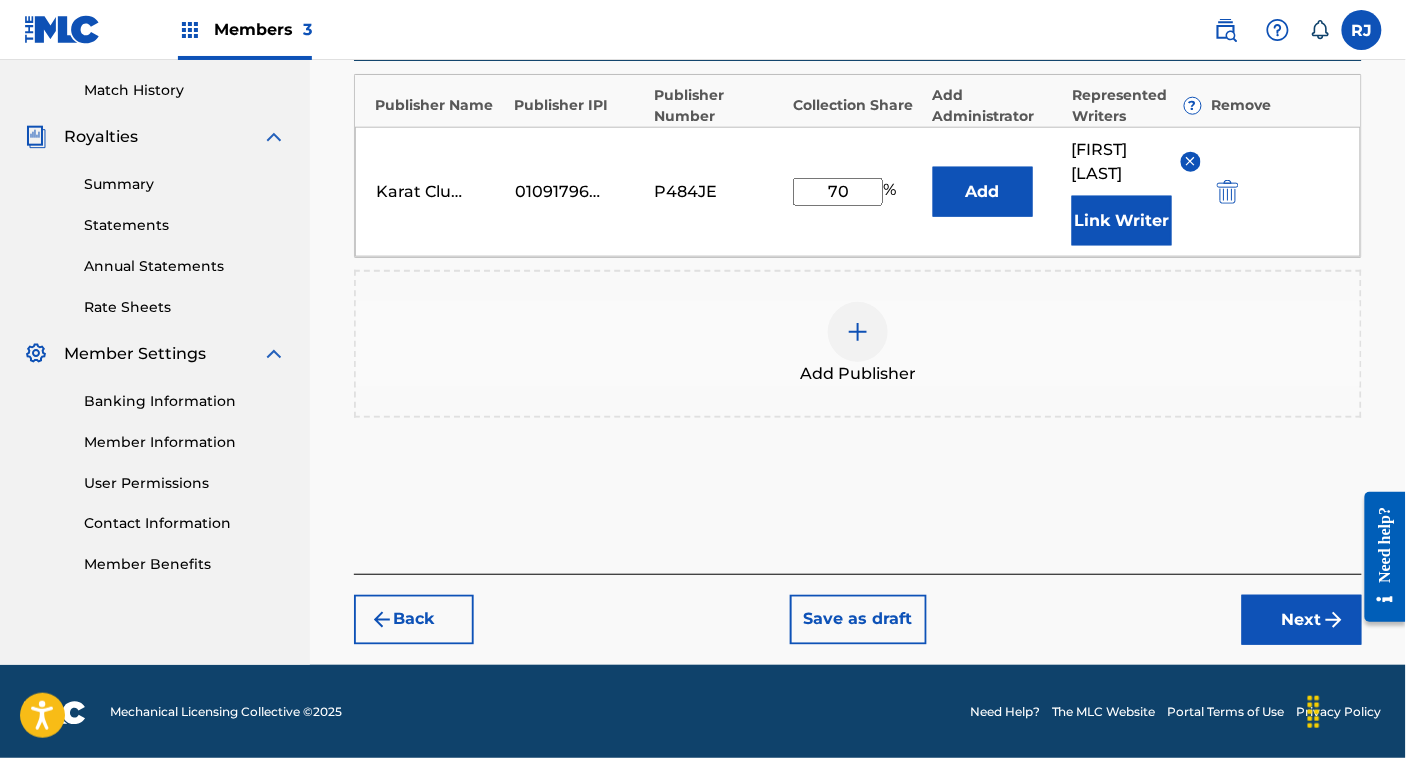 type on "70" 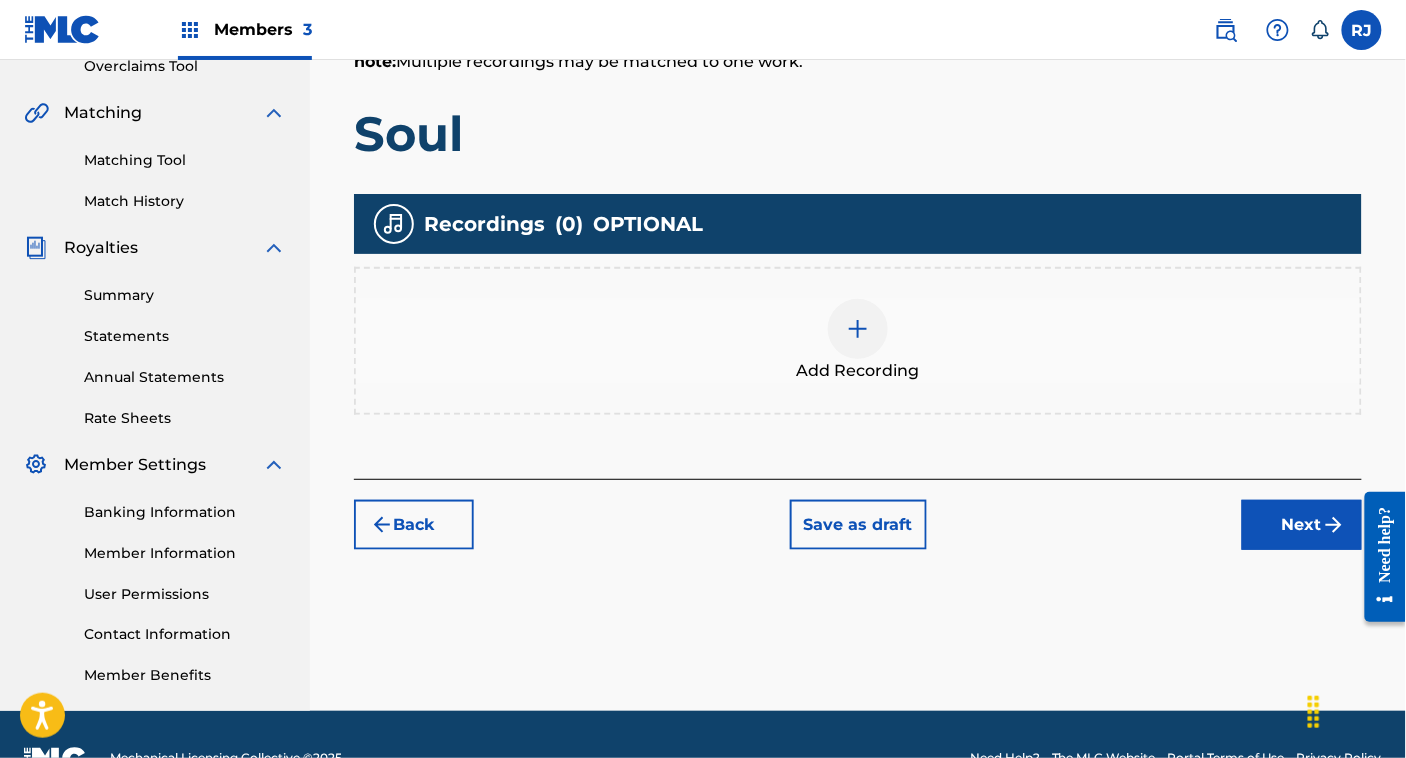 scroll, scrollTop: 434, scrollLeft: 0, axis: vertical 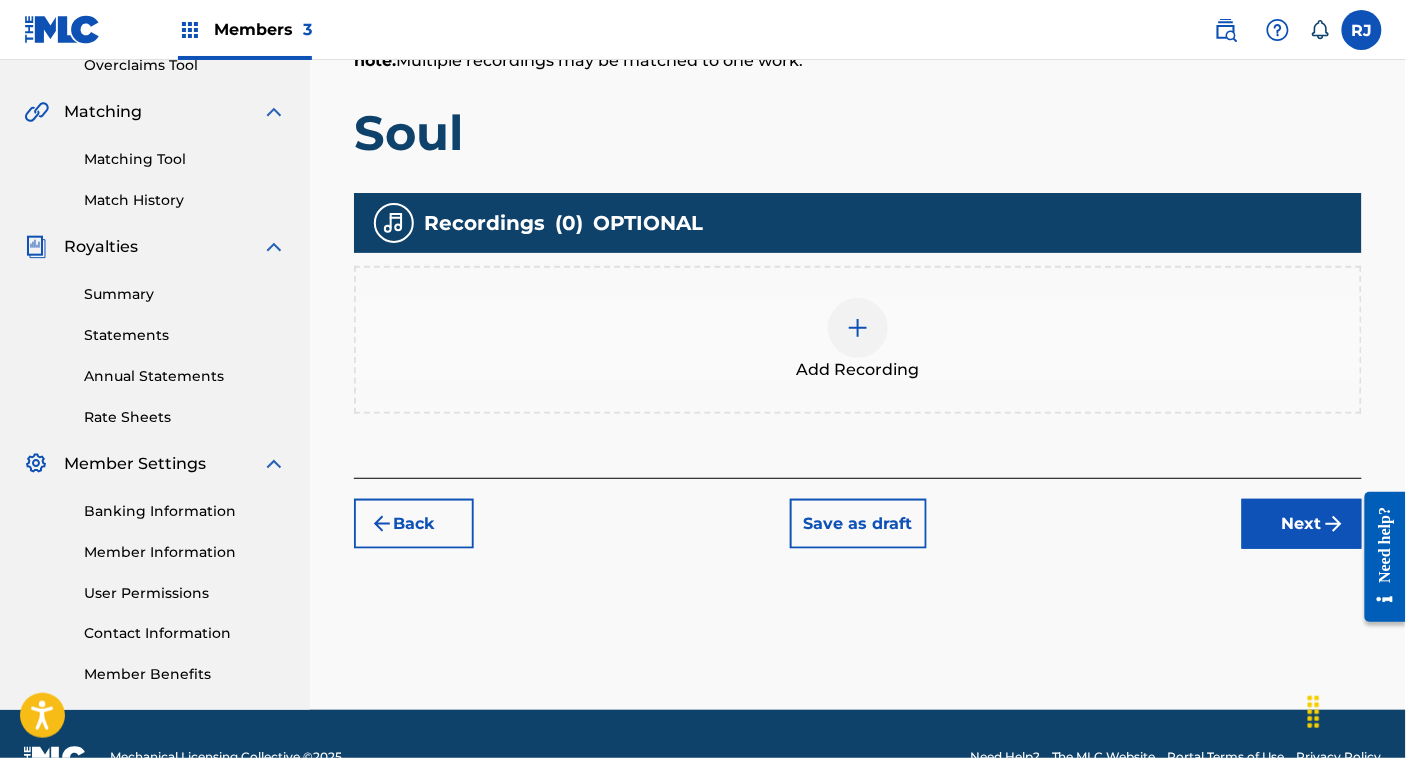 click on "Add Recording" at bounding box center (858, 370) 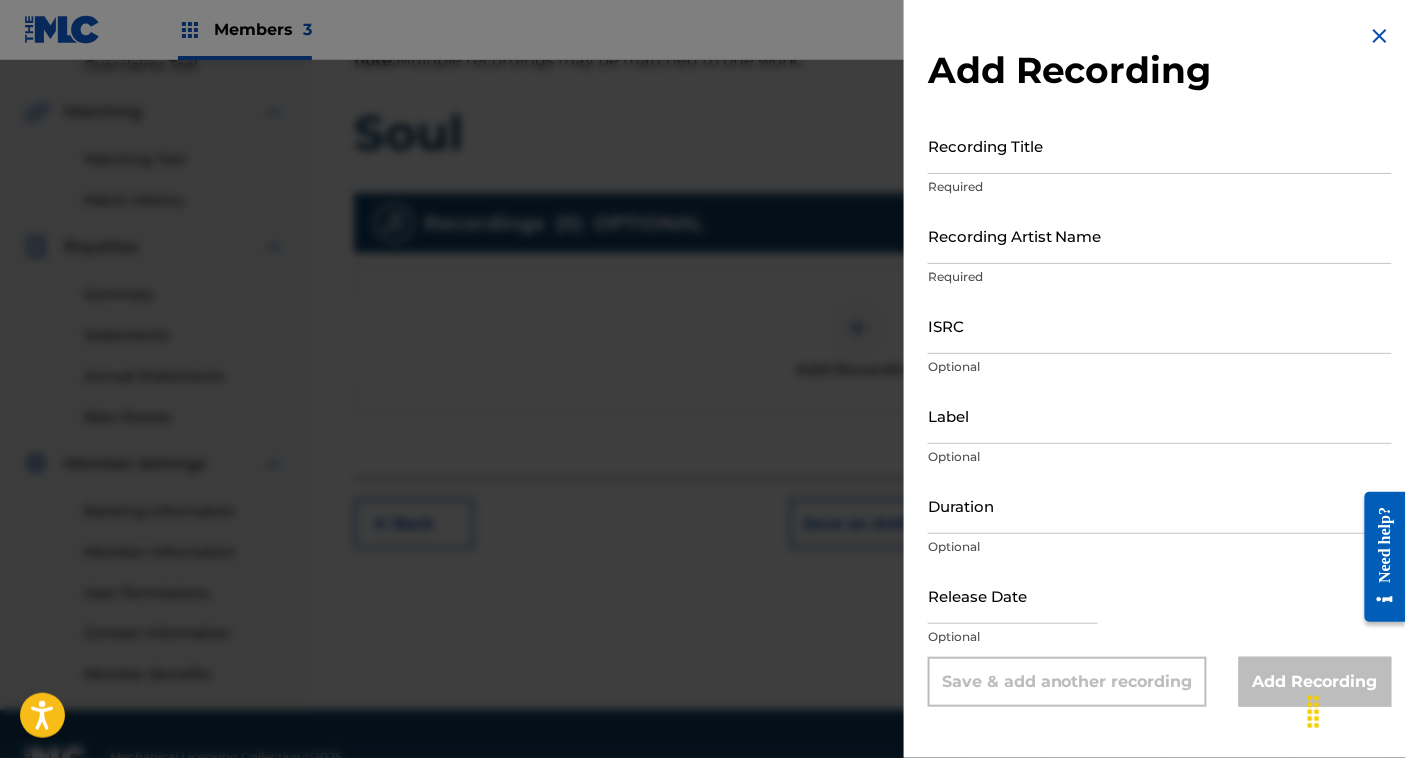 click on "Recording Title" at bounding box center (1160, 145) 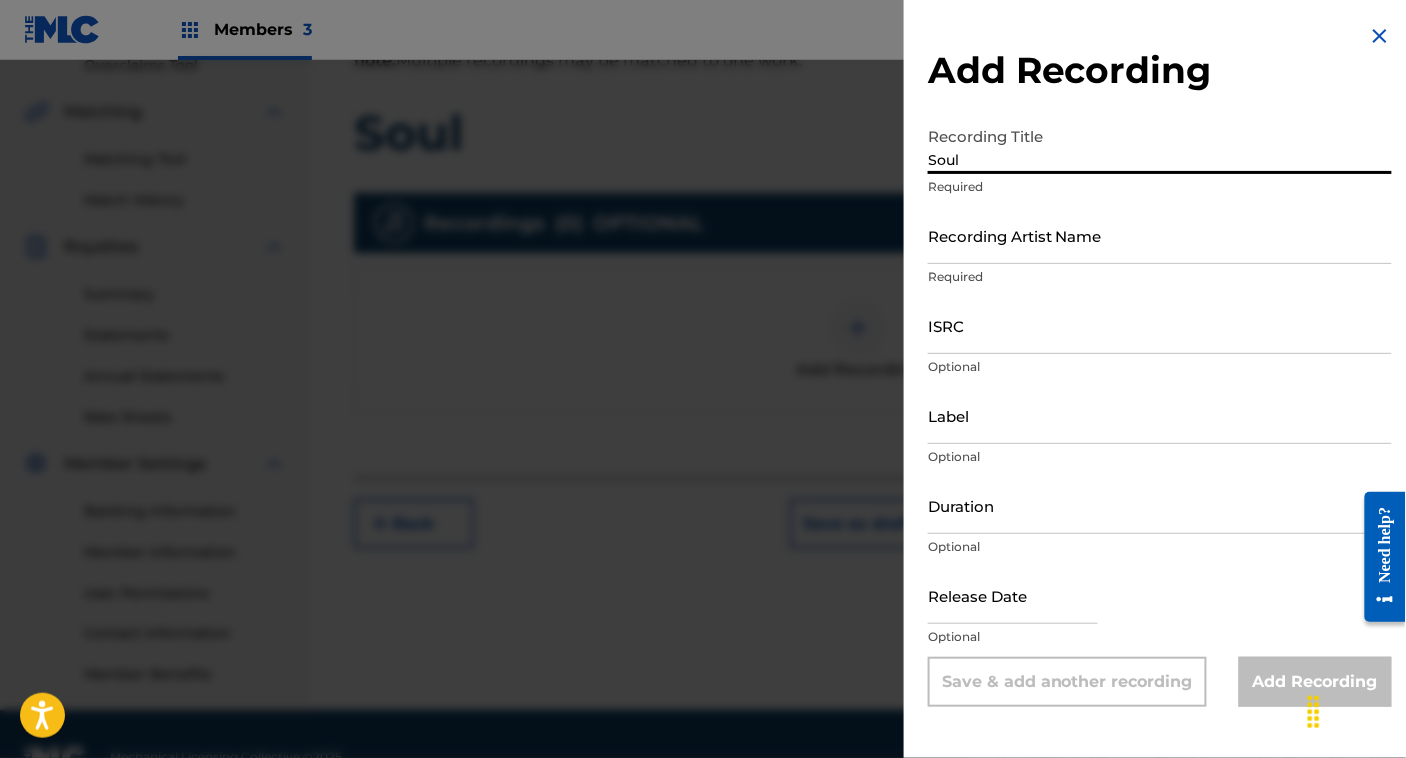 type on "Soul" 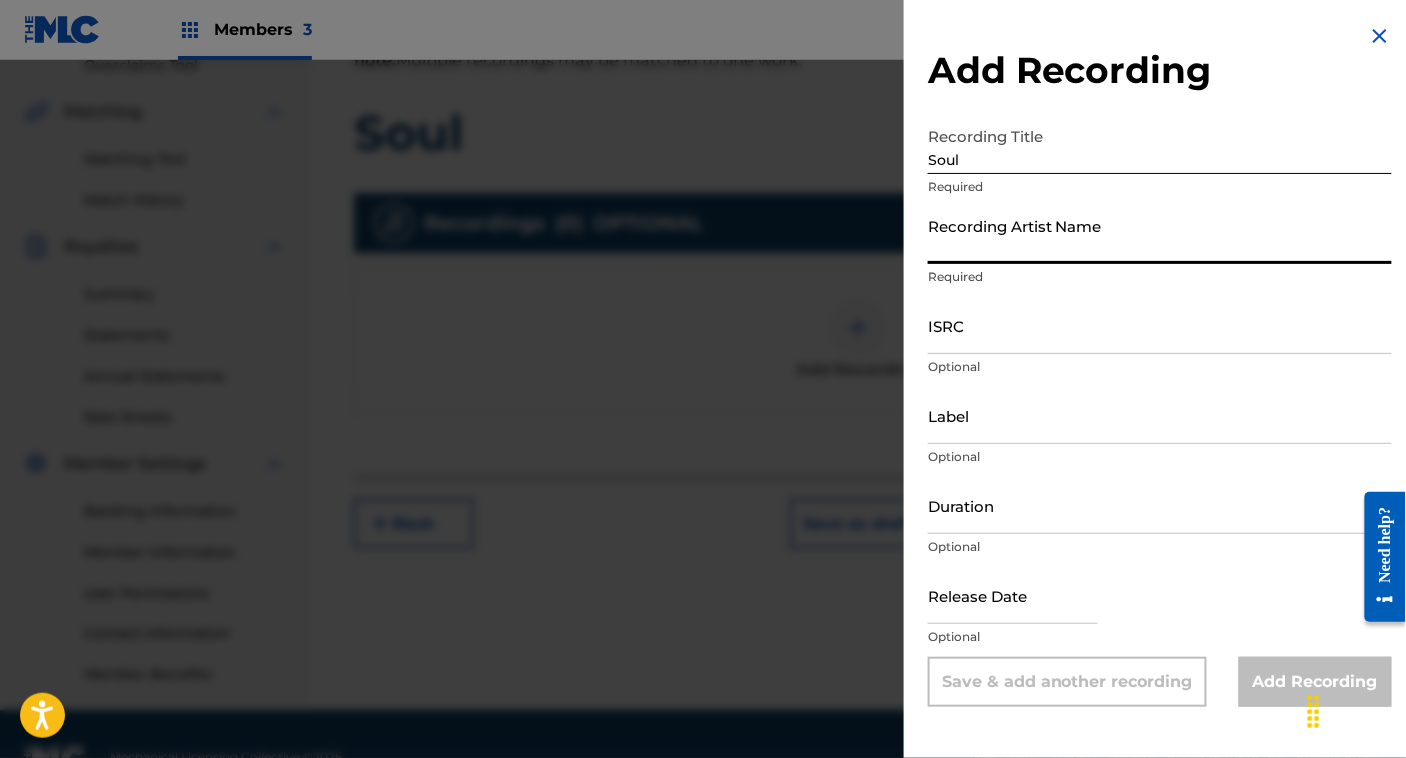 click on "Recording Artist Name" at bounding box center (1160, 235) 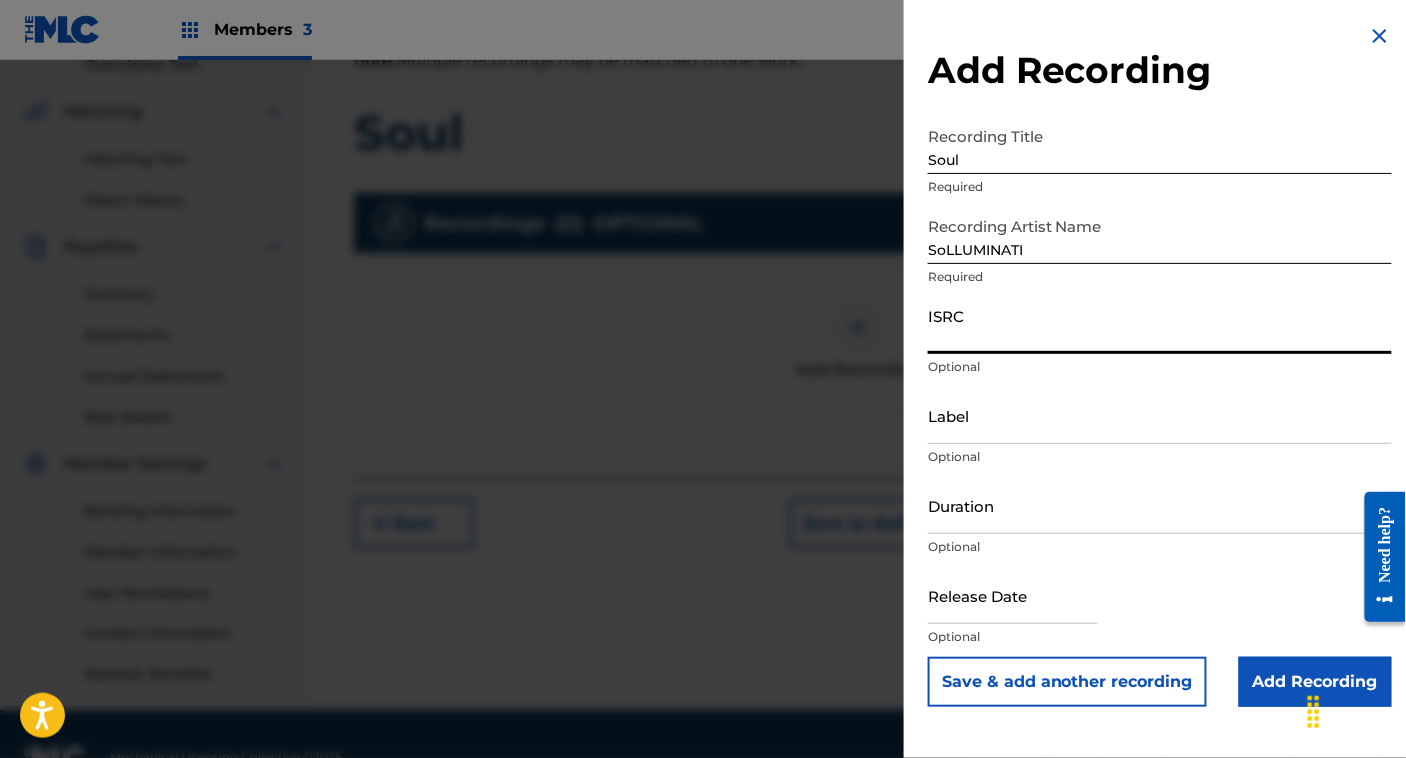 click on "ISRC" at bounding box center [1160, 325] 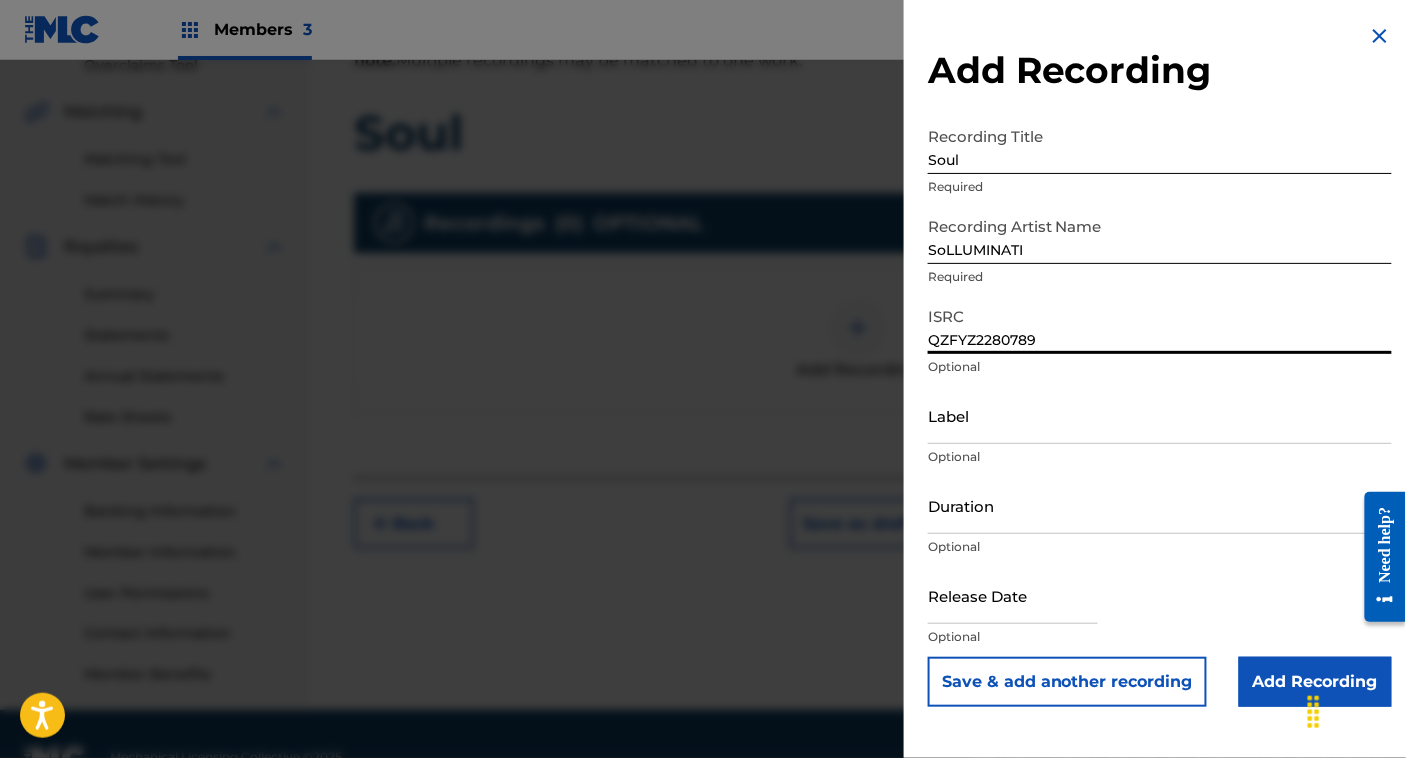 type on "QZFYZ2280789" 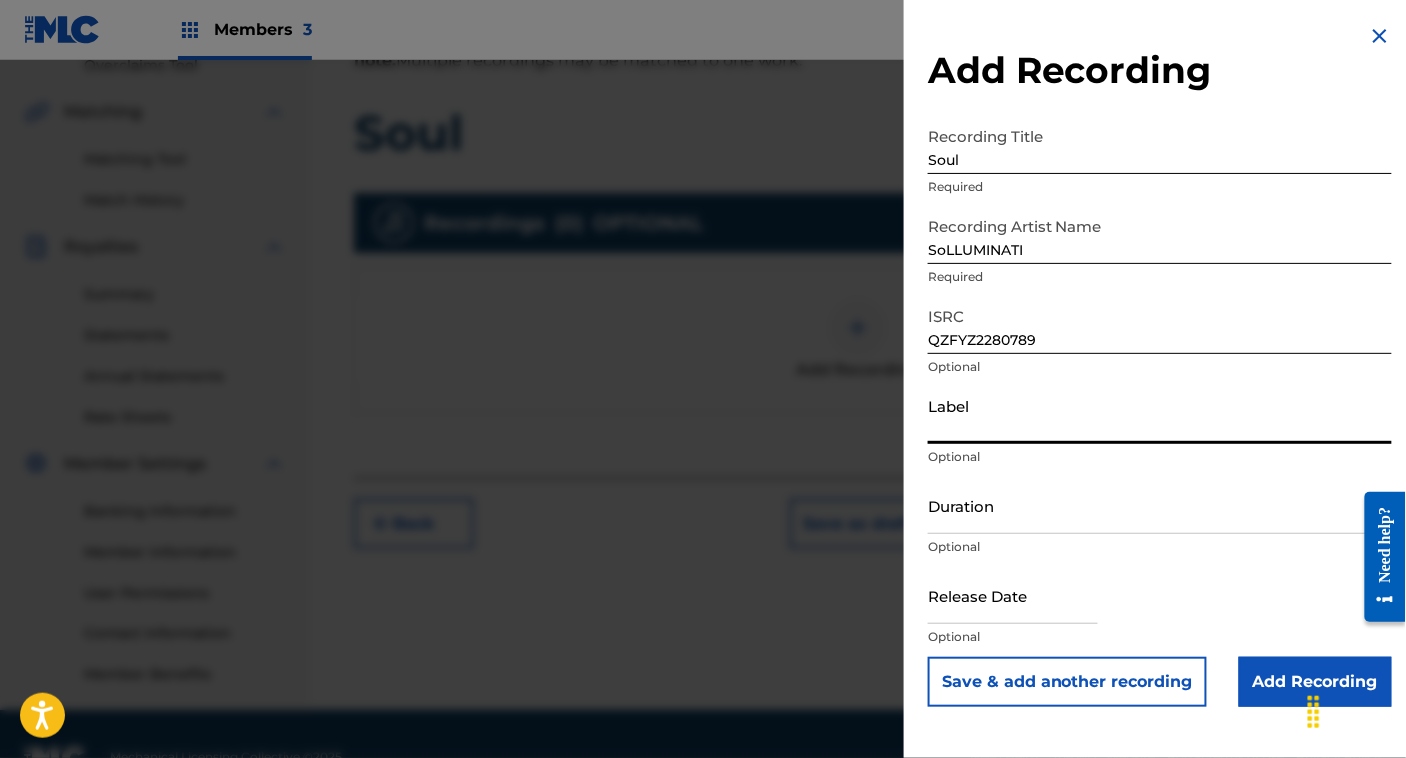 click on "Add Recording Recording Title Soul Required Recording Artist Name [BRAND NAME] Required ISRC Optional Label Optional Duration Optional Release Date Optional Save & add another recording Add Recording" at bounding box center [1160, 365] 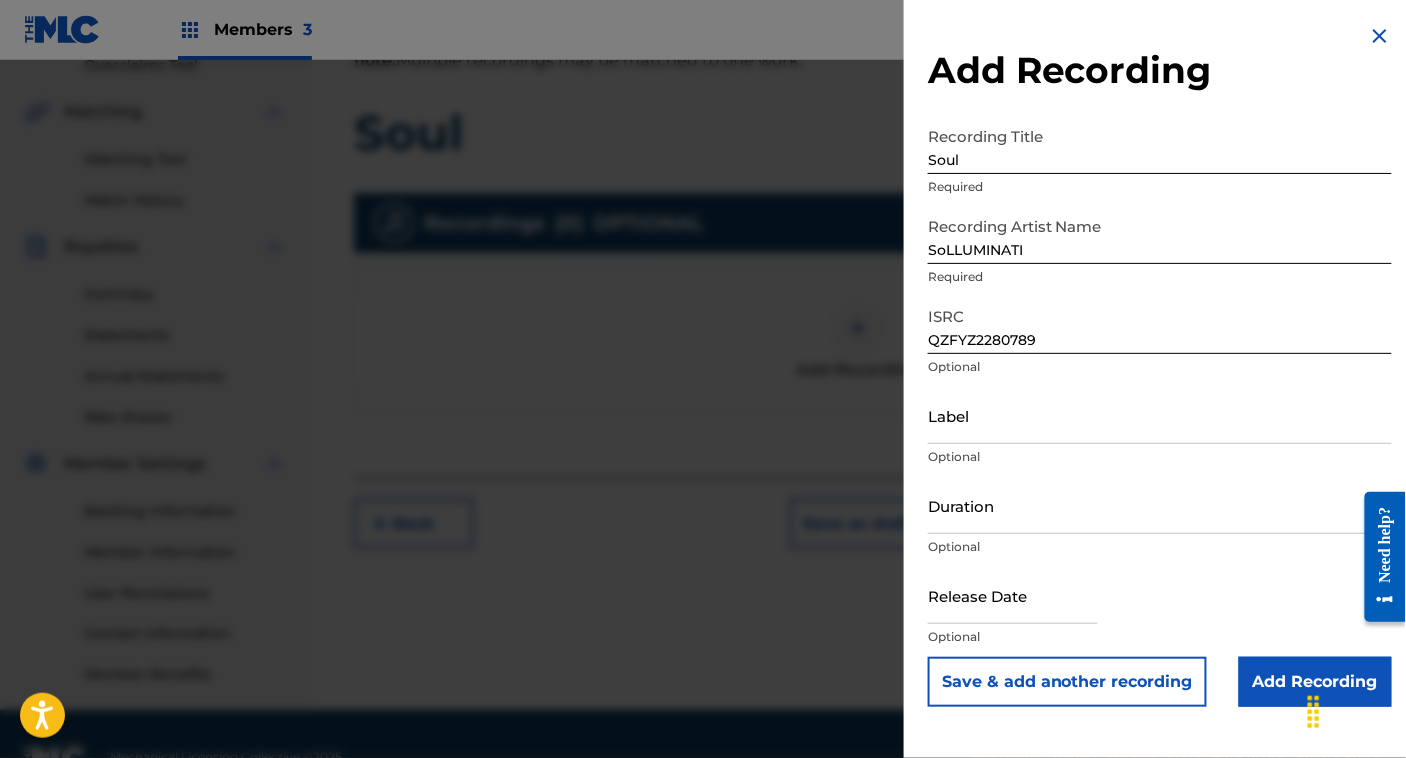 click at bounding box center (1356, 710) 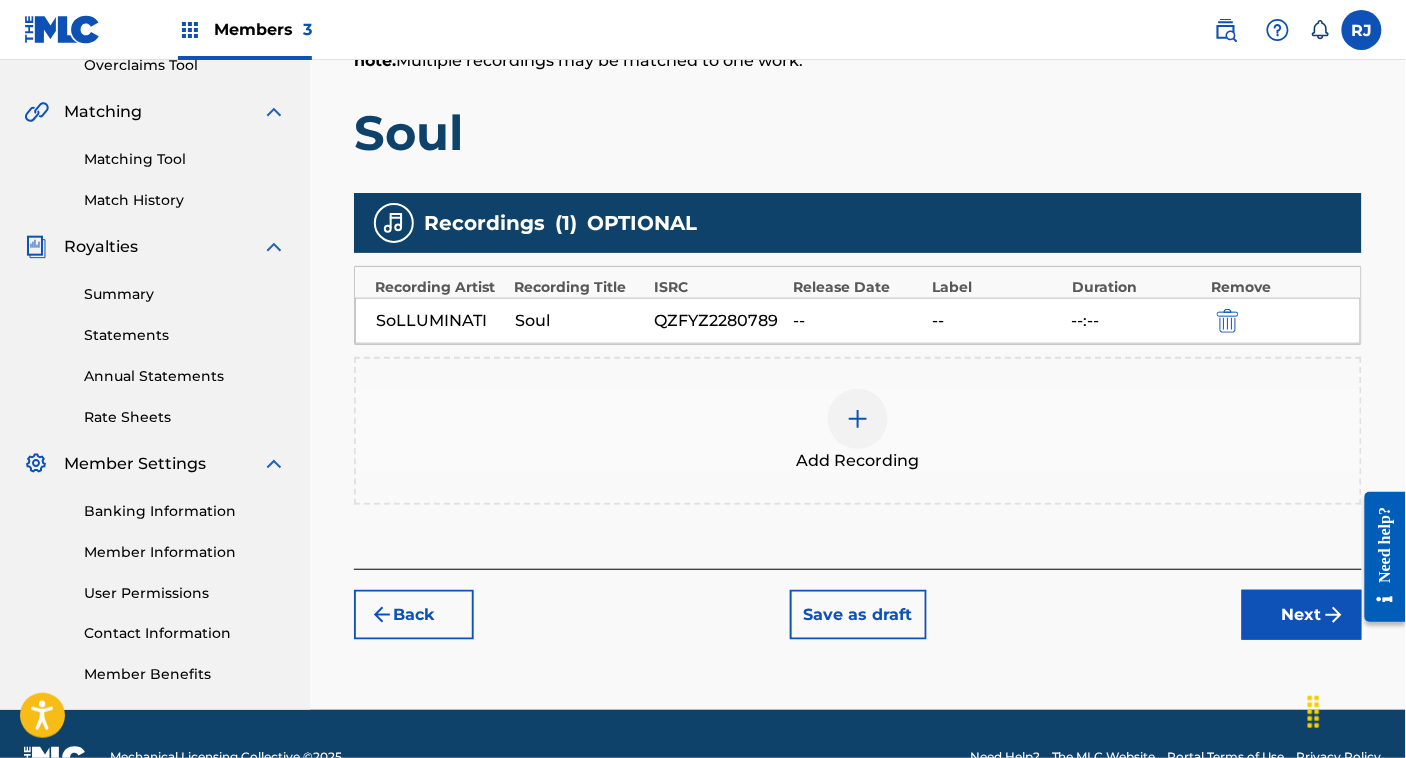 click at bounding box center [1334, 615] 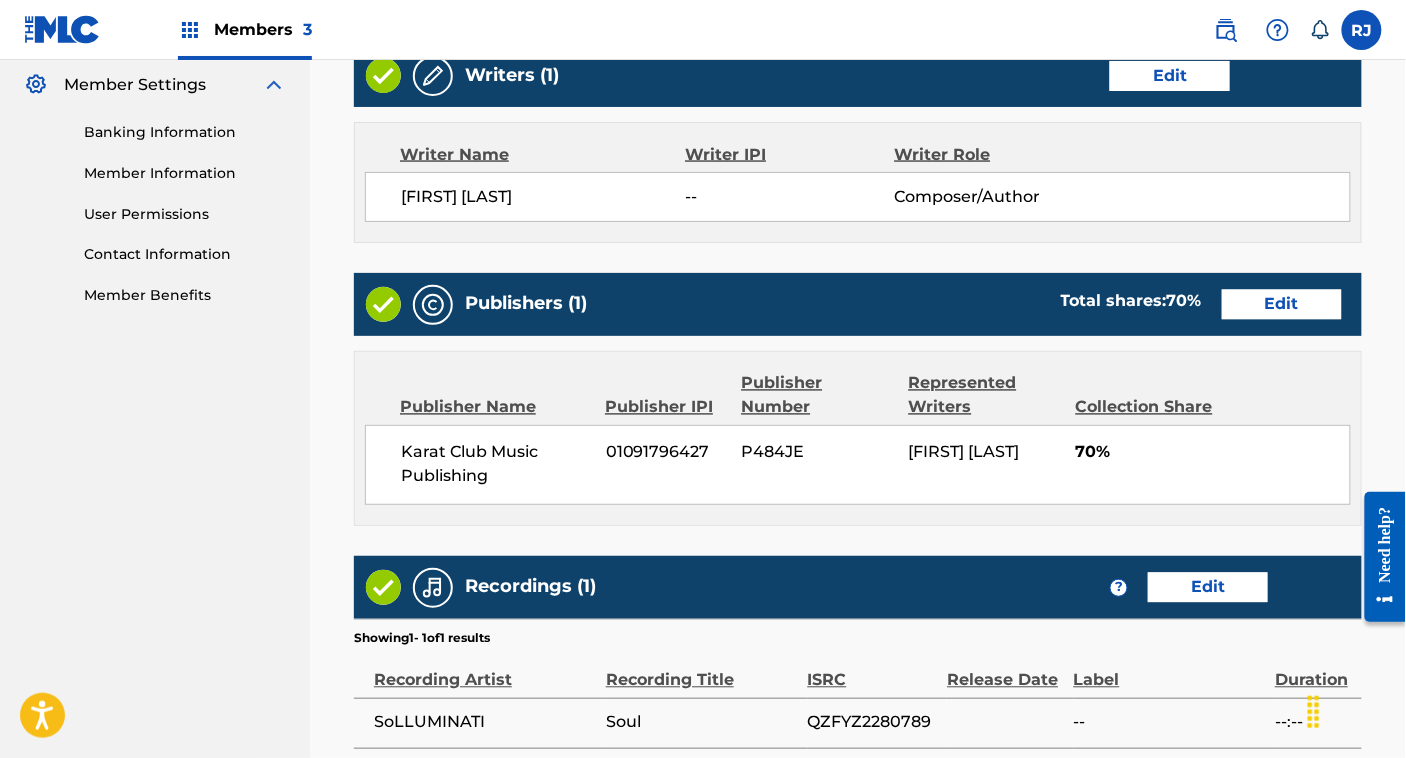 scroll, scrollTop: 1016, scrollLeft: 0, axis: vertical 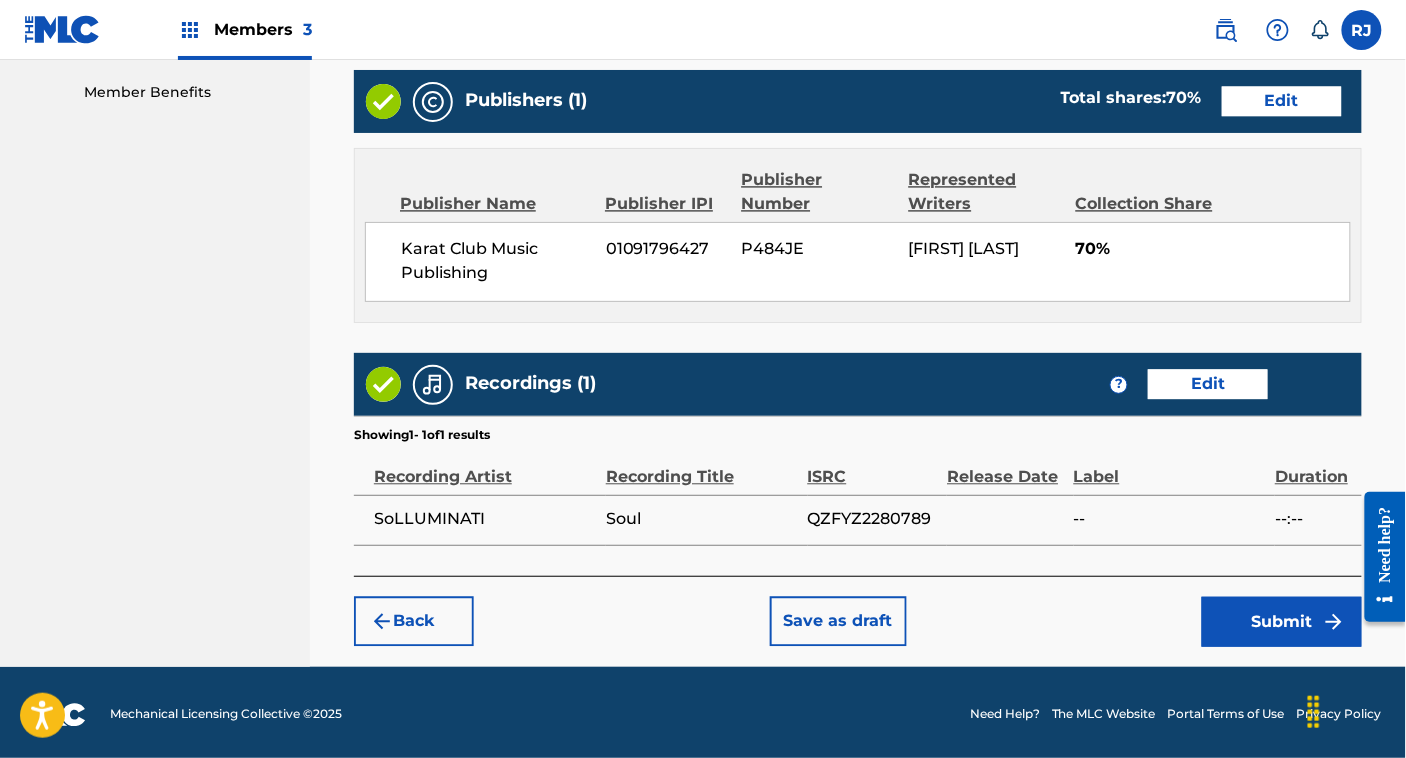 click on "Submit" at bounding box center [1282, 622] 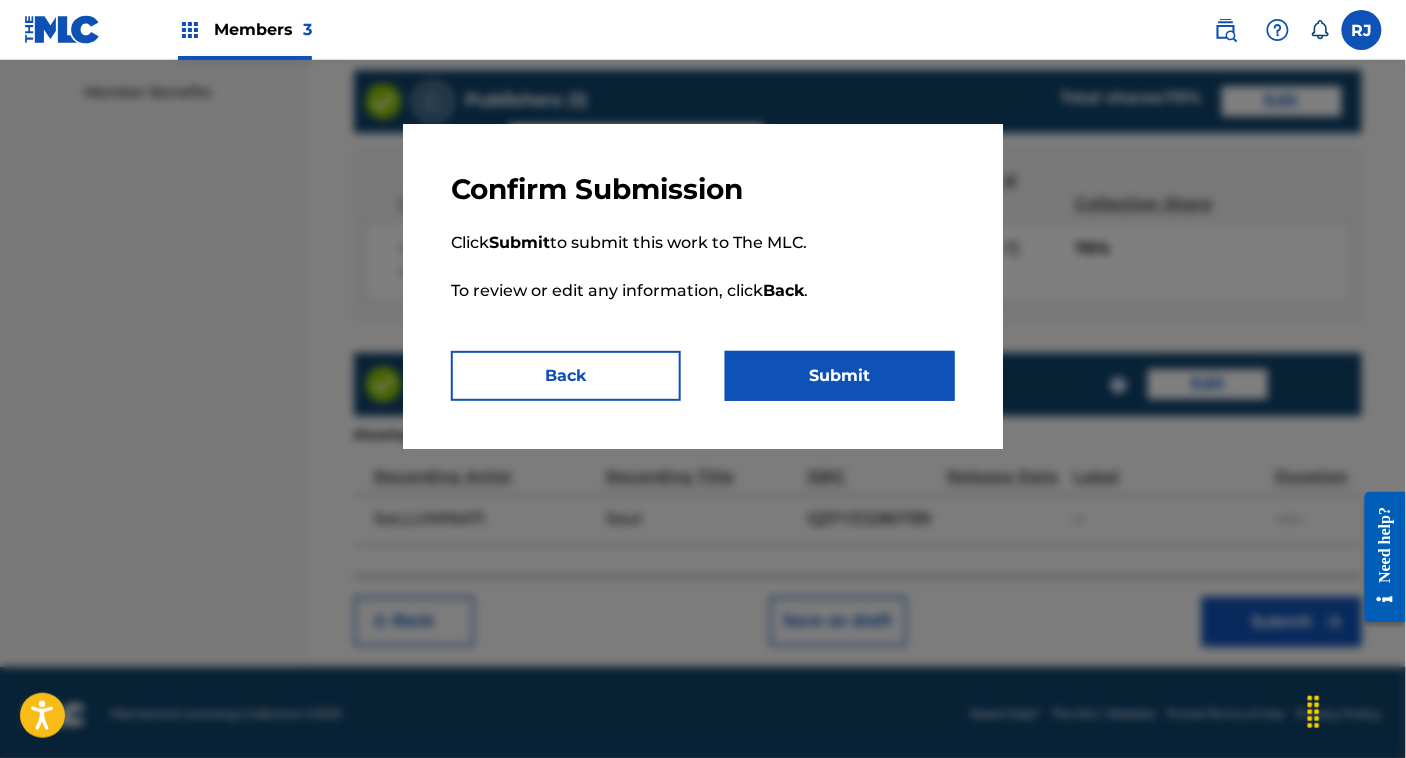 click on "Submit" at bounding box center (840, 376) 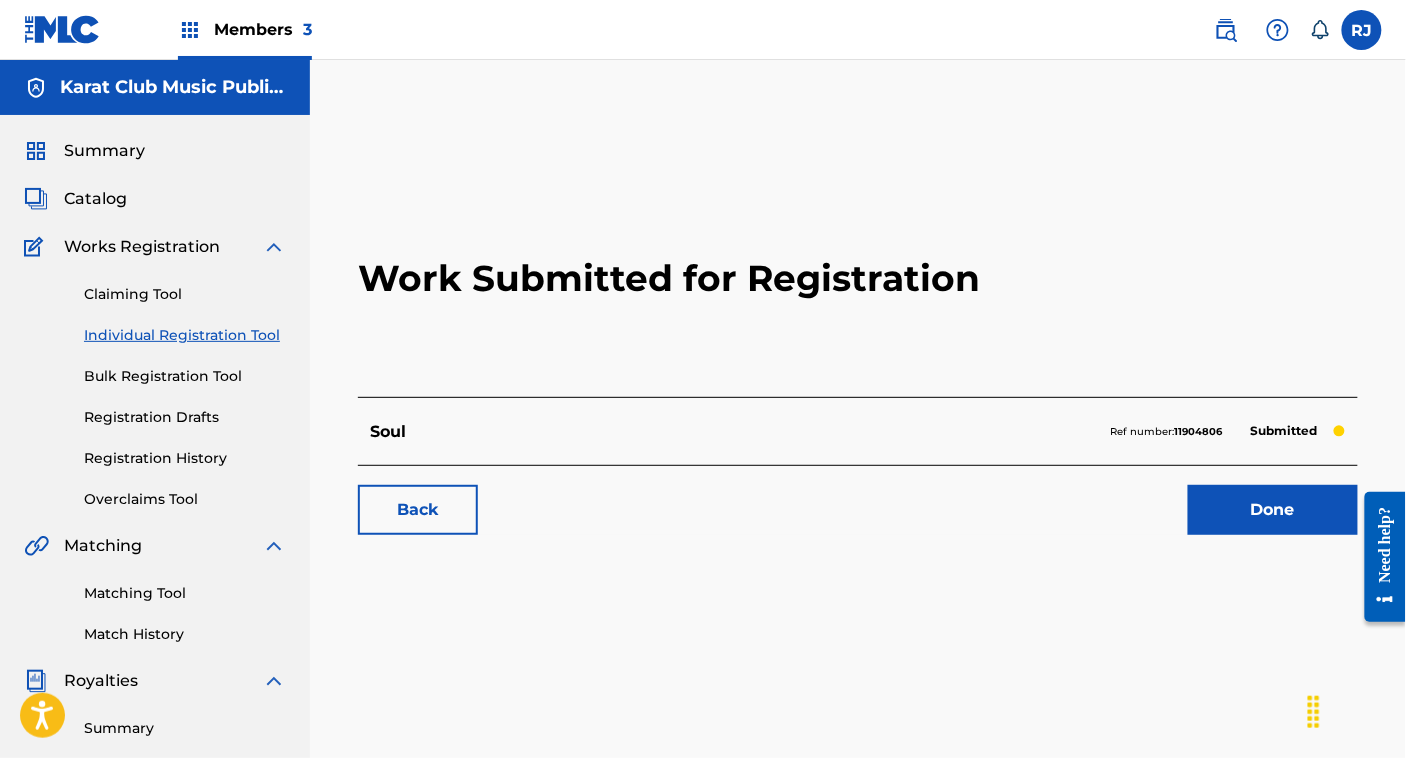 click on "Done" at bounding box center (1273, 510) 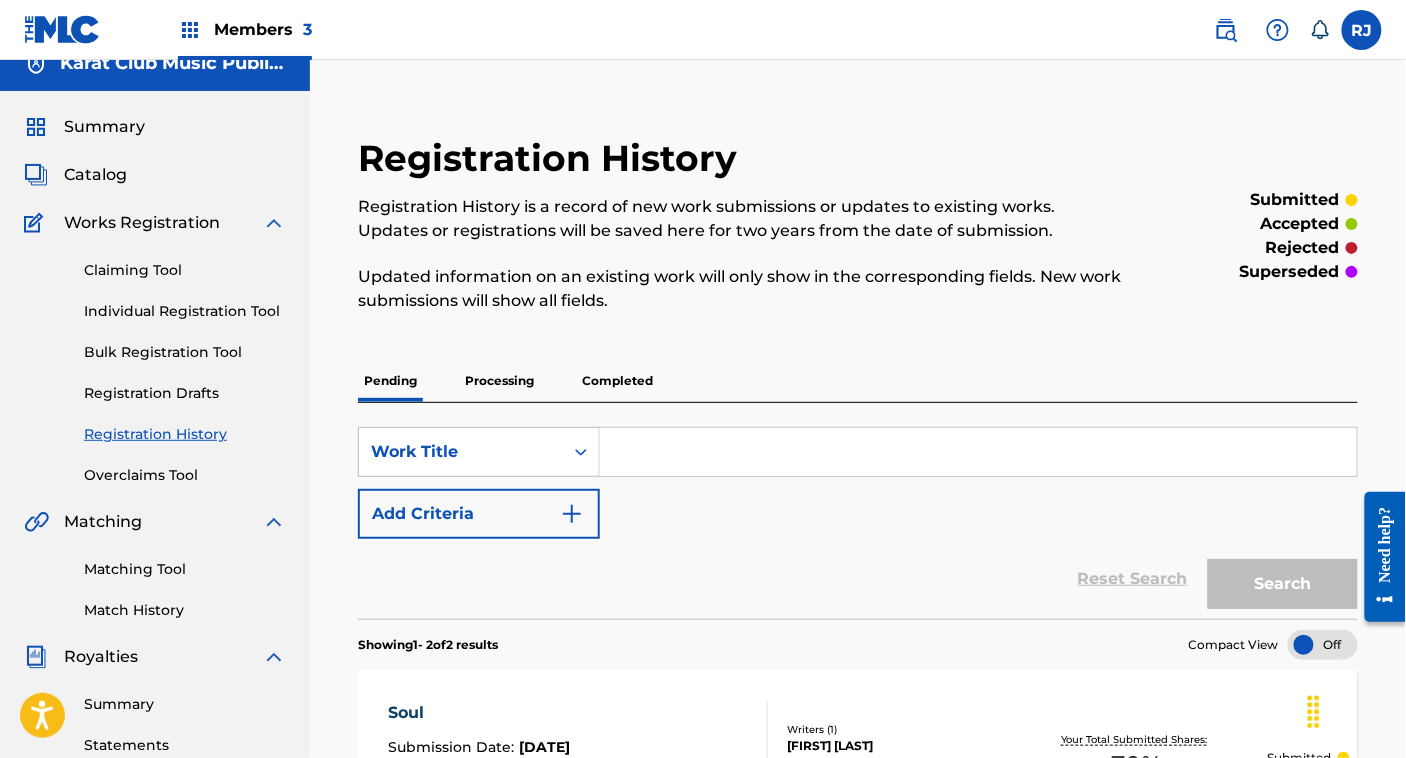scroll, scrollTop: 10, scrollLeft: 0, axis: vertical 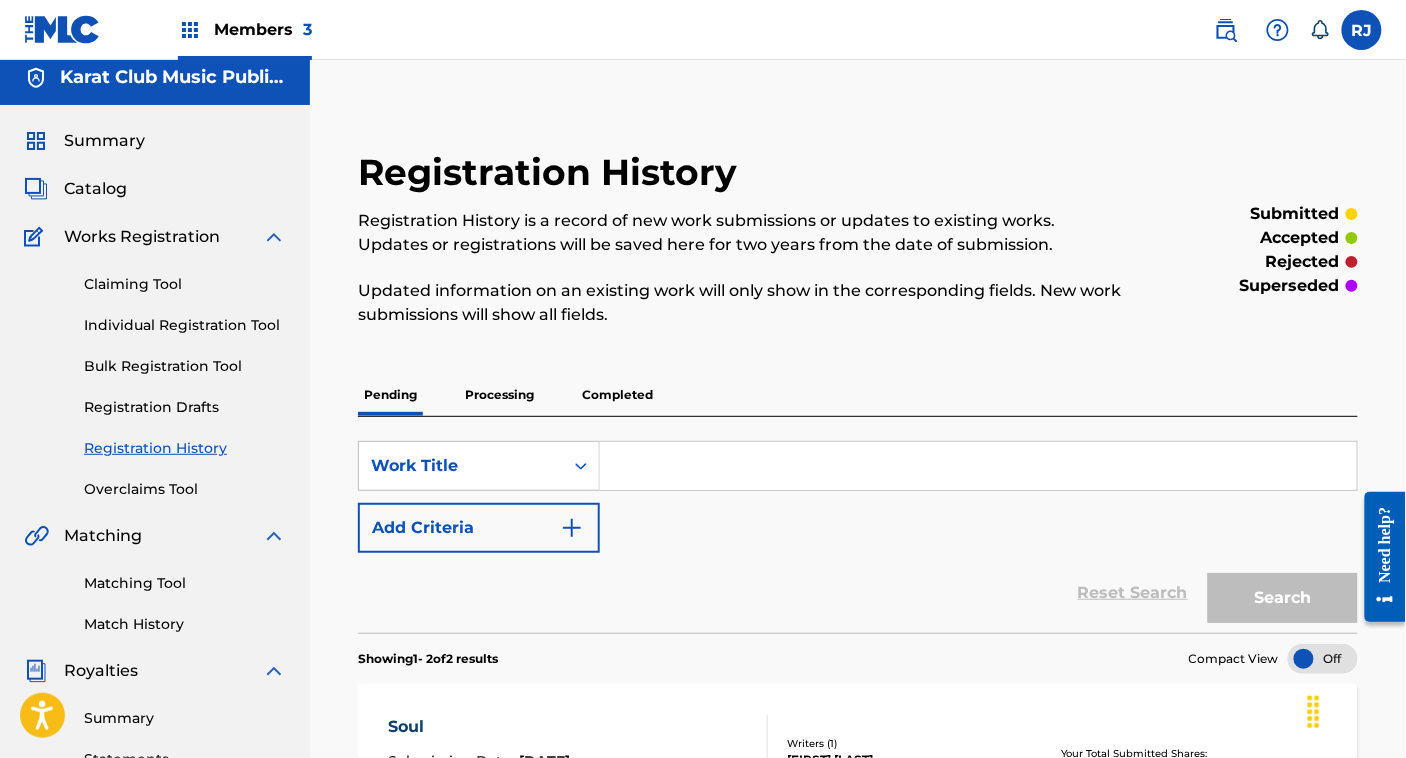 click on "Catalog" at bounding box center [95, 189] 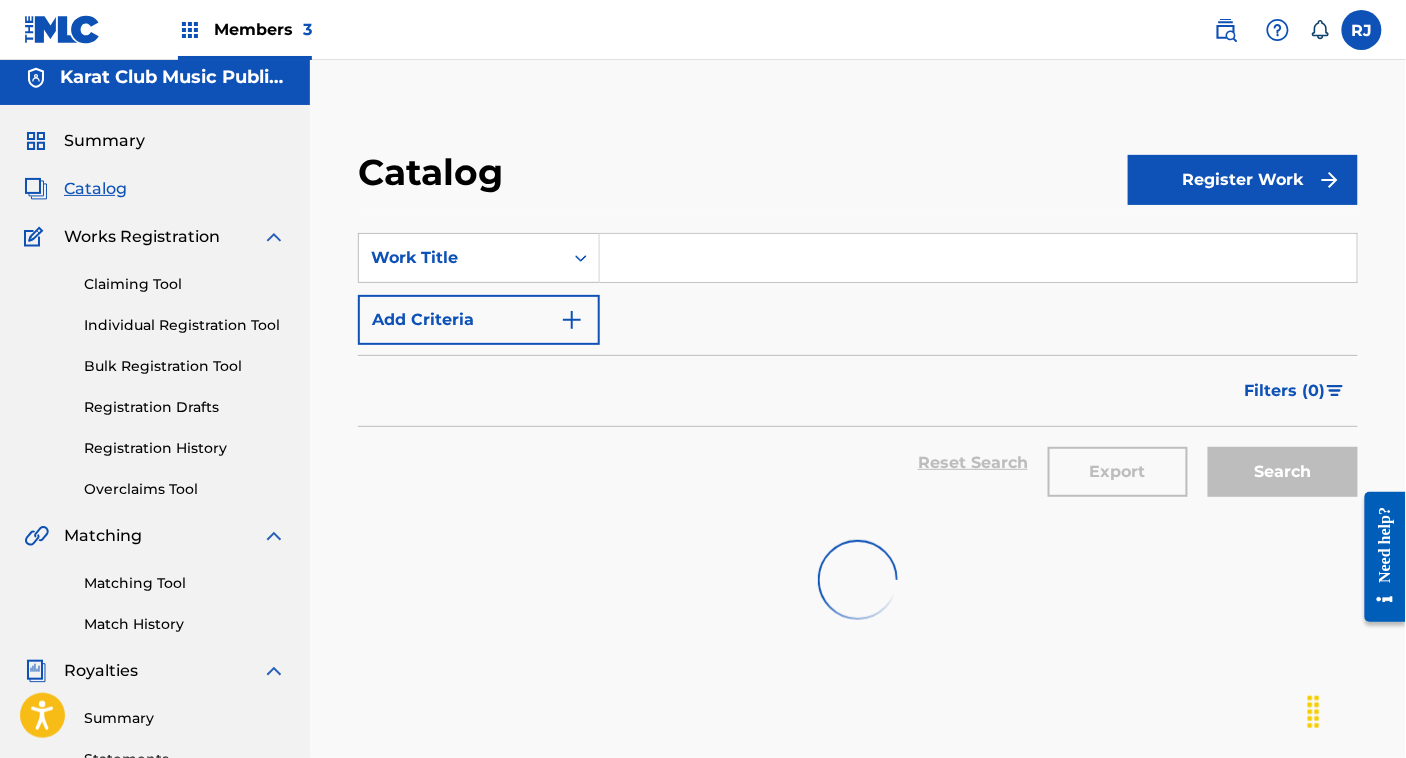 scroll, scrollTop: 0, scrollLeft: 0, axis: both 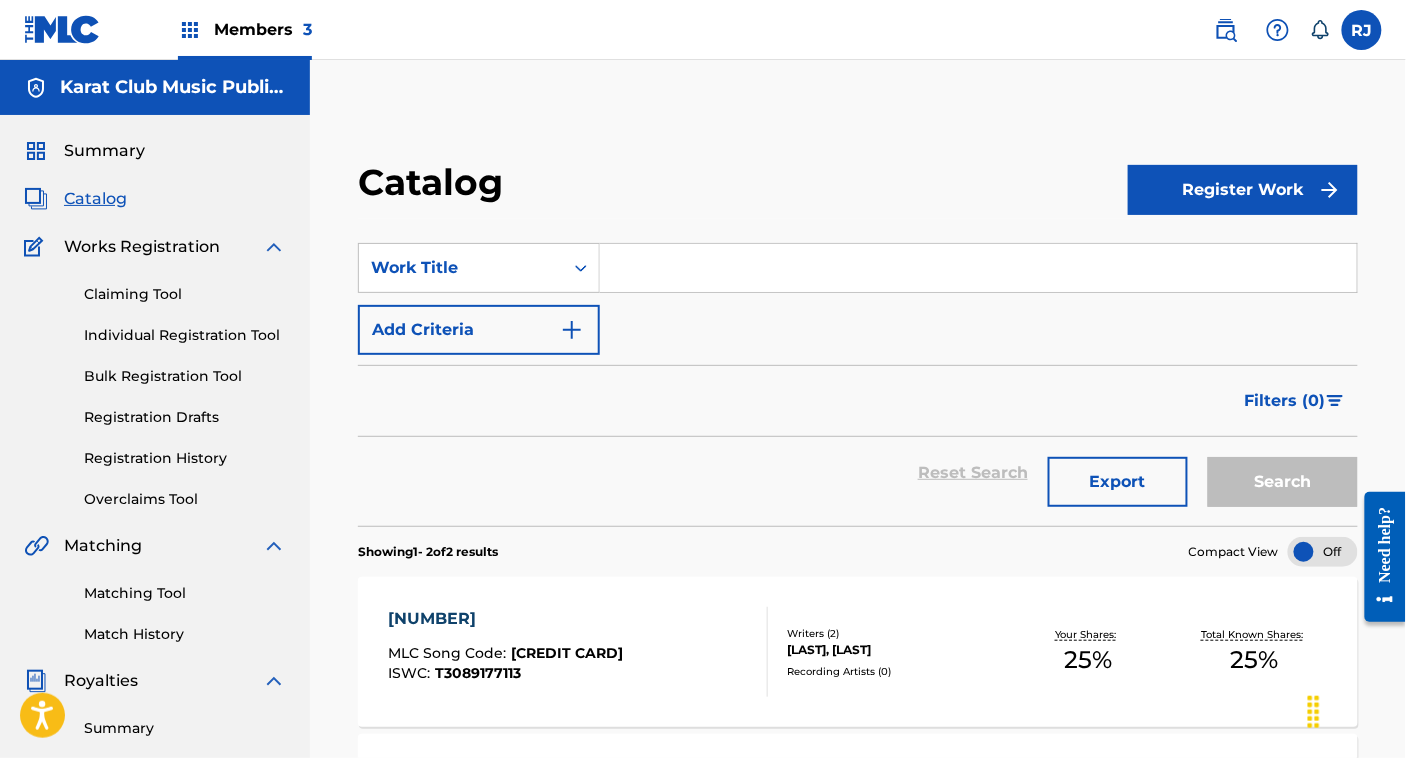 click on "Claiming Tool" at bounding box center [185, 294] 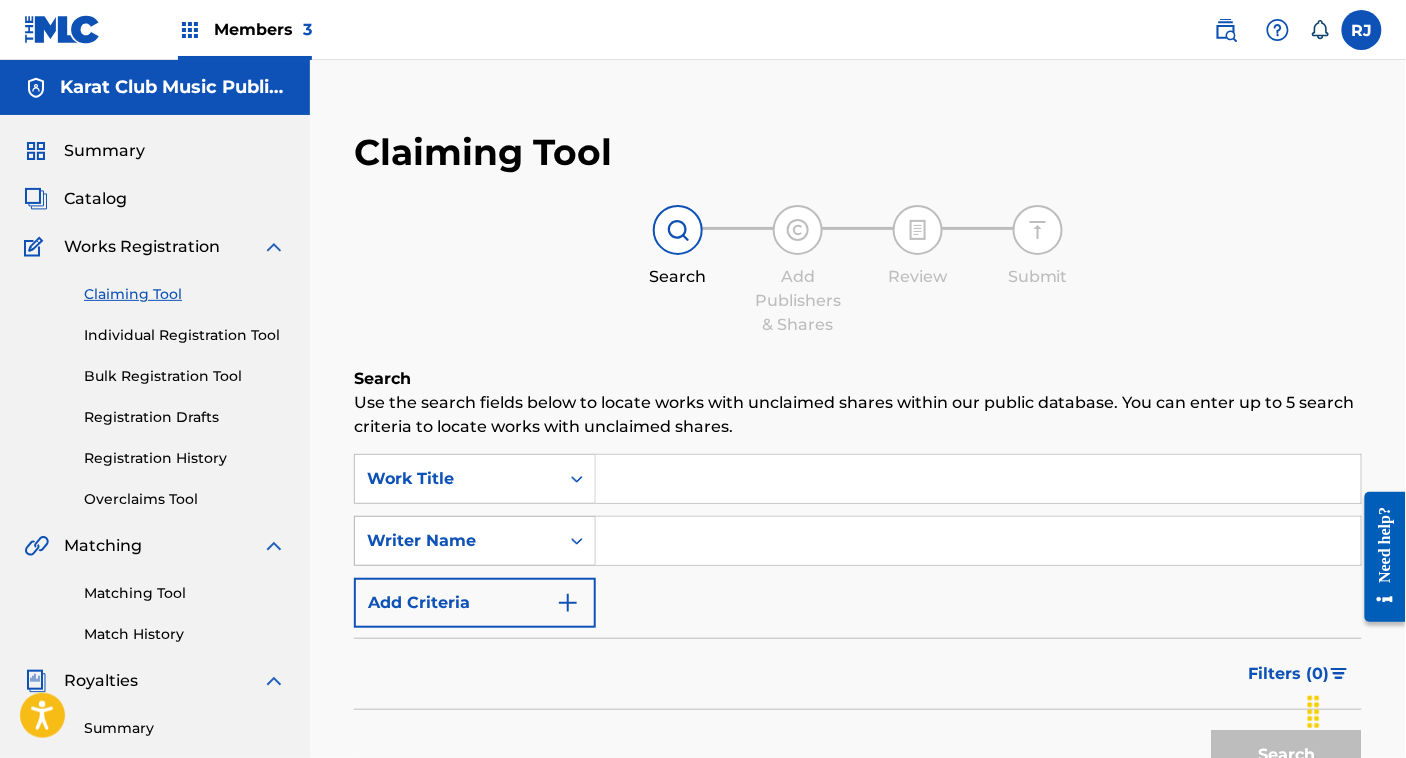 click on "Writer Name" at bounding box center (475, 541) 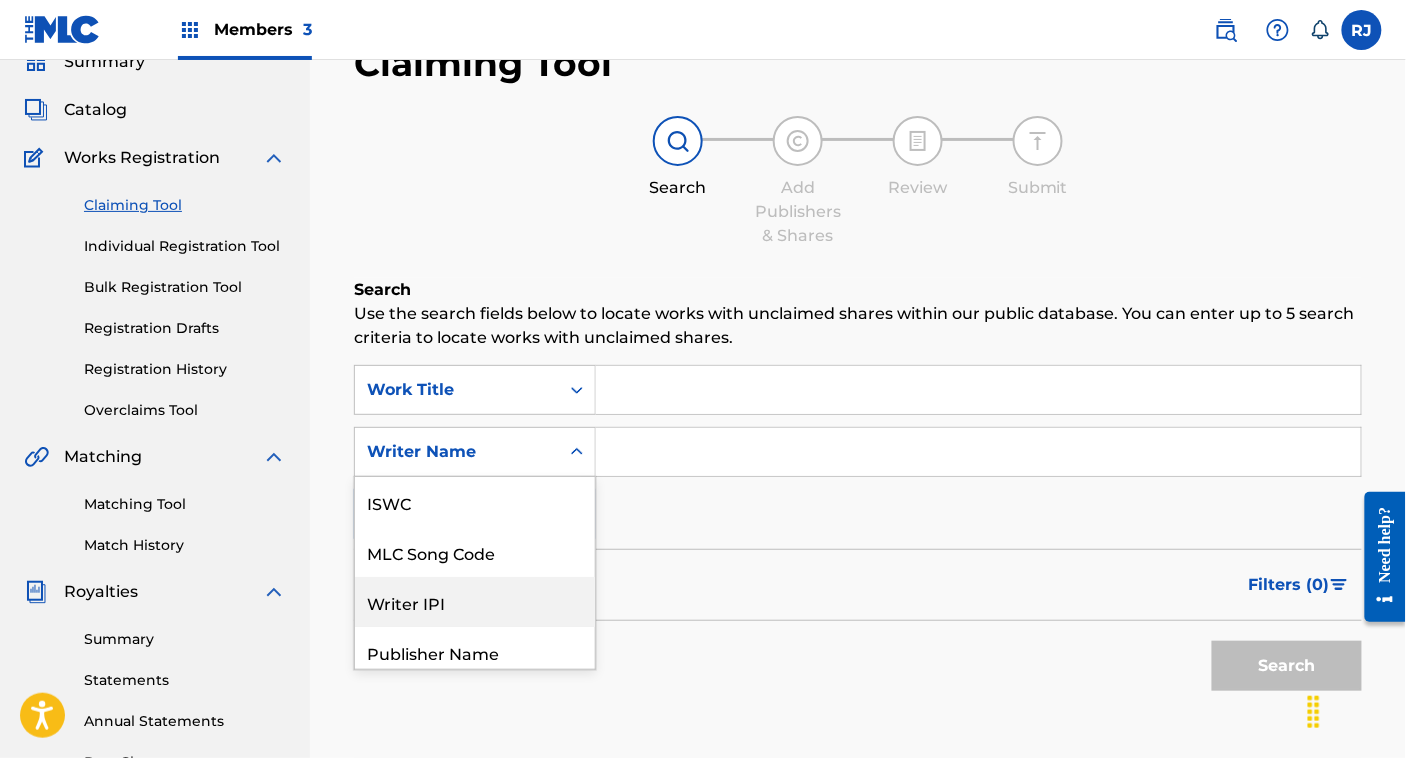 scroll, scrollTop: 108, scrollLeft: 0, axis: vertical 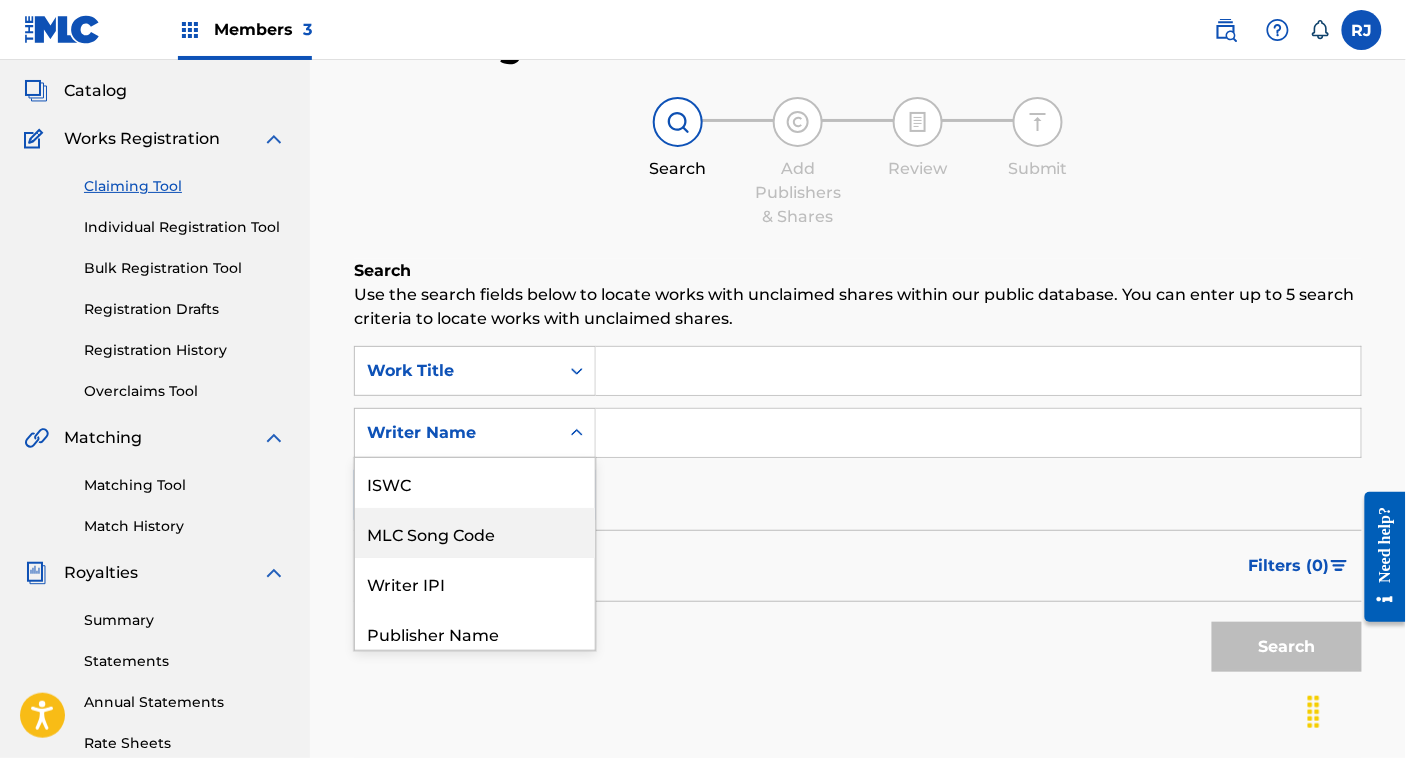 click at bounding box center [978, 433] 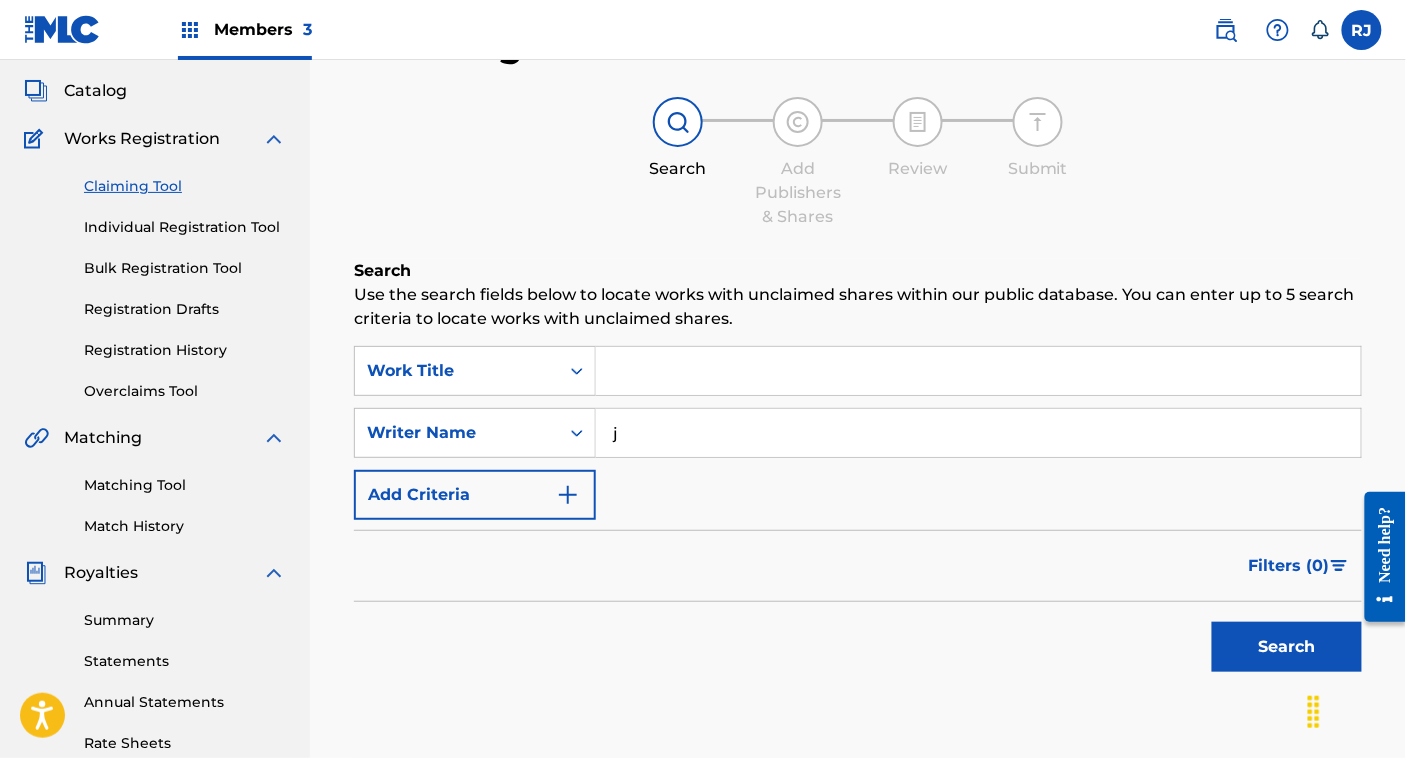 type on "[FIRST] [LAST]" 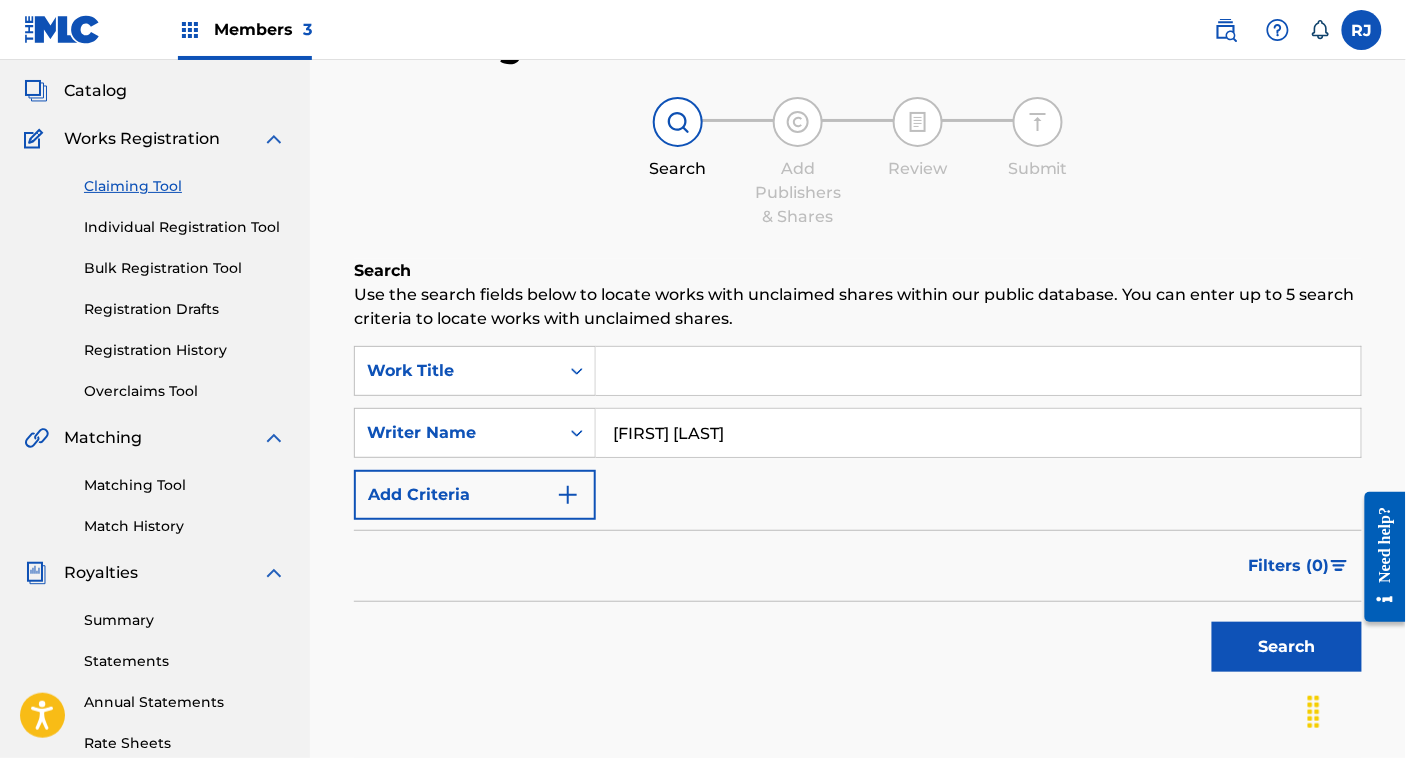 click on "Search" at bounding box center [1287, 647] 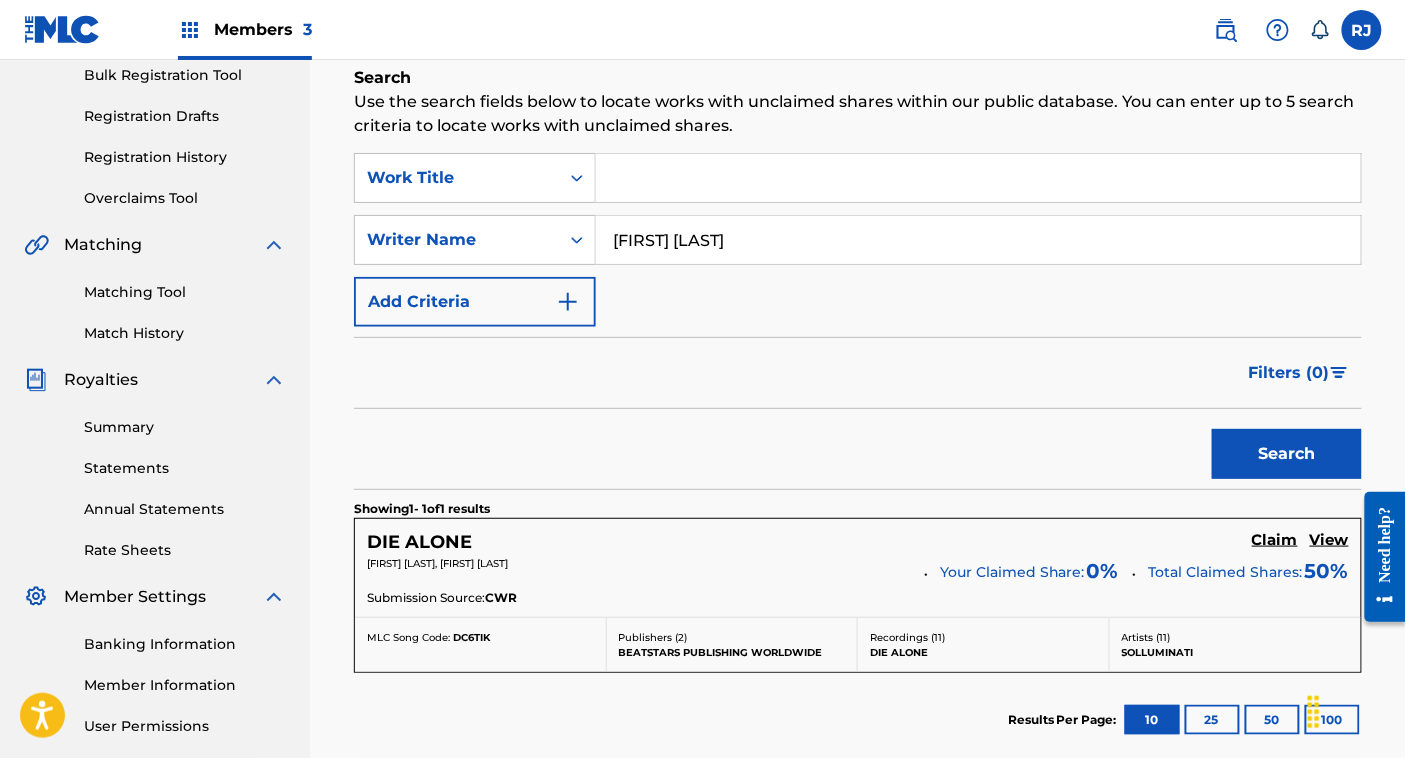 scroll, scrollTop: 302, scrollLeft: 0, axis: vertical 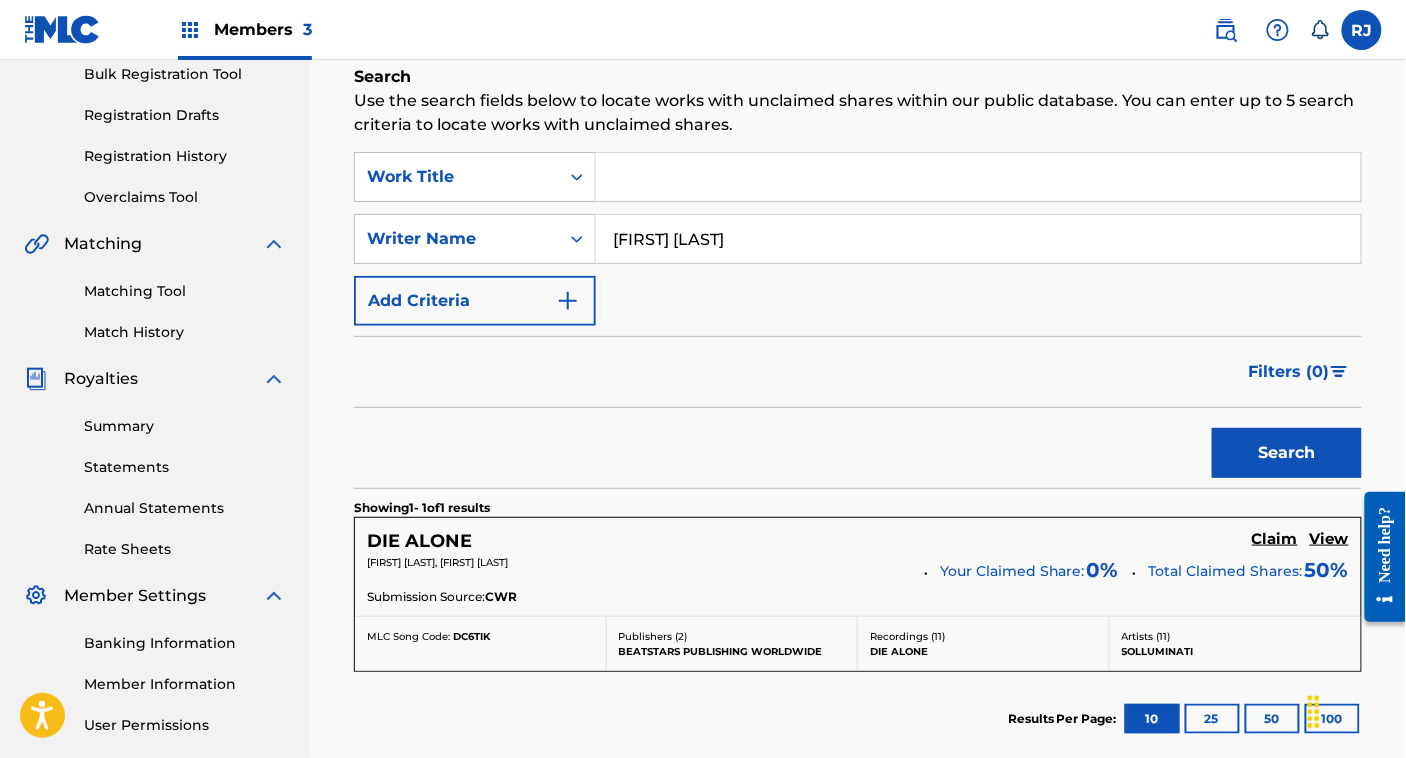 click on "View" at bounding box center (1329, 539) 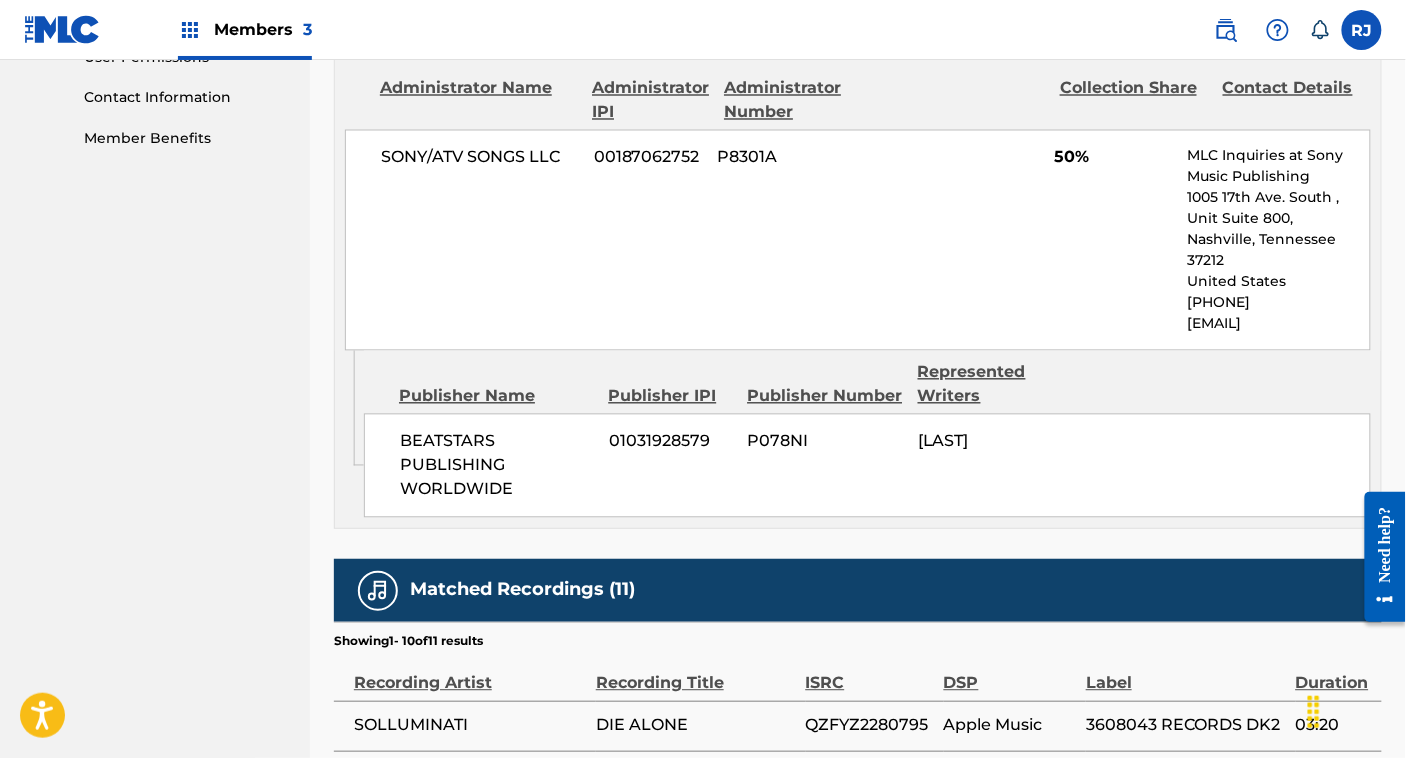 scroll, scrollTop: 0, scrollLeft: 0, axis: both 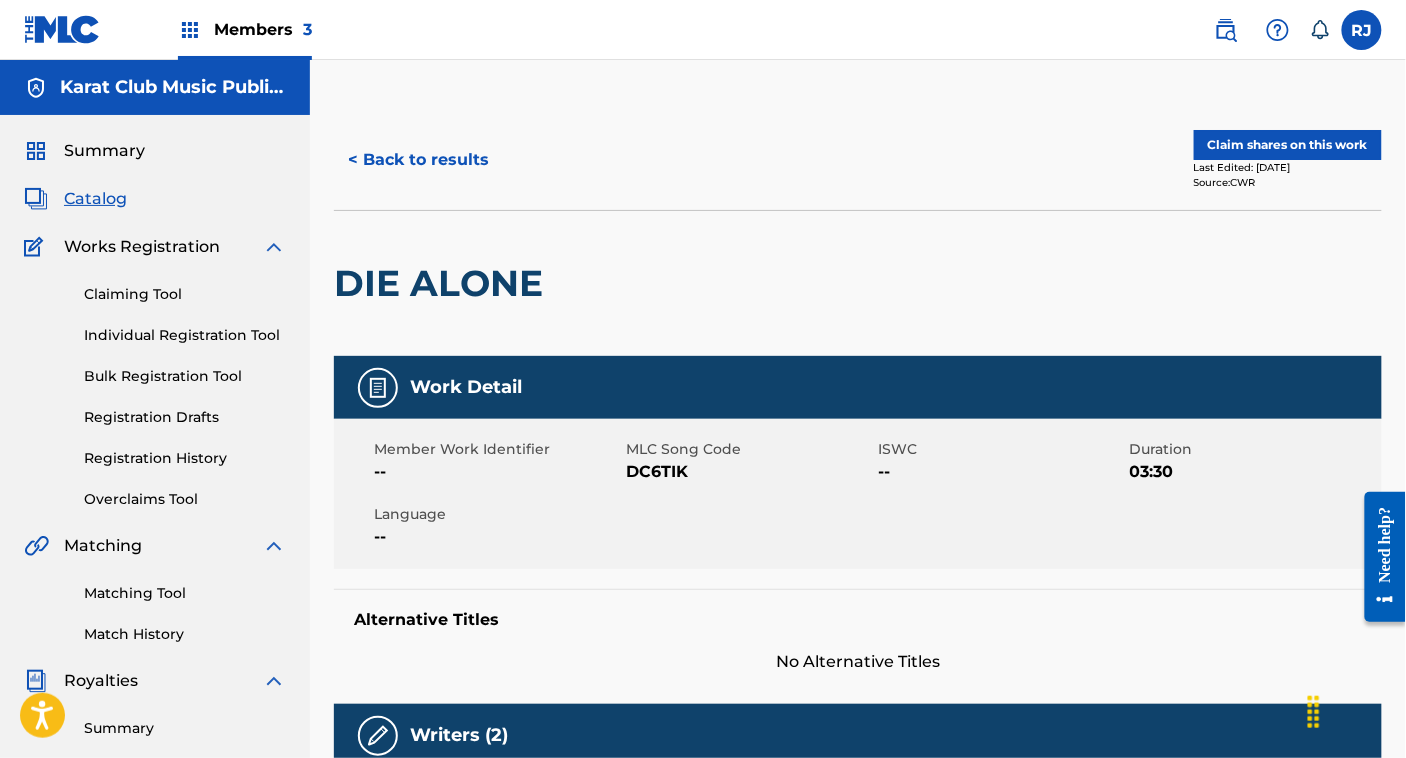 click on "< Back to results" at bounding box center (418, 160) 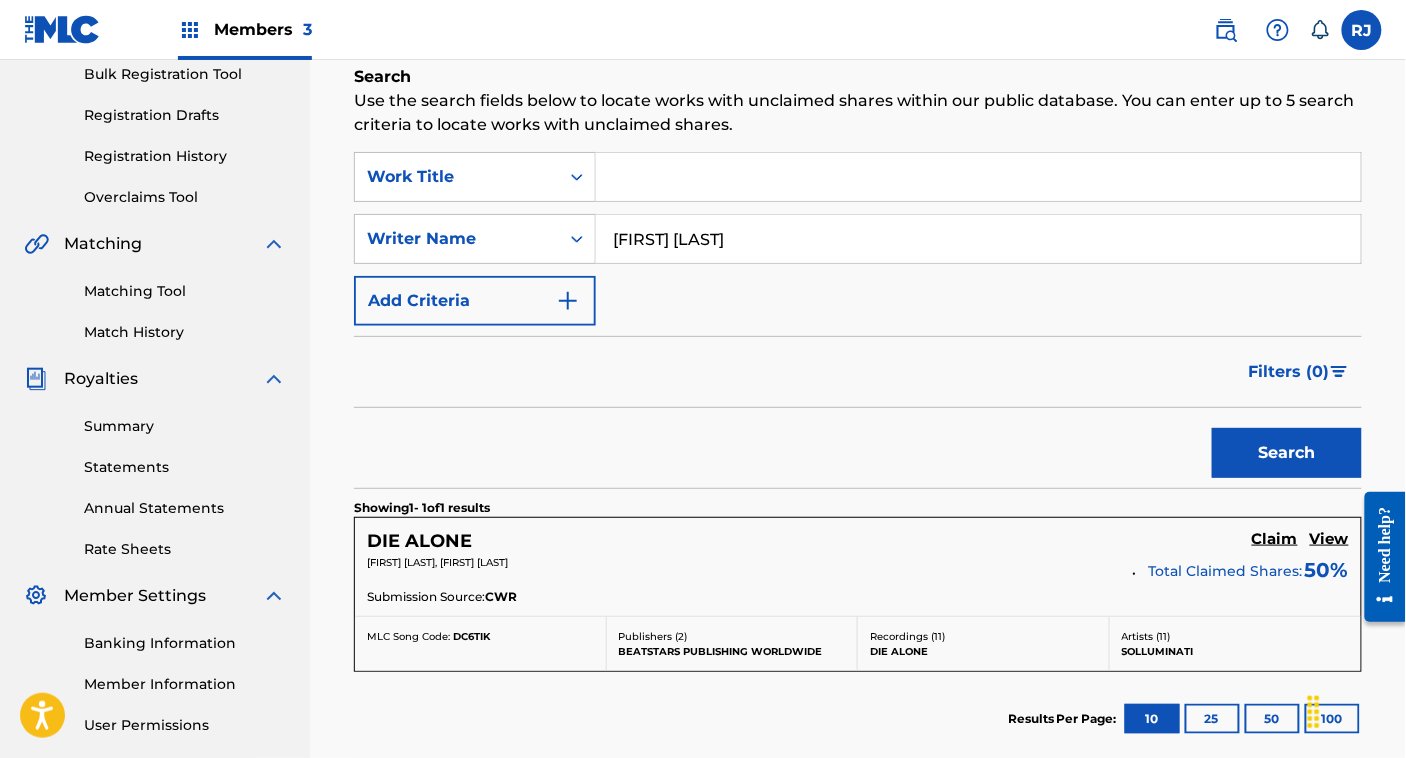 click on "[FIRST] [LAST]" at bounding box center [978, 239] 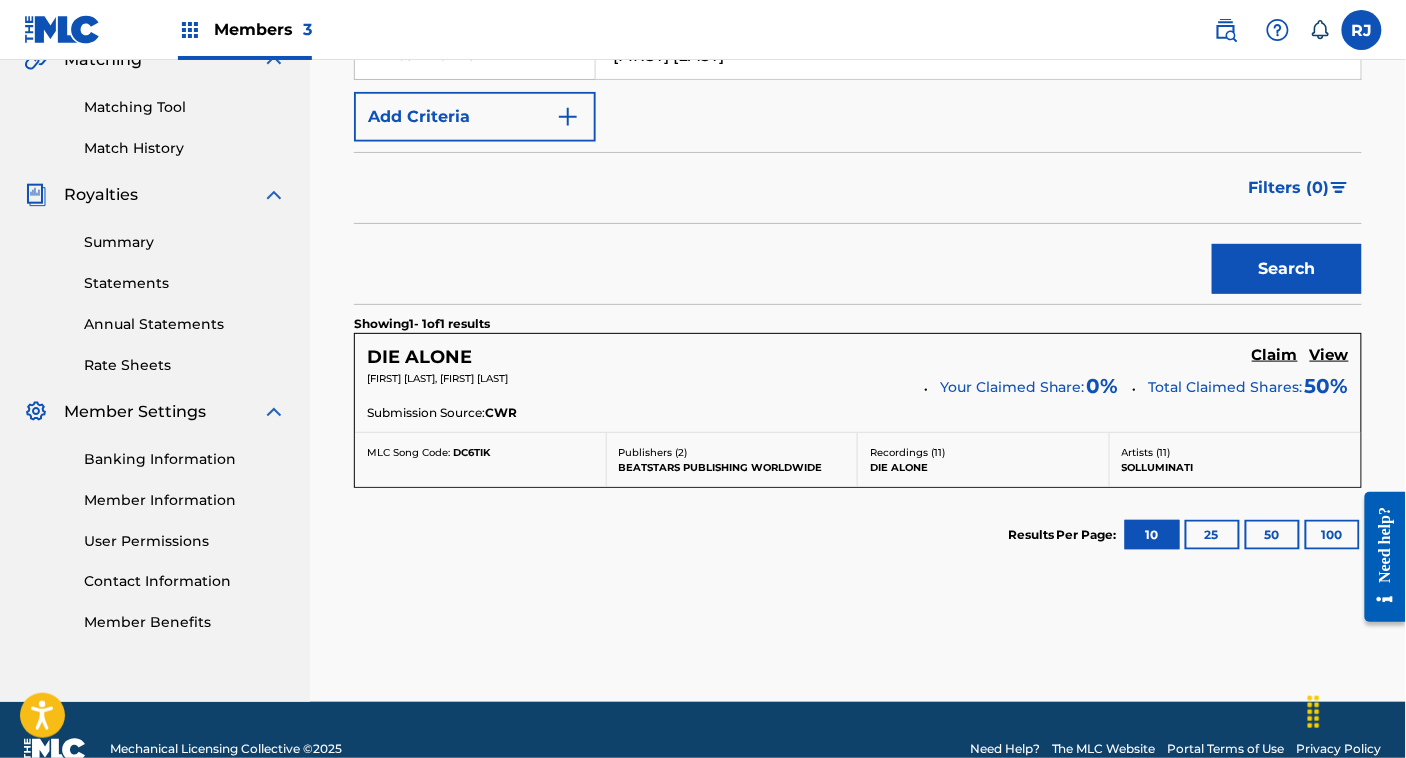 scroll, scrollTop: 430, scrollLeft: 0, axis: vertical 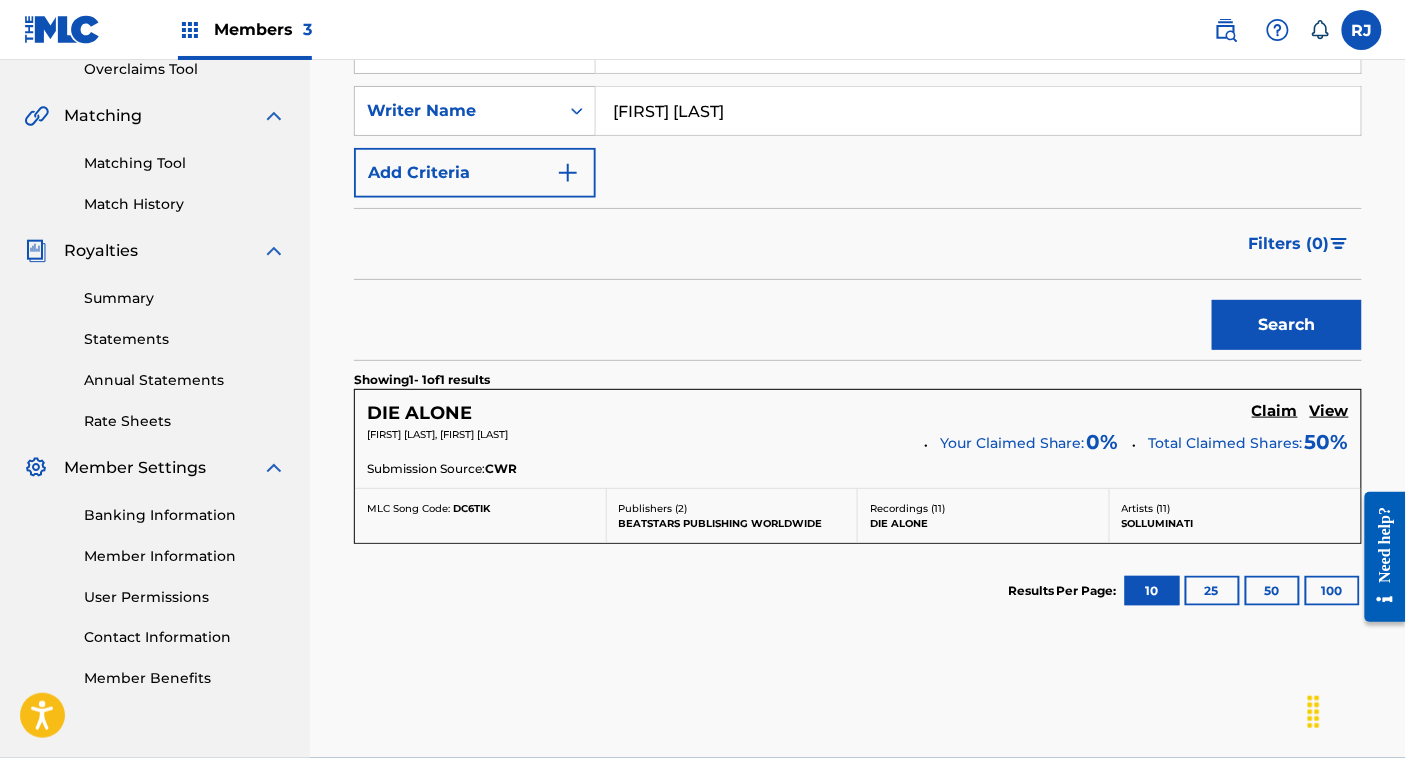 click on "View" at bounding box center [1329, 411] 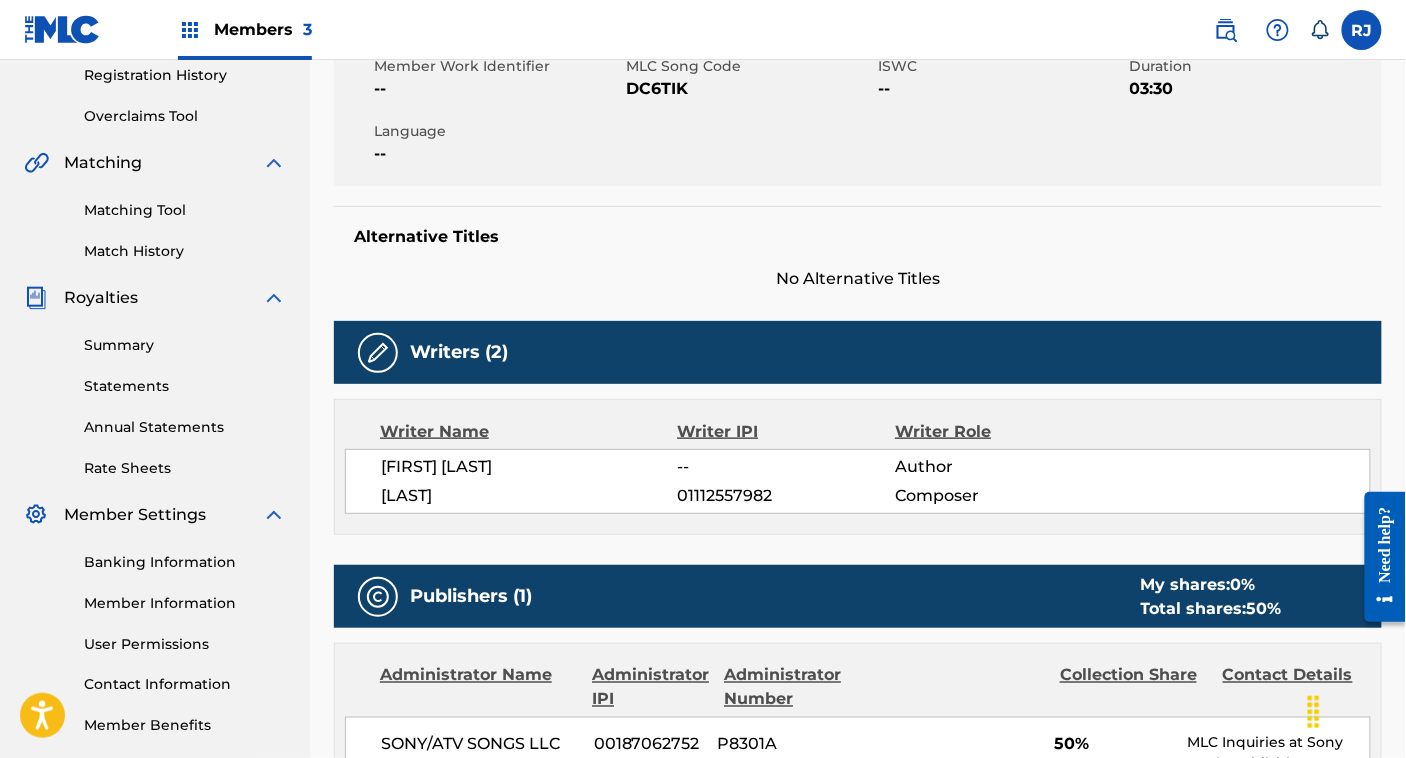 scroll, scrollTop: 0, scrollLeft: 0, axis: both 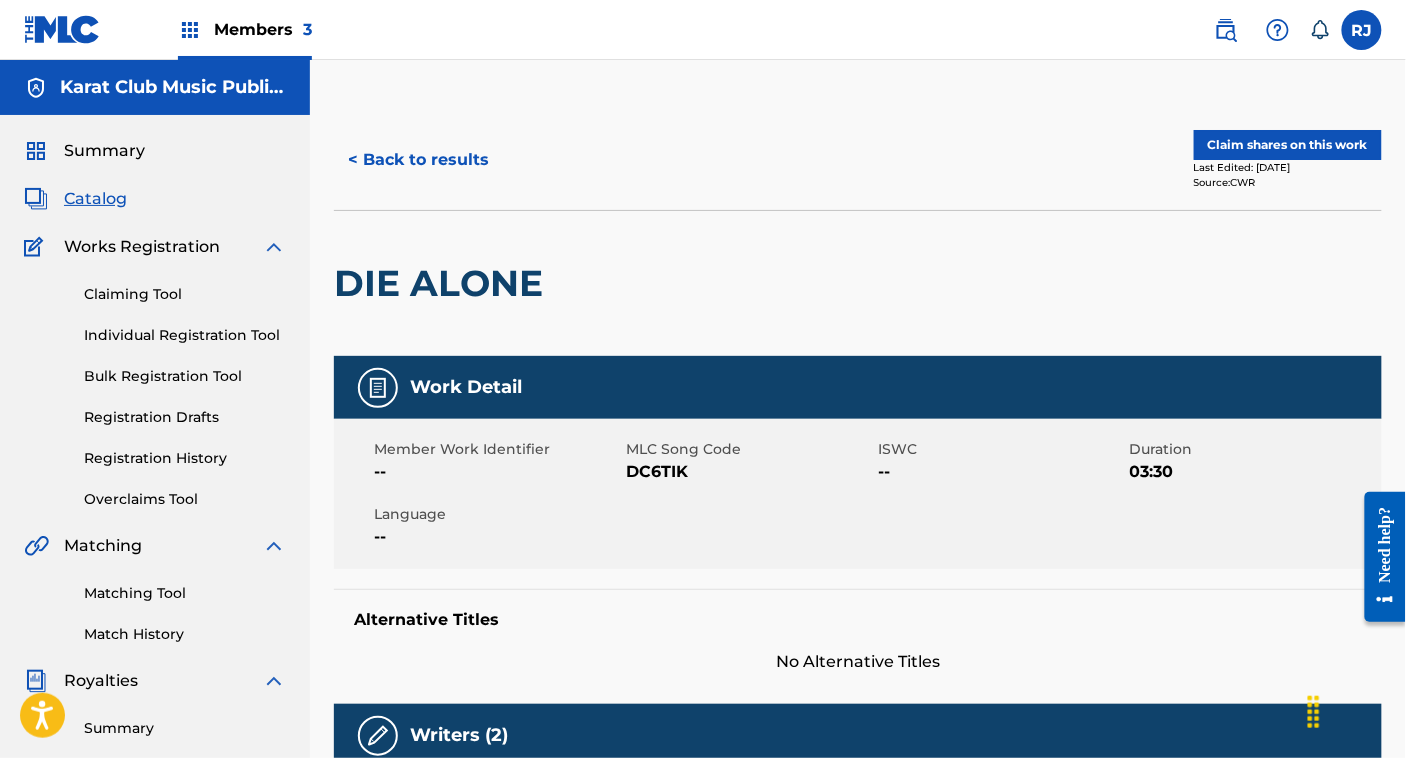 click on "Claim shares on this work" at bounding box center (1288, 145) 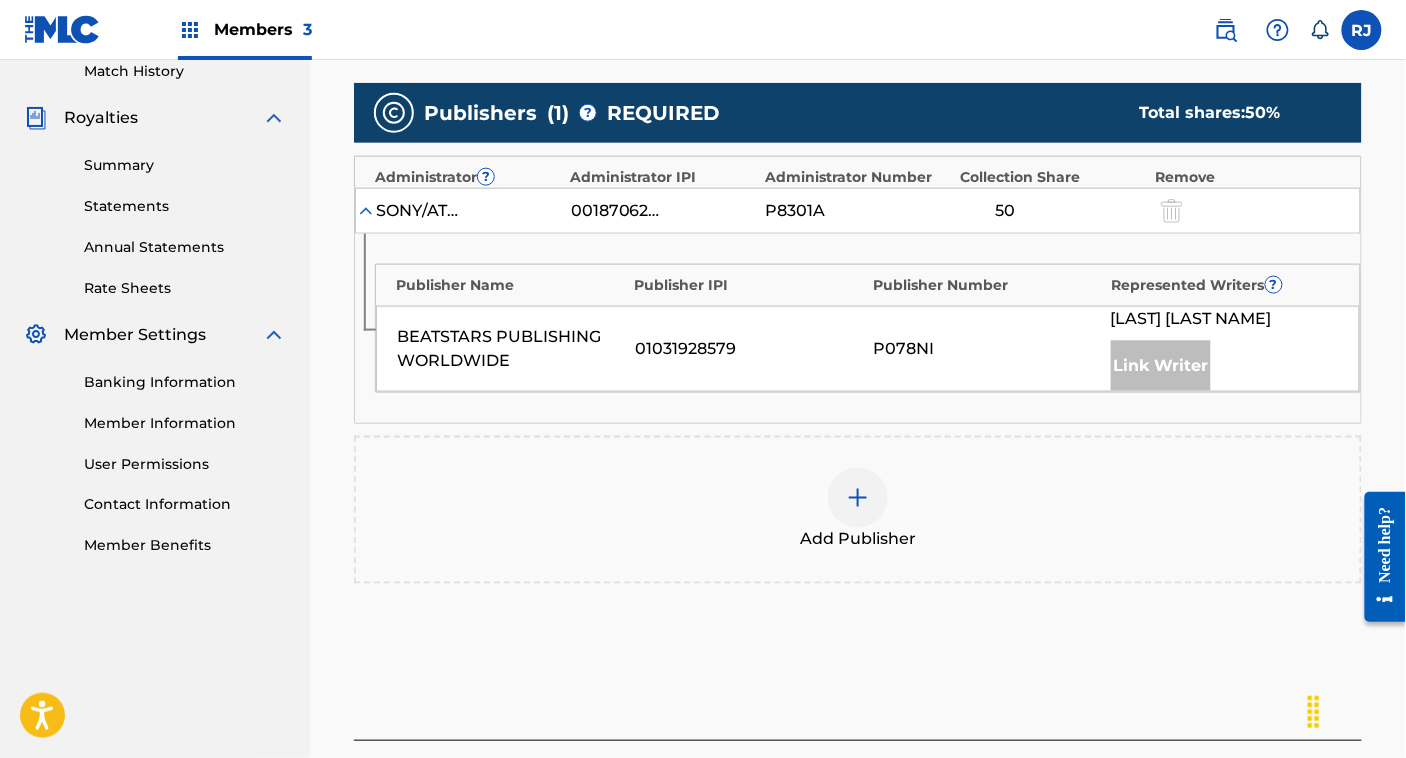 scroll, scrollTop: 562, scrollLeft: 0, axis: vertical 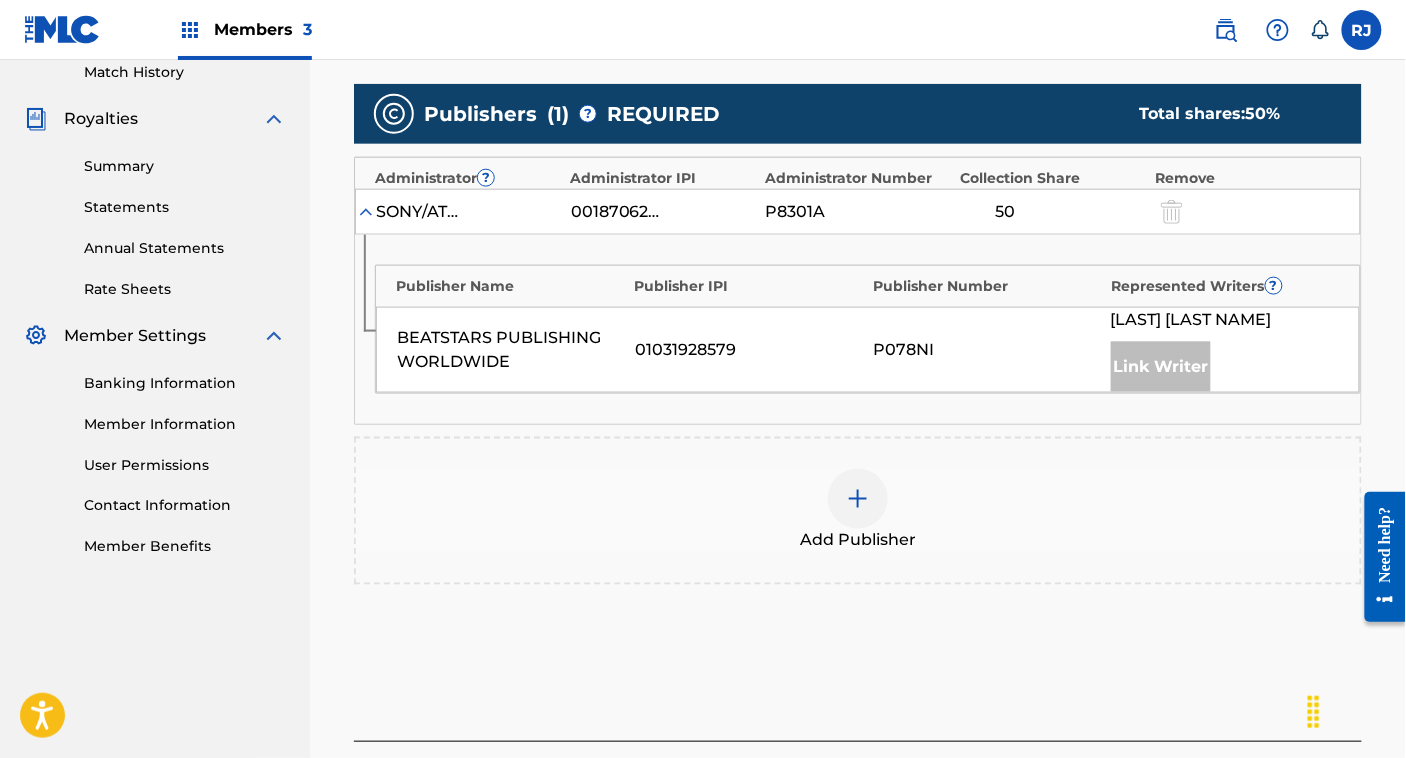 click on "Add Publisher" at bounding box center [858, 511] 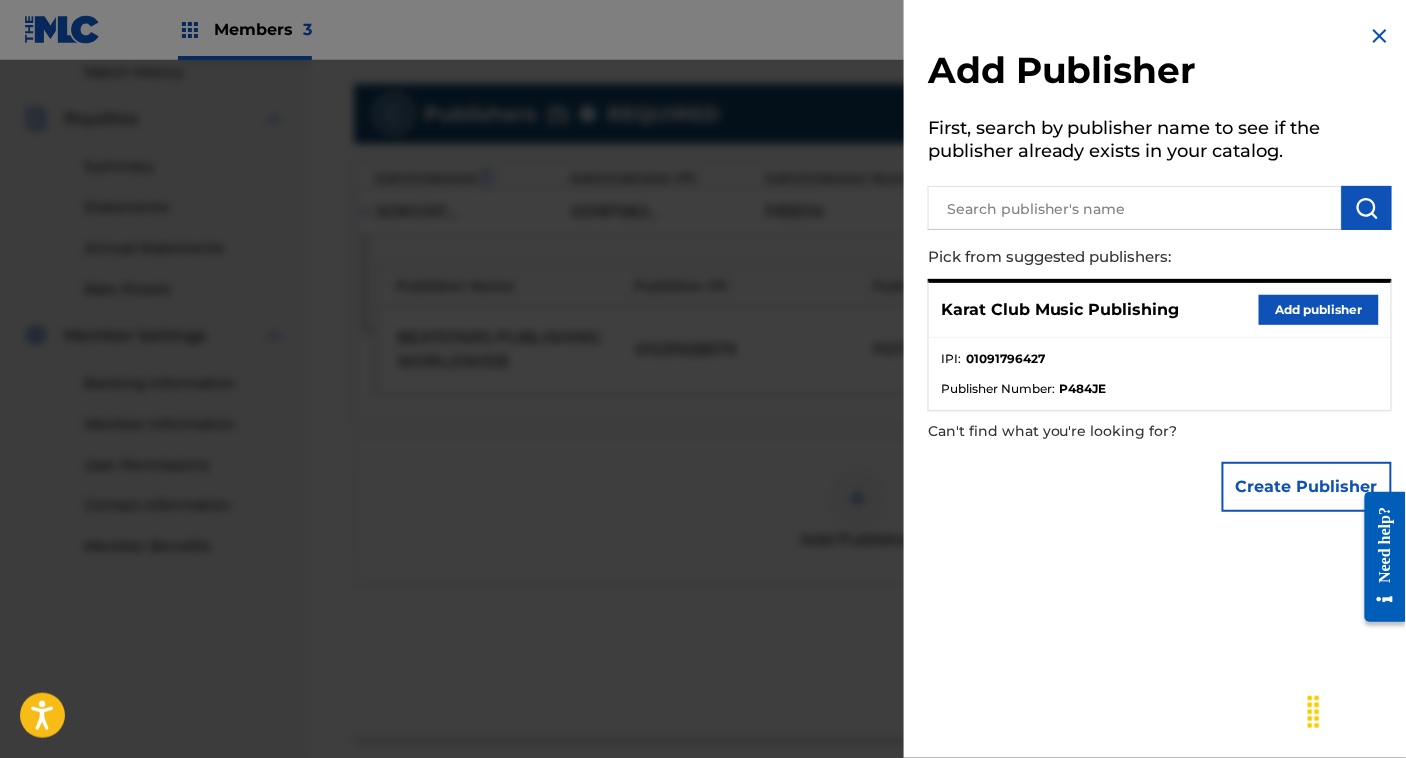 click on "Add publisher" at bounding box center (1319, 310) 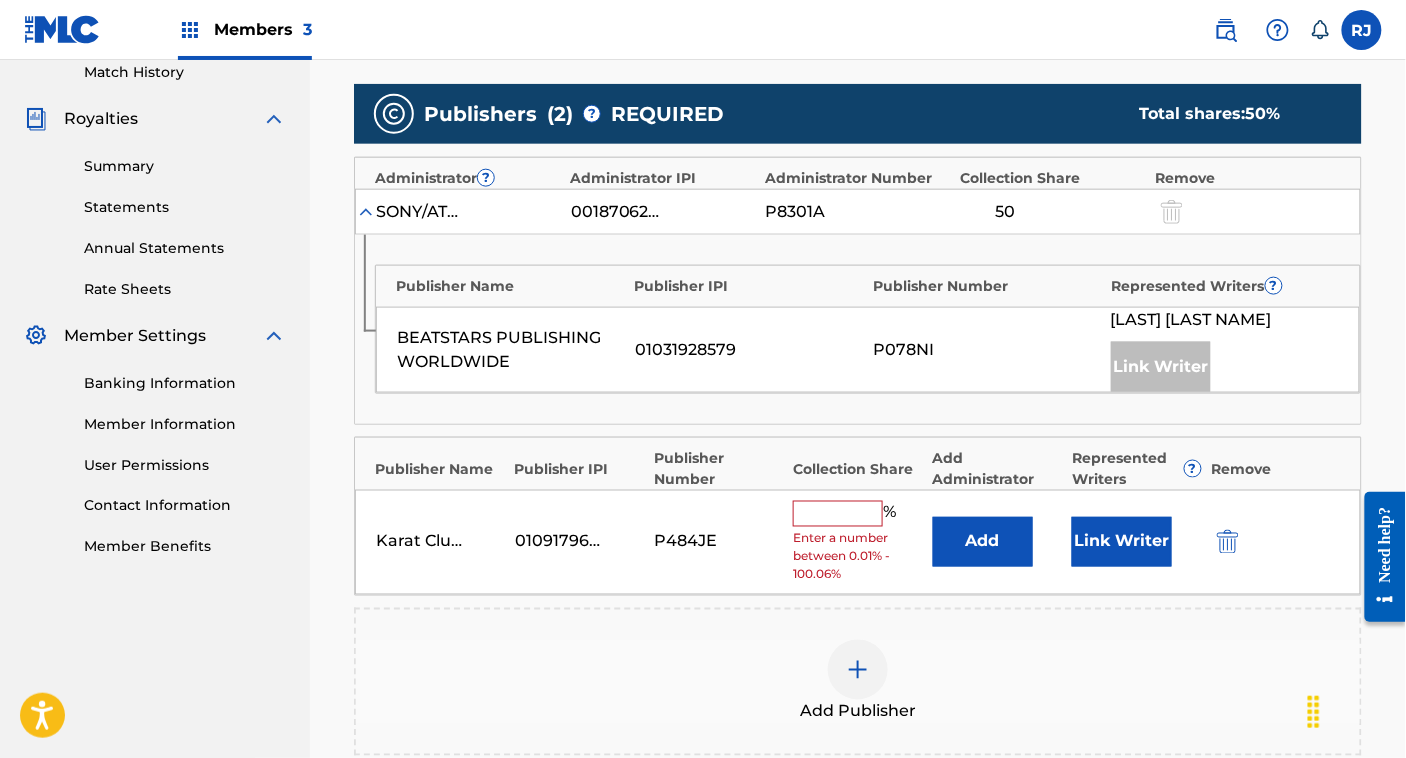 click on "Link Writer" at bounding box center [1122, 542] 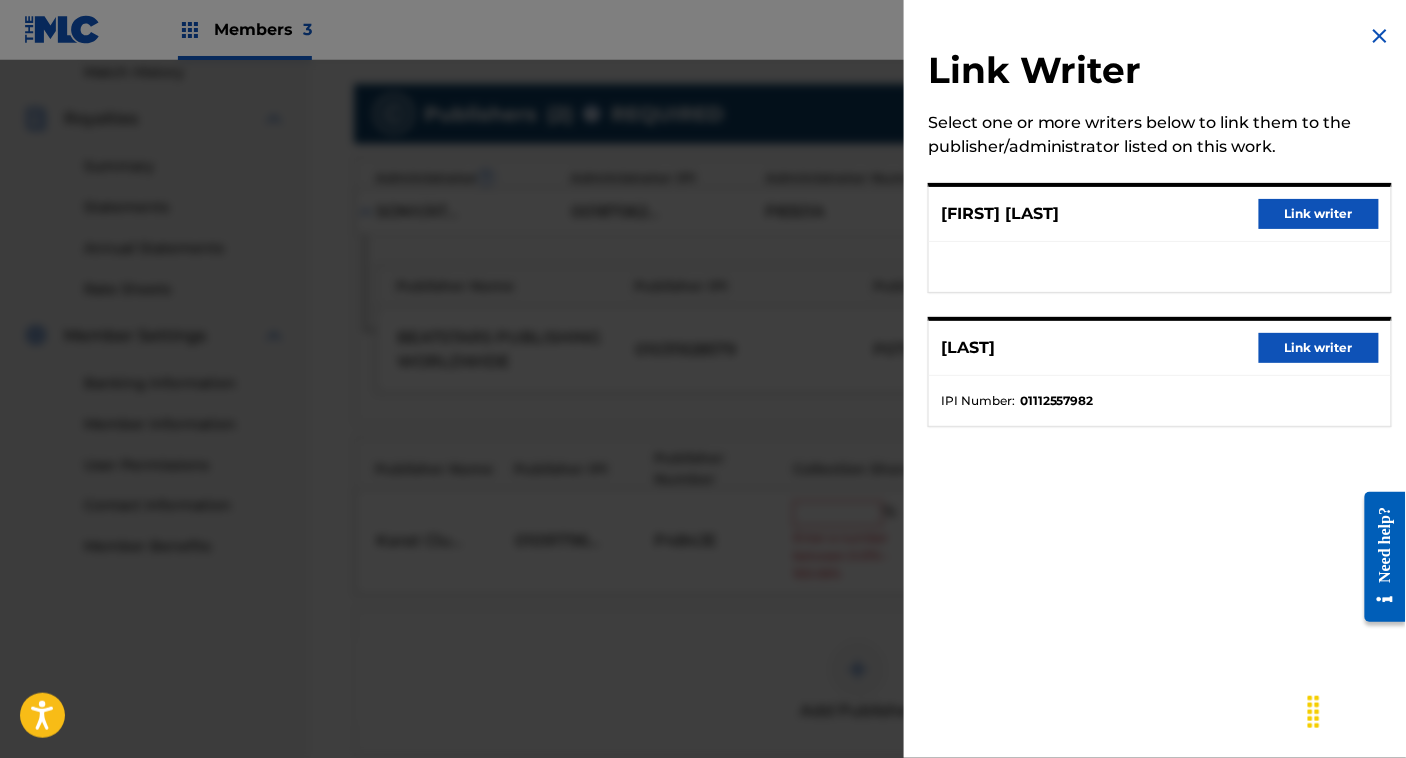 click on "Link writer" at bounding box center (1319, 214) 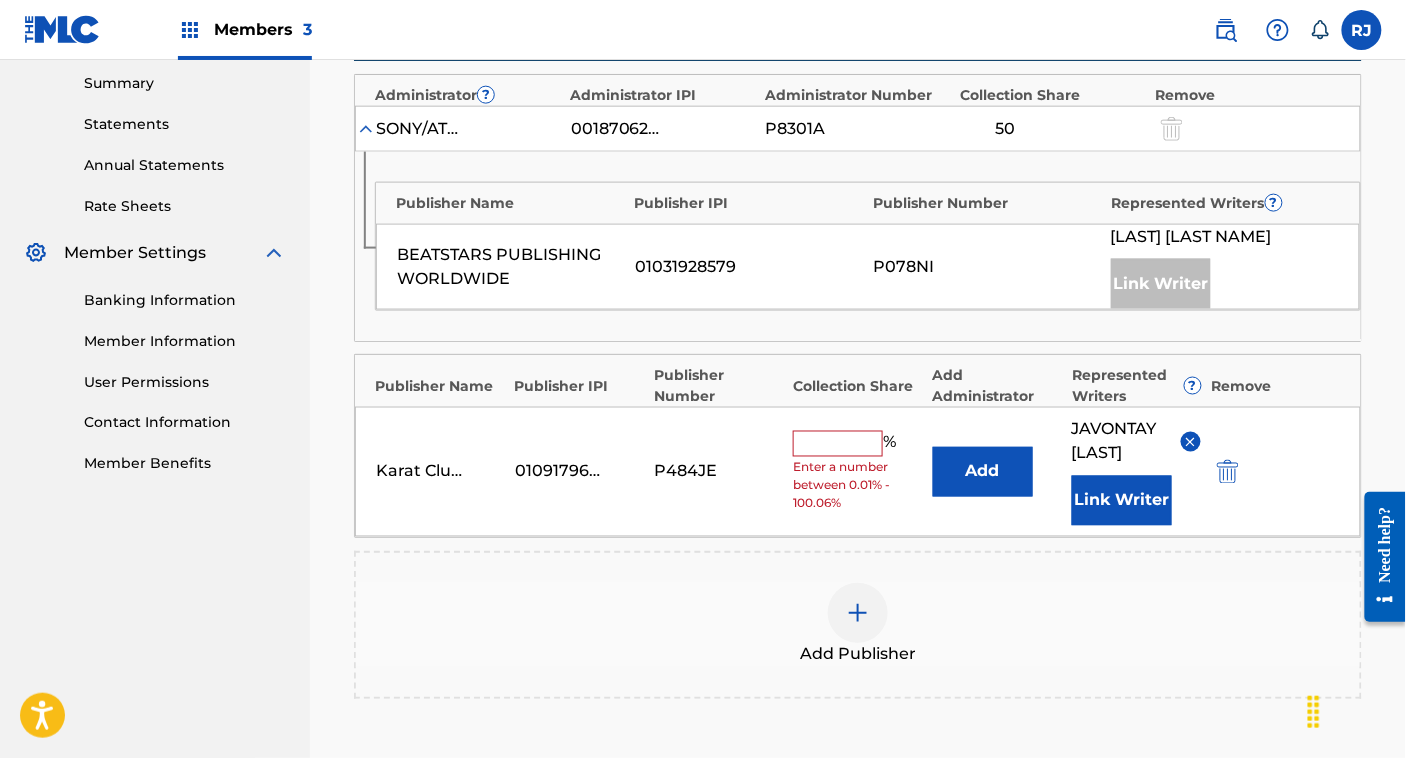 scroll, scrollTop: 653, scrollLeft: 0, axis: vertical 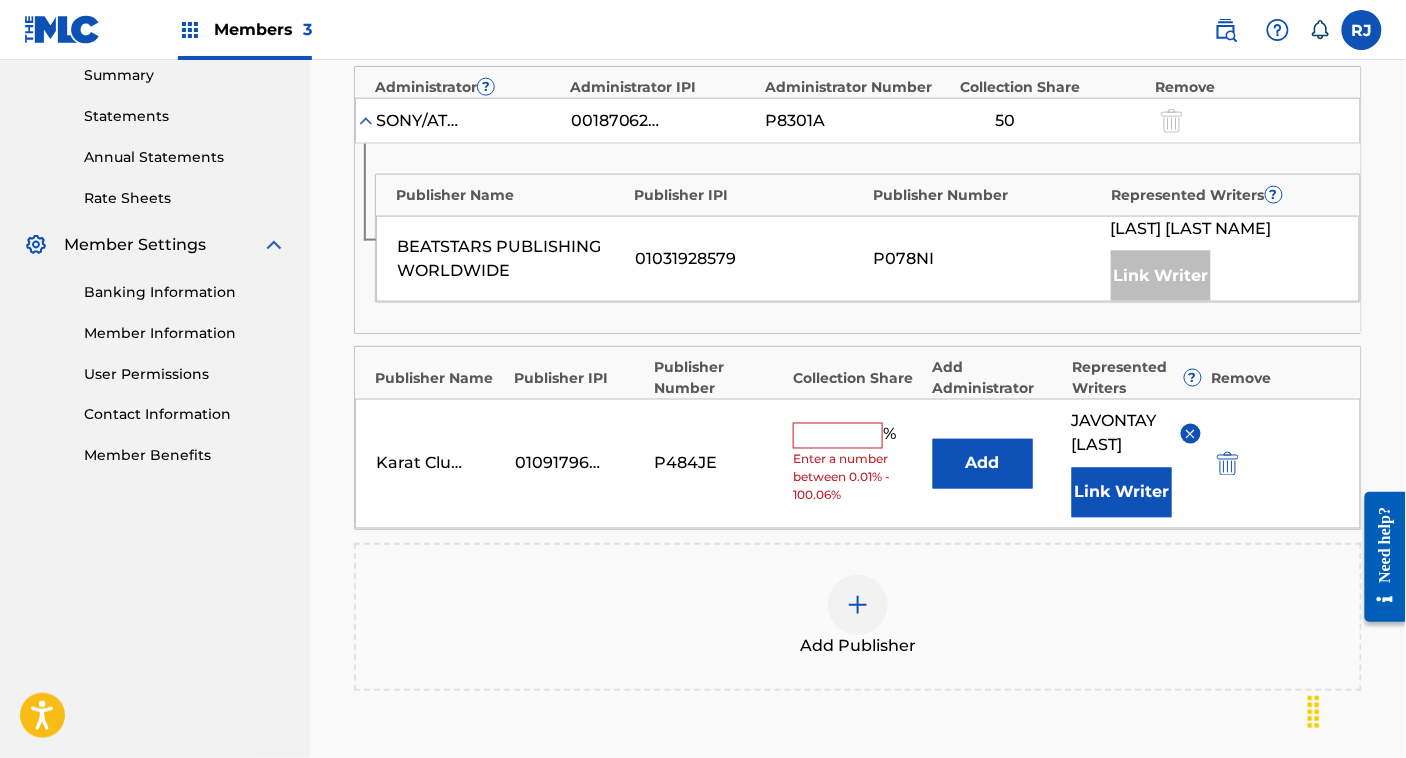click at bounding box center [838, 436] 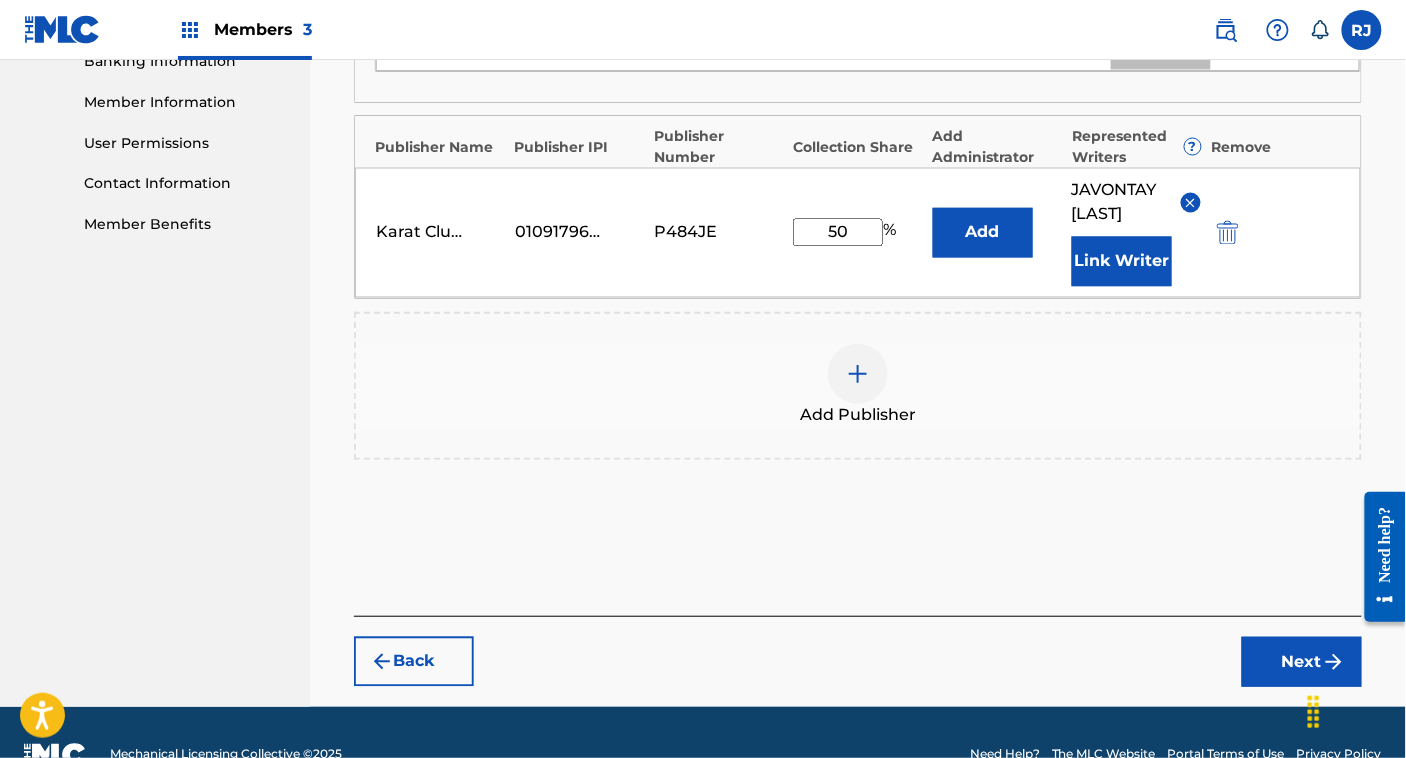 scroll, scrollTop: 885, scrollLeft: 0, axis: vertical 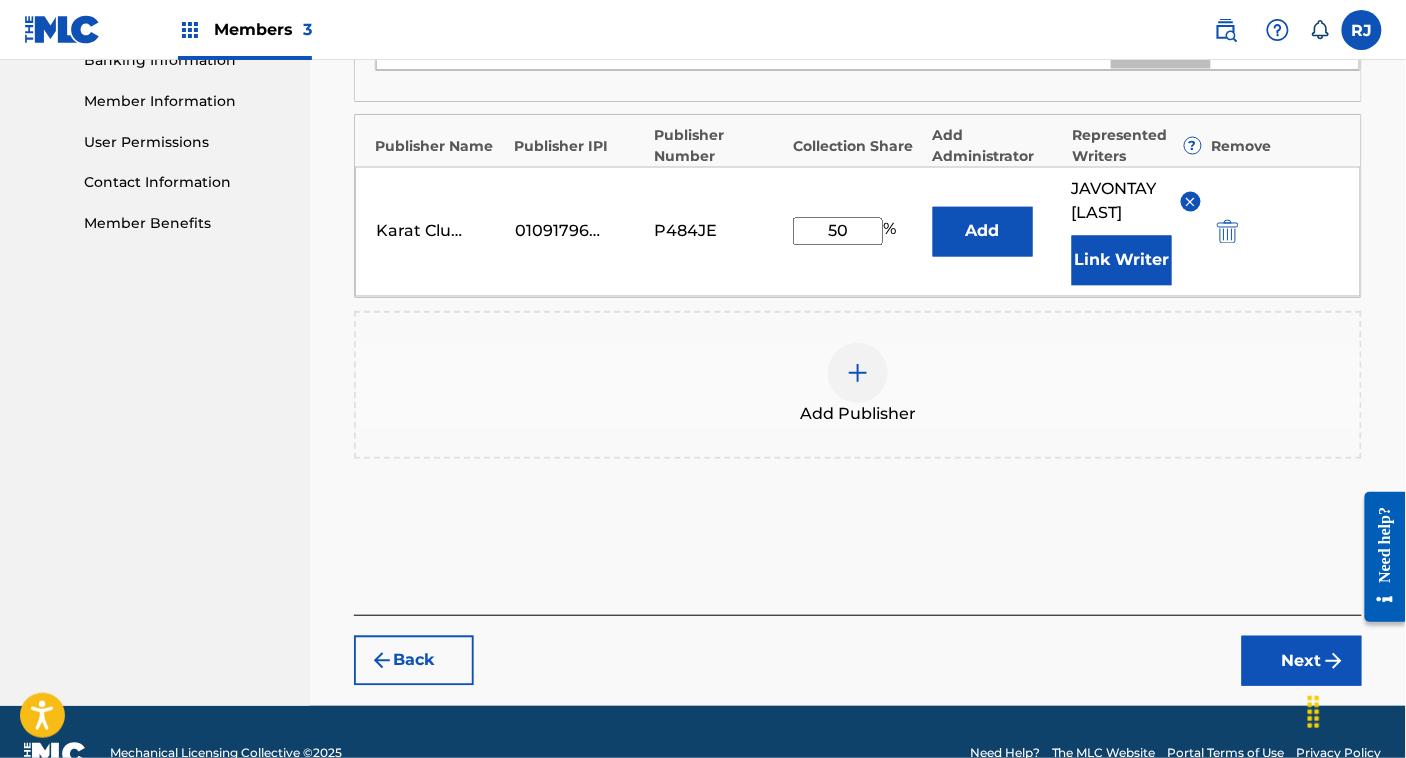 type on "50" 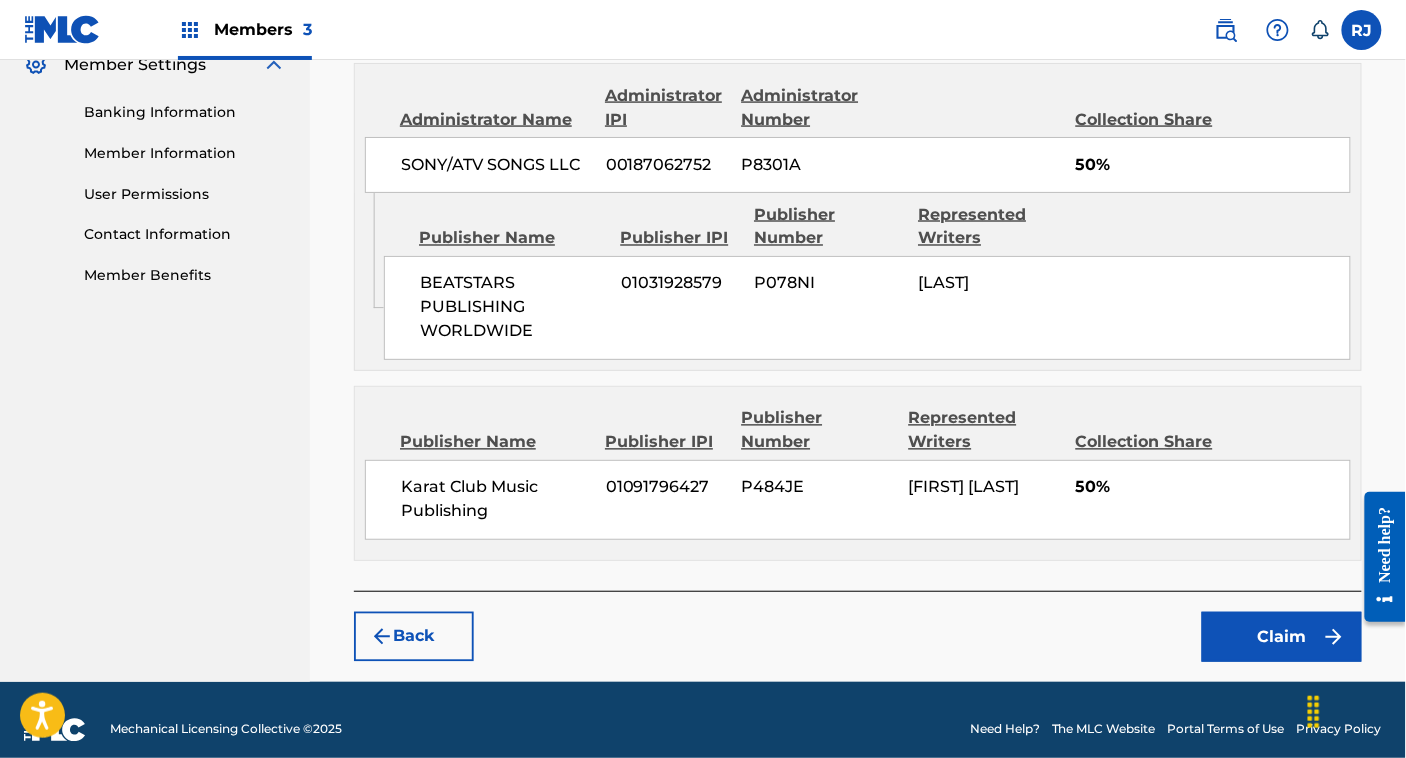 scroll, scrollTop: 831, scrollLeft: 0, axis: vertical 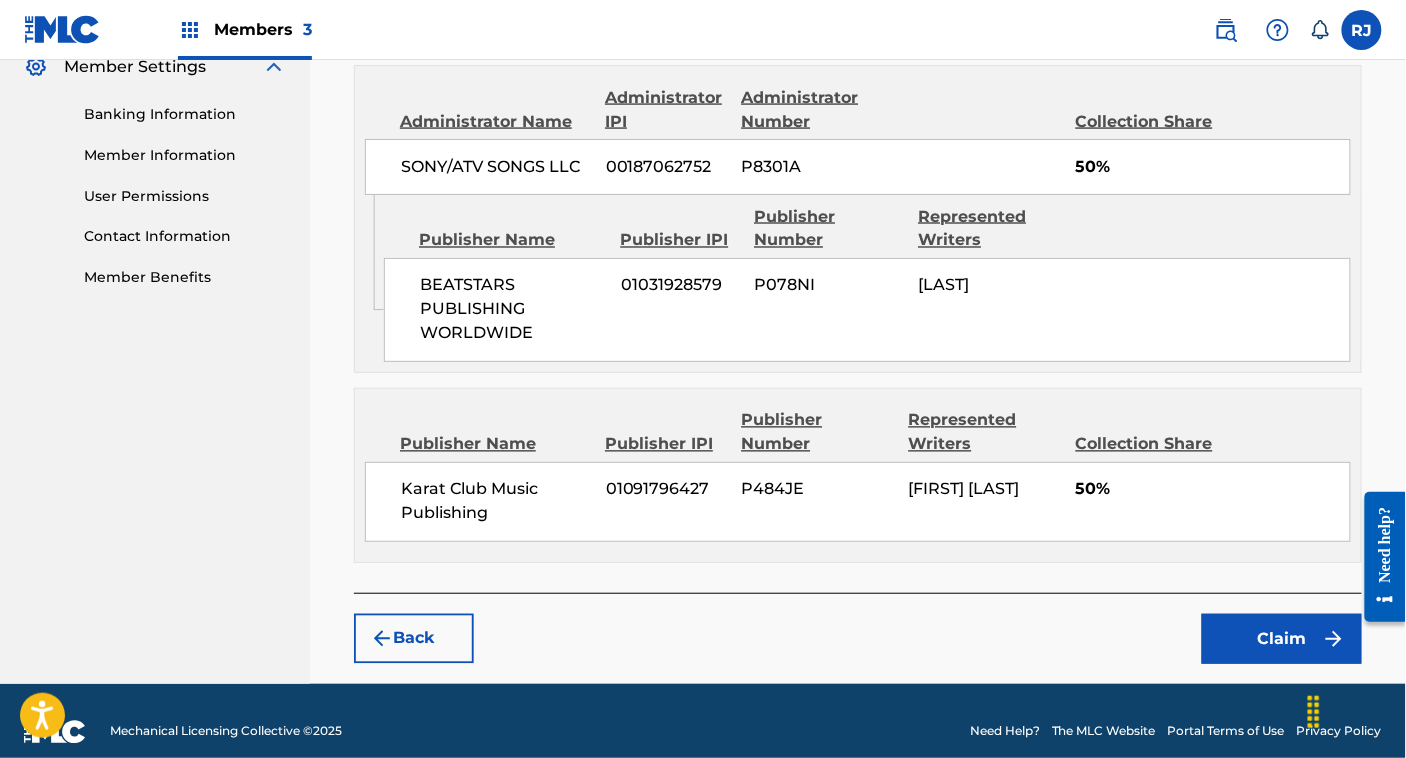 click on "Back" at bounding box center [414, 639] 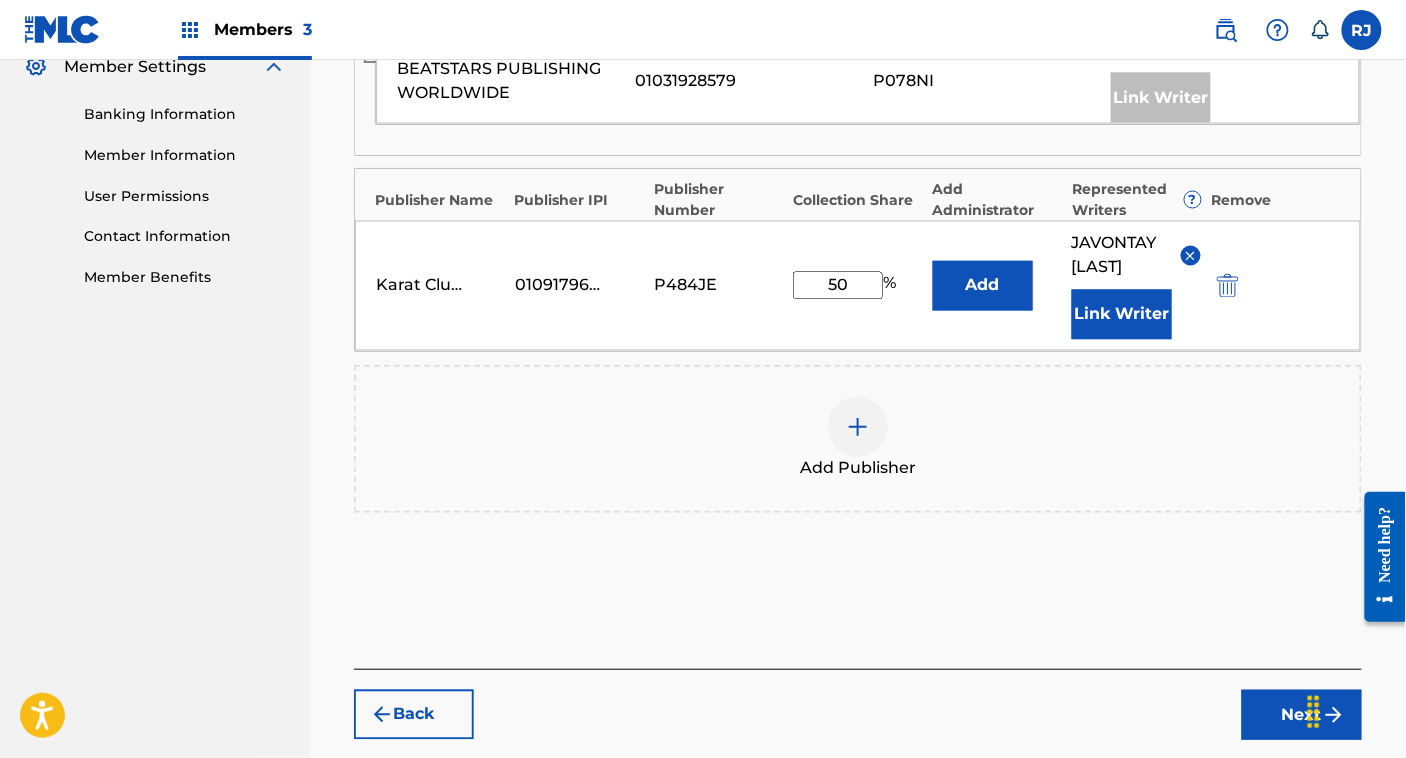 click on "Add" at bounding box center [983, 286] 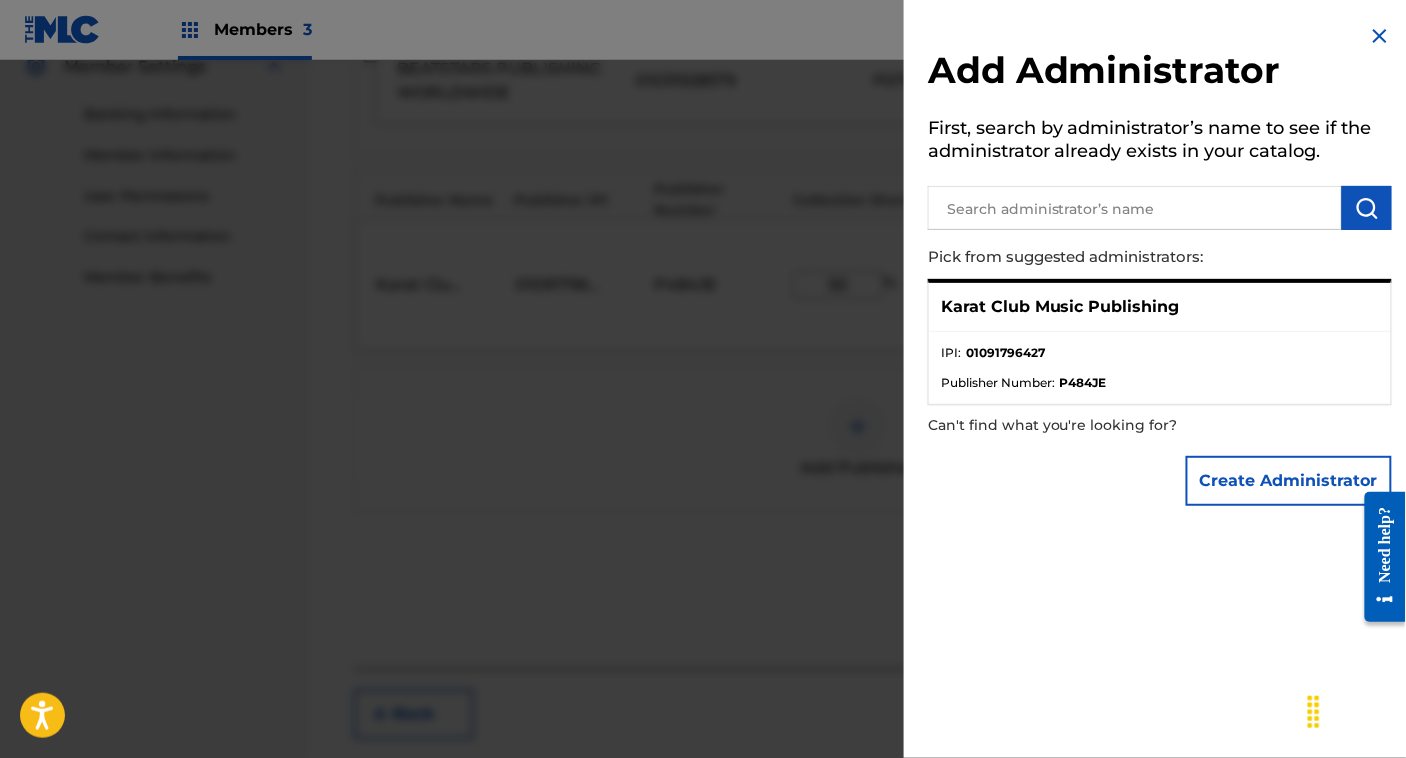 click at bounding box center (1135, 208) 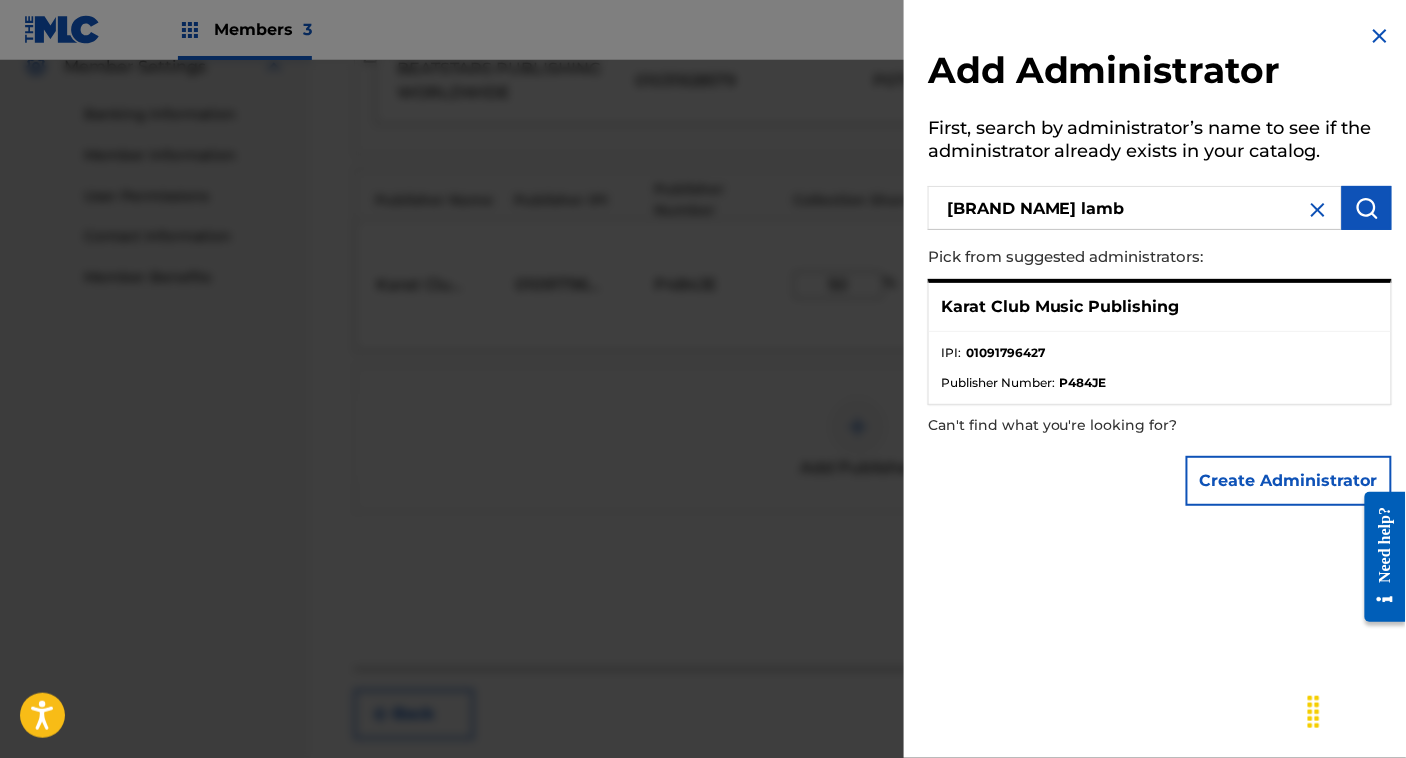 click at bounding box center (1367, 208) 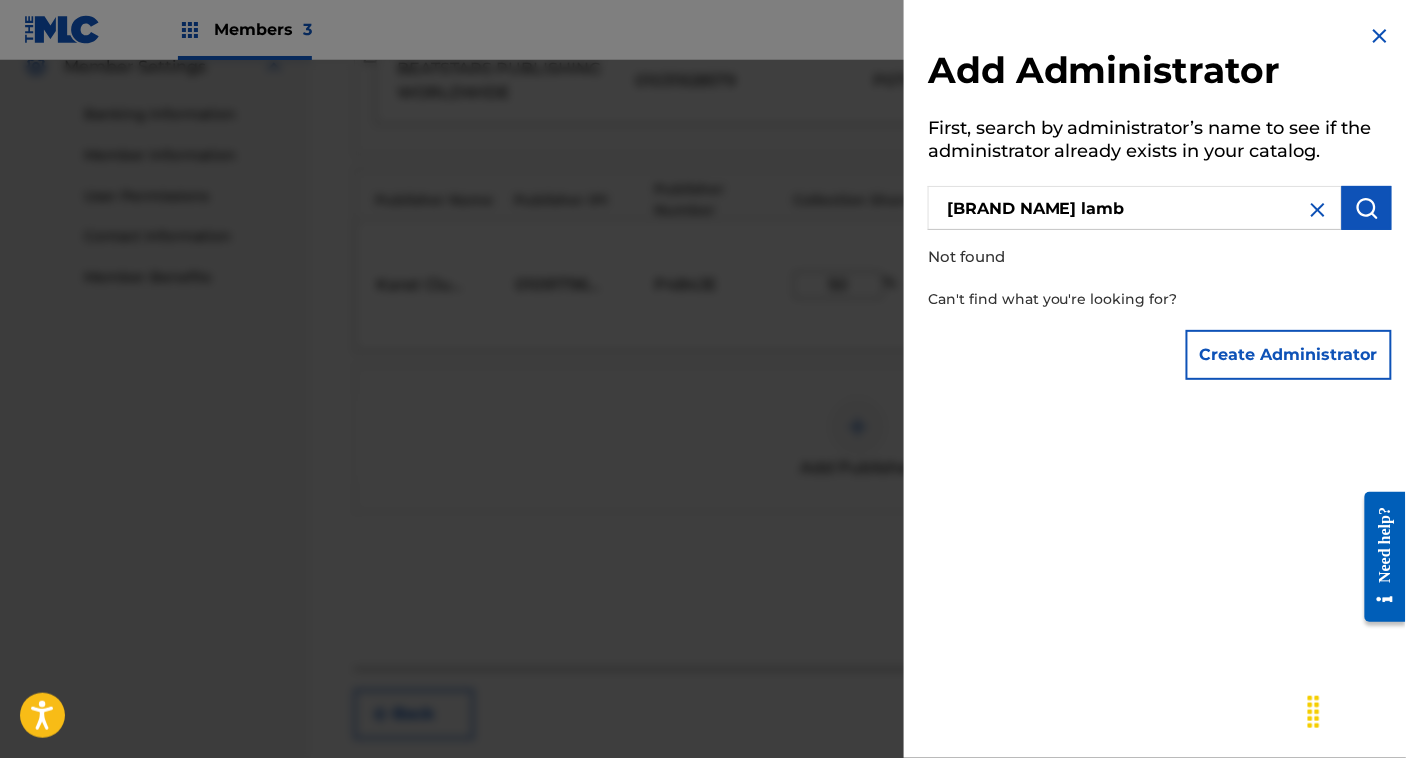 click on "[BRAND NAME] lamb" at bounding box center (1135, 208) 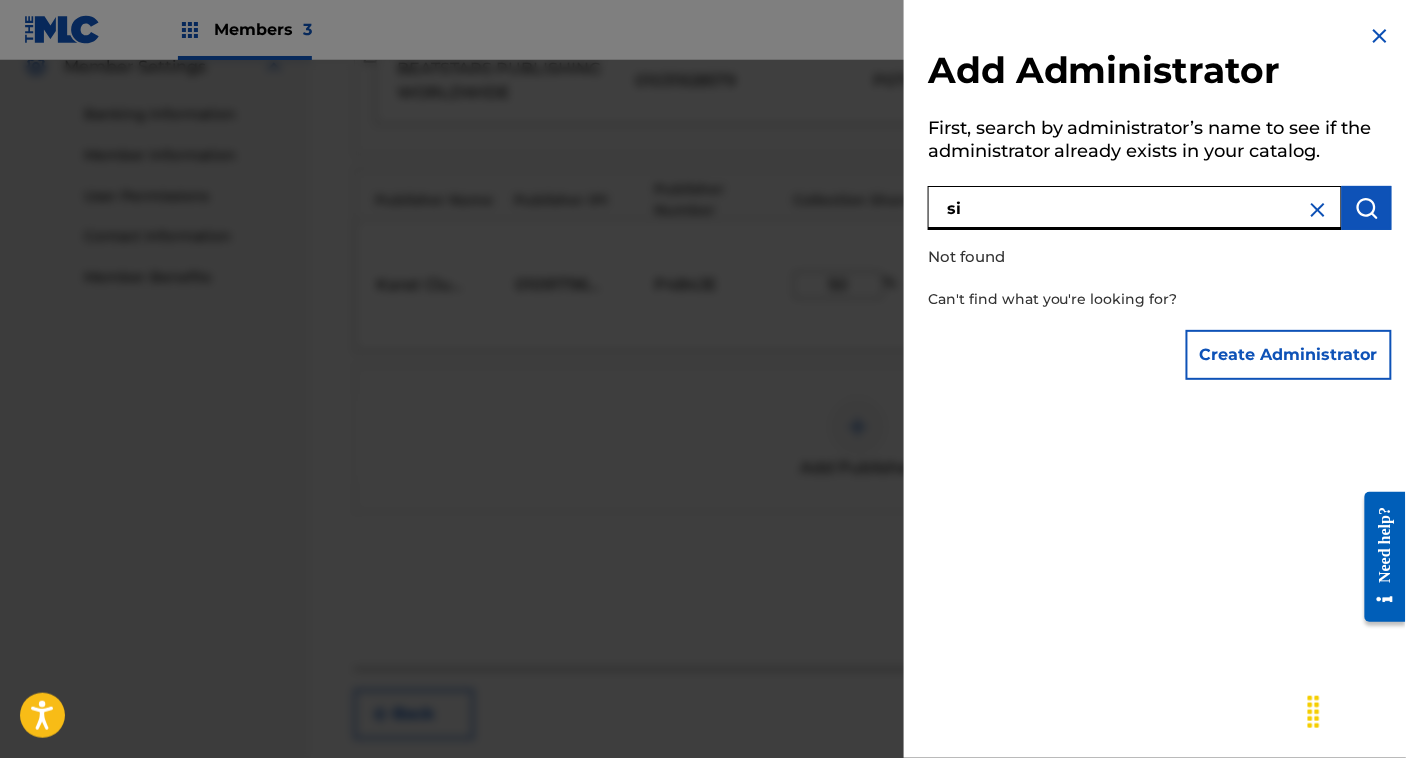 type on "s" 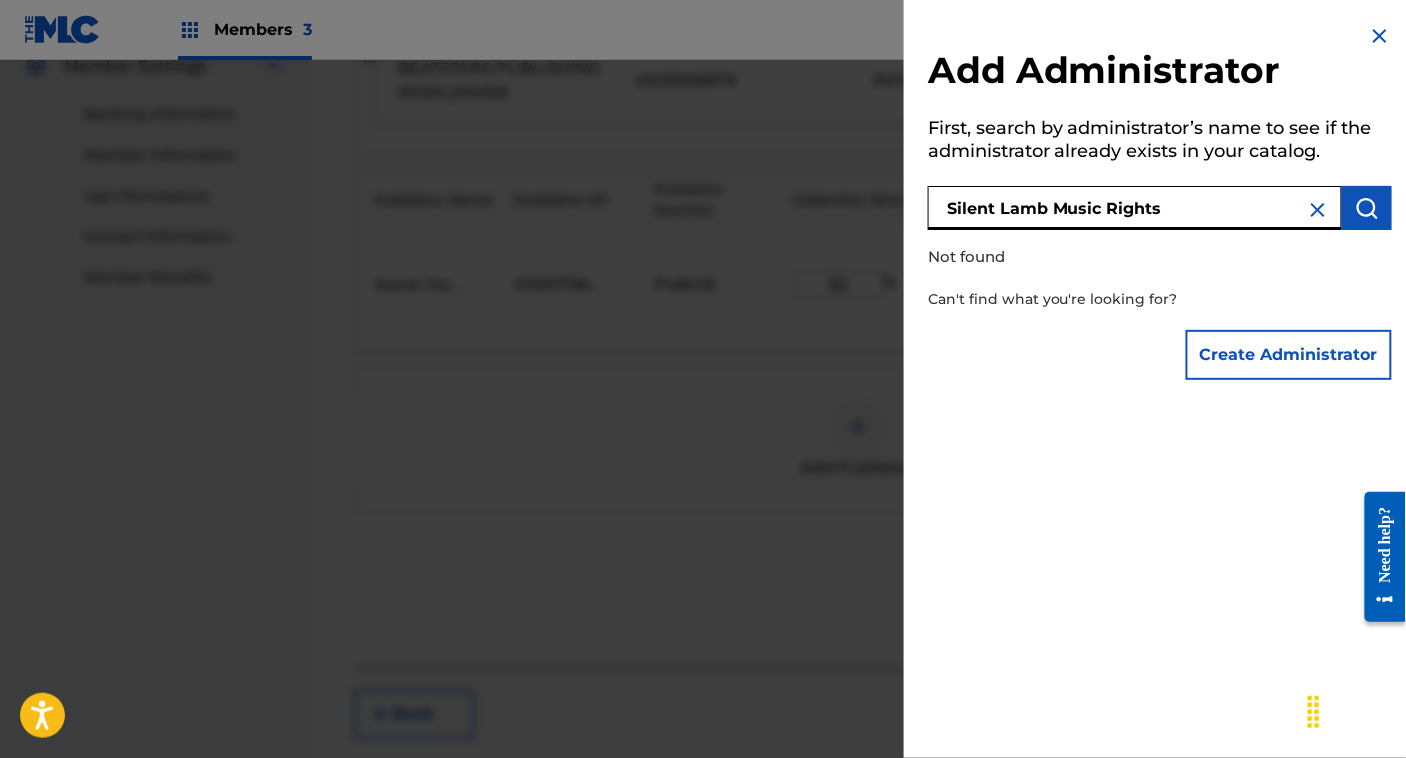 type on "Silent Lamb Music Rights" 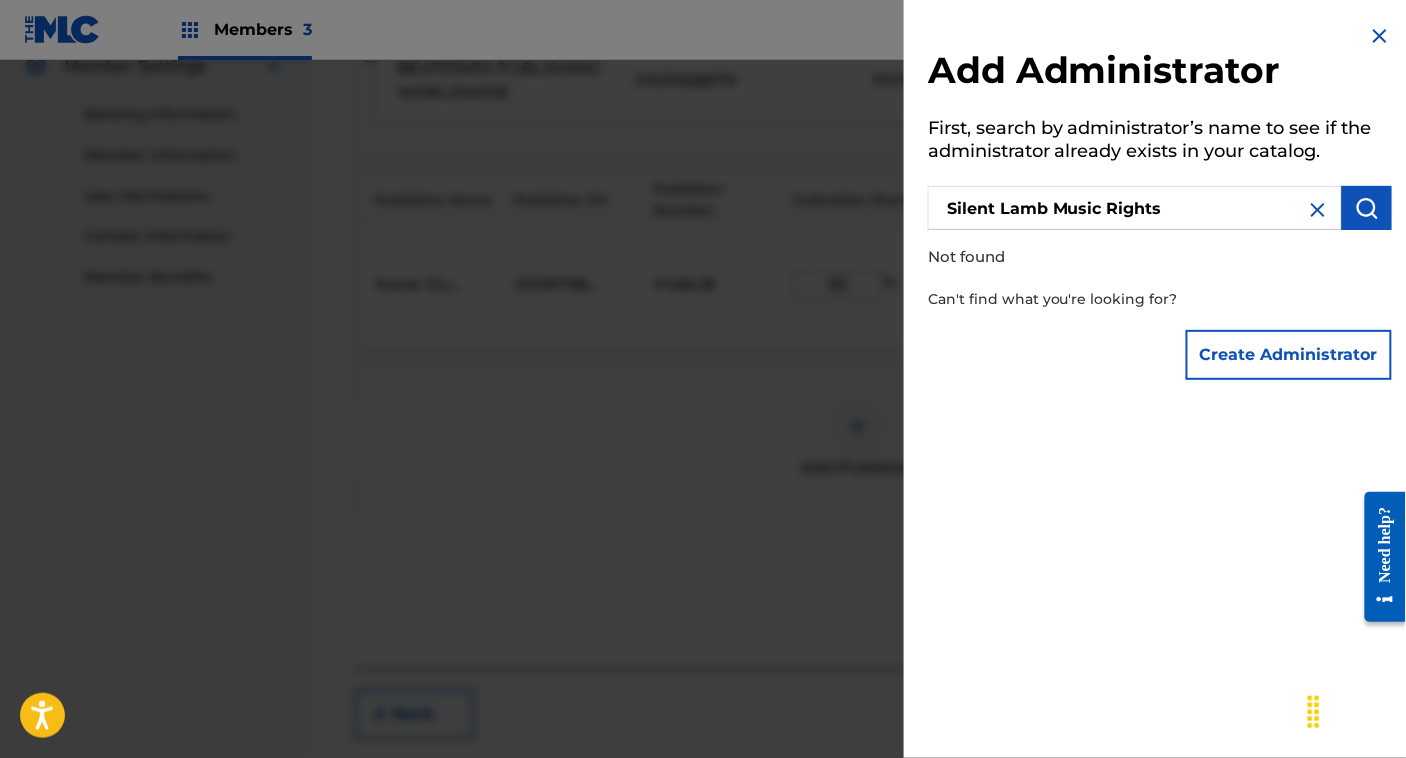click on "Create Administrator" at bounding box center (1289, 355) 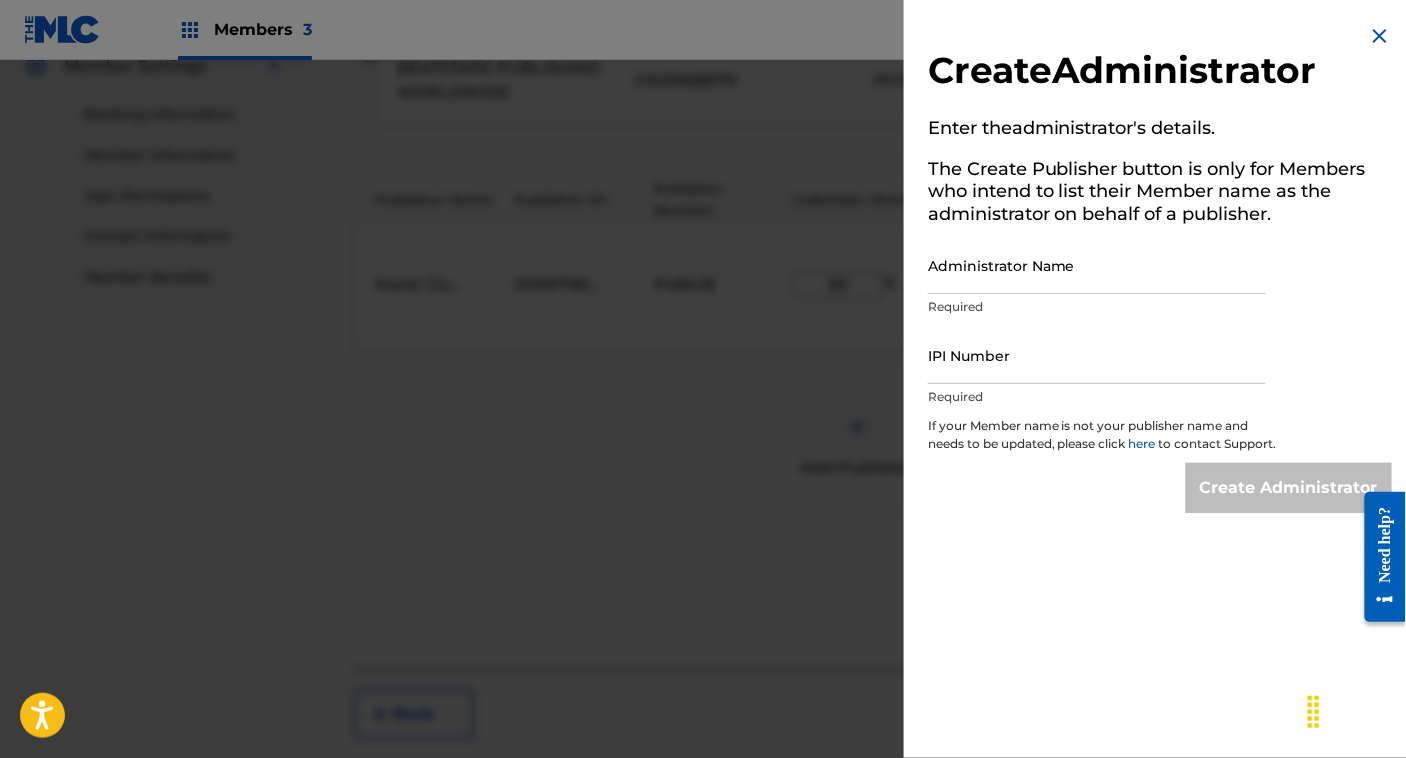 click at bounding box center [703, 439] 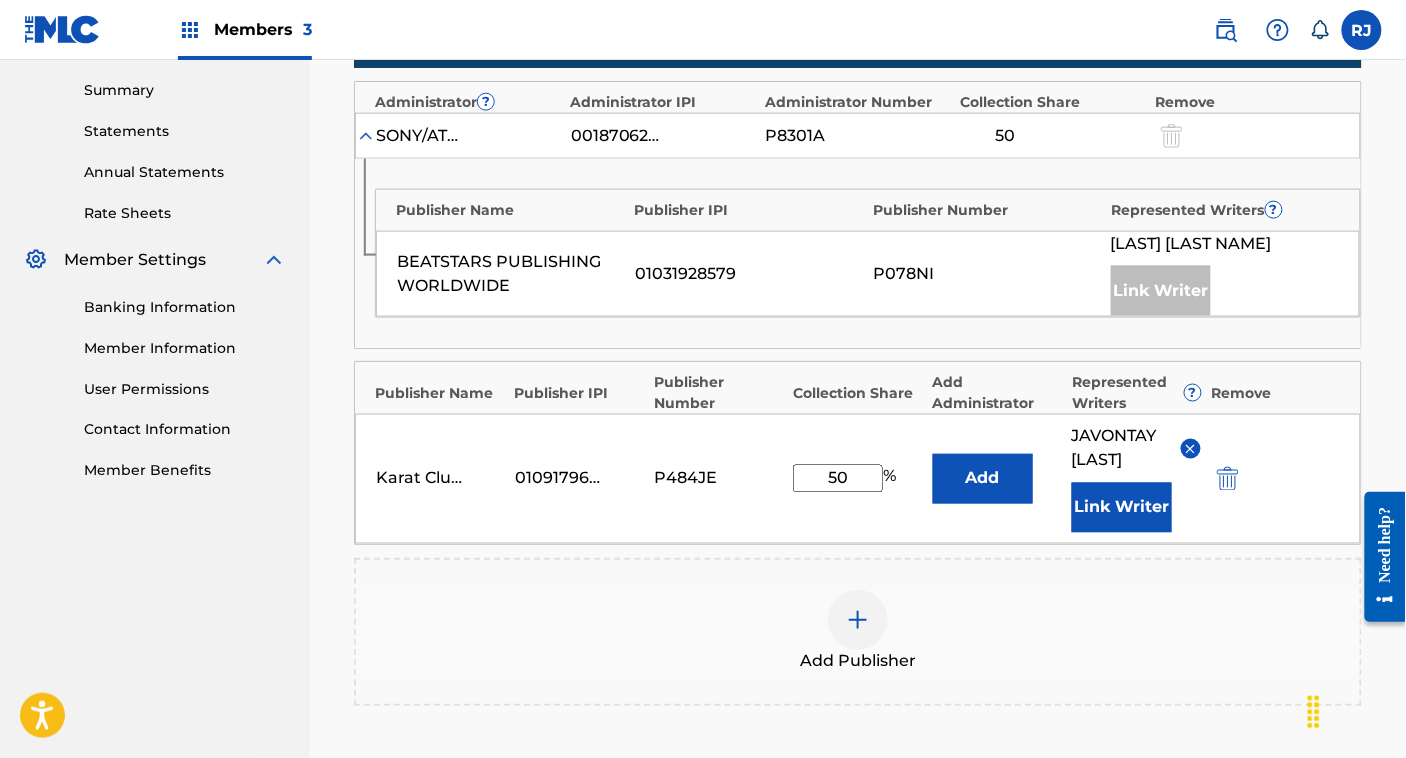 scroll, scrollTop: 921, scrollLeft: 0, axis: vertical 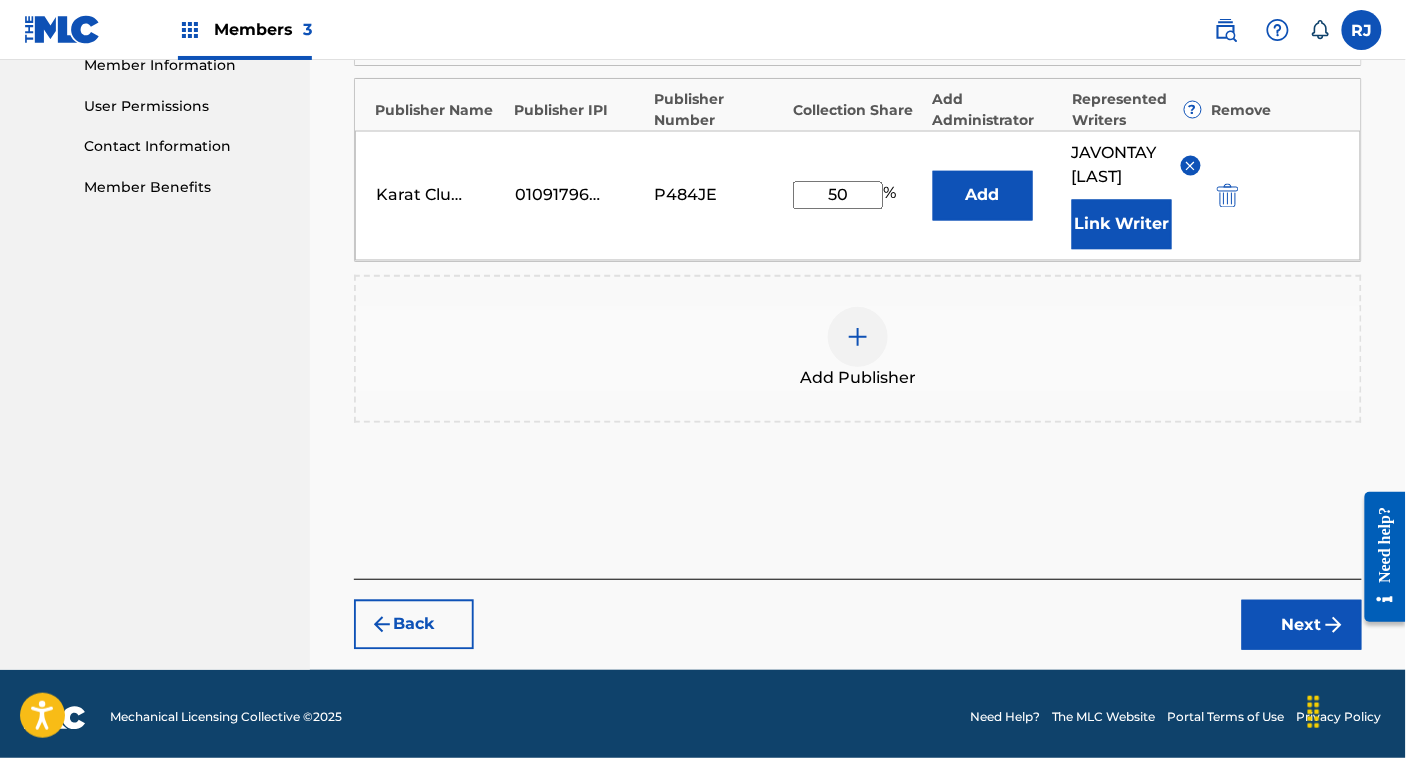 click on "Next" at bounding box center [1302, 625] 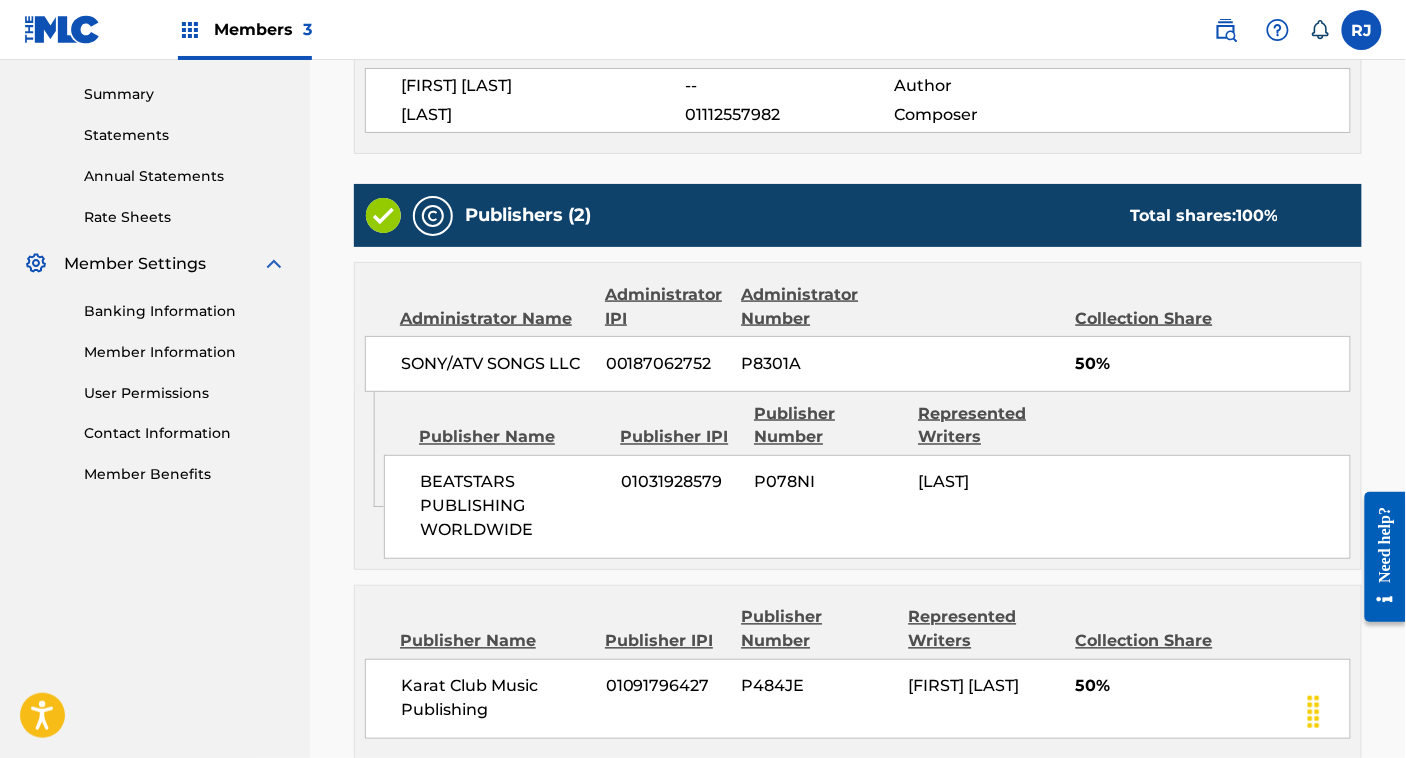 scroll, scrollTop: 846, scrollLeft: 0, axis: vertical 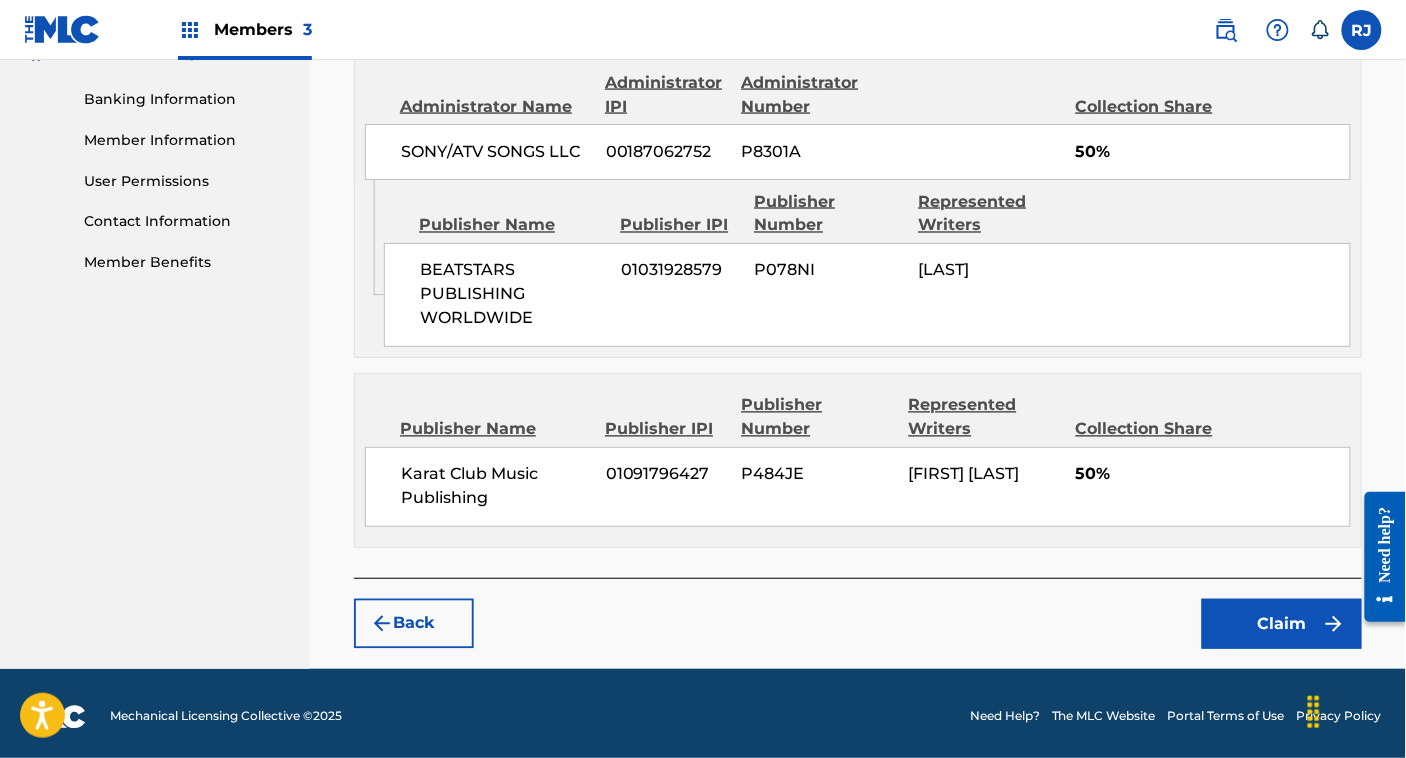 click on "Claim" at bounding box center (1282, 624) 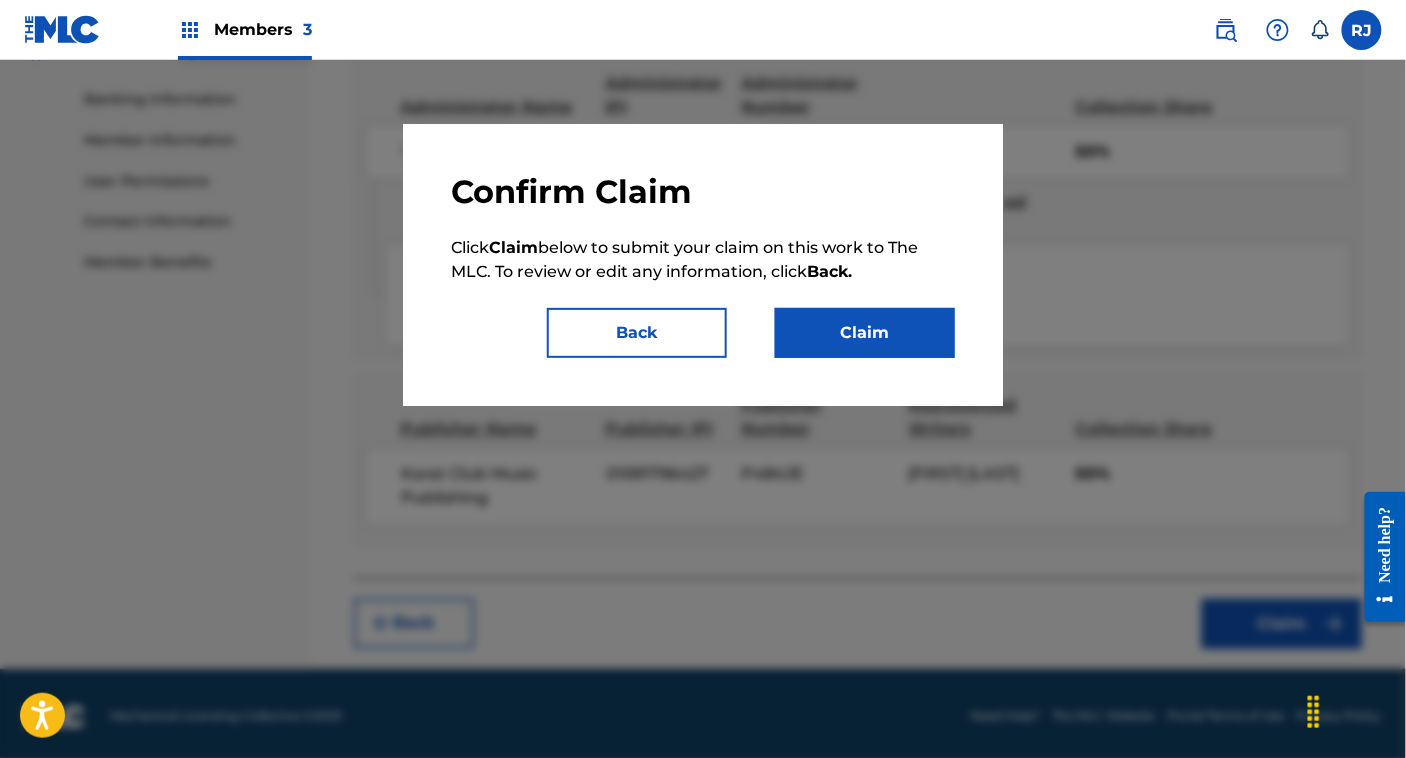 click on "Claim" at bounding box center (865, 333) 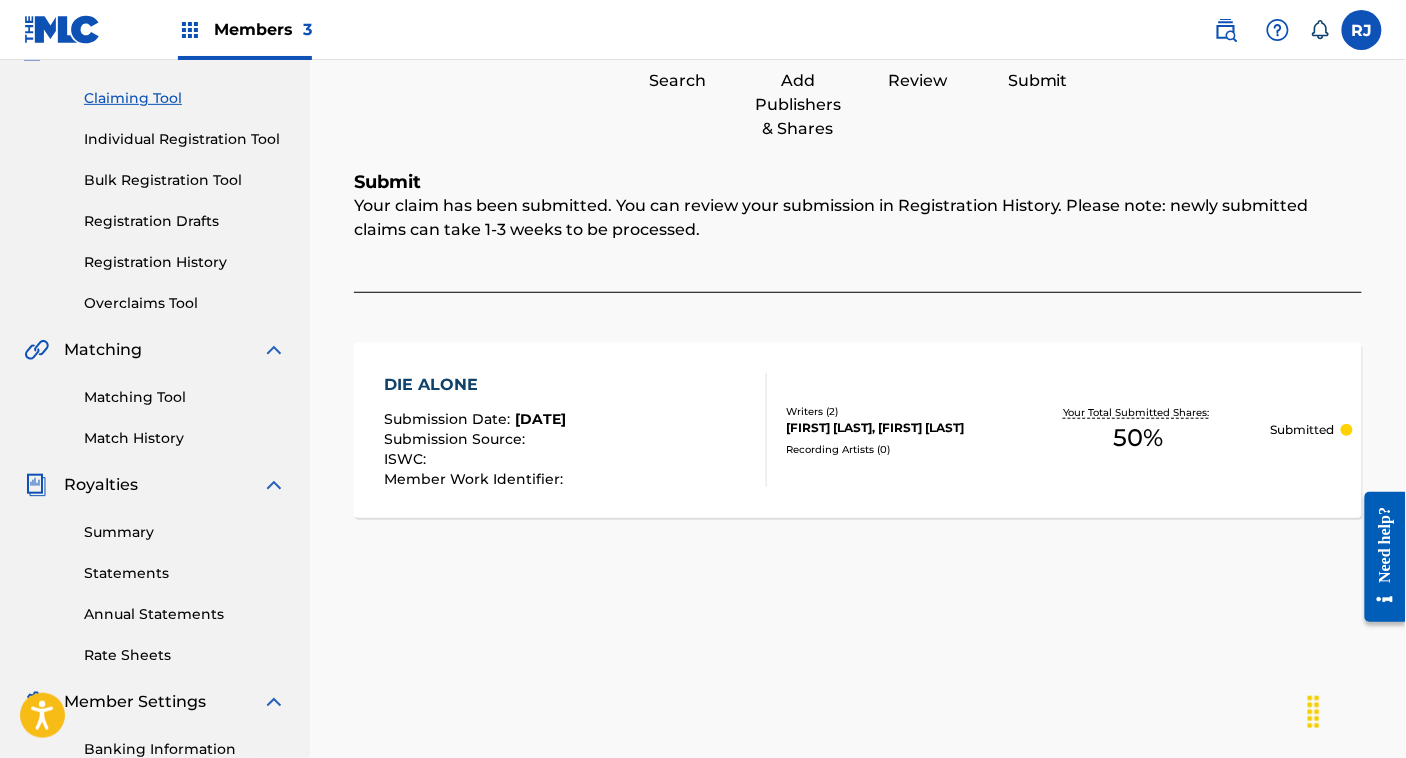 scroll, scrollTop: 166, scrollLeft: 0, axis: vertical 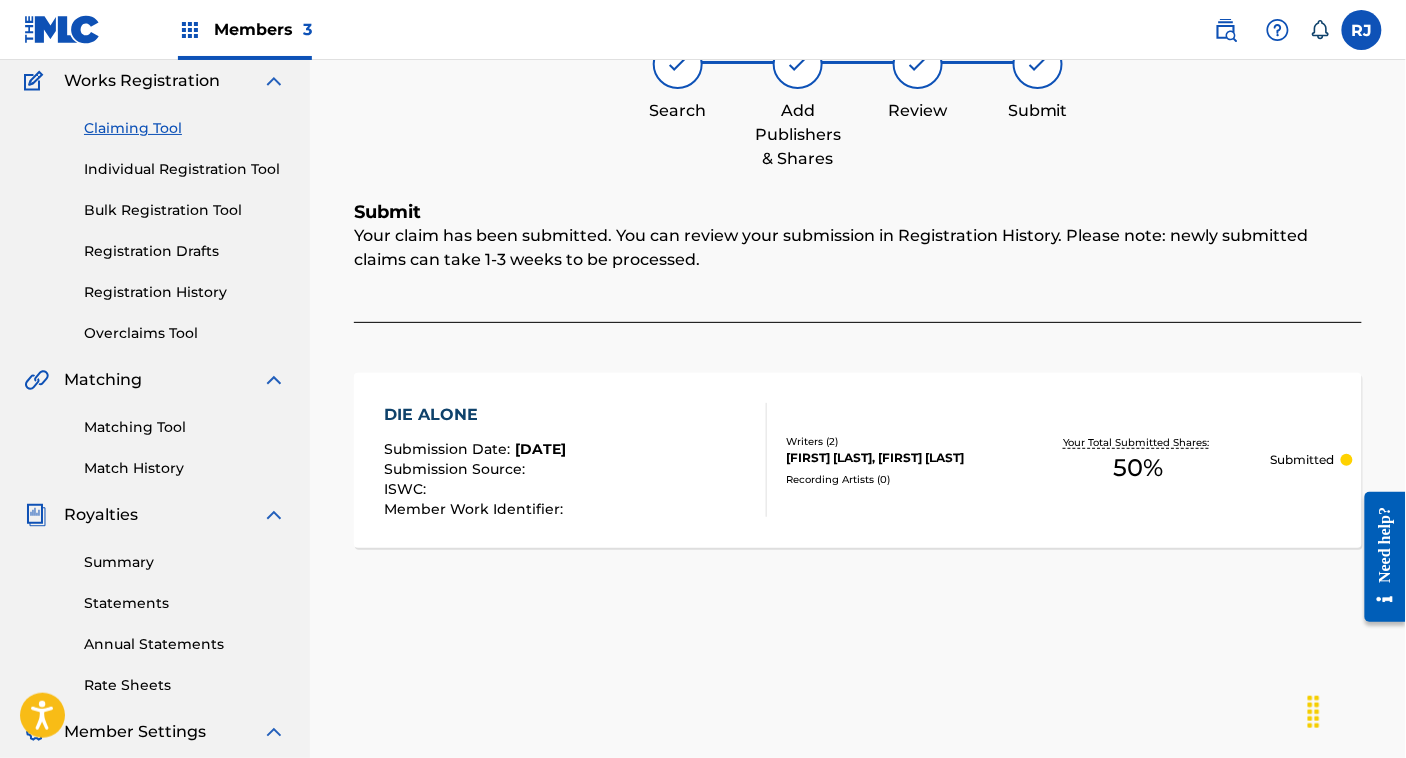 click on "Claiming Tool" at bounding box center [185, 128] 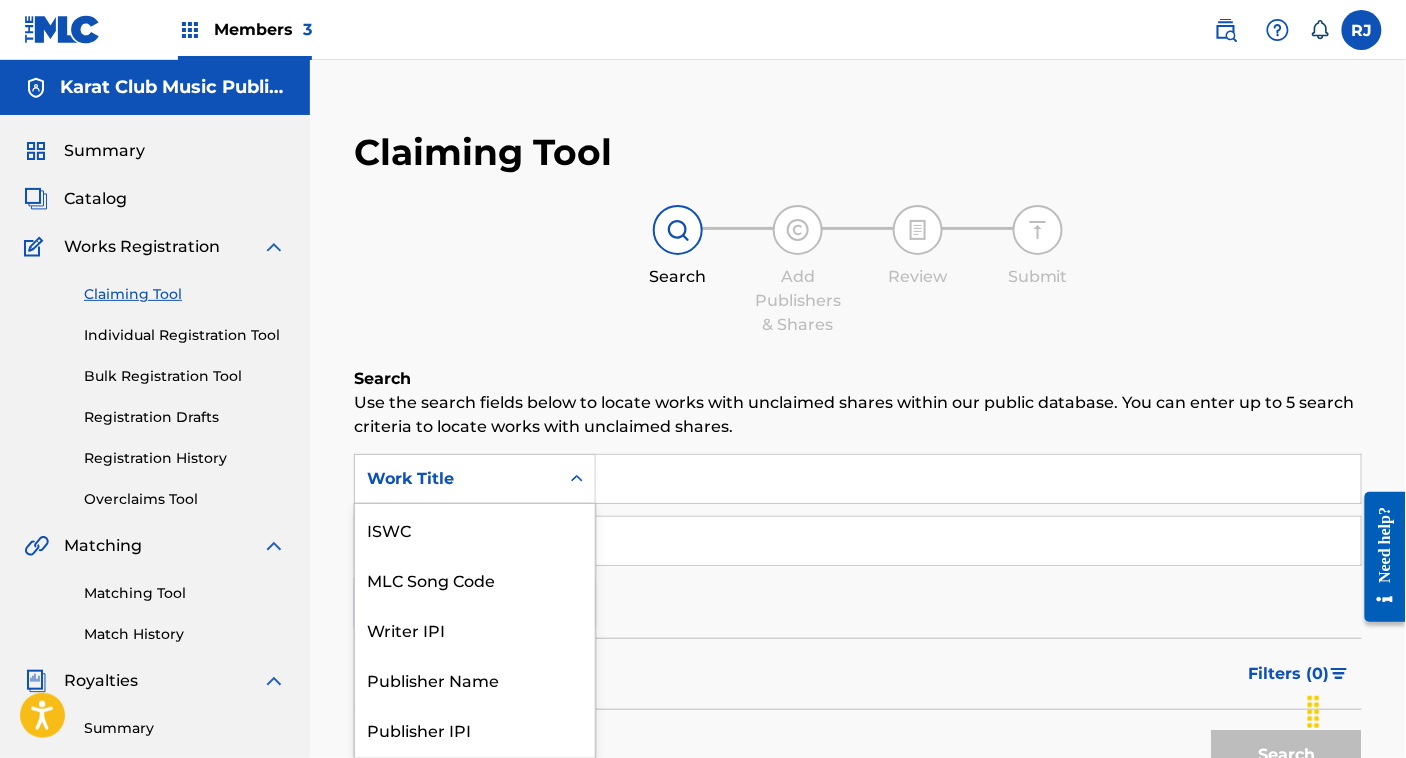 scroll, scrollTop: 43, scrollLeft: 0, axis: vertical 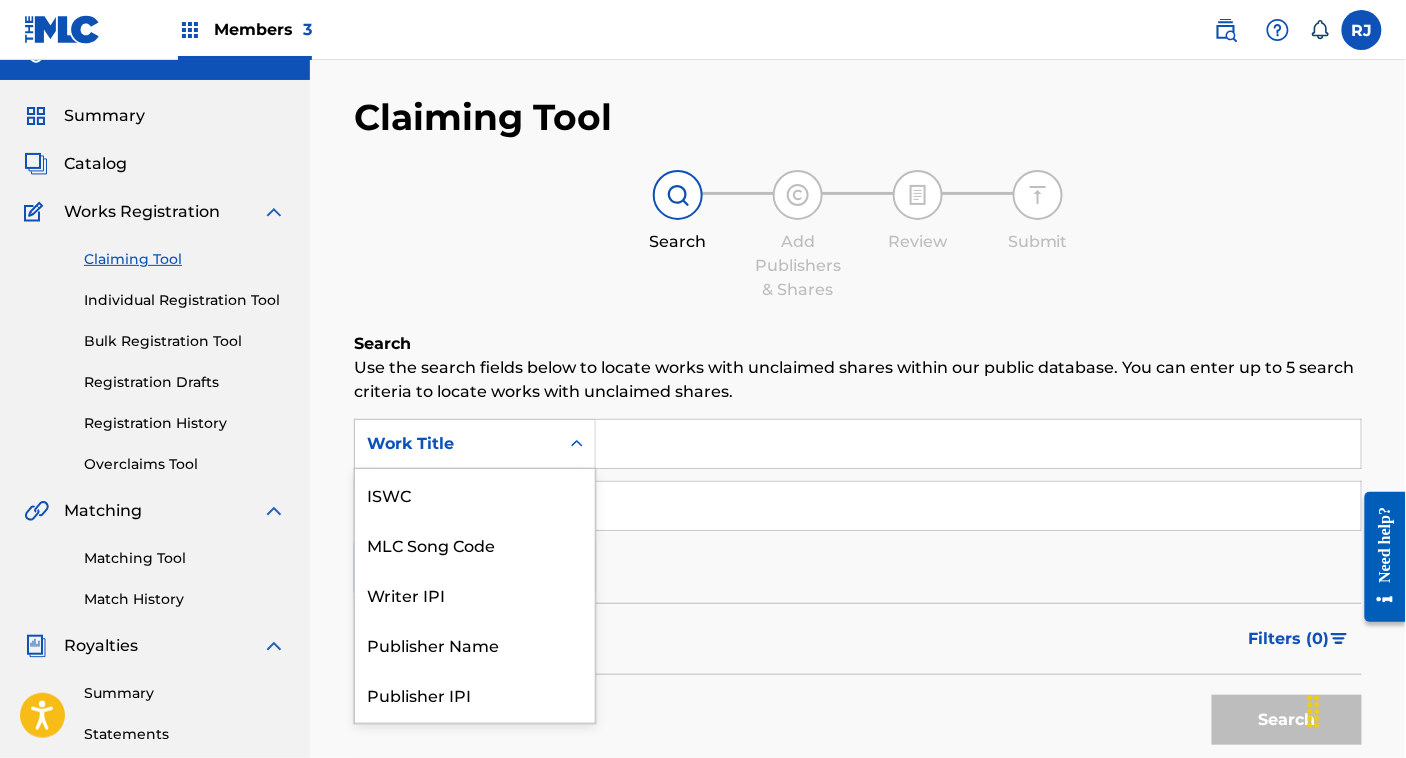 click on "Work Title ISWC MLC Song Code Writer IPI Publisher Name Publisher IPI MLC Publisher Number Work Title" at bounding box center (475, 444) 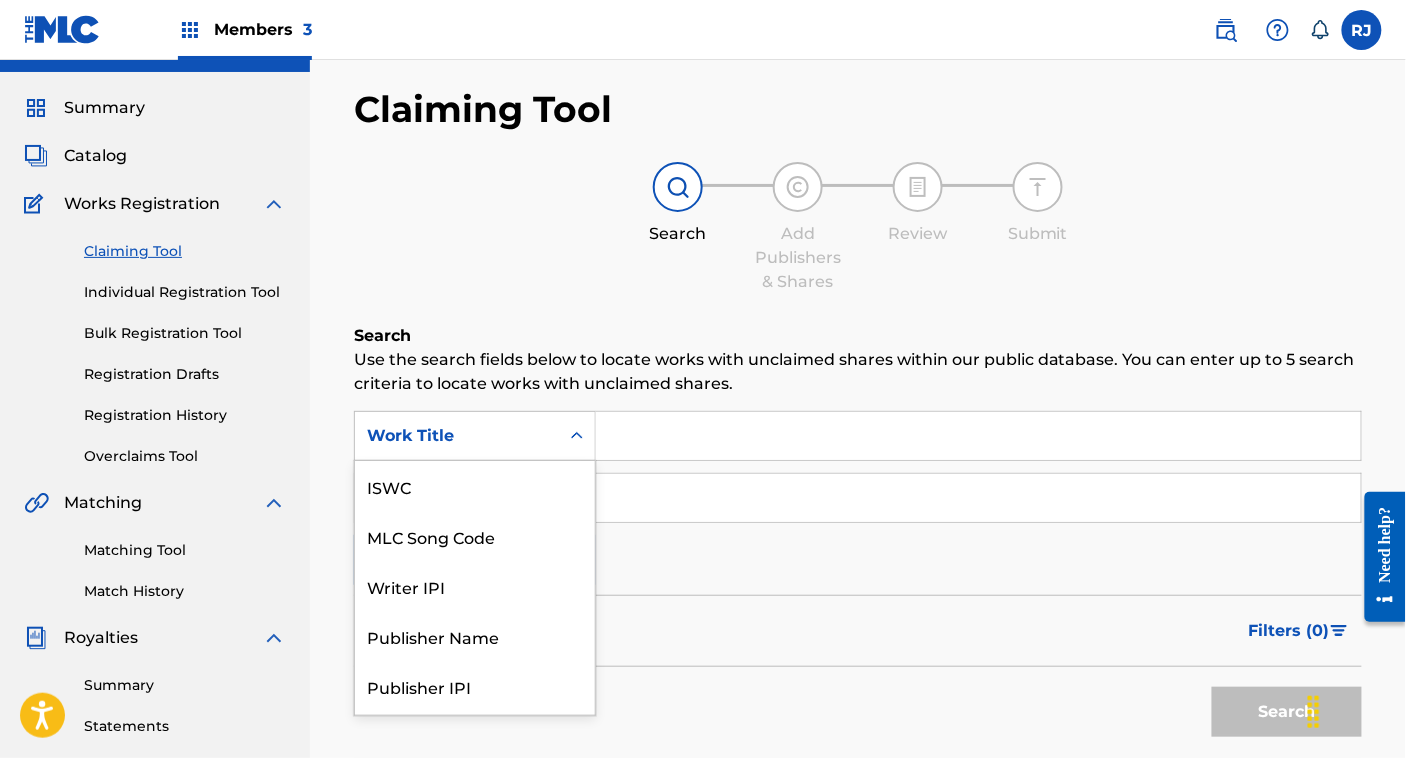 scroll, scrollTop: 50, scrollLeft: 0, axis: vertical 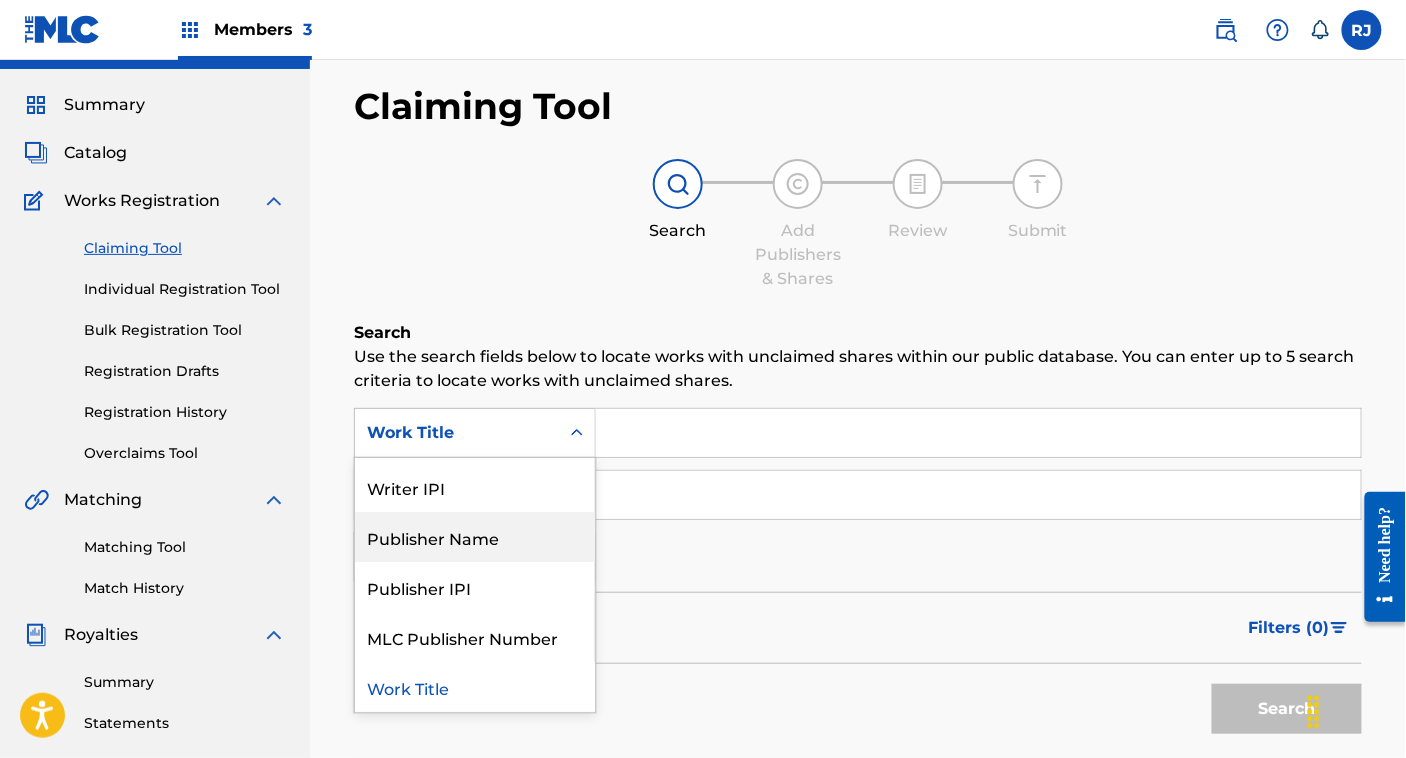 click on "Publisher Name" at bounding box center (475, 537) 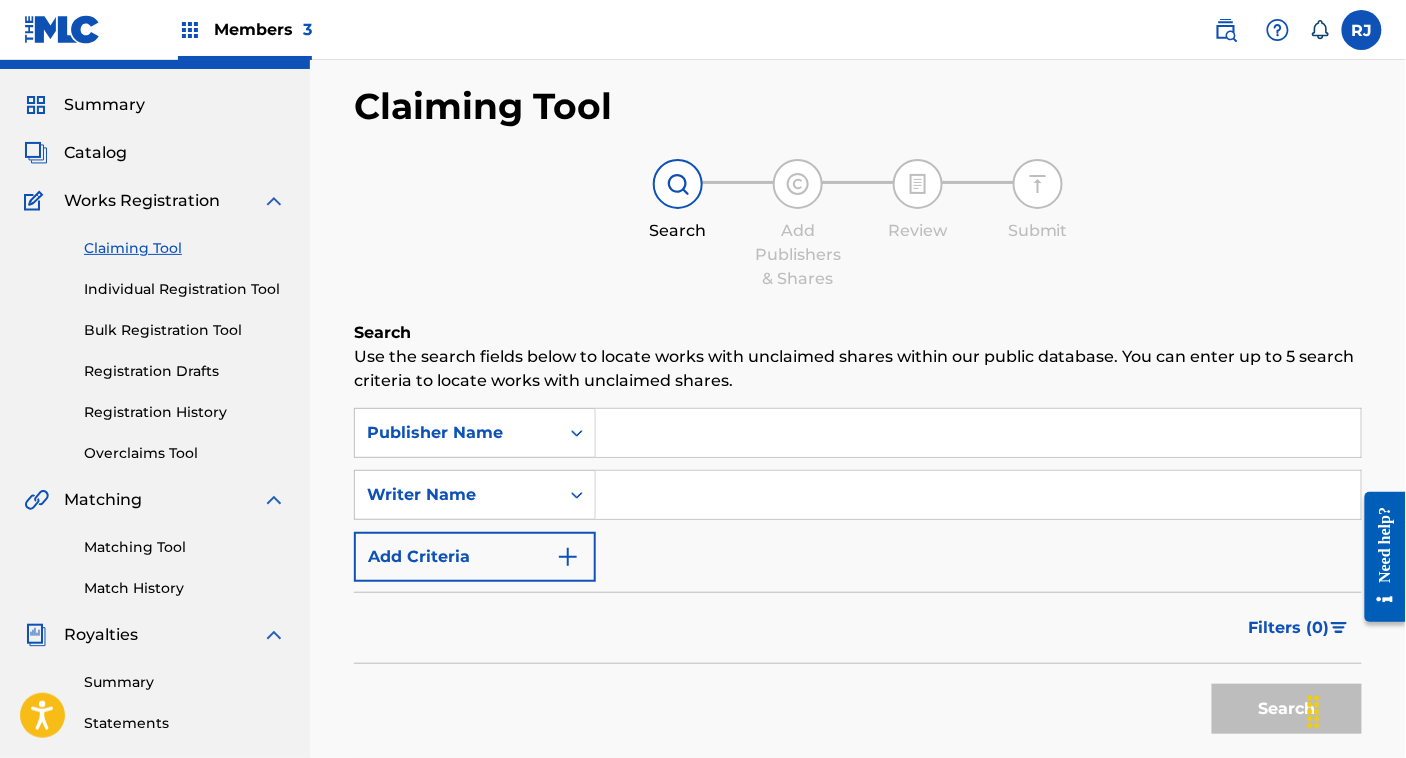 click at bounding box center [978, 433] 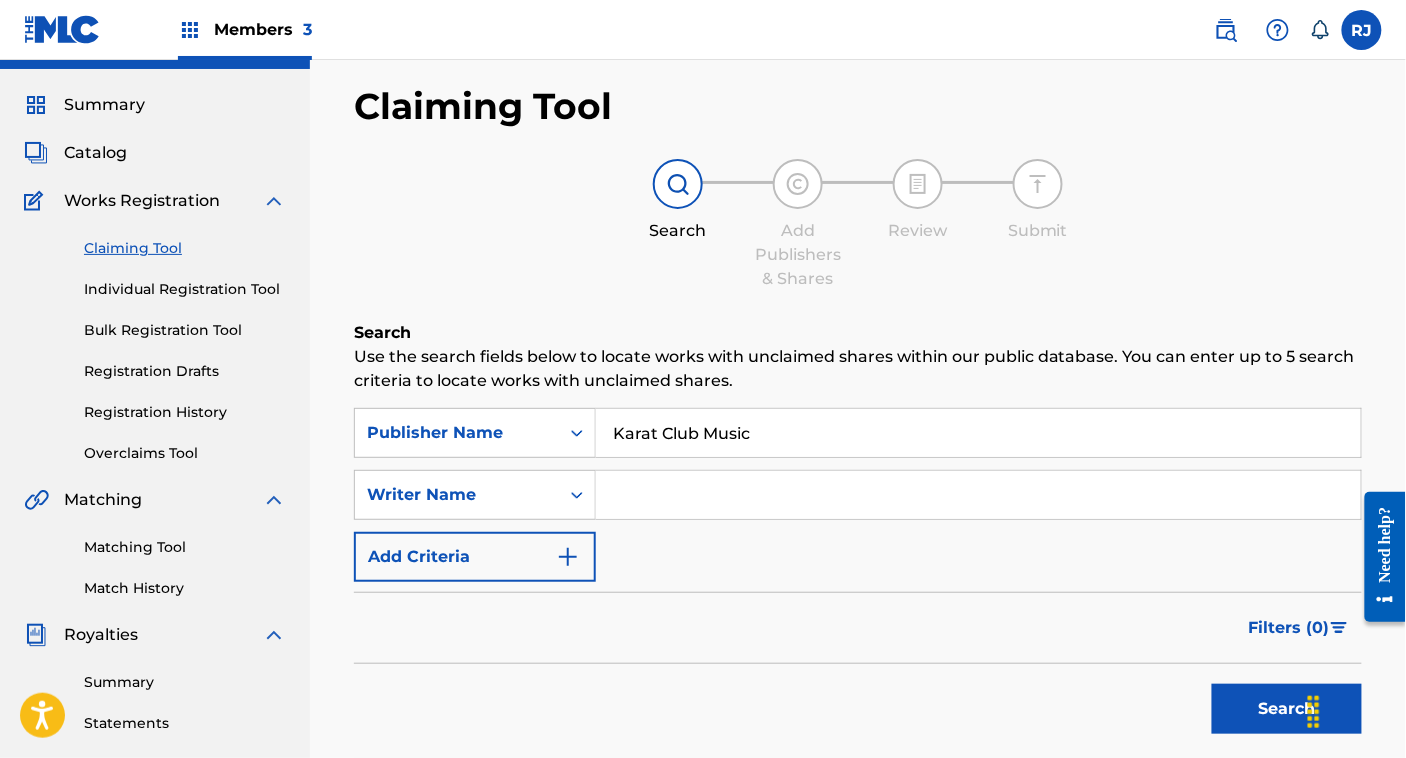click on "Search" at bounding box center (1287, 709) 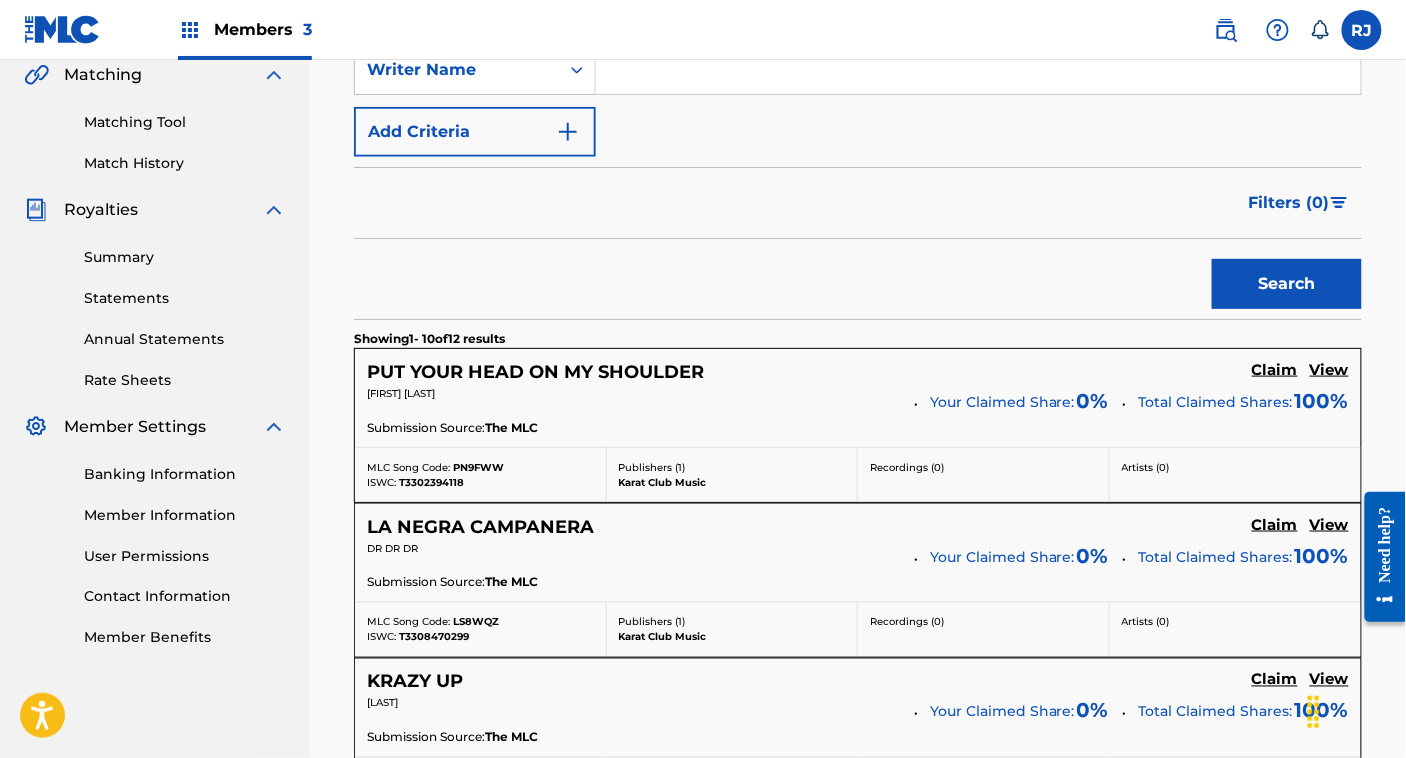scroll, scrollTop: 472, scrollLeft: 0, axis: vertical 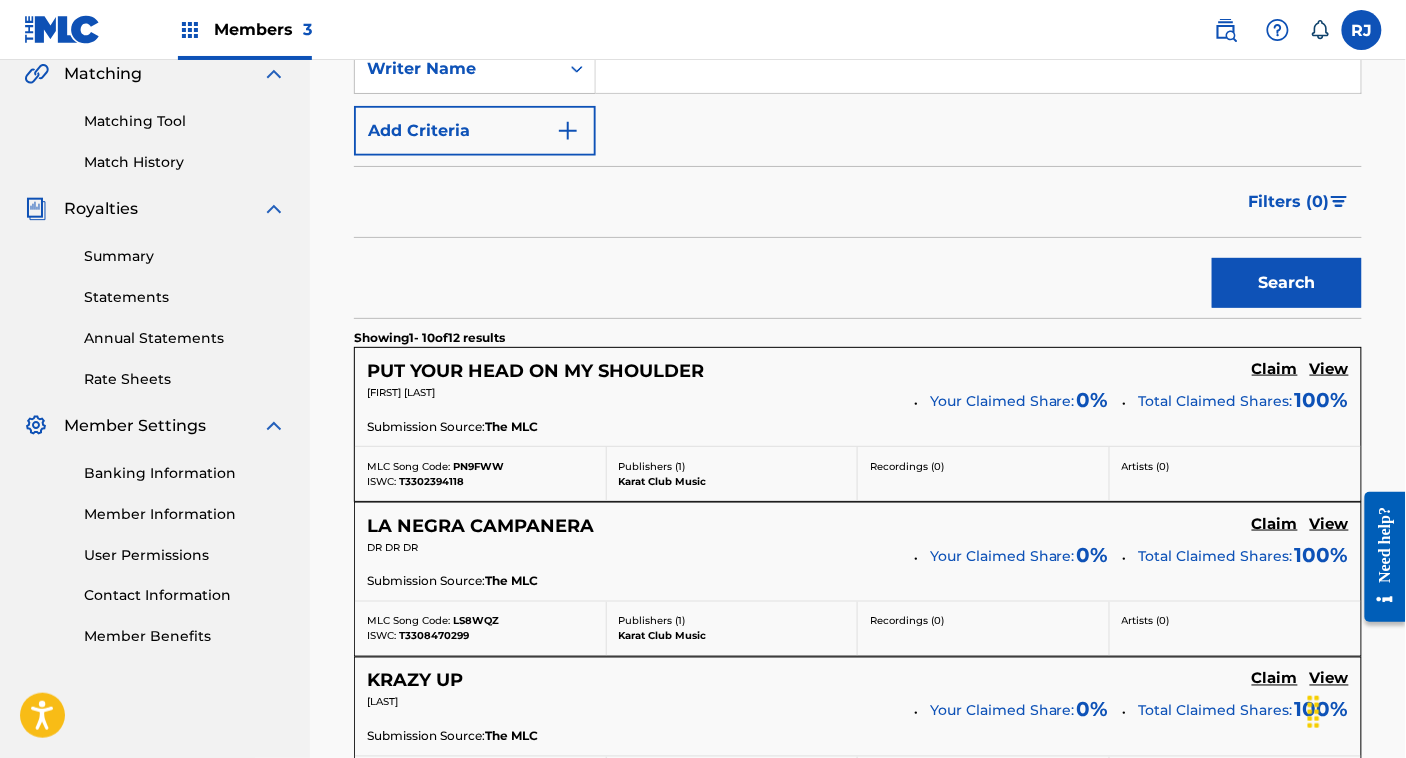 click on "View" at bounding box center (1329, 369) 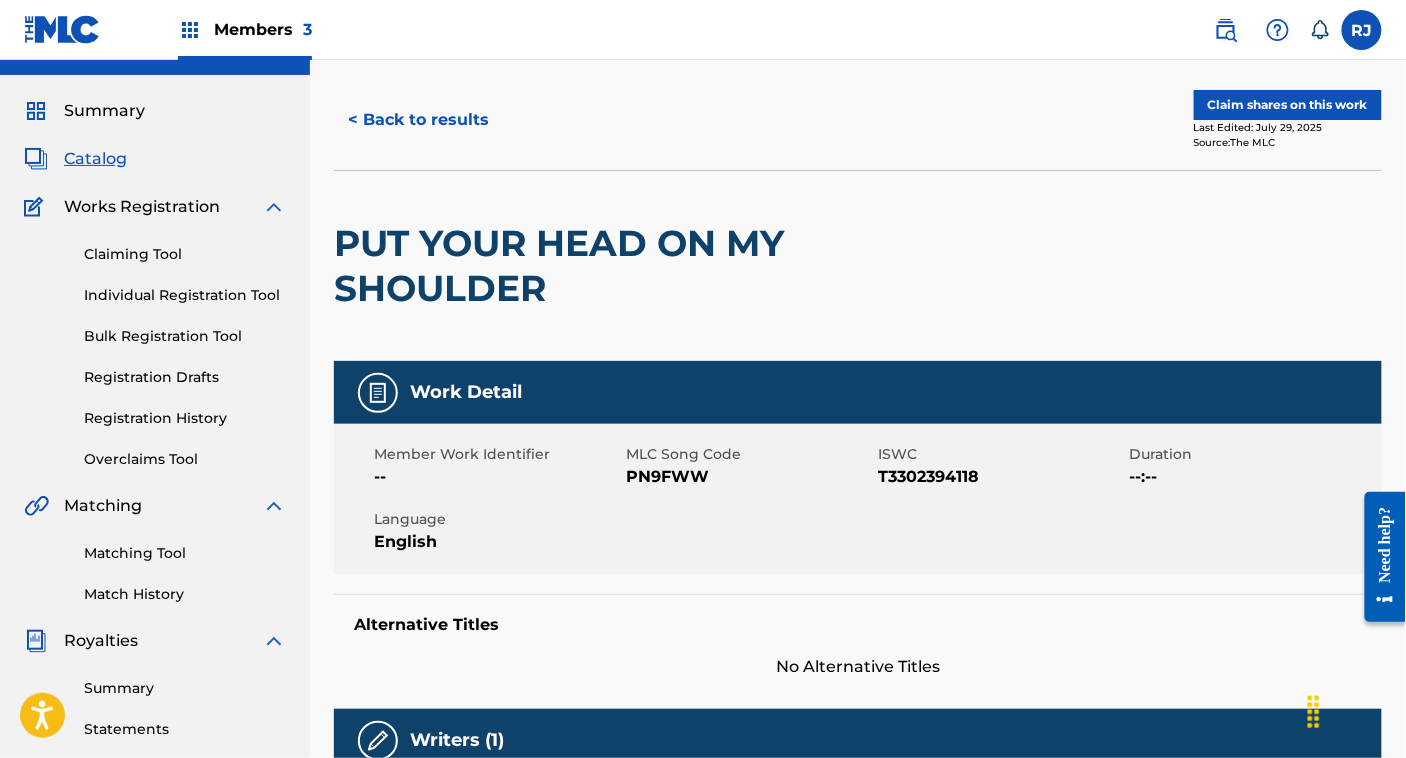 scroll, scrollTop: 0, scrollLeft: 0, axis: both 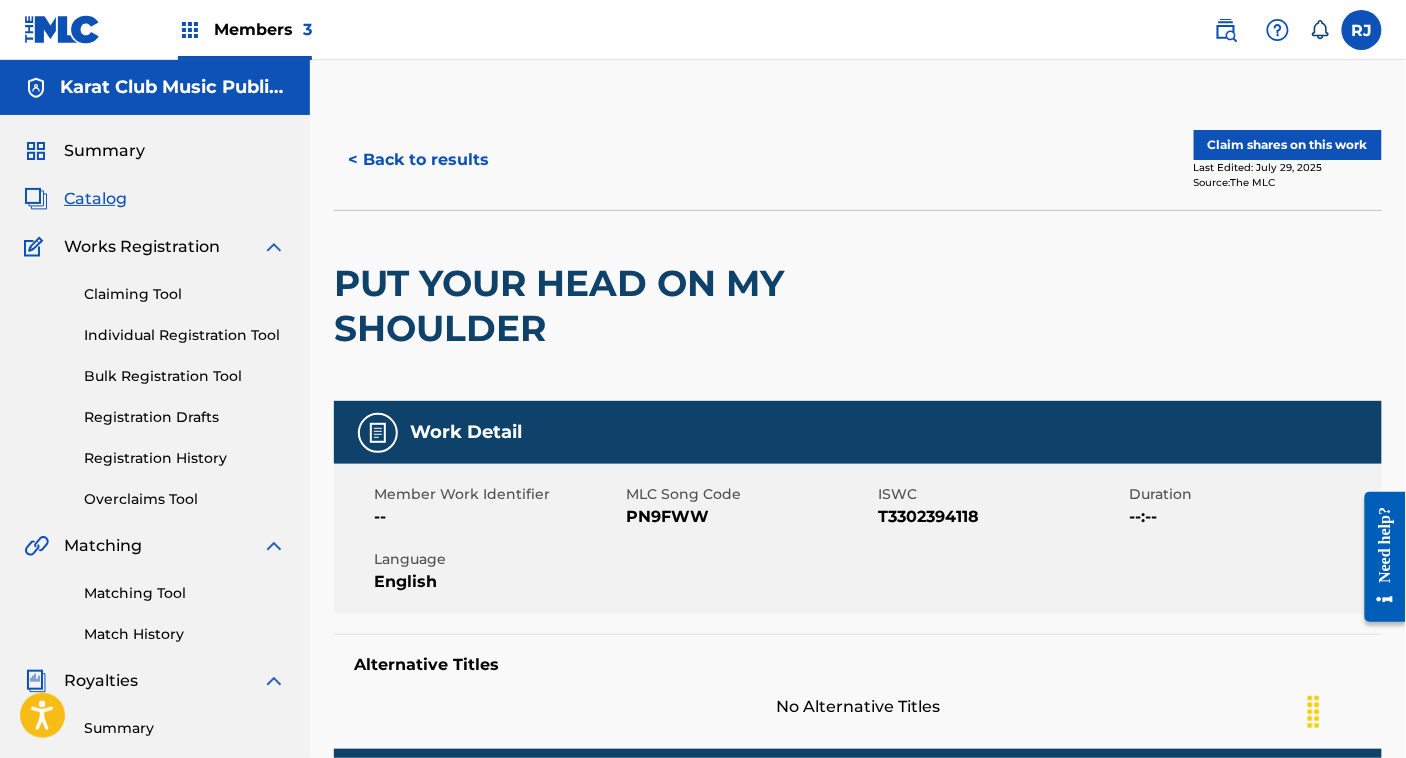 click on "Claim shares on this work" at bounding box center [1288, 145] 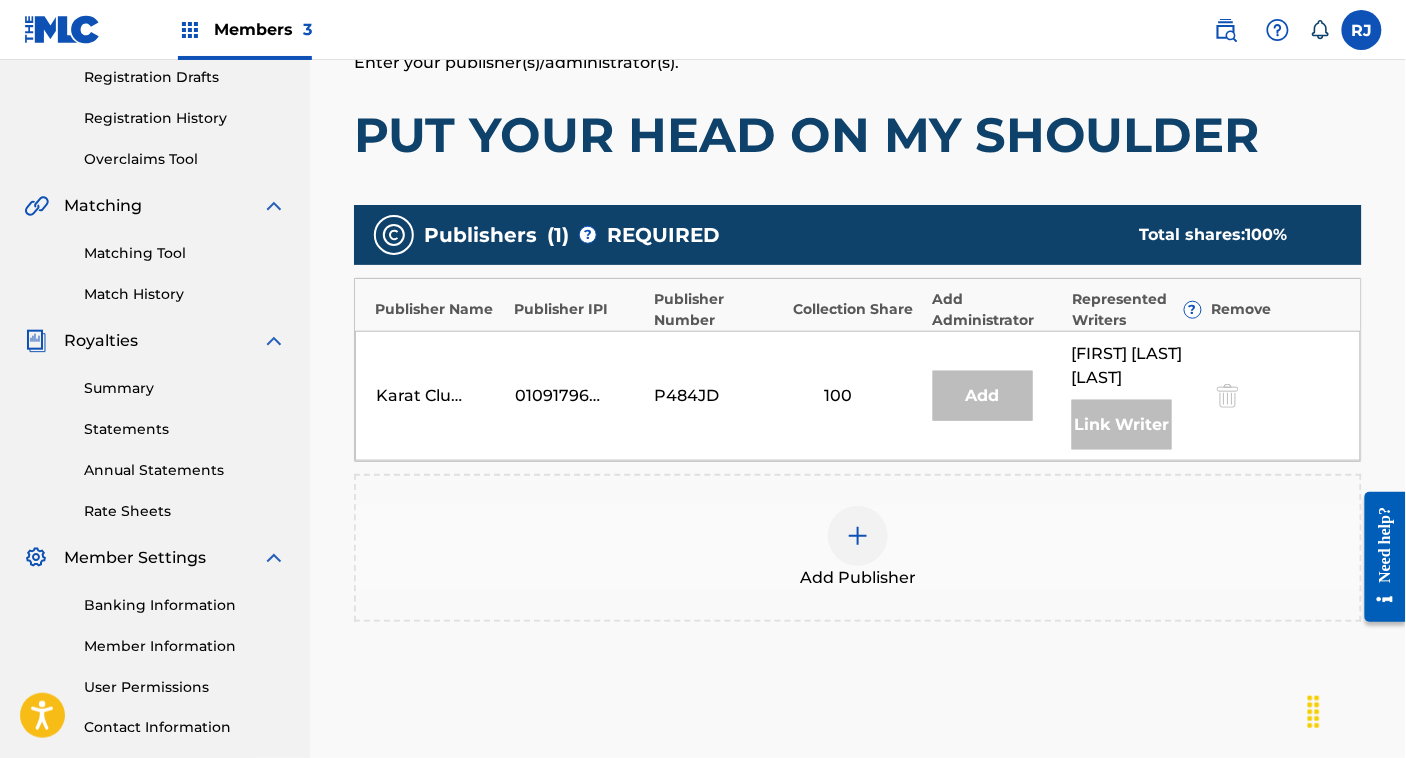 scroll, scrollTop: 338, scrollLeft: 0, axis: vertical 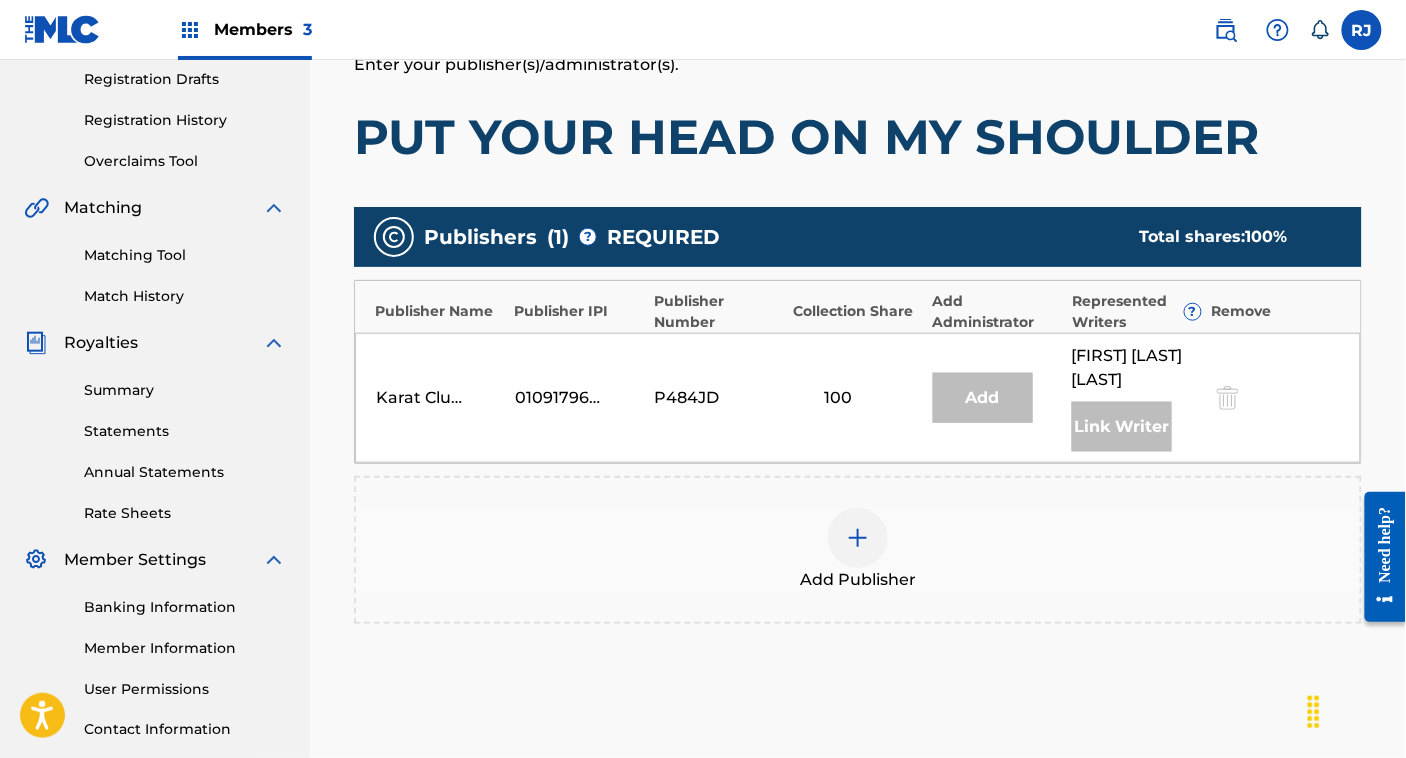 click at bounding box center [1226, 397] 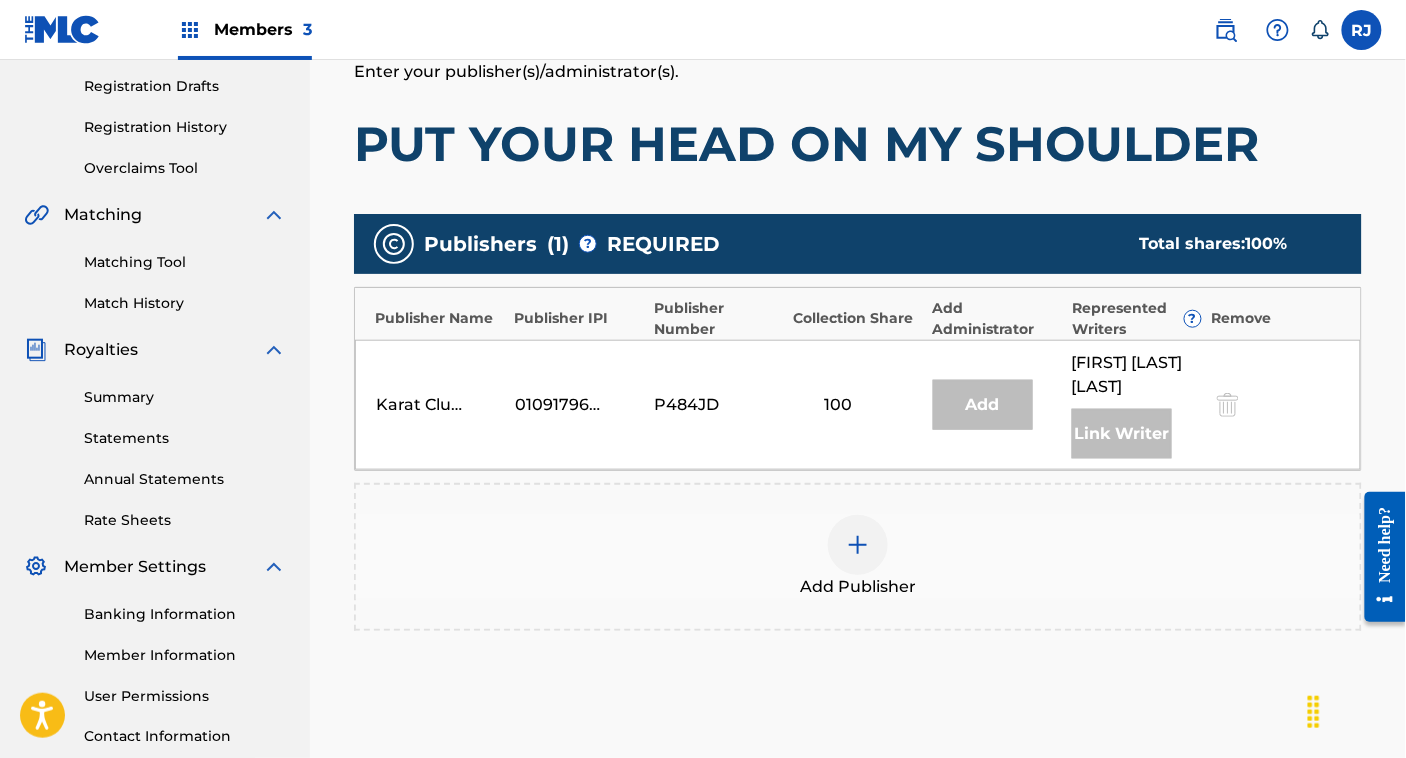 scroll, scrollTop: 0, scrollLeft: 0, axis: both 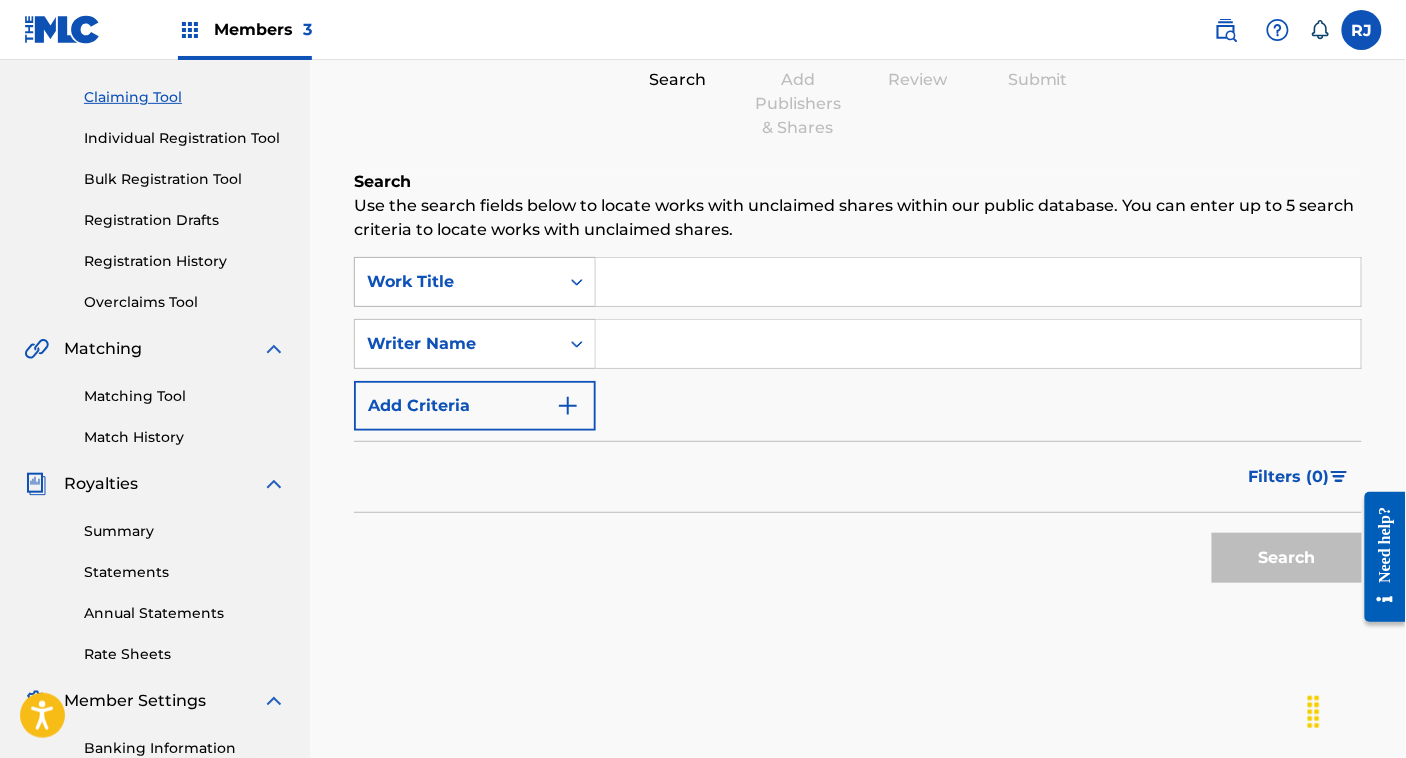 click on "Work Title" at bounding box center (457, 282) 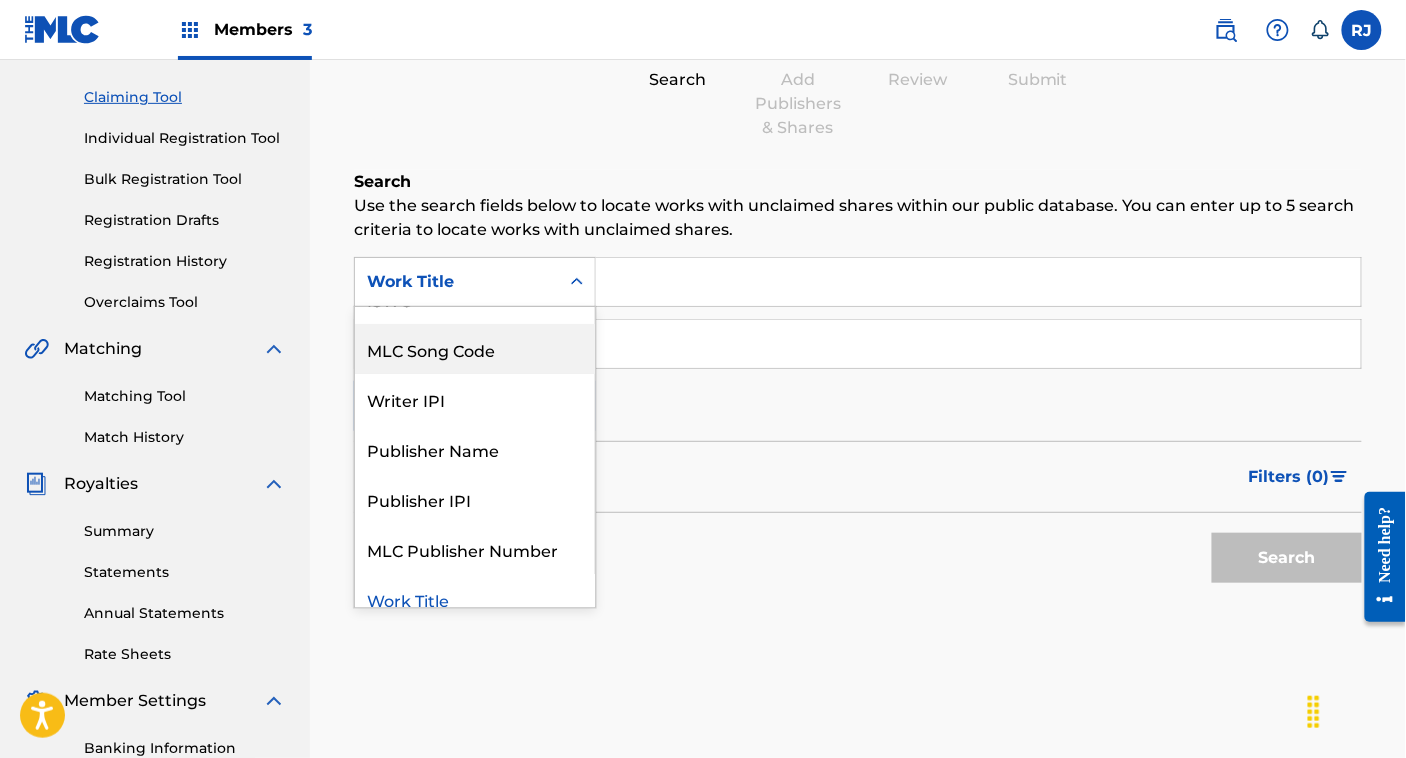 scroll, scrollTop: 50, scrollLeft: 0, axis: vertical 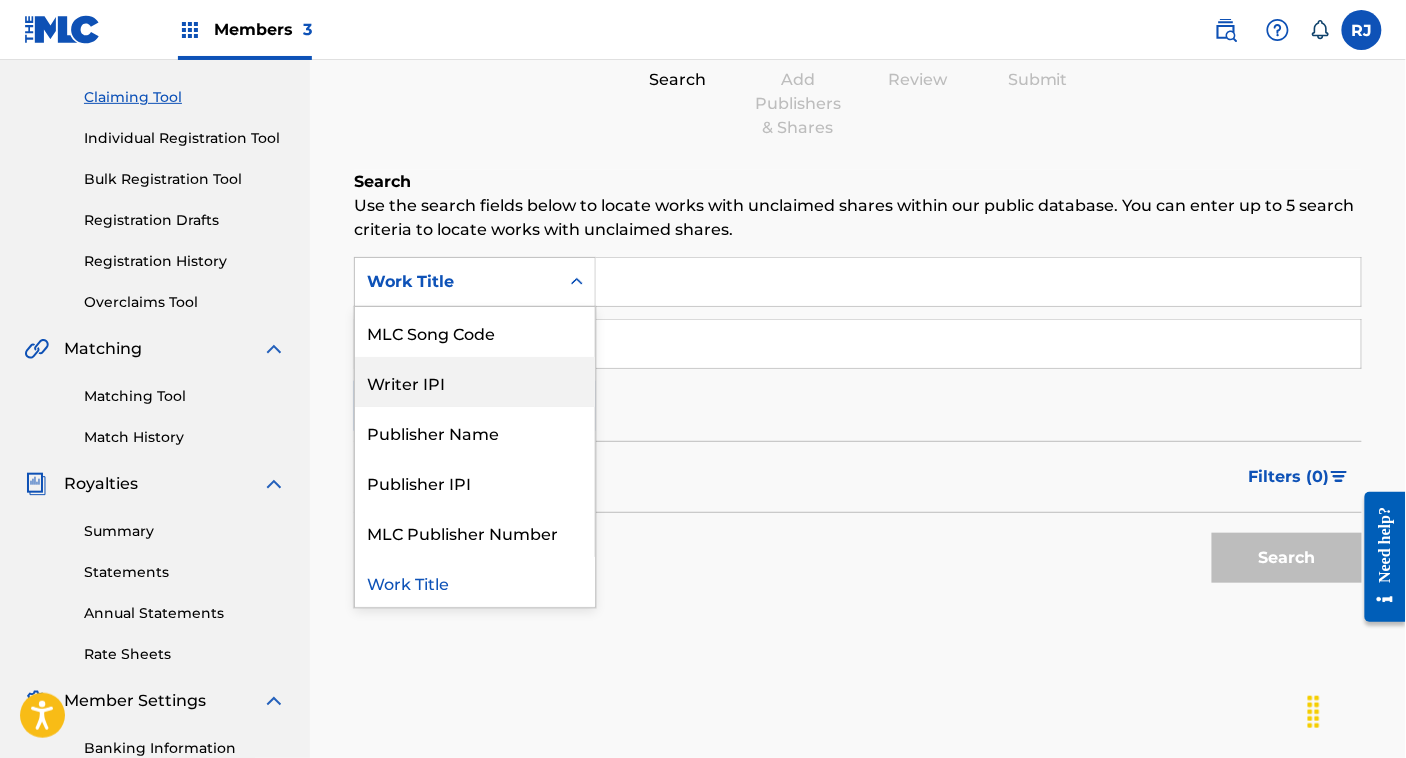 click on "Work Title ISWC MLC Song Code Writer IPI Publisher Name Publisher IPI MLC Publisher Number Work Title Writer Name Add Criteria" at bounding box center (858, 344) 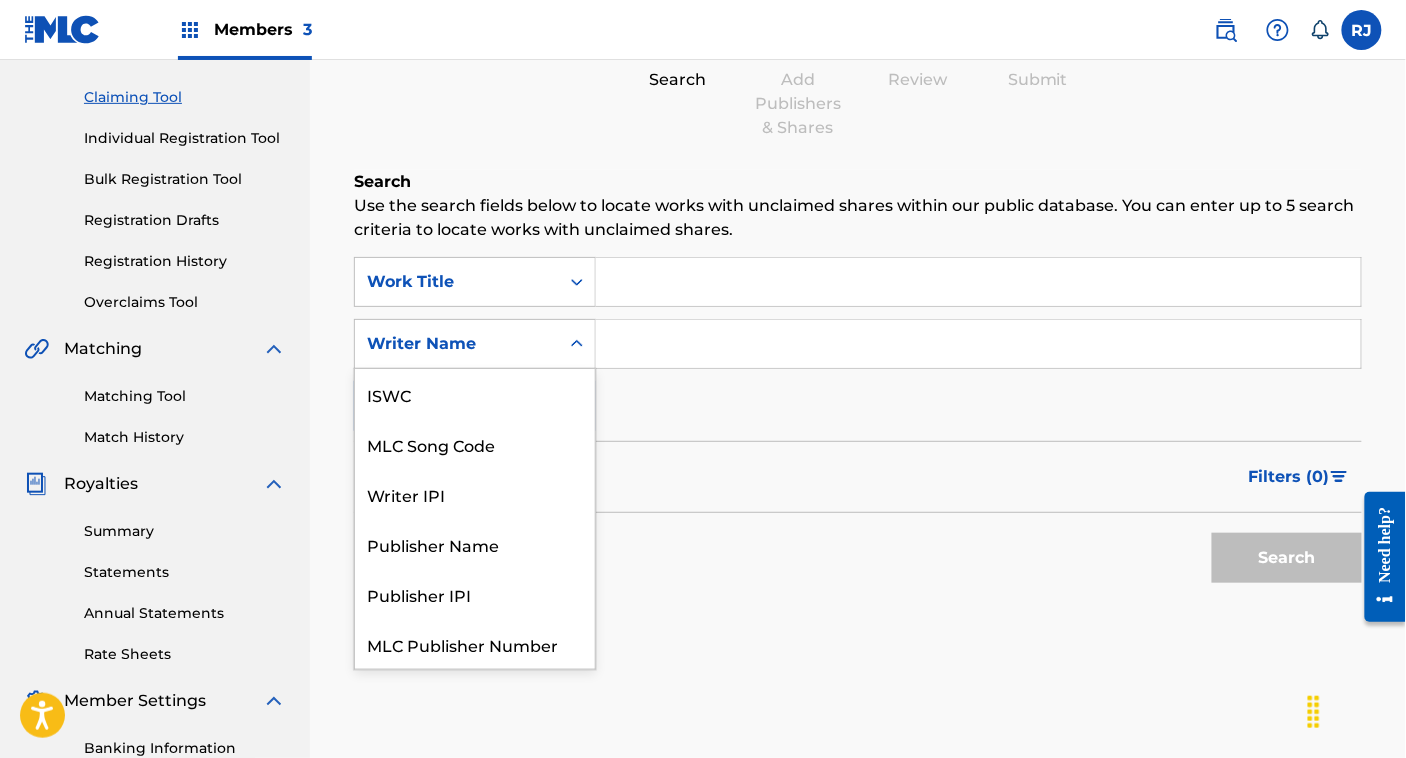 click on "Writer Name" at bounding box center [457, 344] 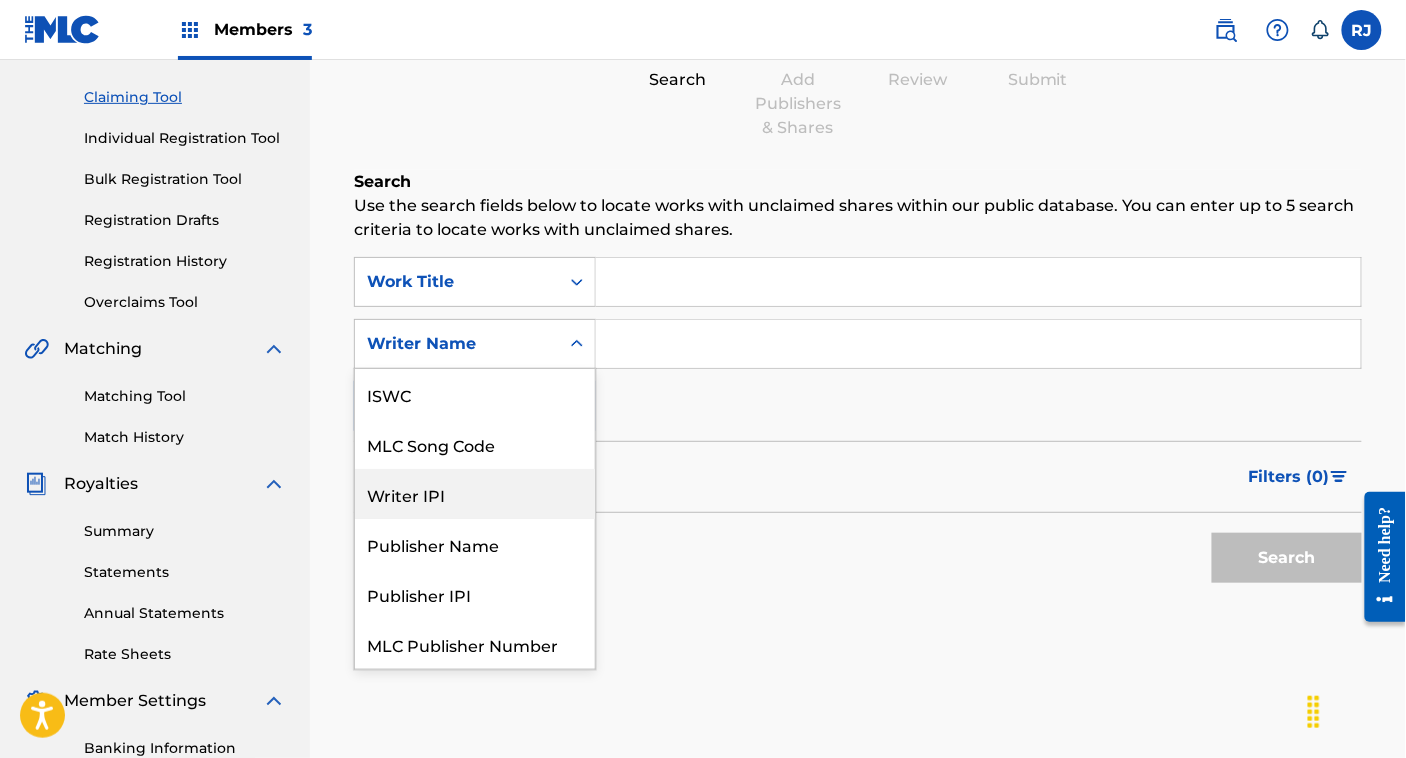 scroll, scrollTop: 50, scrollLeft: 0, axis: vertical 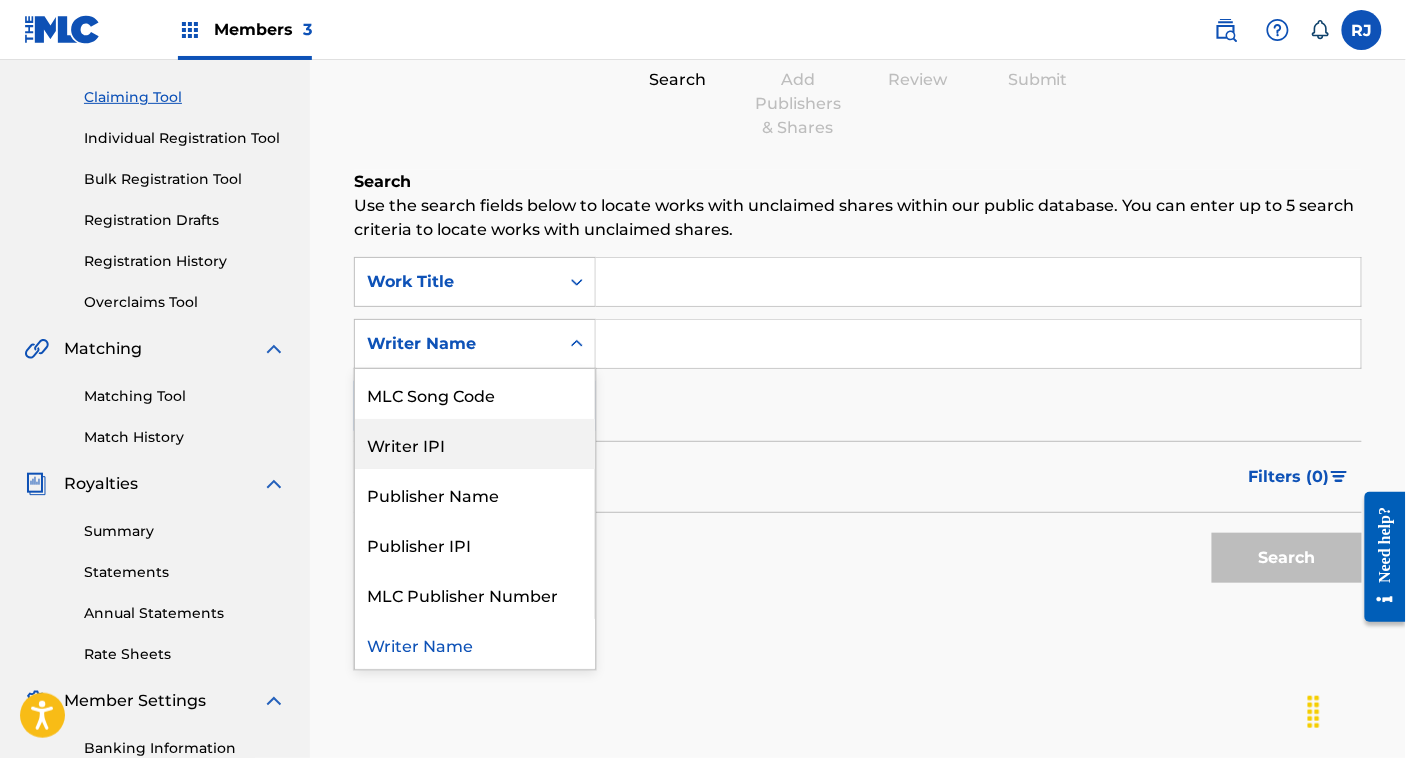 click on "Work Title Work Title Writer Name ISWC MLC Song Code Writer IPI Publisher Name Publisher IPI MLC Publisher Number Writer Name Add Criteria" at bounding box center [858, 344] 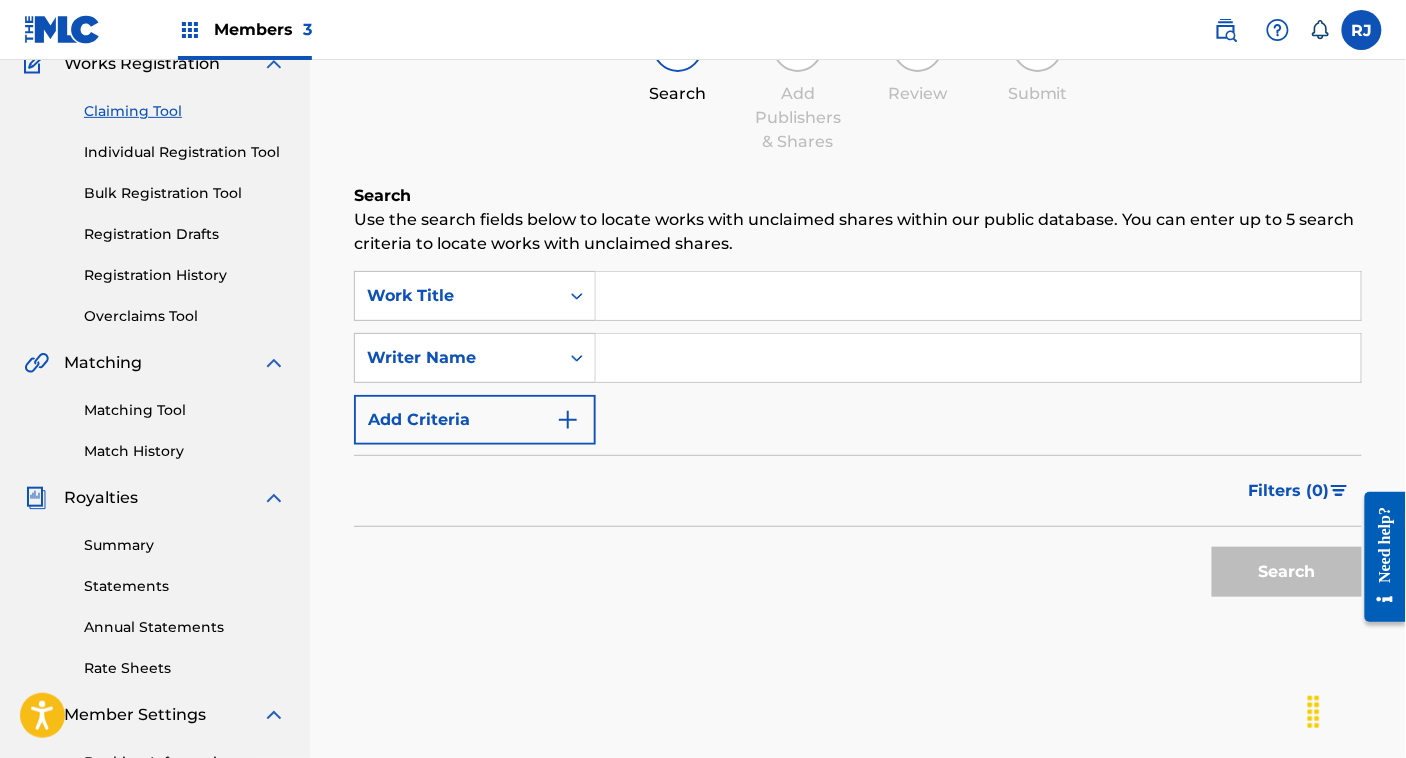 scroll, scrollTop: 184, scrollLeft: 0, axis: vertical 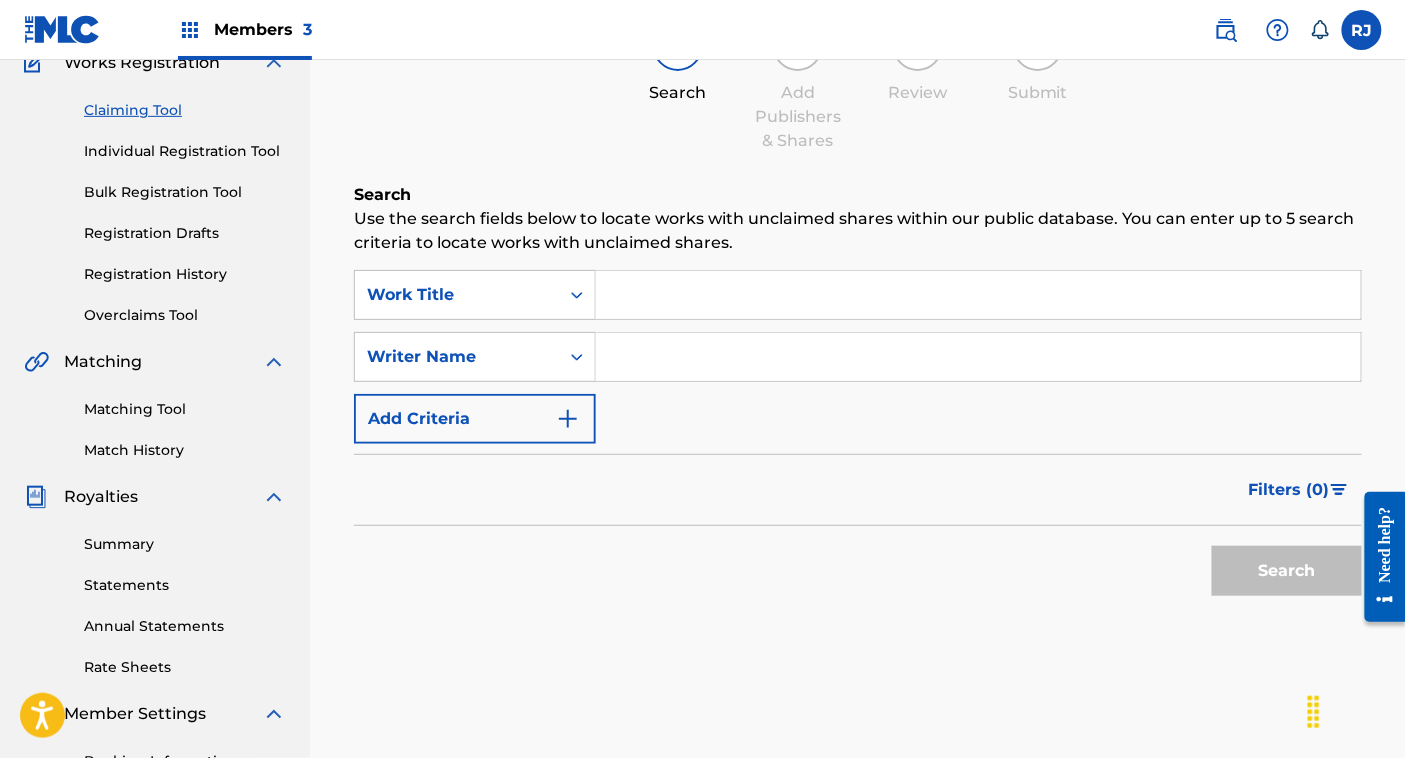 click at bounding box center [978, 357] 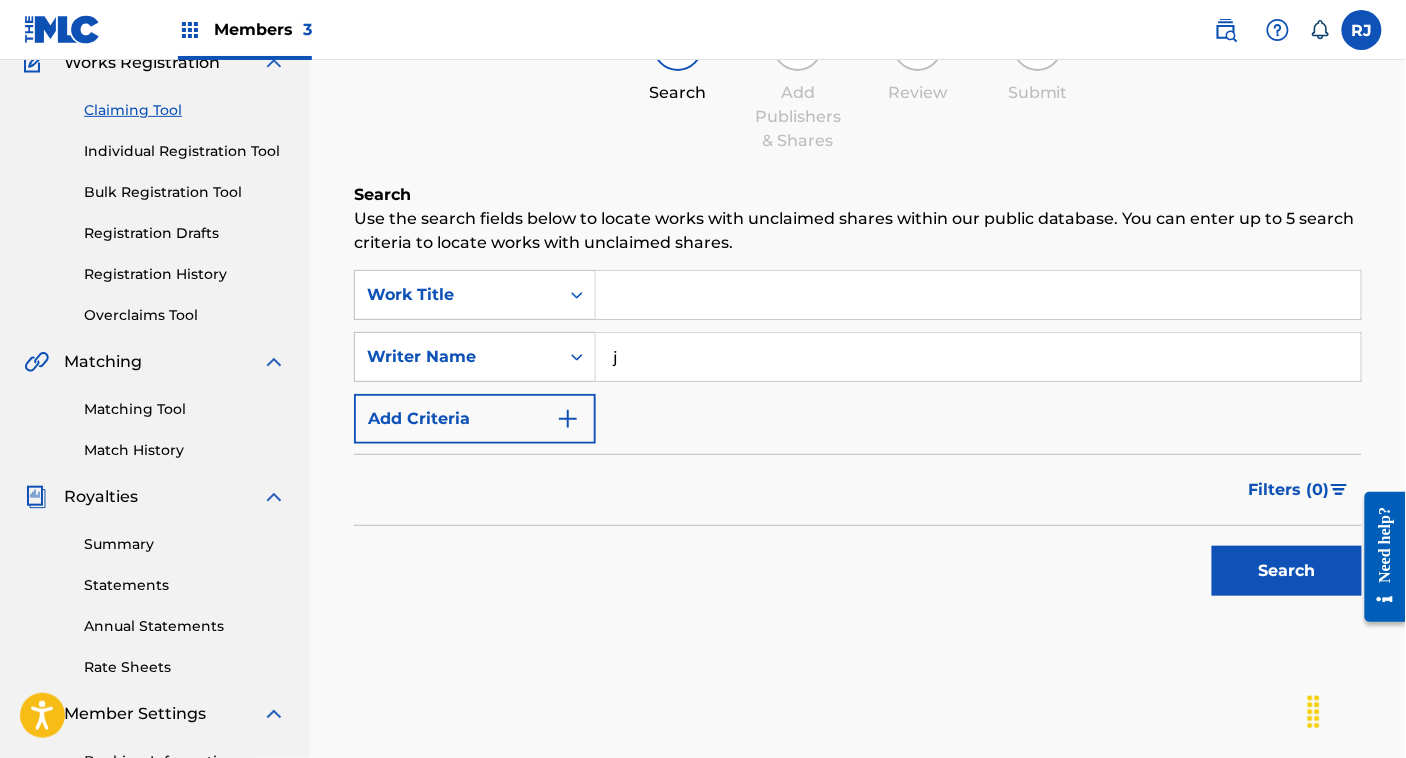 type on "[FIRST] [LAST]" 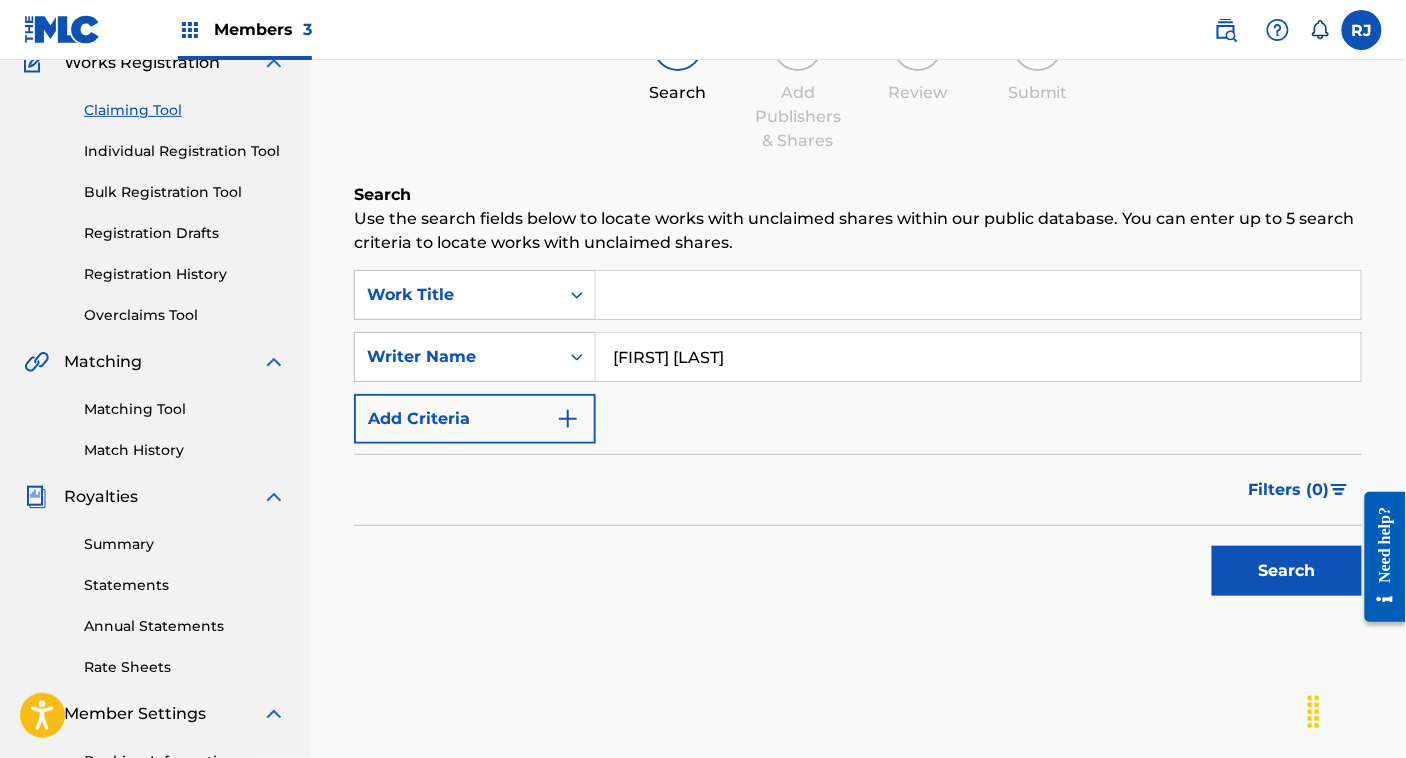 click at bounding box center [978, 295] 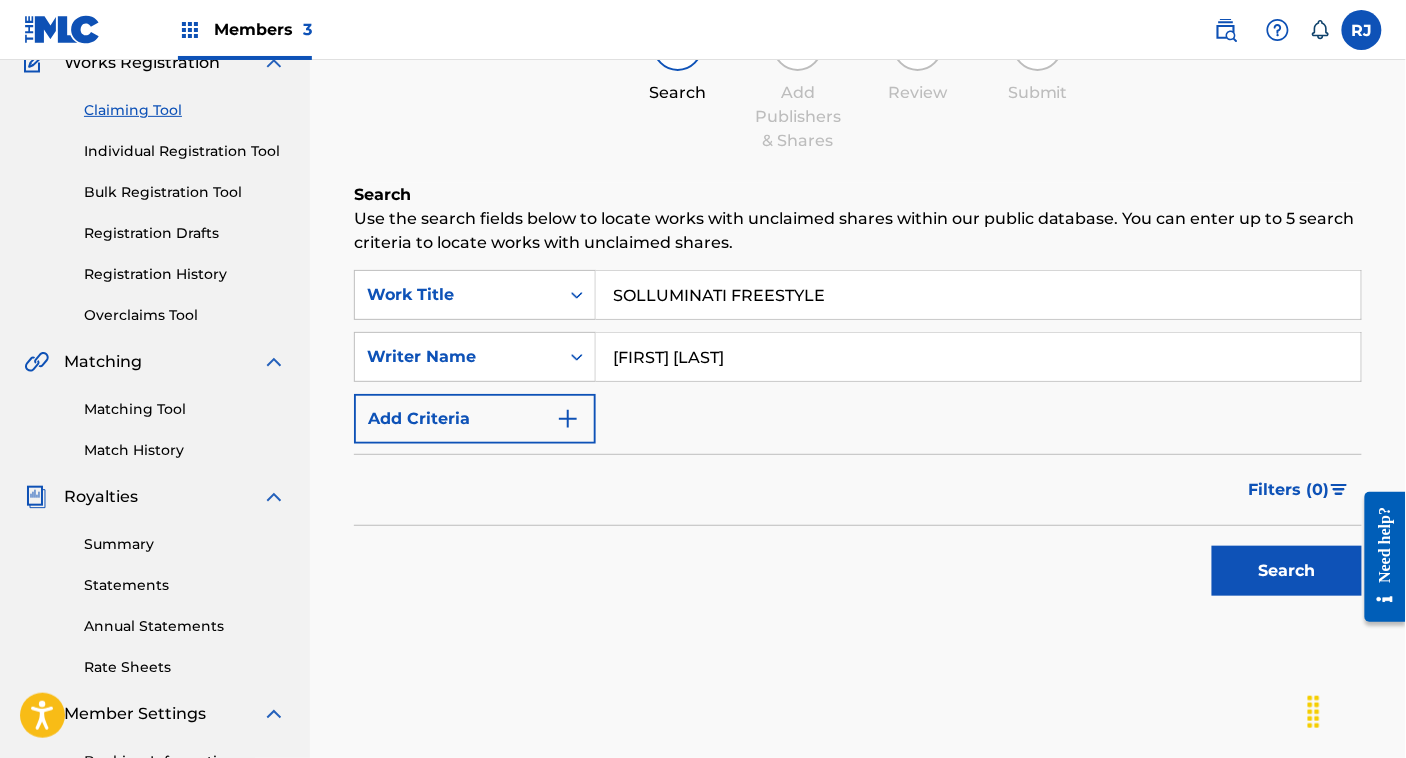 type on "SOLLUMINATI FREESTYLE" 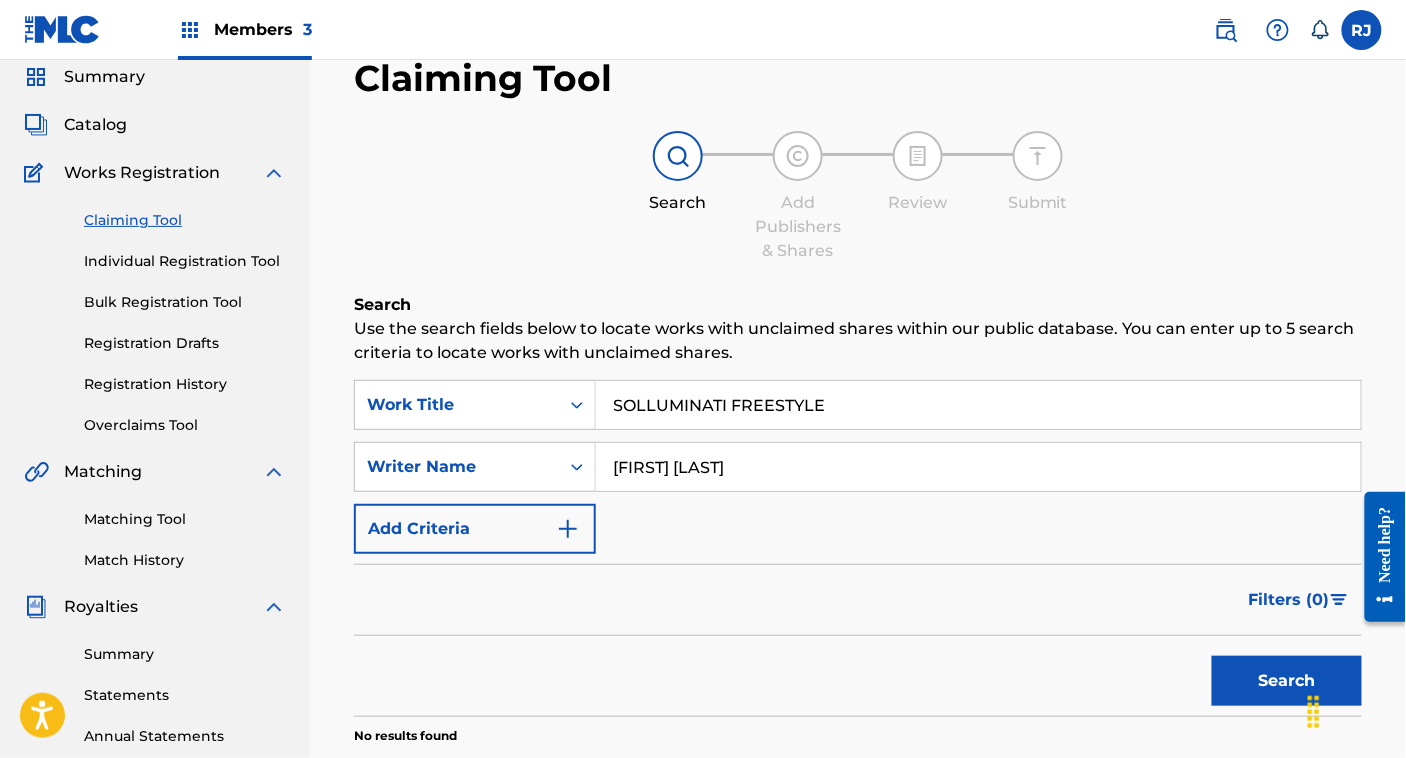 scroll, scrollTop: 42, scrollLeft: 0, axis: vertical 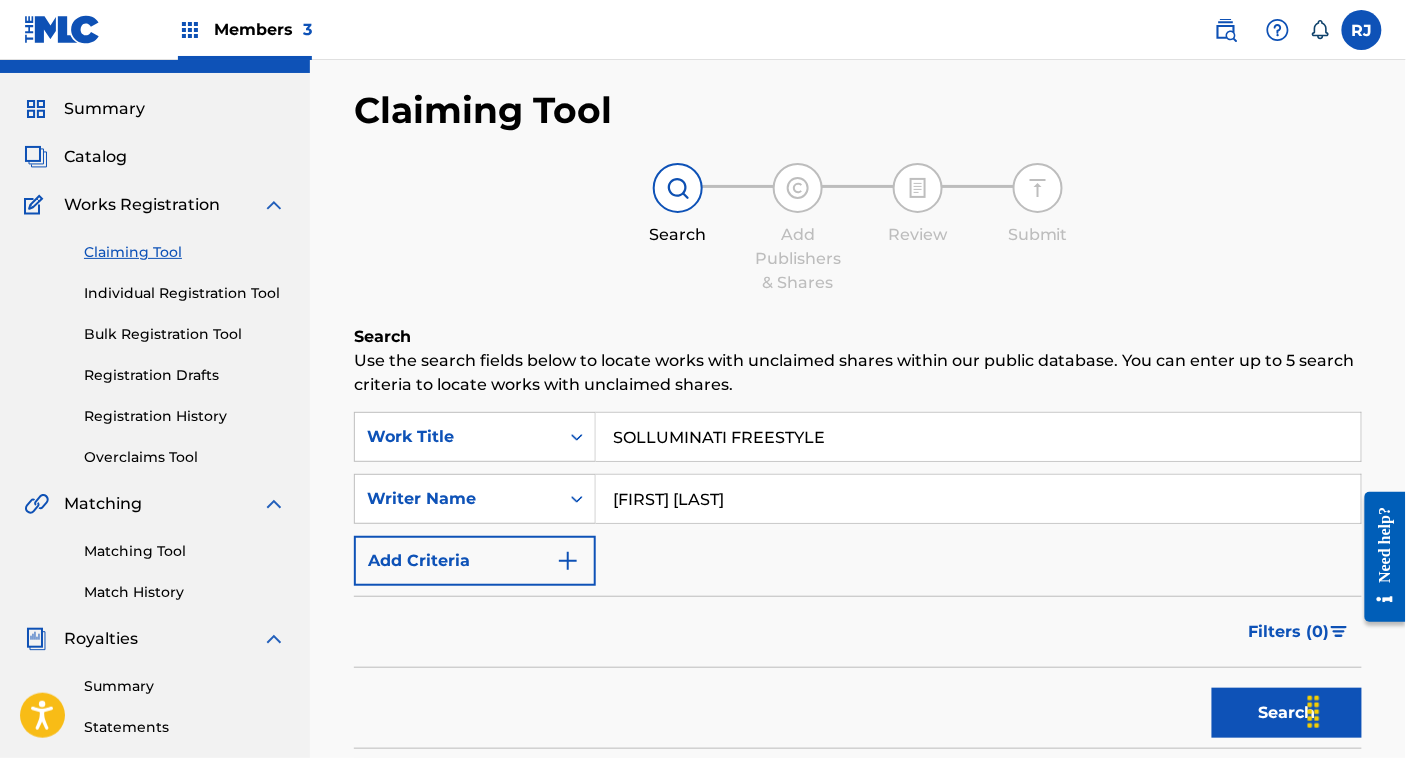 click on "SOLLUMINATI FREESTYLE" at bounding box center [978, 437] 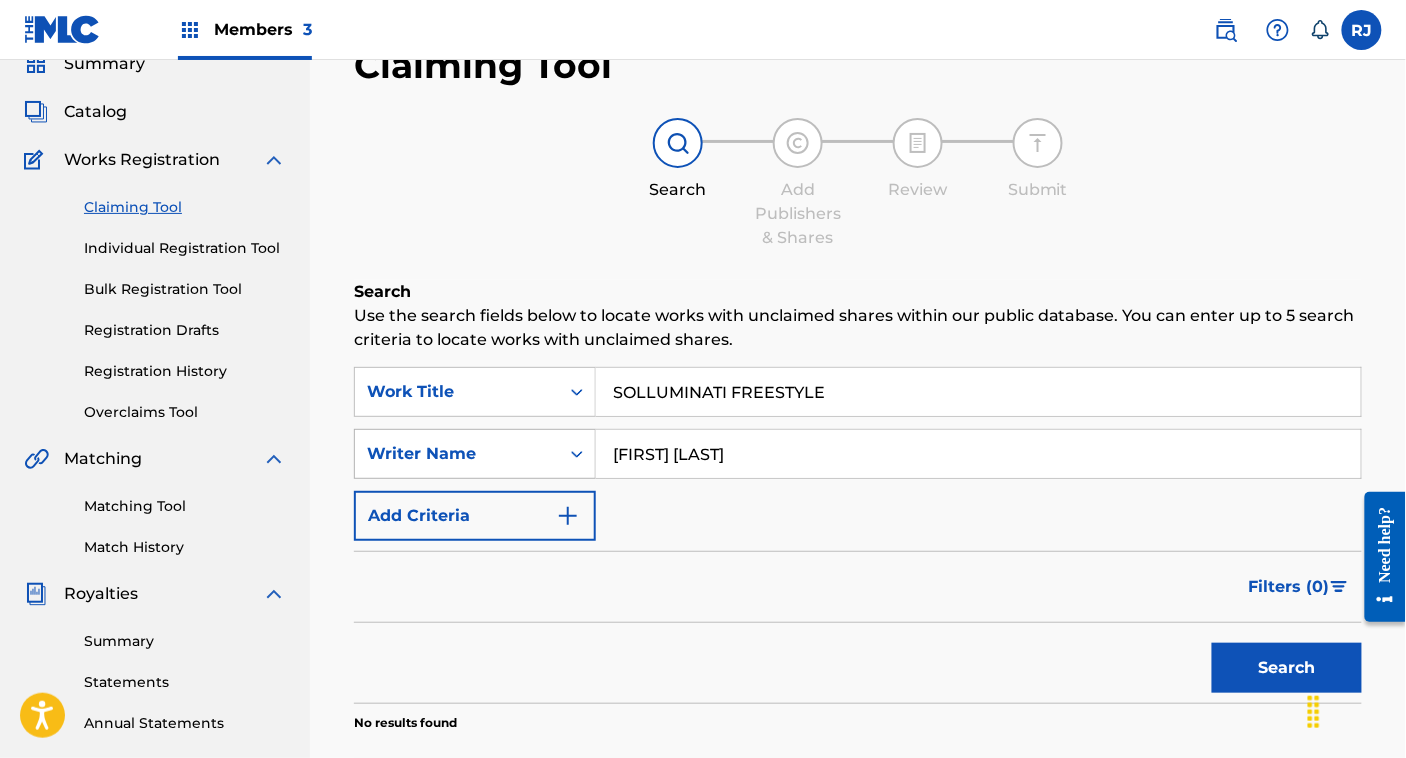 click on "Writer Name" at bounding box center [475, 454] 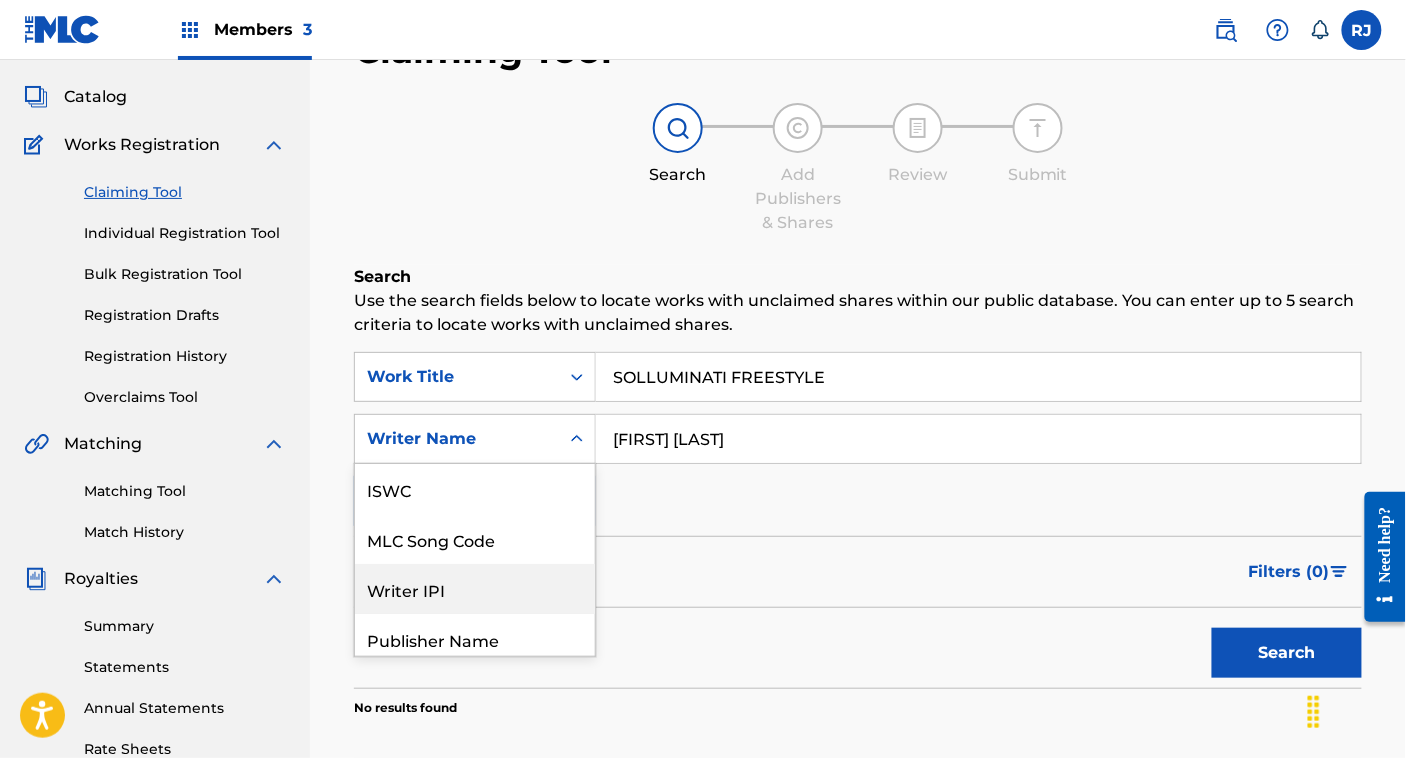 scroll, scrollTop: 108, scrollLeft: 0, axis: vertical 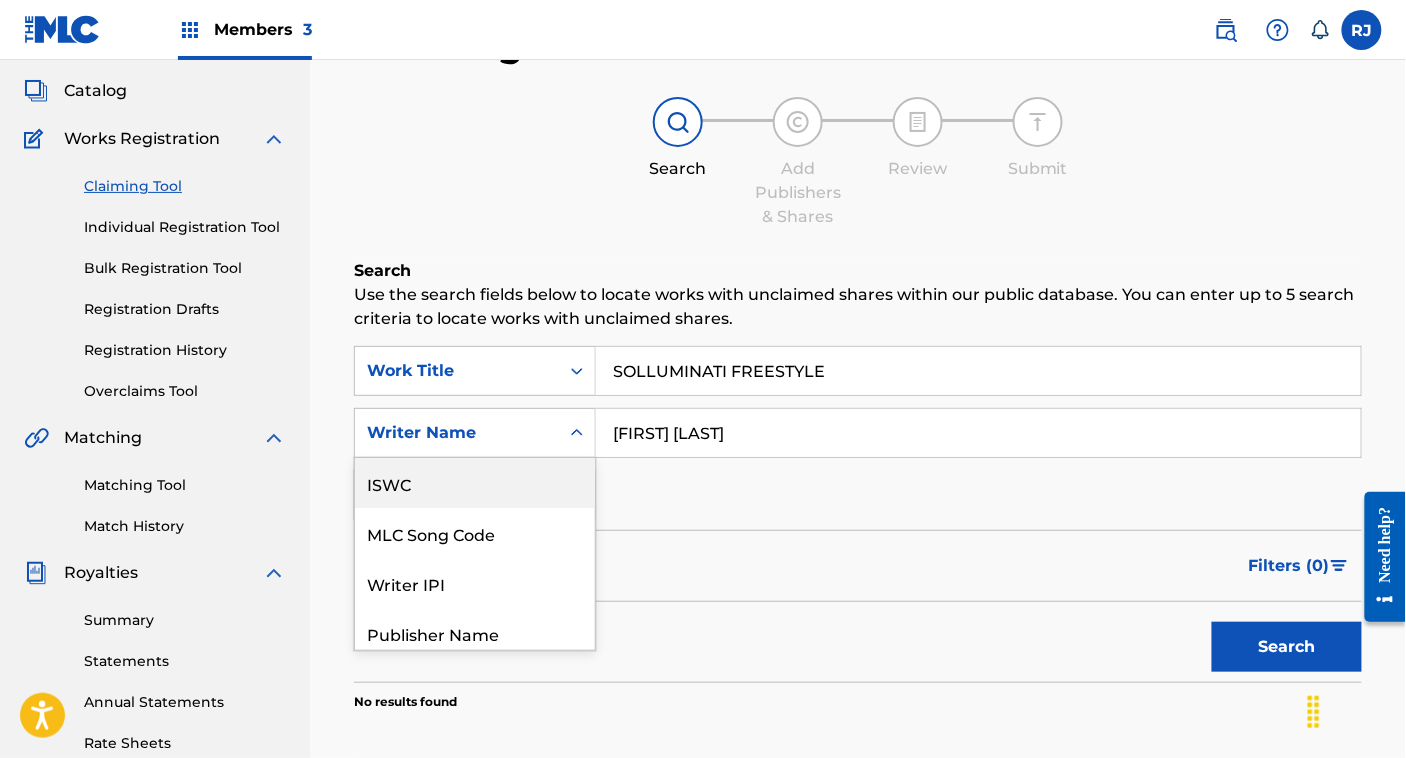 click on "Work Title SOLLUMINATI FREESTYLE Writer Name ISWC MLC Song Code Writer IPI Publisher Name Publisher IPI MLC Publisher Number Writer Name Add Criteria" at bounding box center [858, 433] 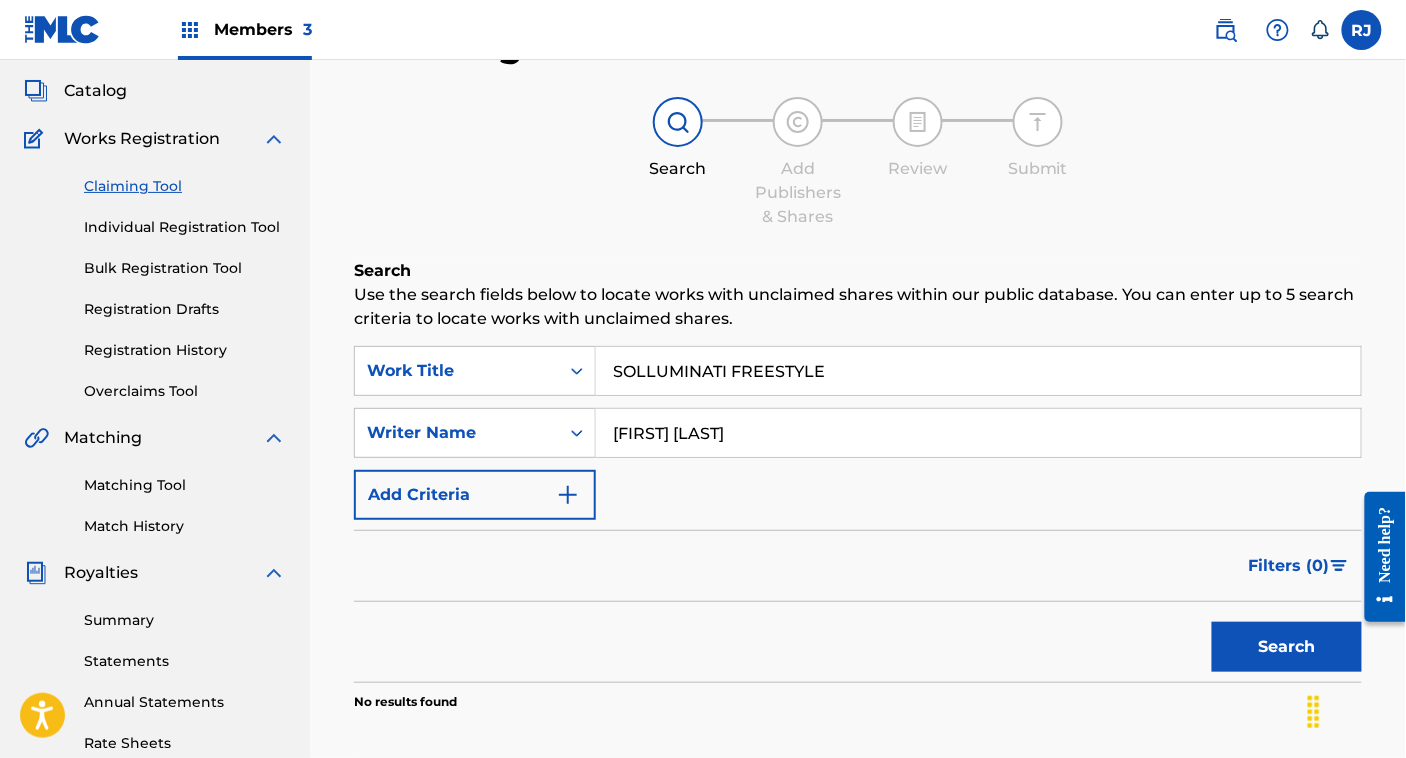 click on "SOLLUMINATI FREESTYLE" at bounding box center (978, 371) 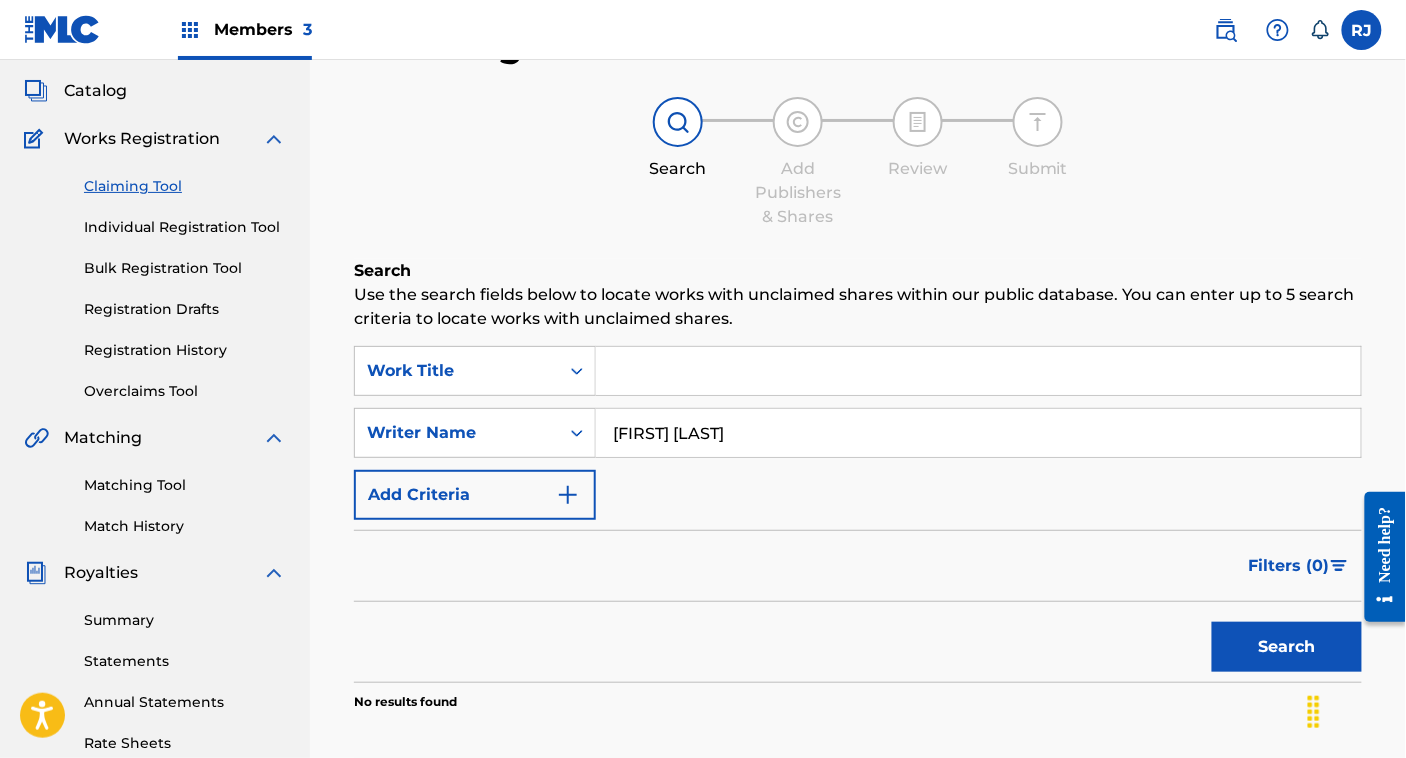 type 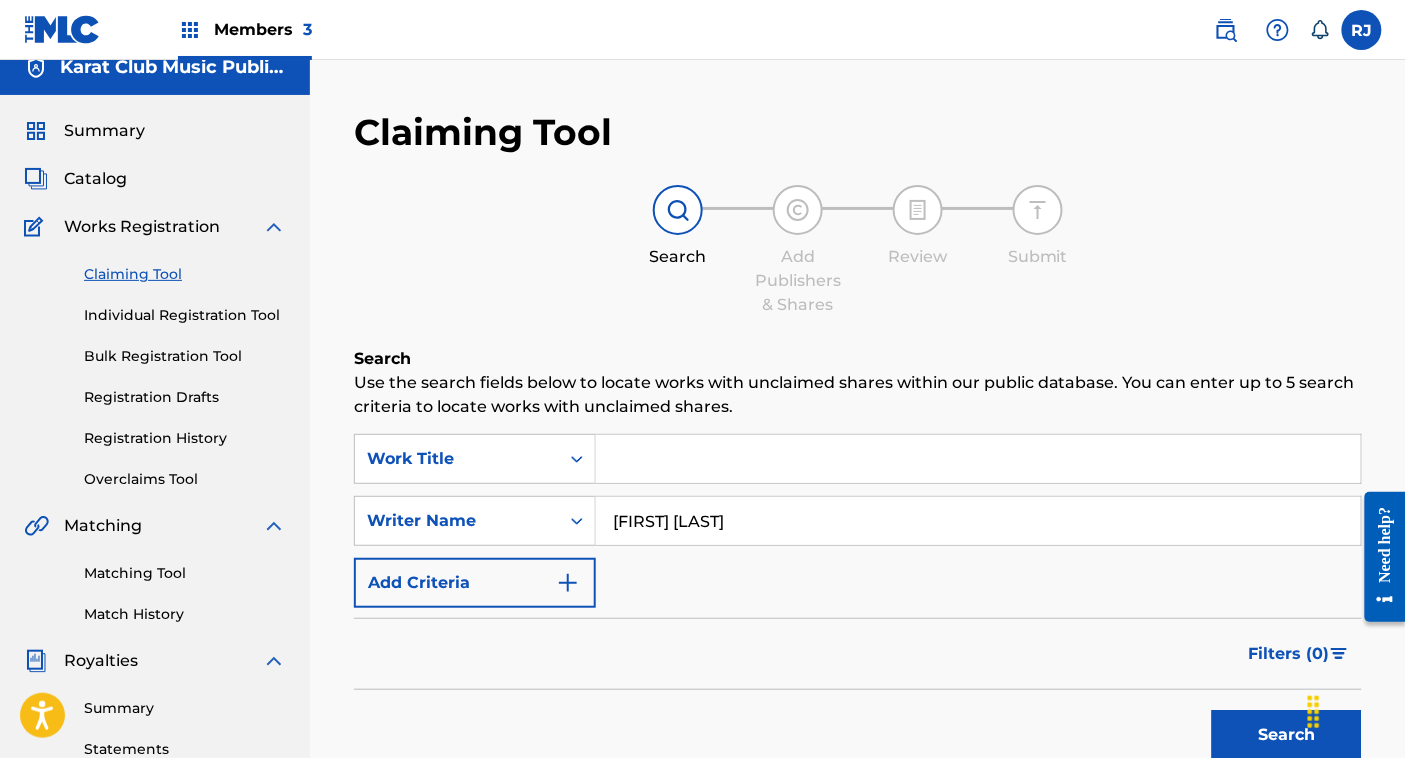 scroll, scrollTop: 19, scrollLeft: 0, axis: vertical 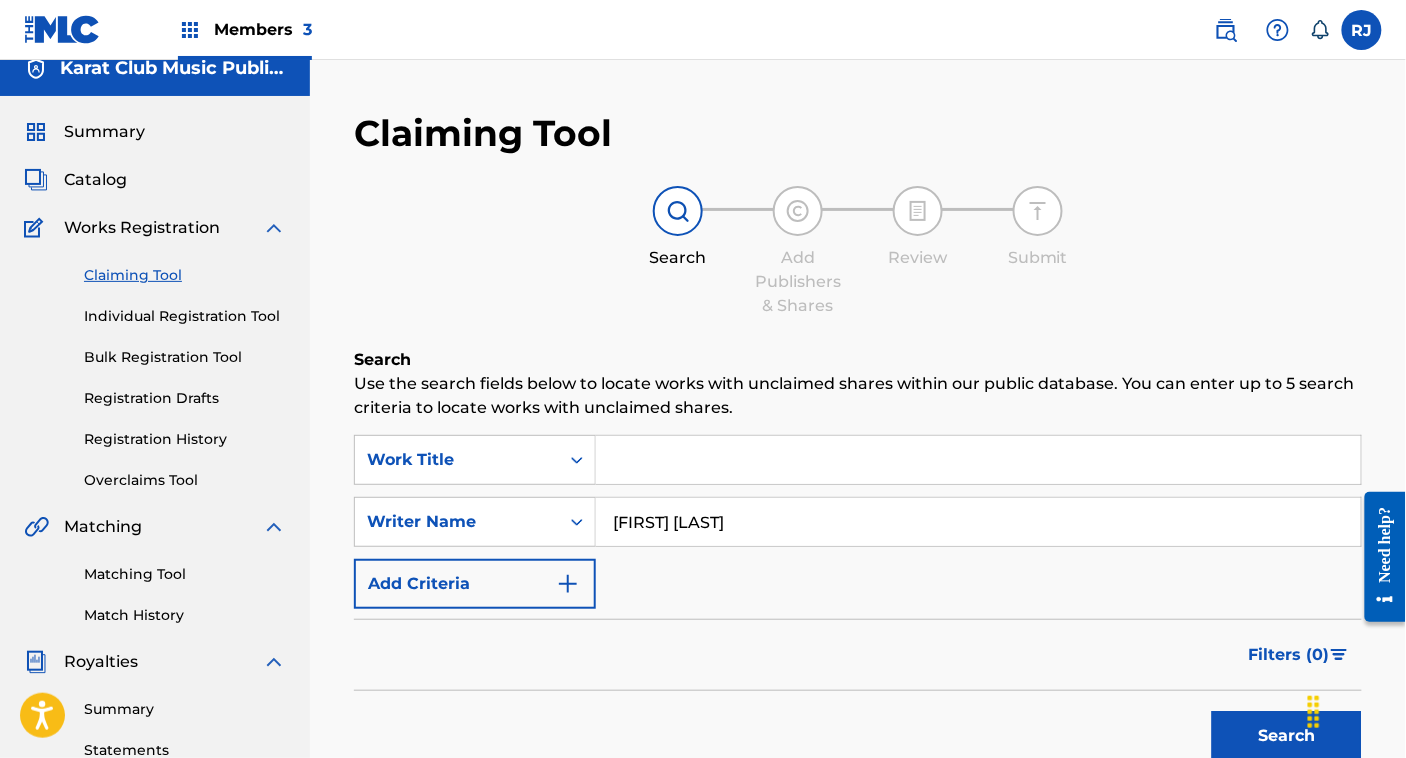 click on "Individual Registration Tool" at bounding box center (185, 316) 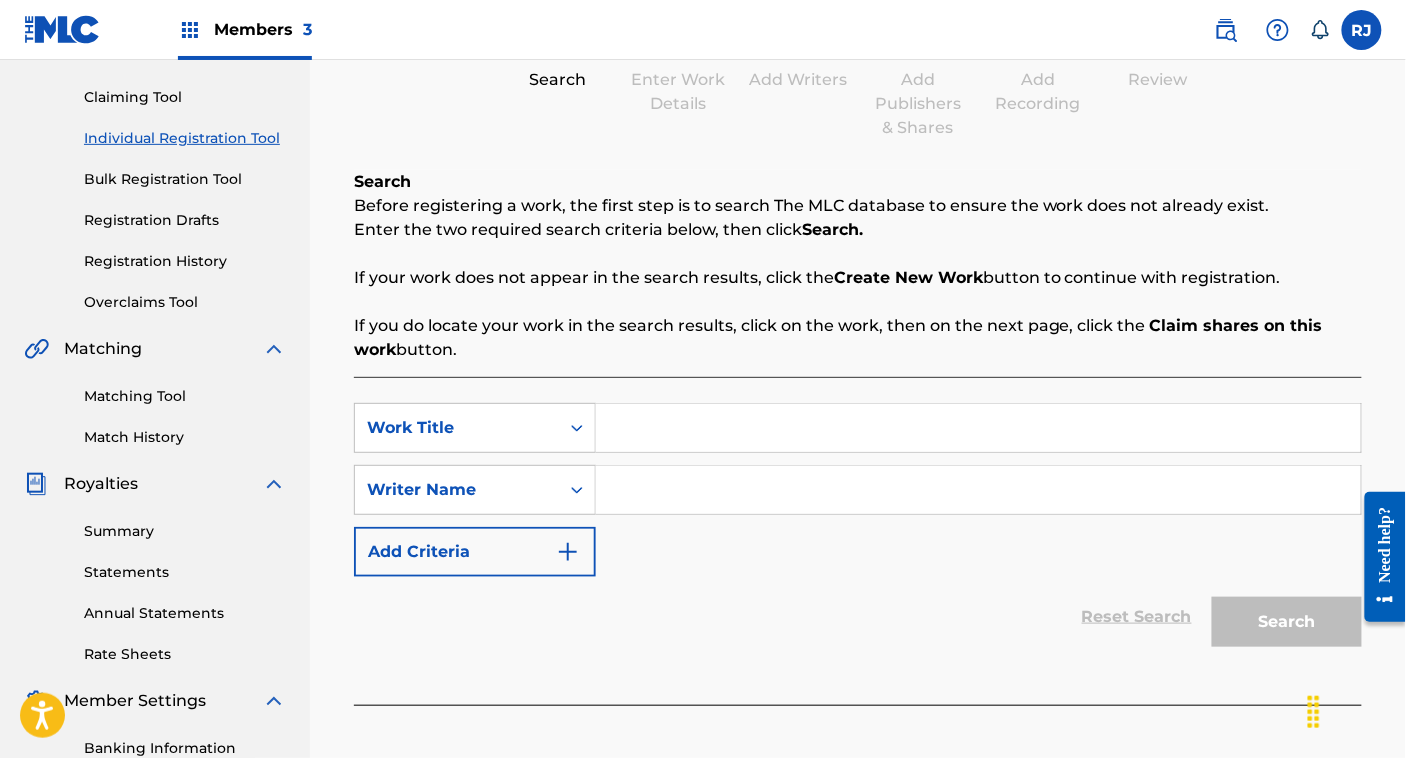 scroll, scrollTop: 232, scrollLeft: 0, axis: vertical 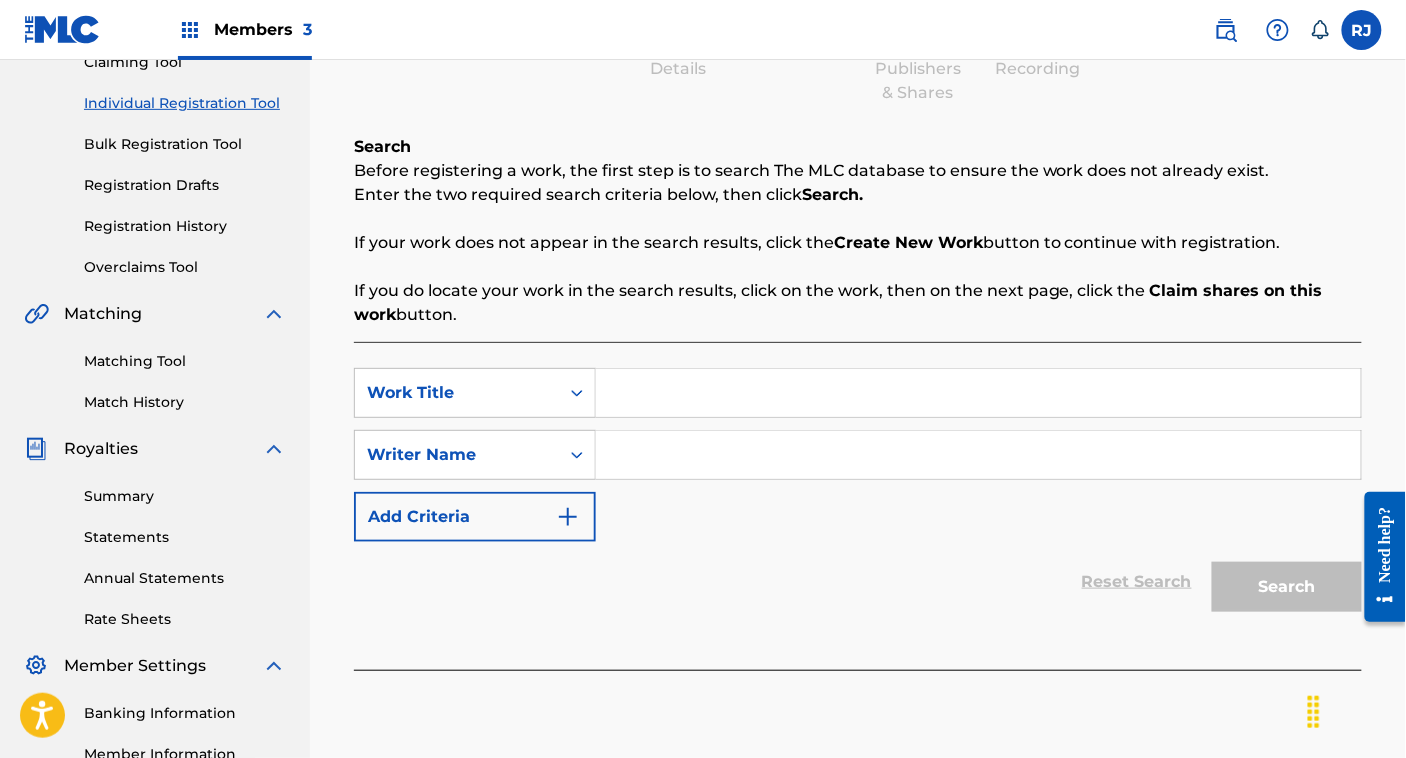 click at bounding box center [978, 455] 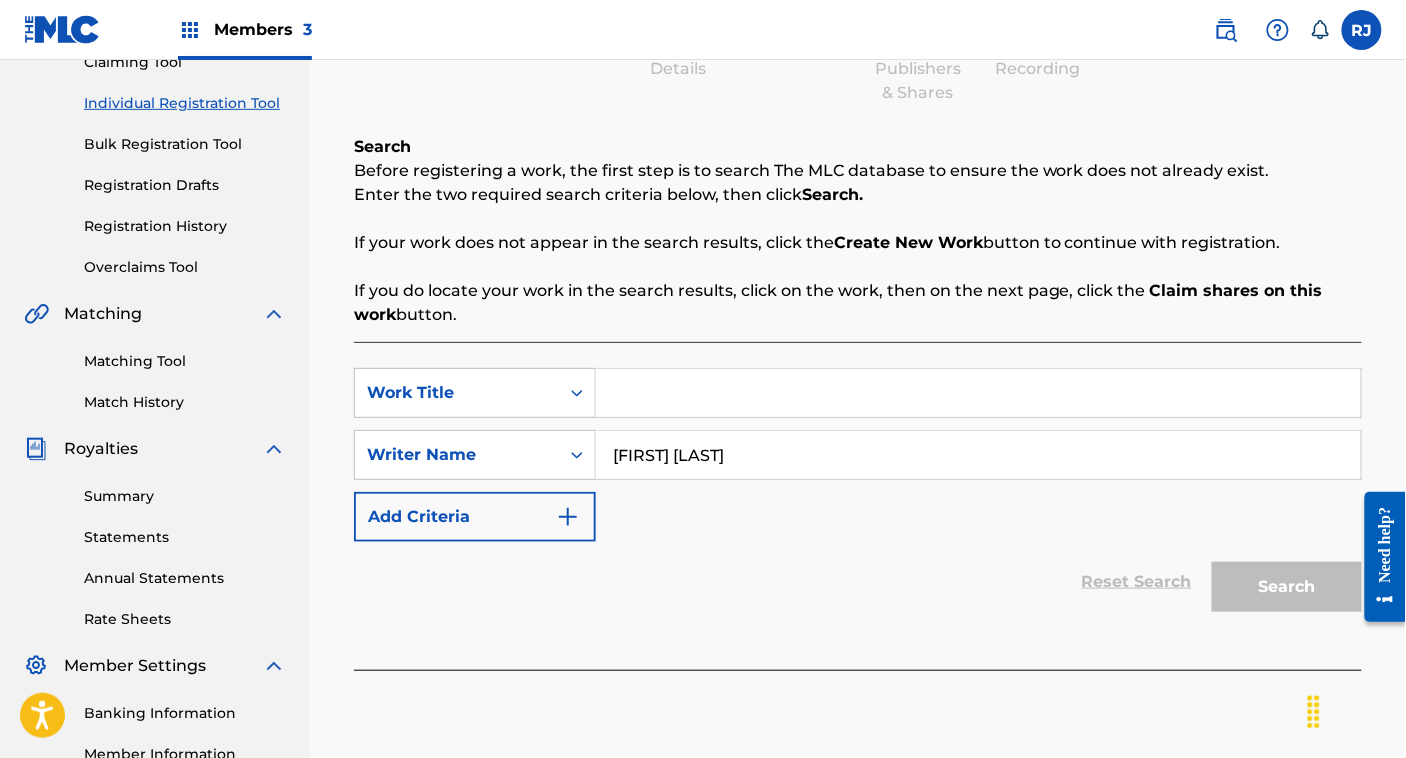 type on "Soul" 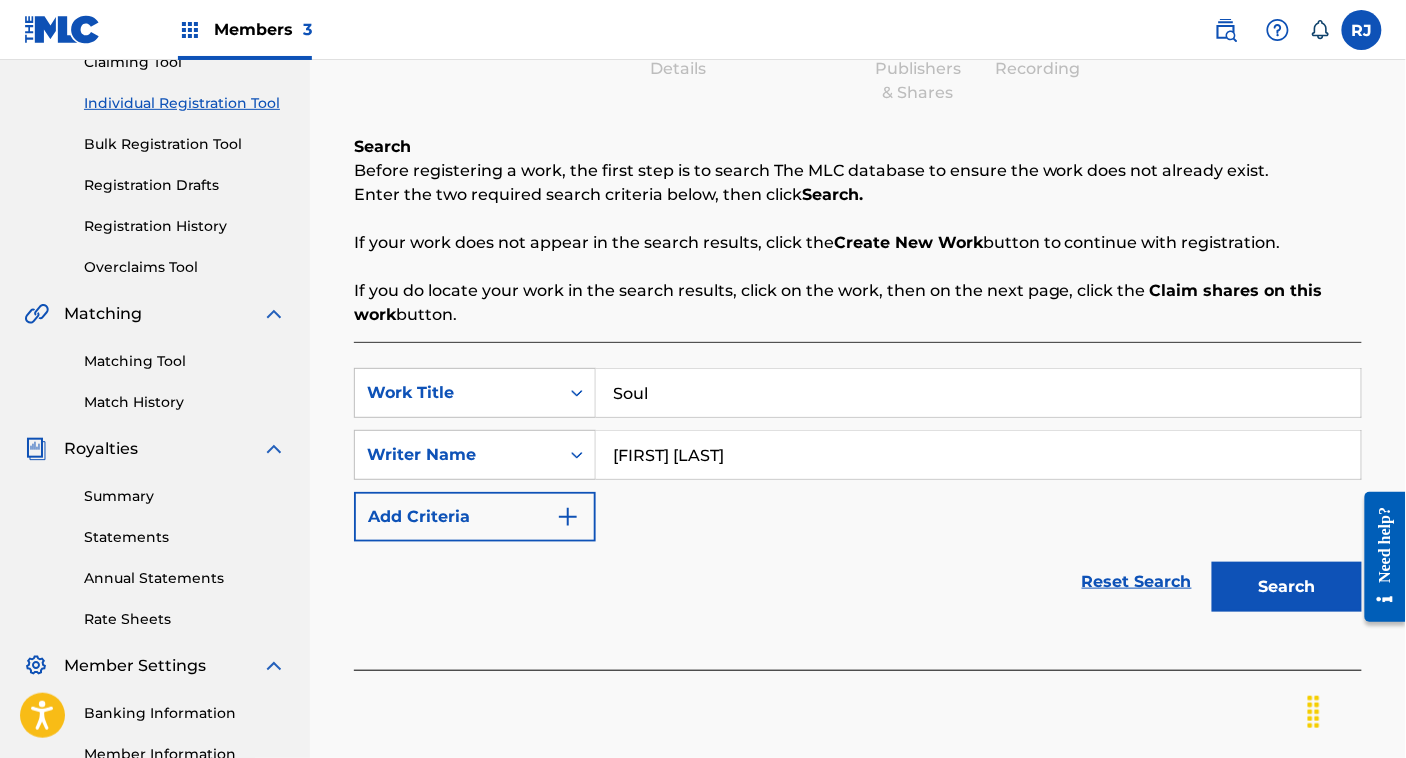 click on "Search" at bounding box center (1287, 587) 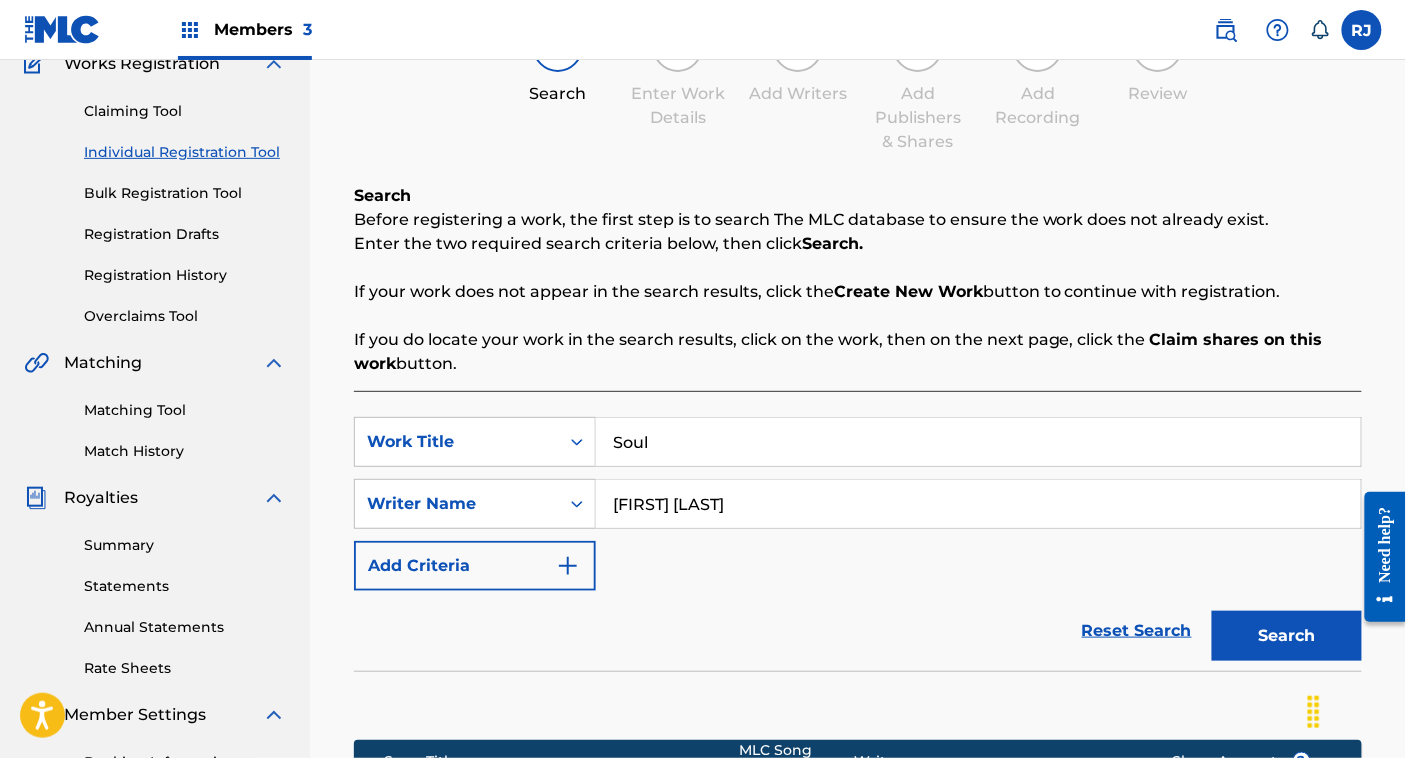 scroll, scrollTop: 182, scrollLeft: 0, axis: vertical 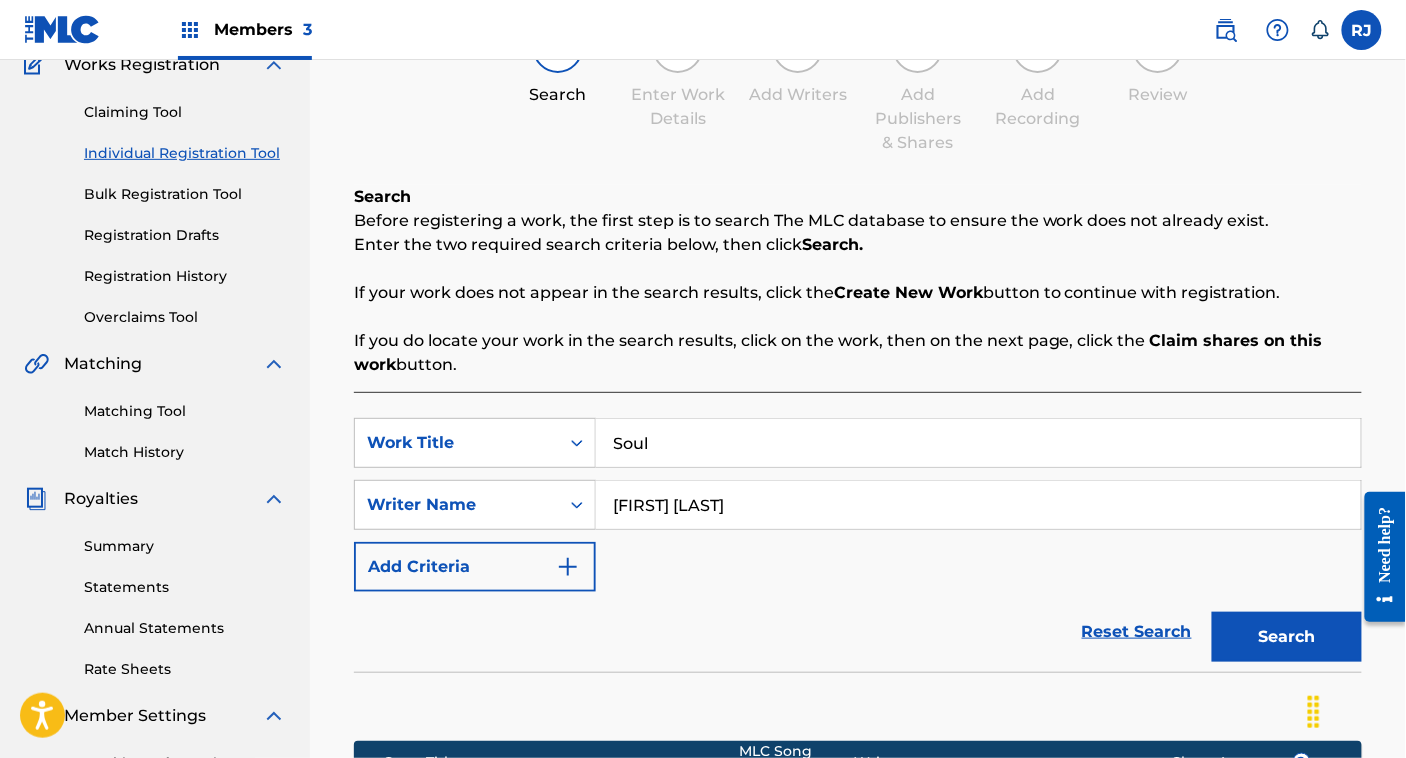 click on "Claiming Tool Individual Registration Tool Bulk Registration Tool Registration Drafts Registration History Overclaims Tool" at bounding box center [155, 202] 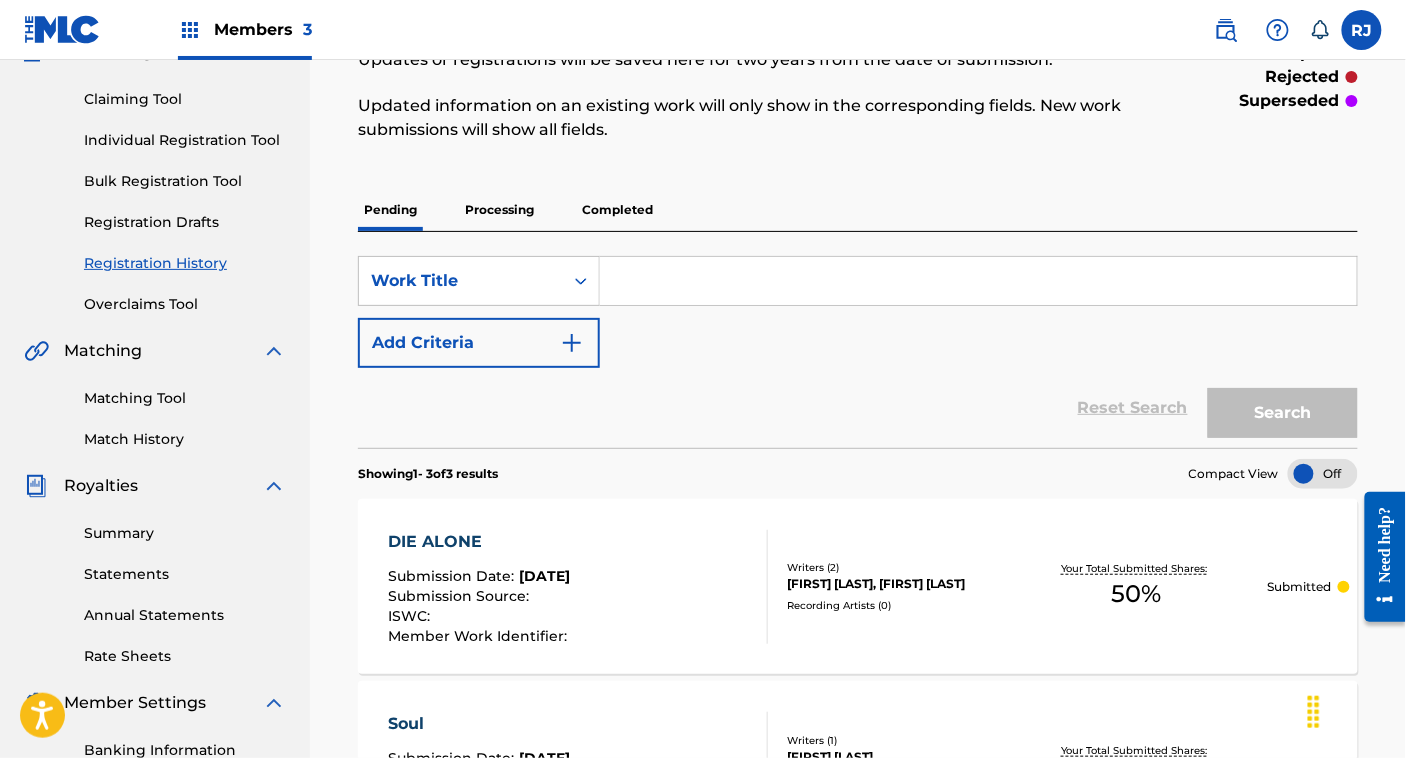 scroll, scrollTop: 0, scrollLeft: 0, axis: both 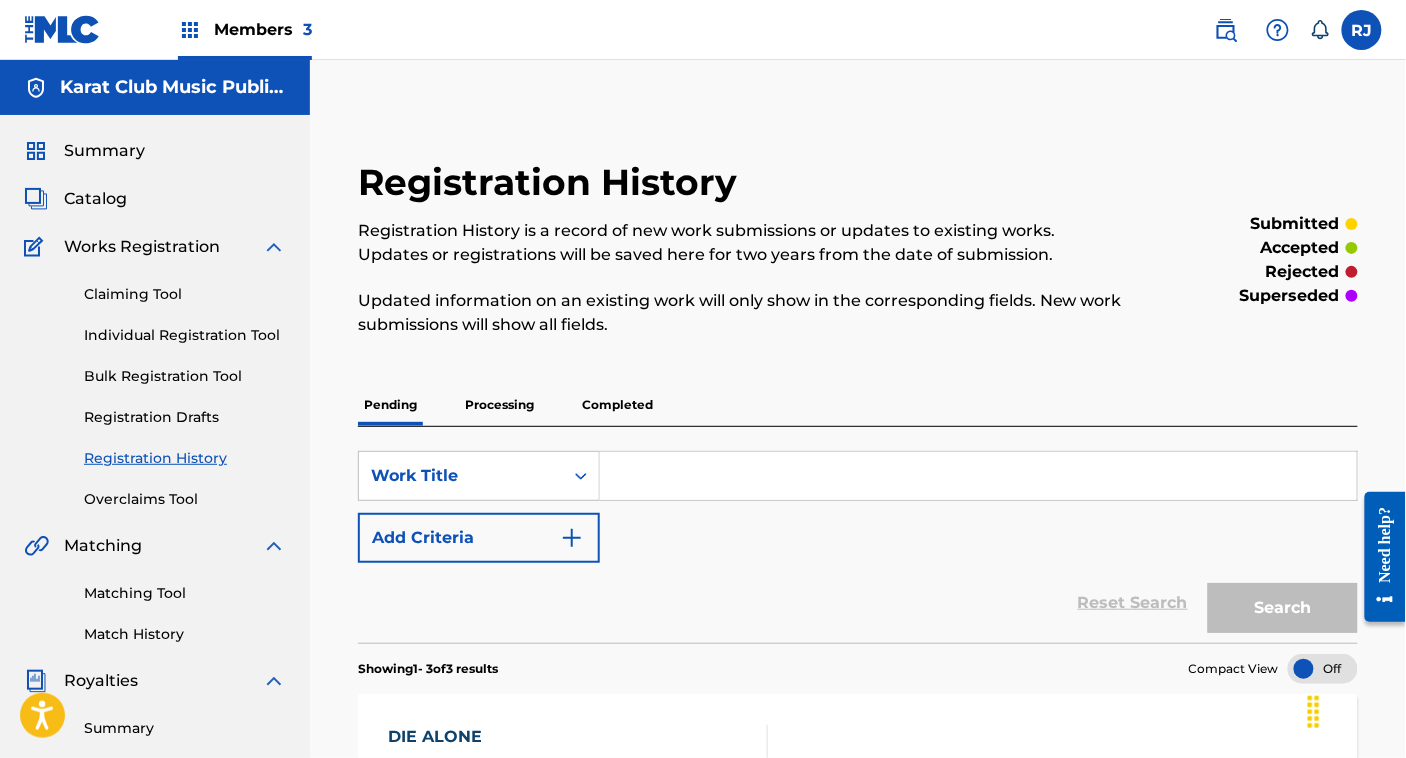 click on "Individual Registration Tool" at bounding box center (185, 335) 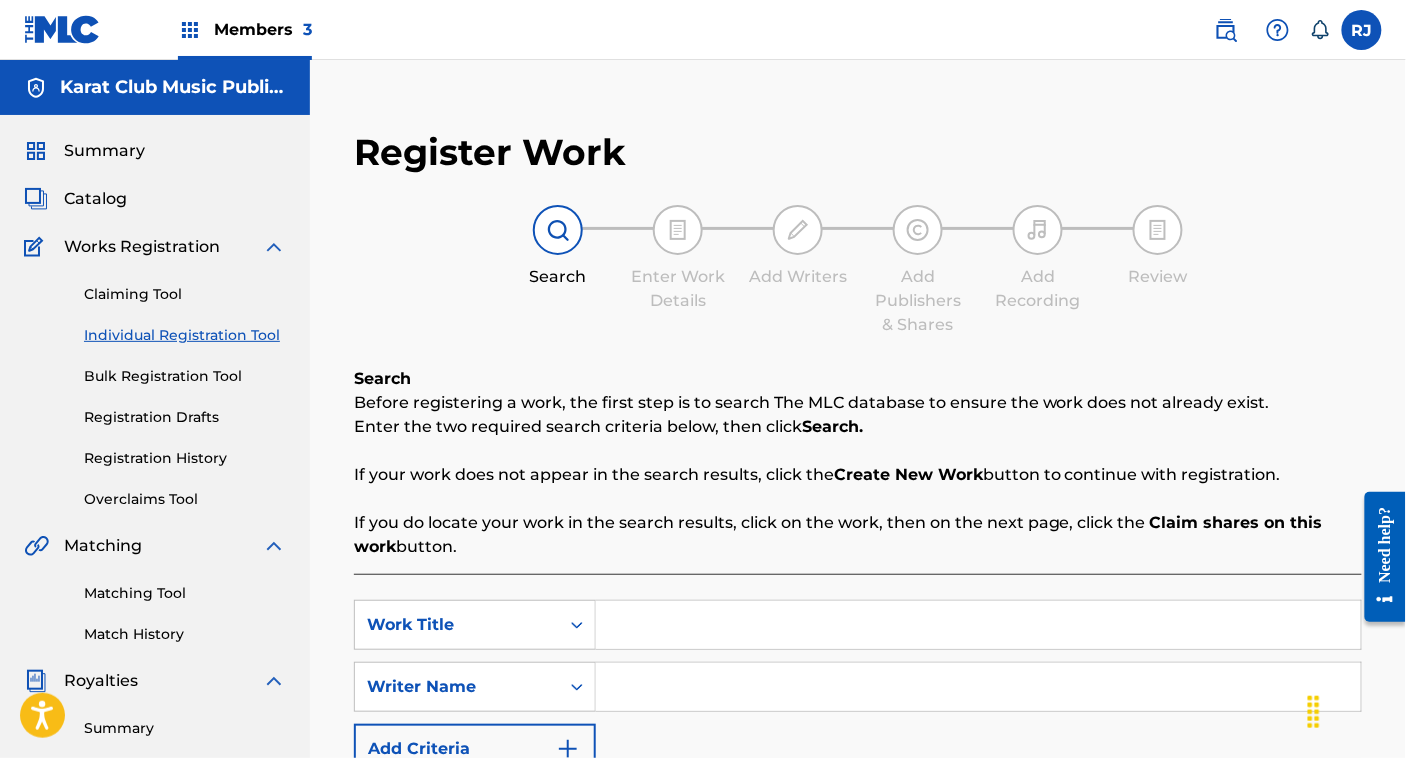 scroll, scrollTop: 116, scrollLeft: 0, axis: vertical 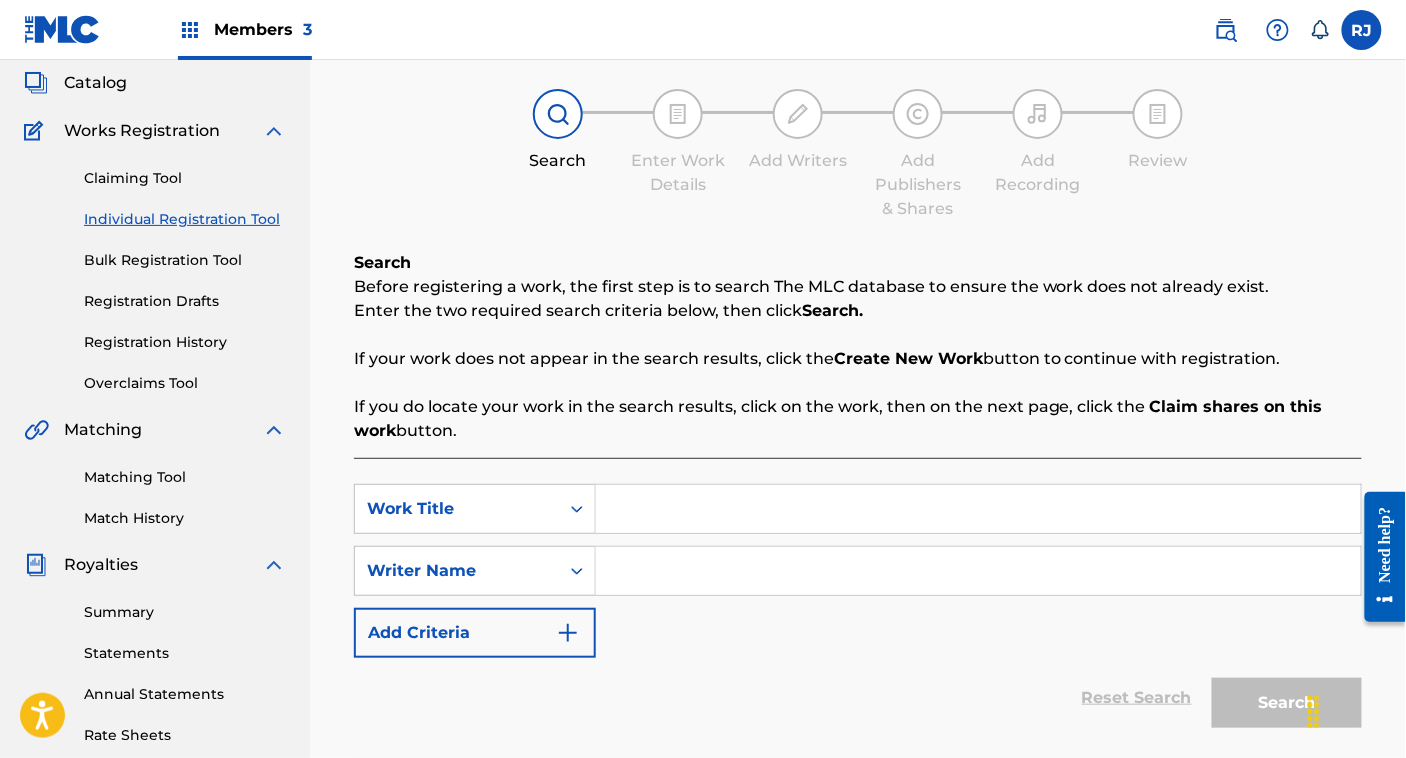click at bounding box center (978, 509) 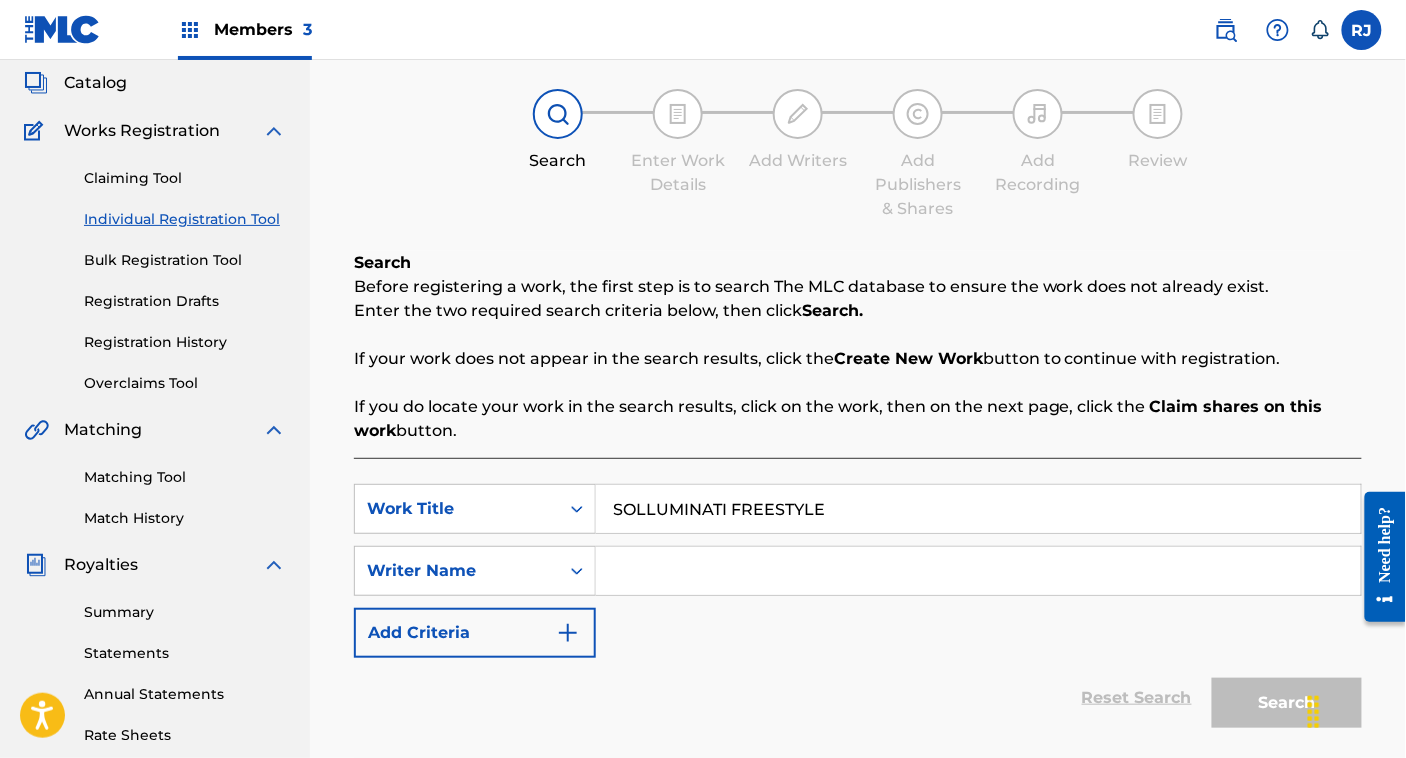type on "SOLLUMINATI FREESTYLE" 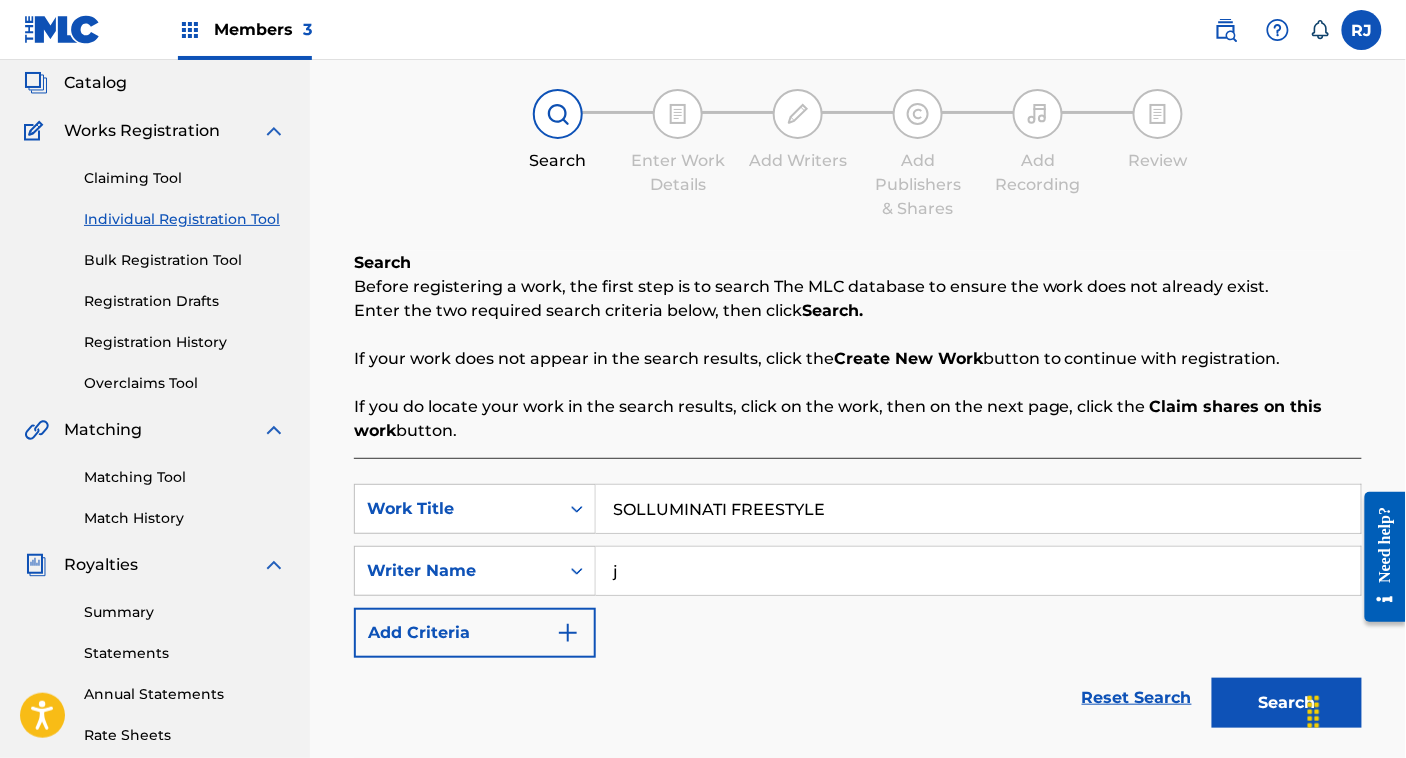 type on "[FIRST] [LAST]" 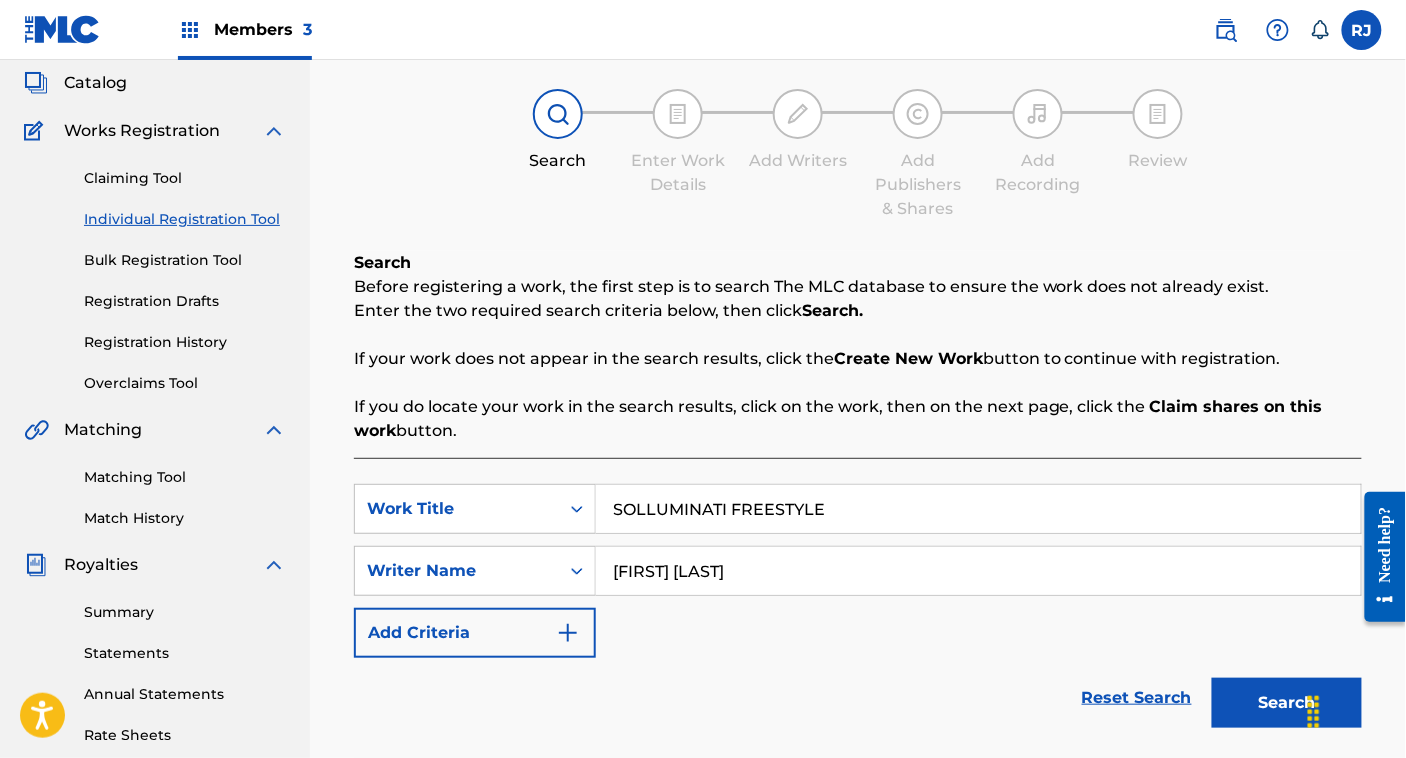click on "Search" at bounding box center [1287, 703] 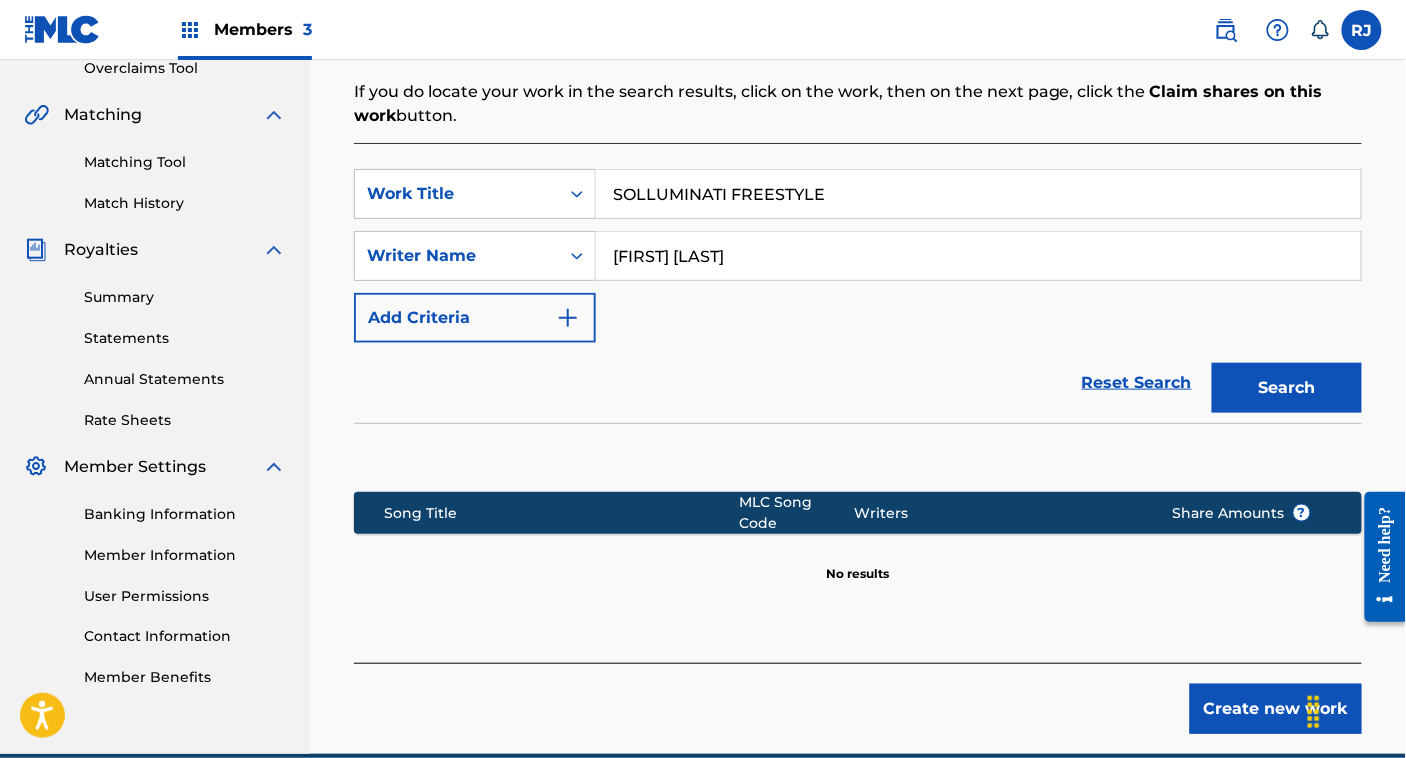 scroll, scrollTop: 432, scrollLeft: 0, axis: vertical 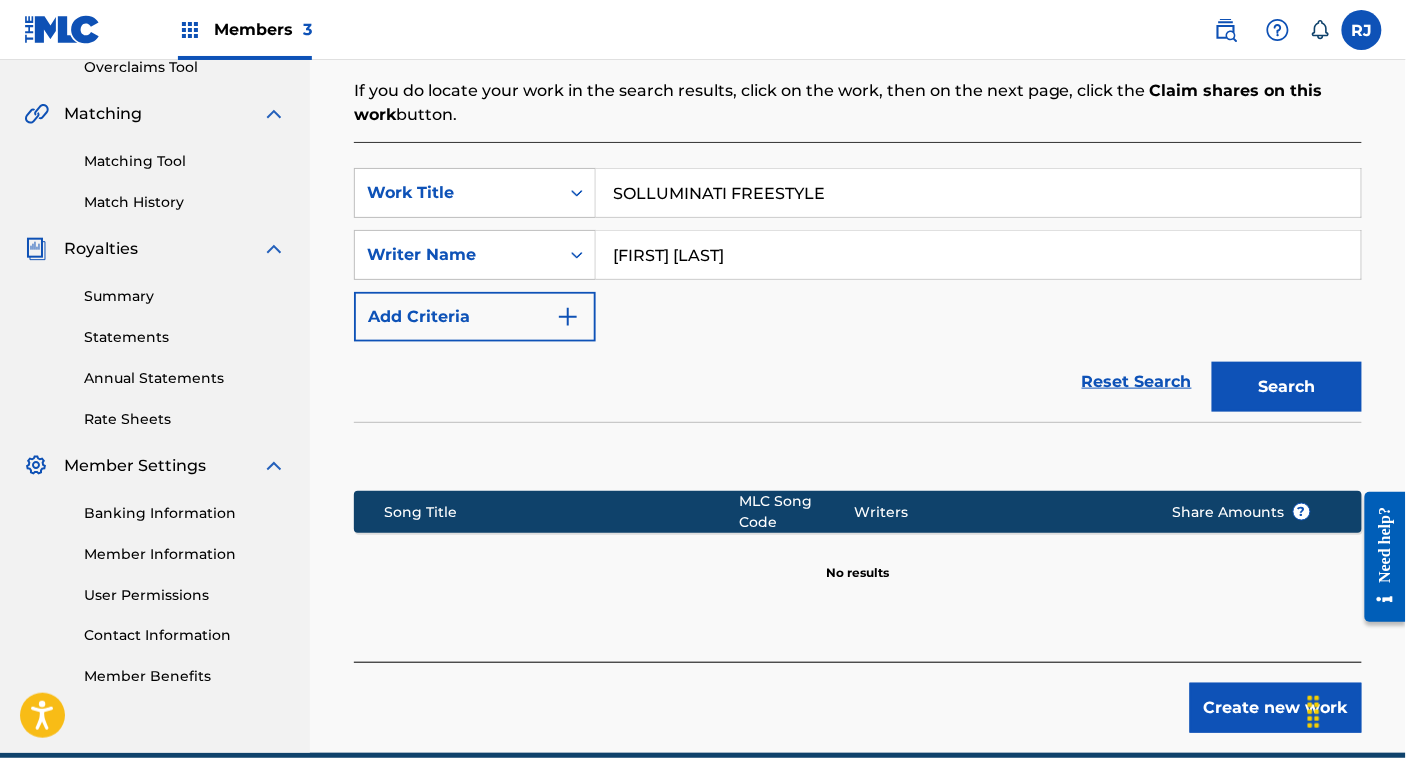 click on "Create new work" at bounding box center (1276, 708) 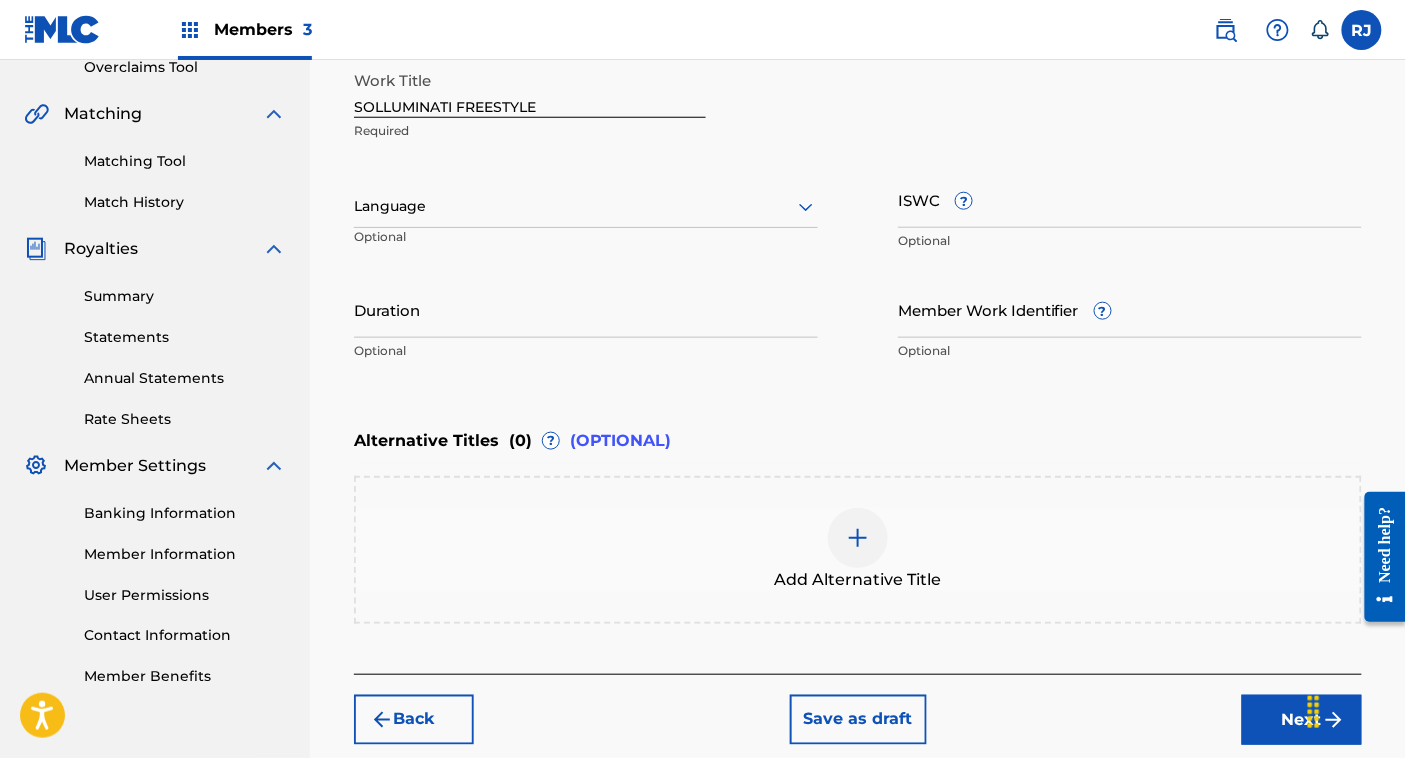 scroll, scrollTop: 533, scrollLeft: 0, axis: vertical 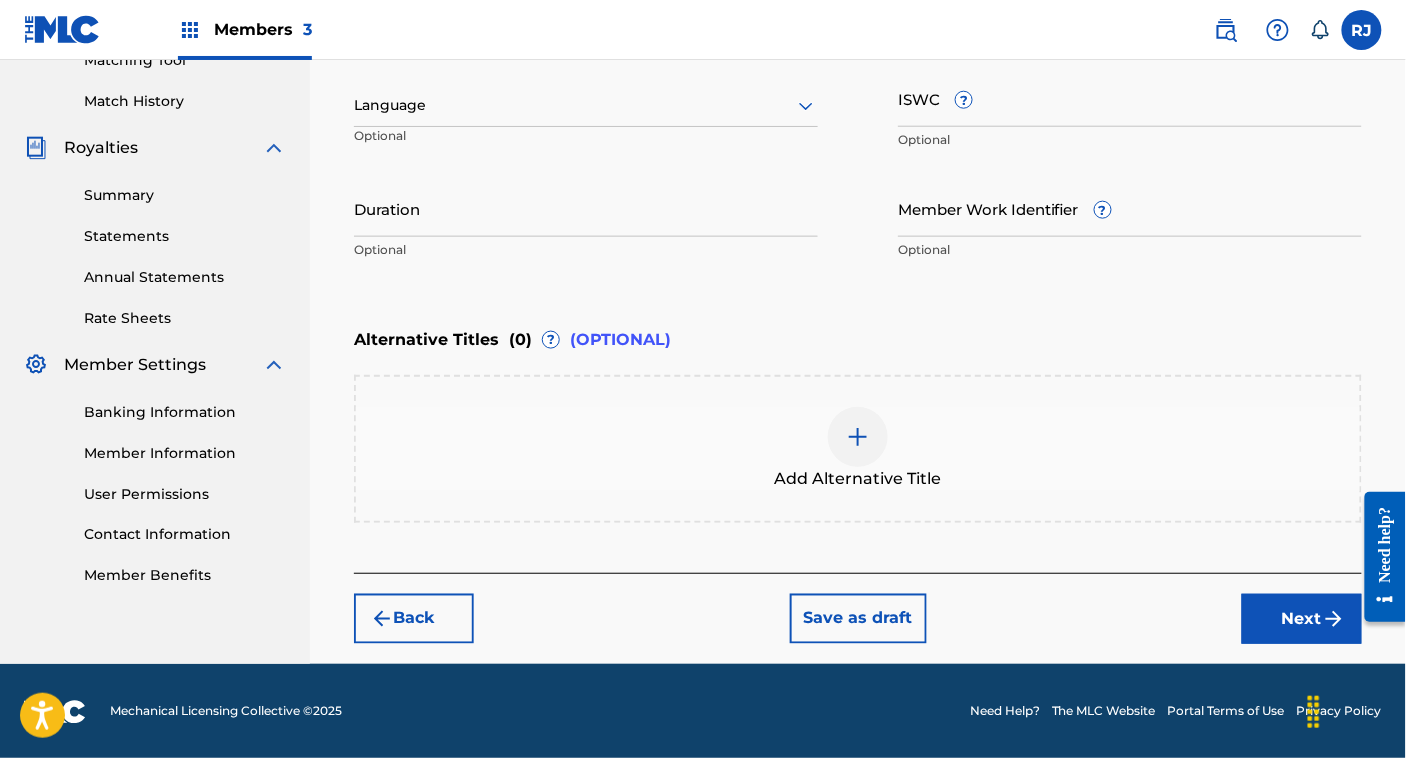 click at bounding box center [586, 105] 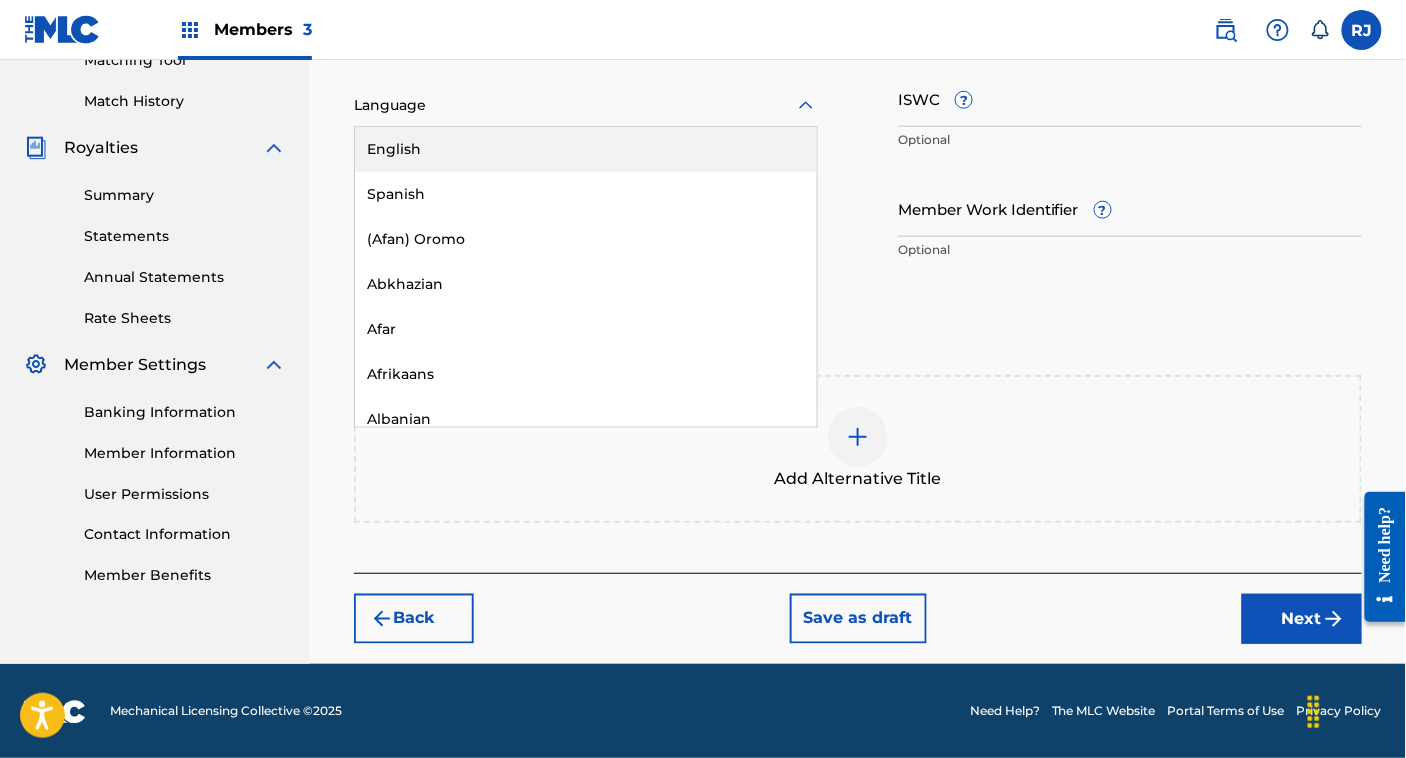 click on "English" at bounding box center [586, 149] 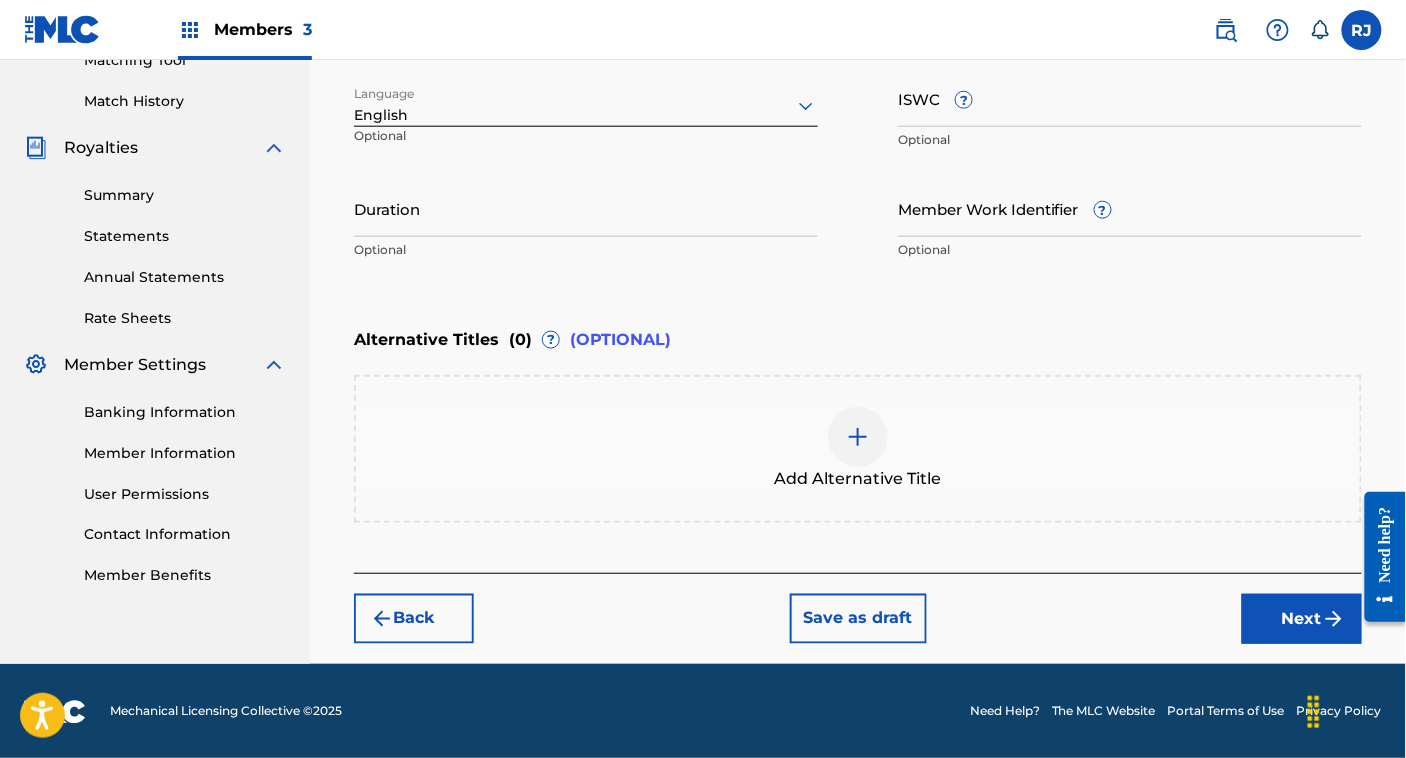 click on "Next" at bounding box center [1302, 619] 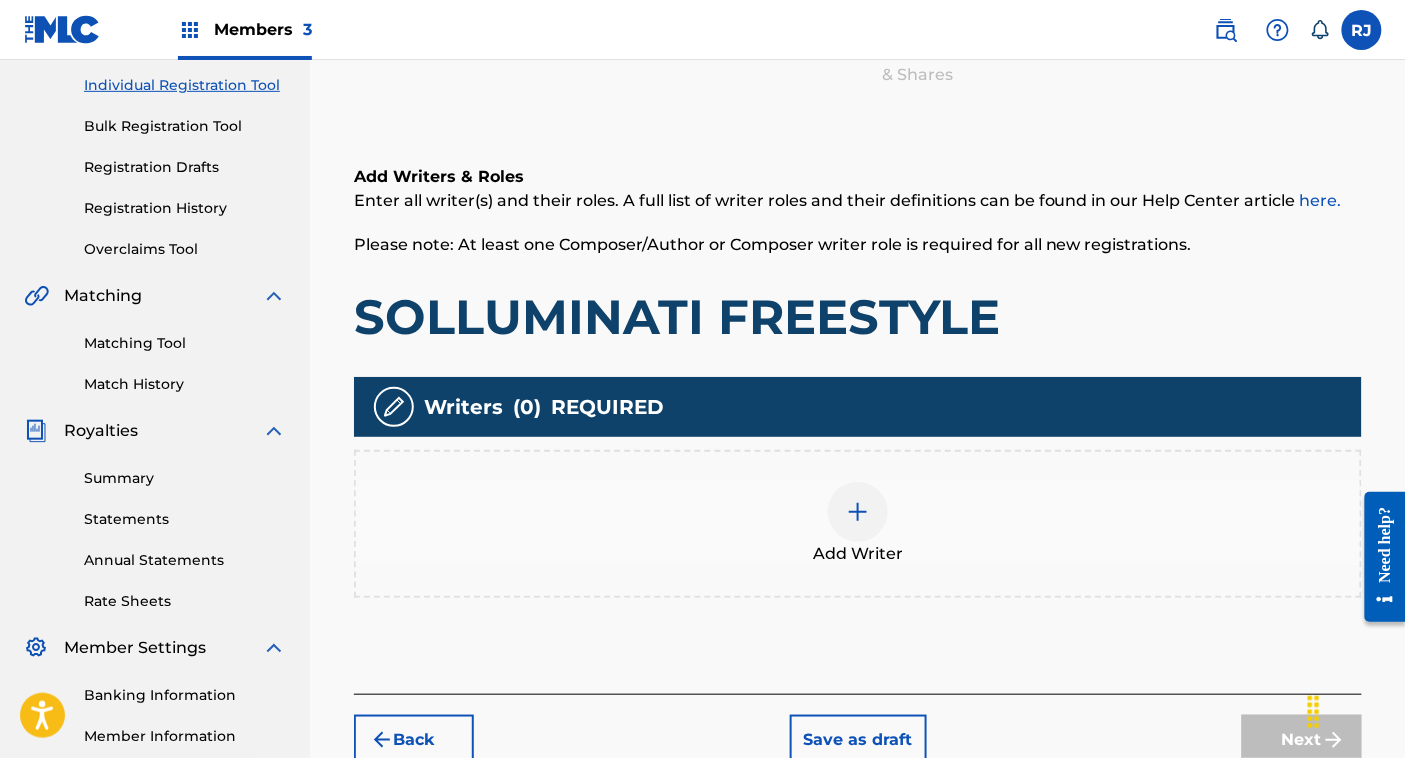 scroll, scrollTop: 257, scrollLeft: 0, axis: vertical 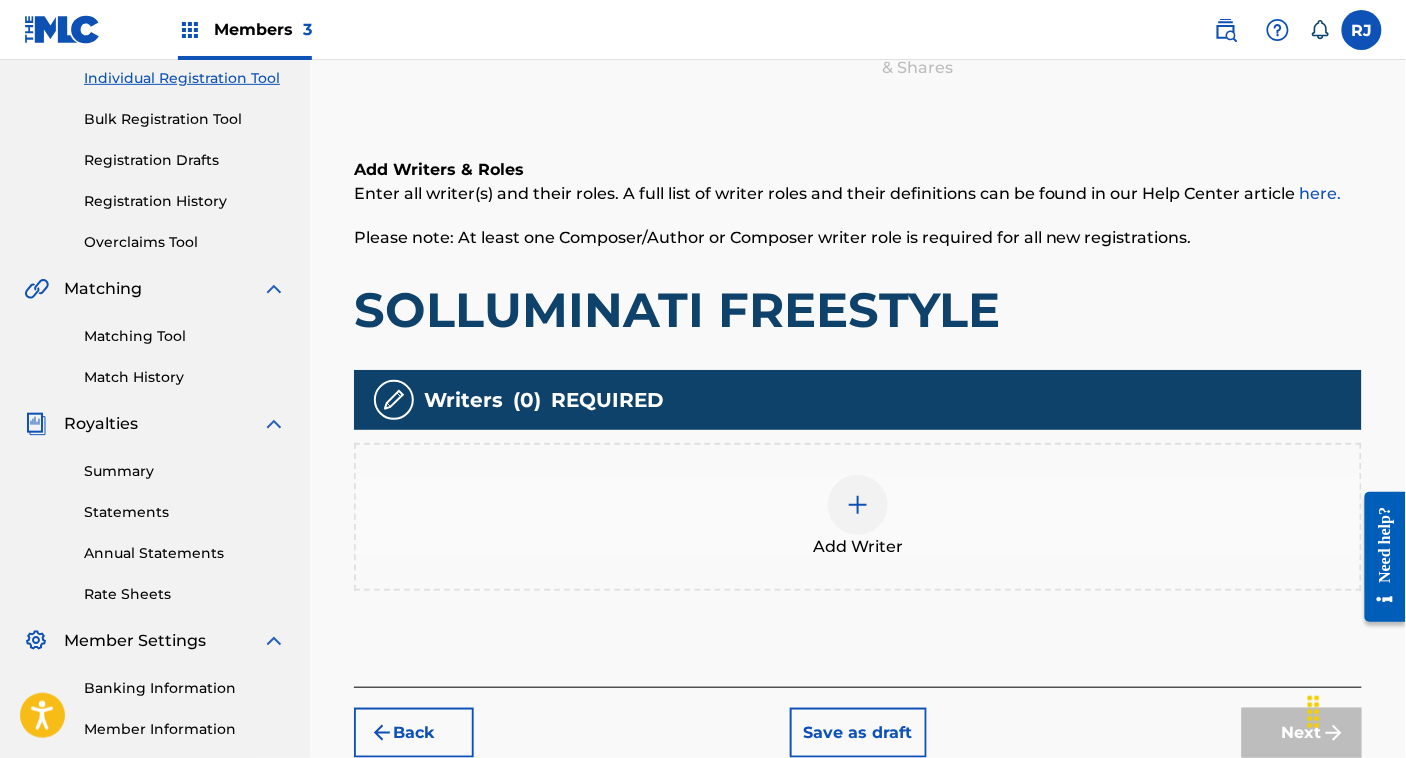 click at bounding box center (858, 505) 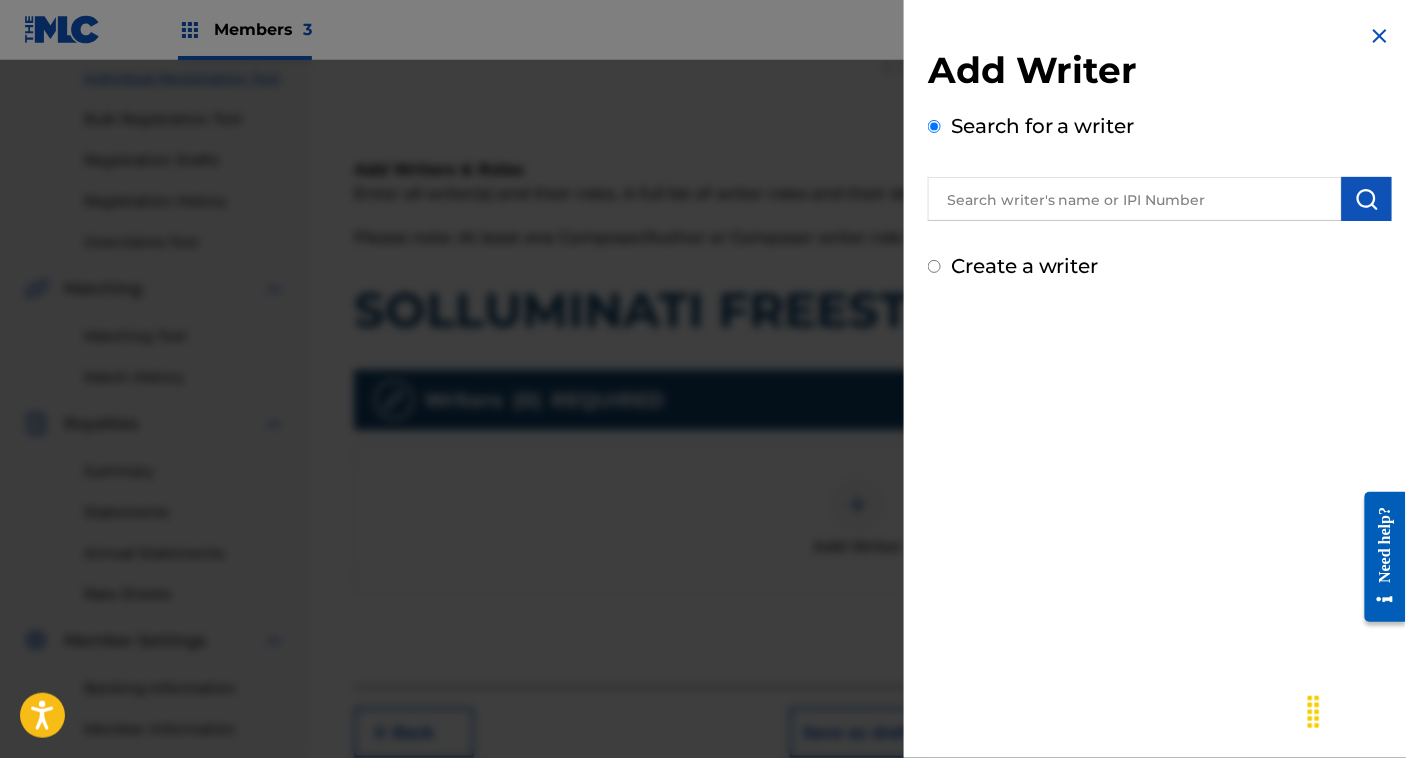 click on "Create a writer" at bounding box center (1025, 266) 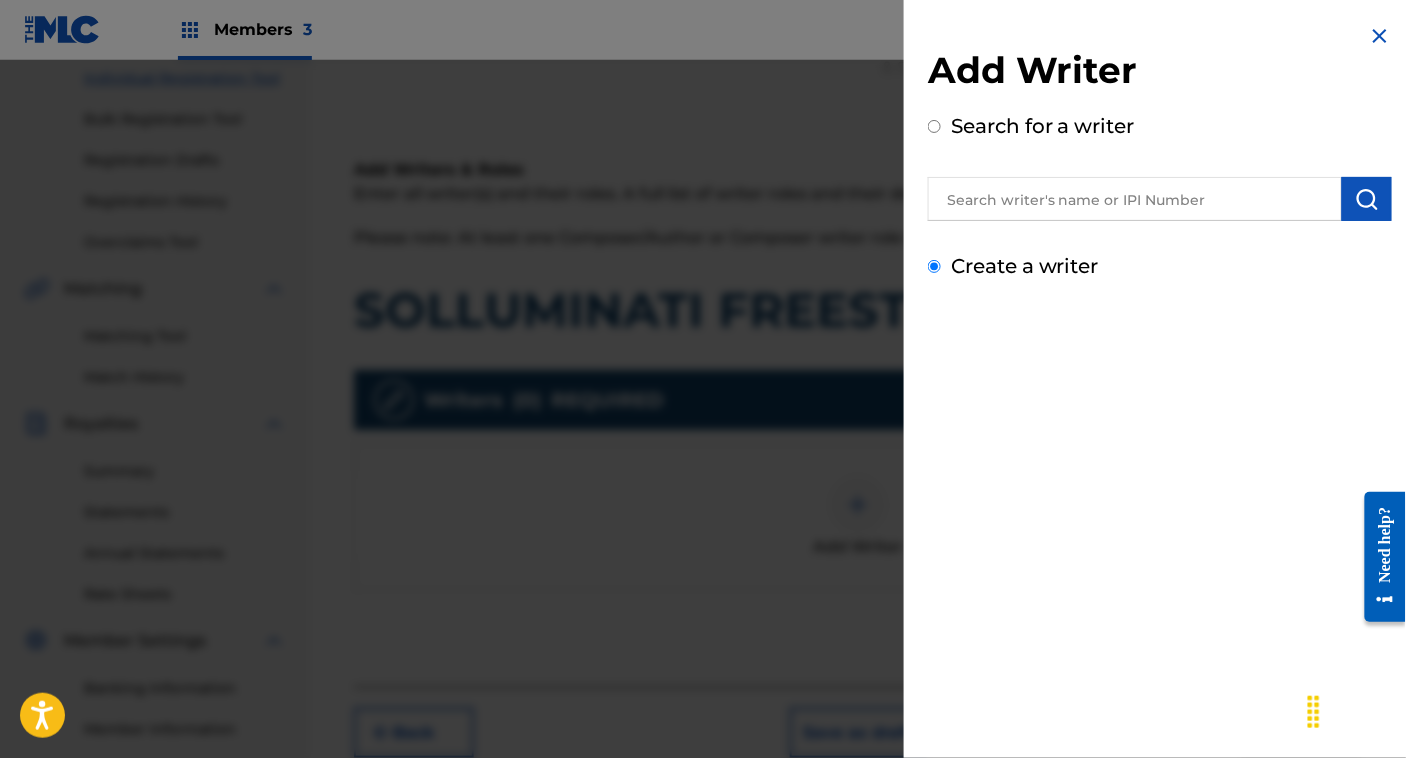 click on "Create a writer" at bounding box center (934, 266) 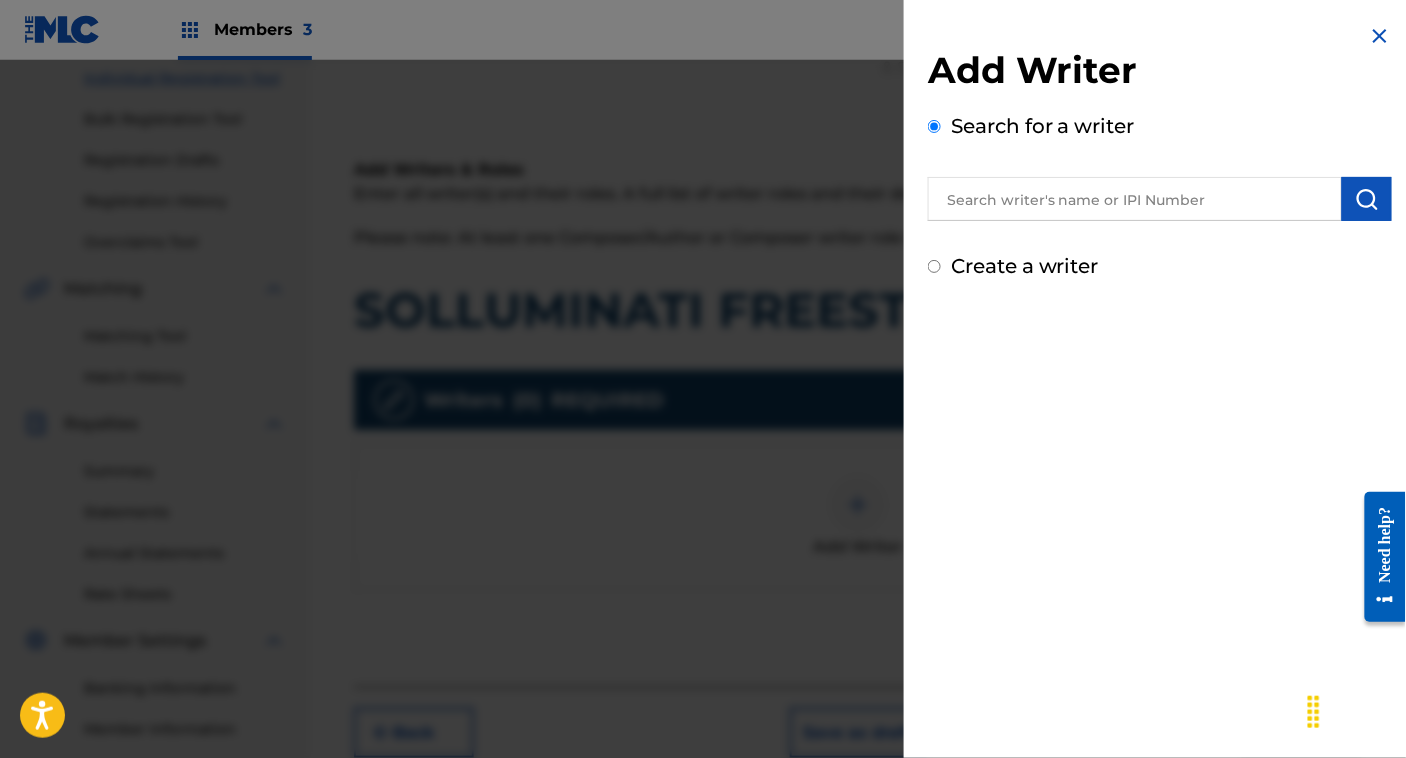 radio on "false" 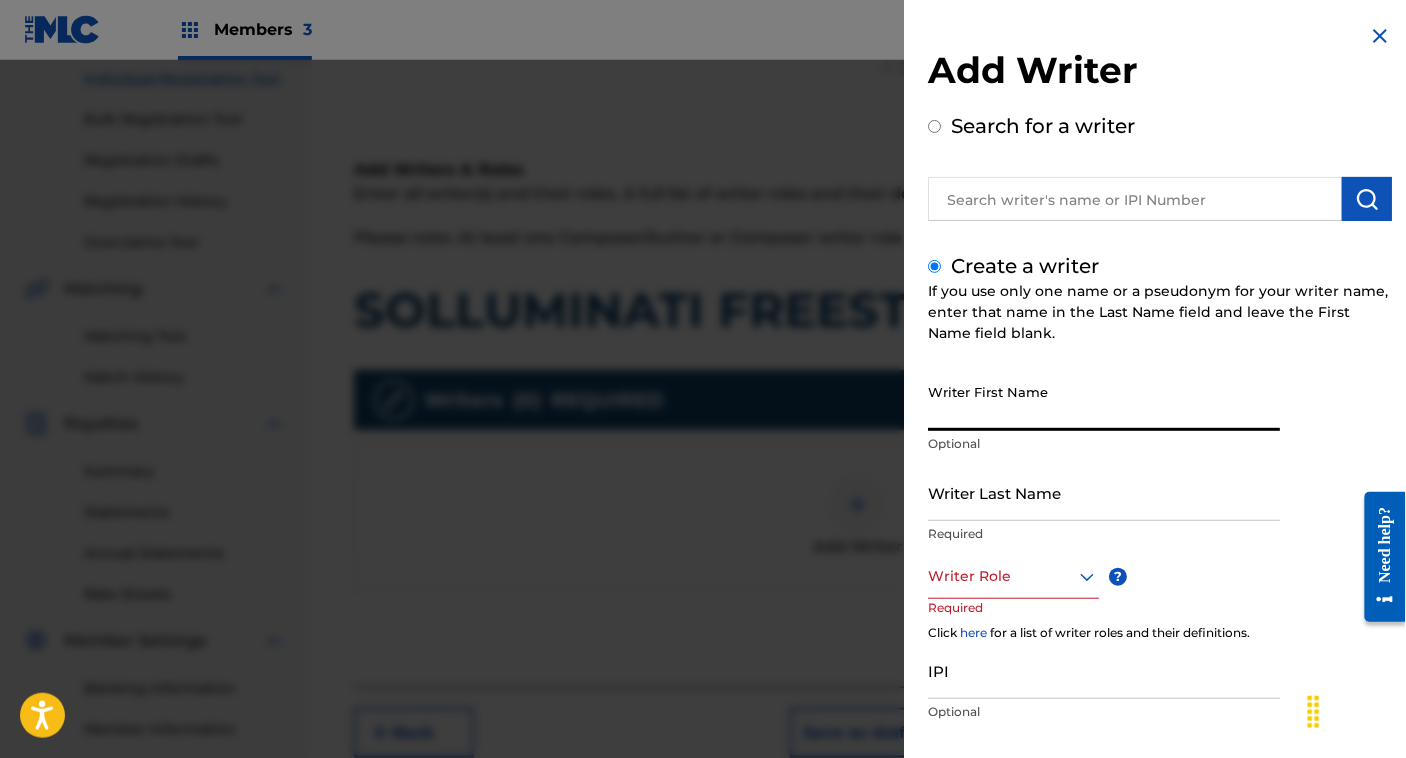 click on "Writer First Name" at bounding box center [1104, 402] 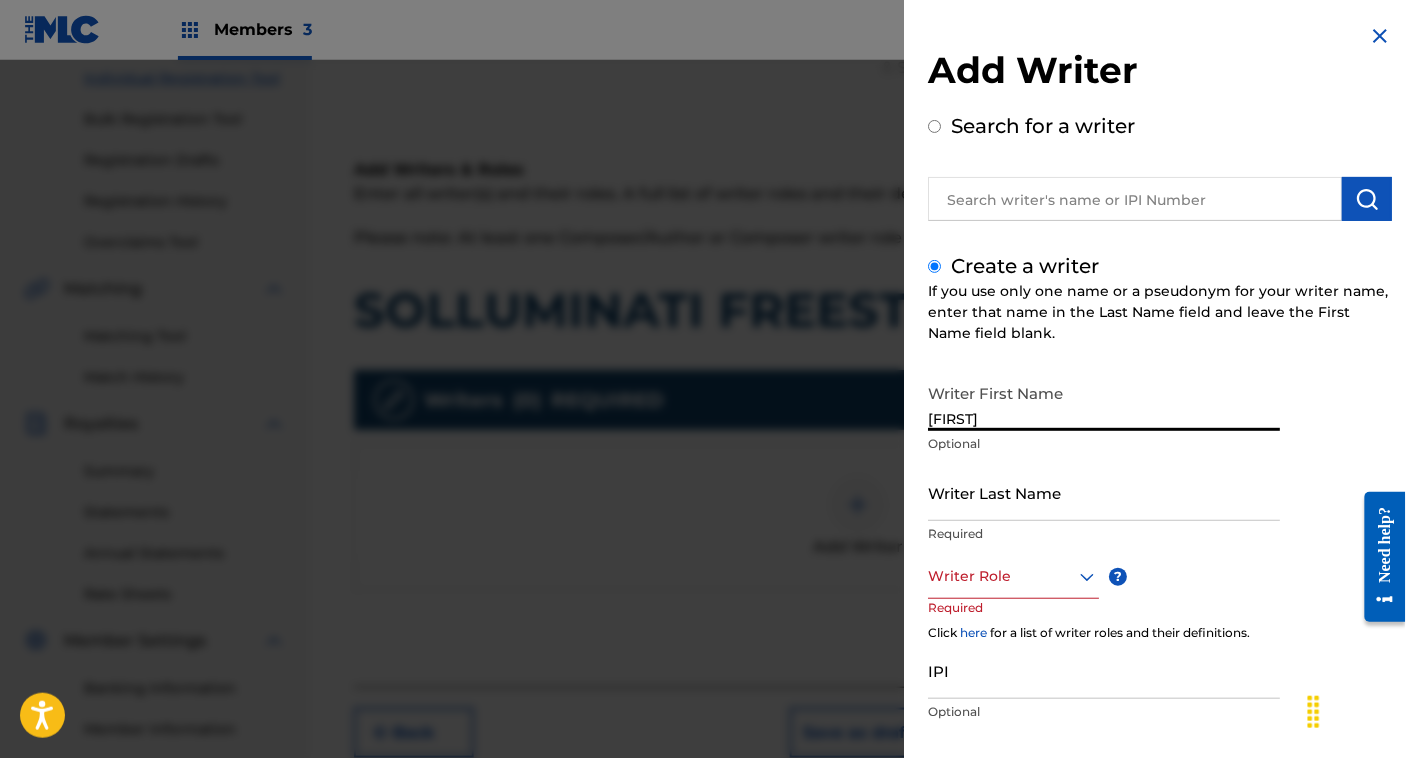 type on "[FIRST]" 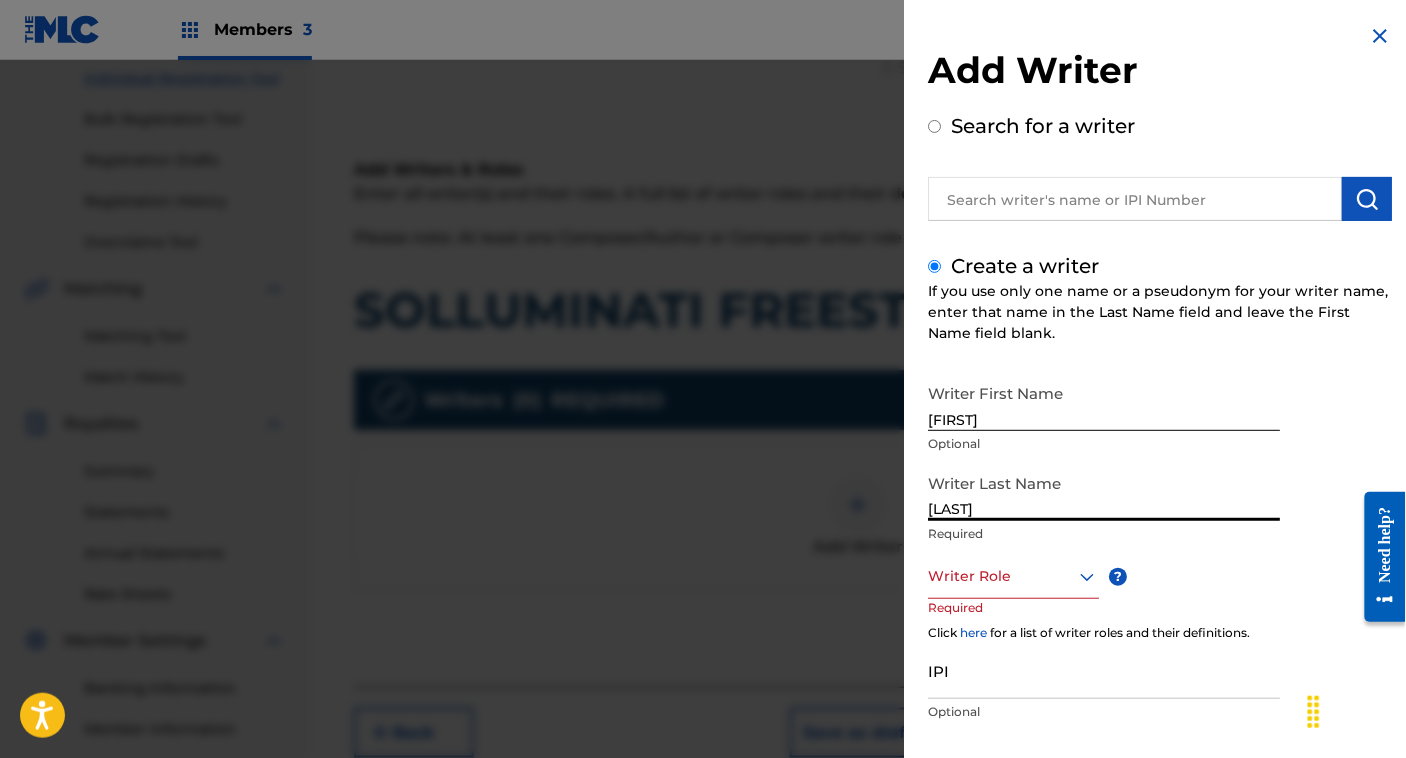 type on "[LAST]" 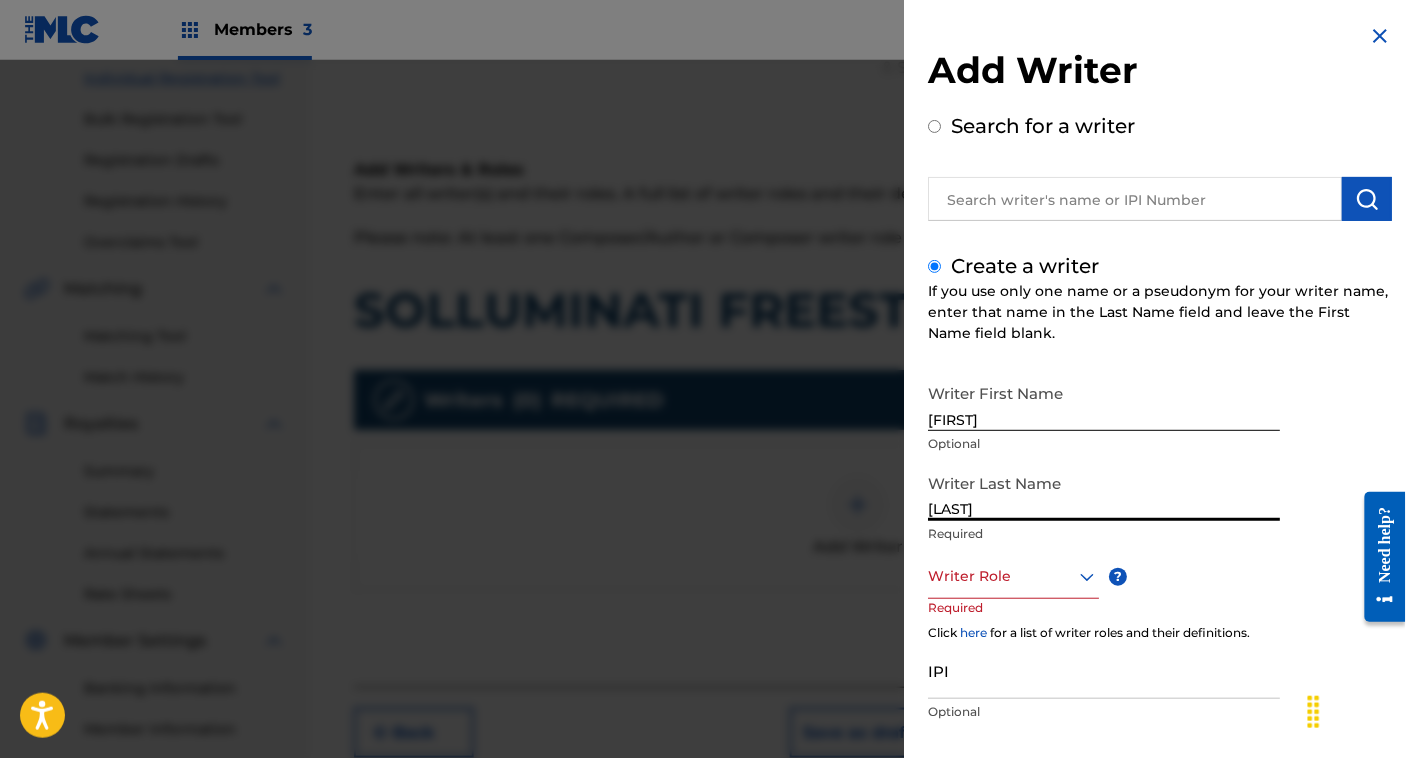 click on "Writer Role" at bounding box center [1013, 576] 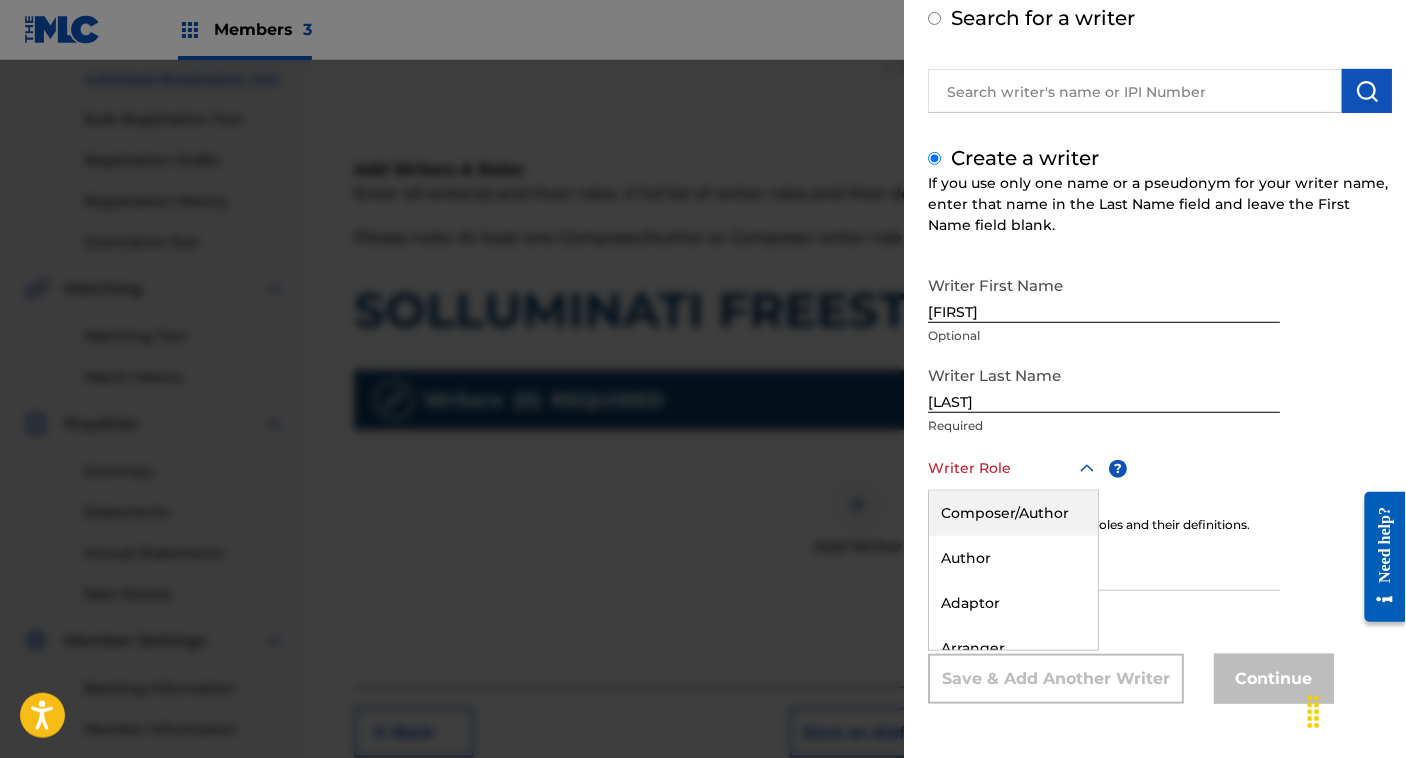 click on "Composer/Author" at bounding box center [1013, 513] 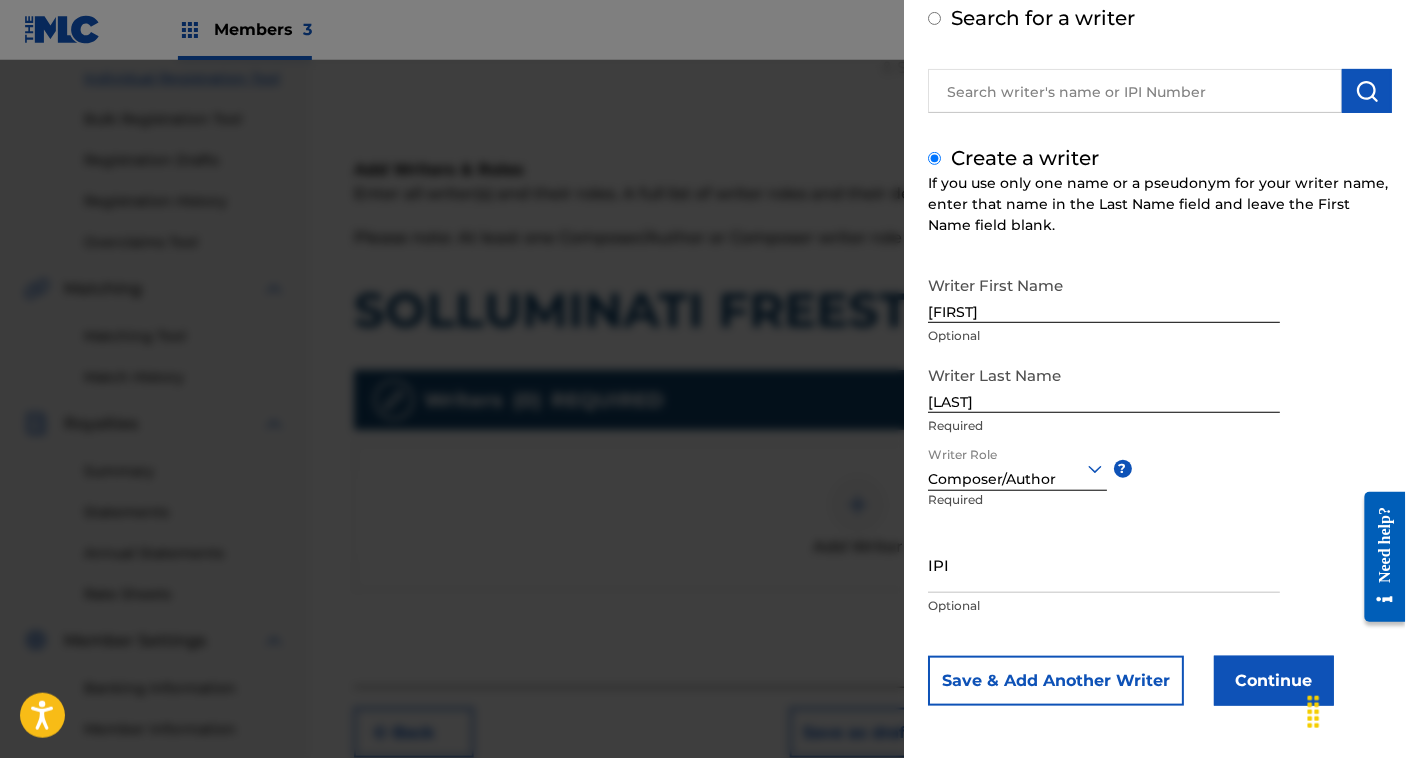 click on "Continue" at bounding box center (1274, 681) 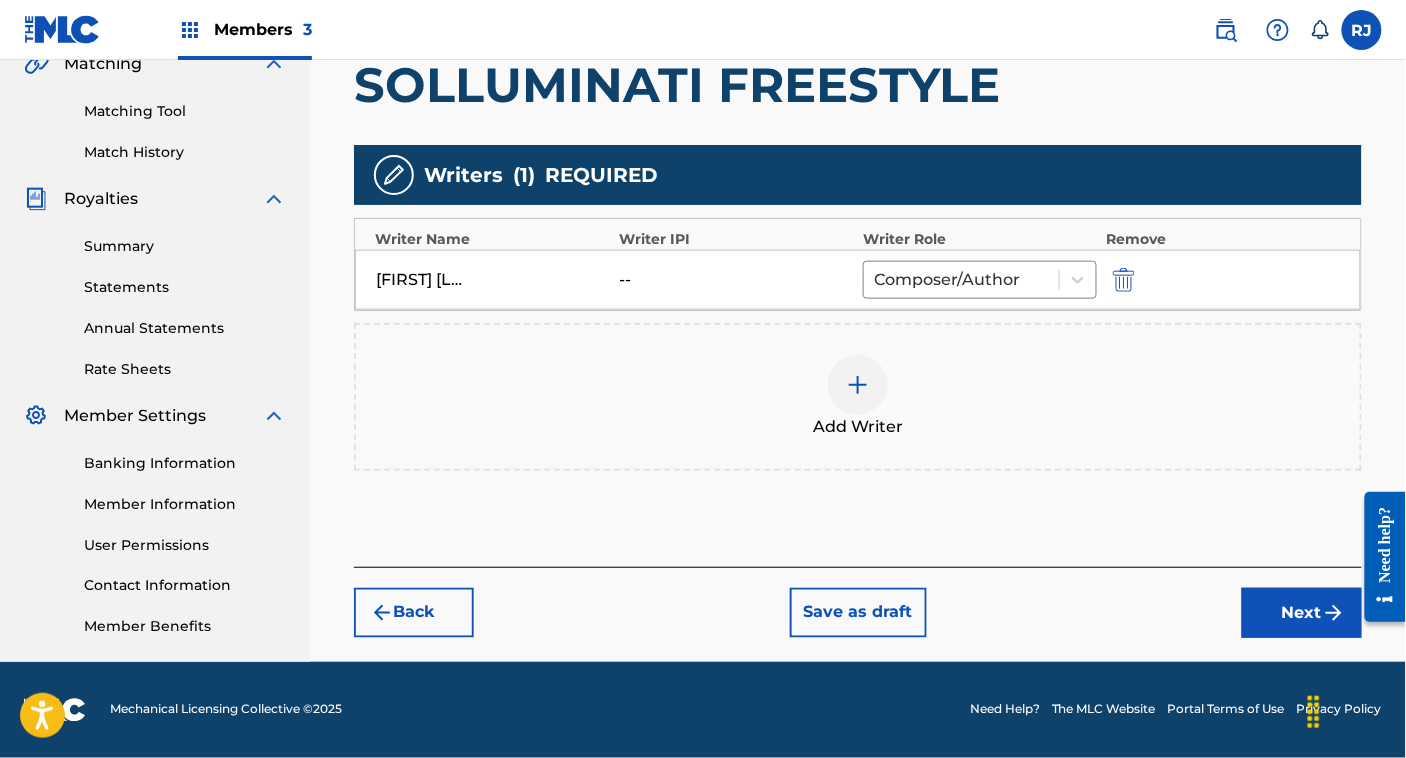 click on "Next" at bounding box center [1302, 613] 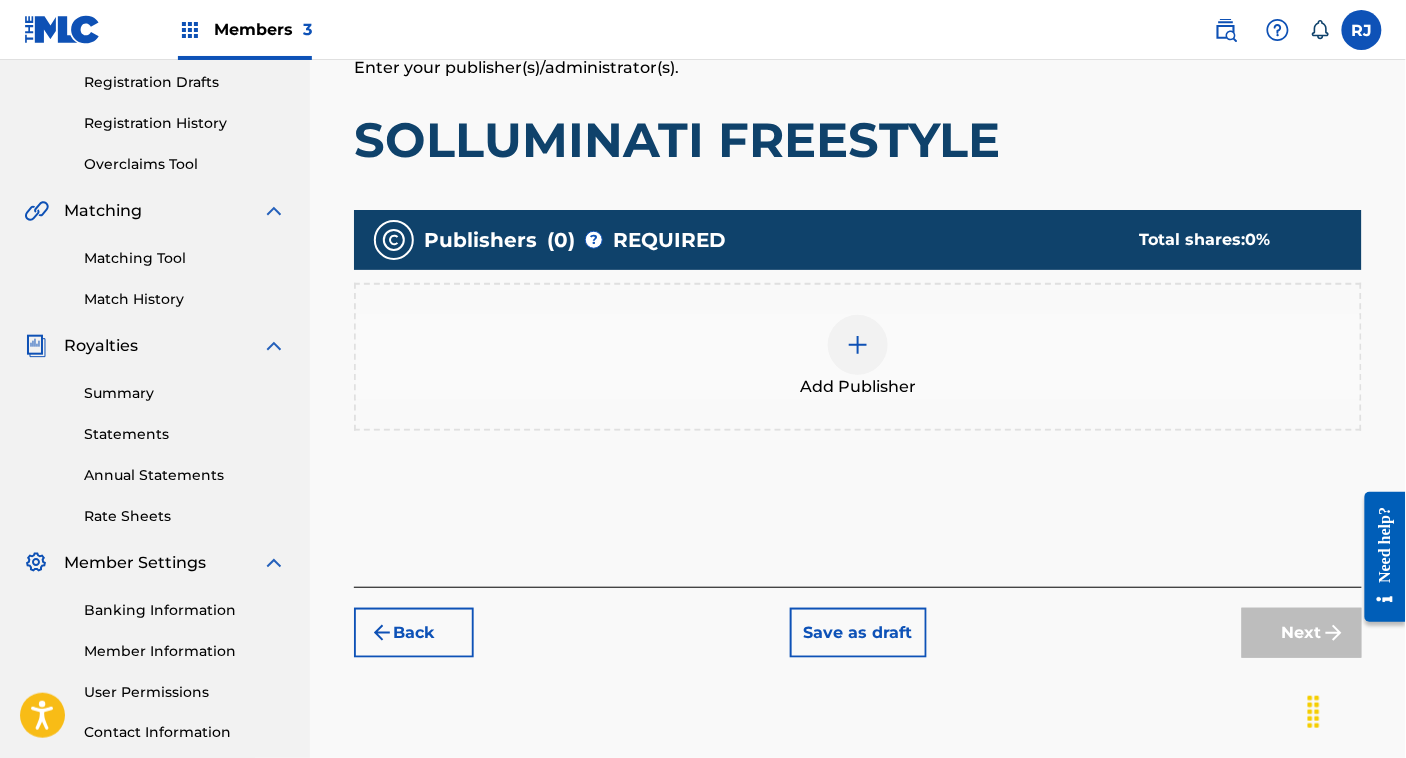 scroll, scrollTop: 404, scrollLeft: 0, axis: vertical 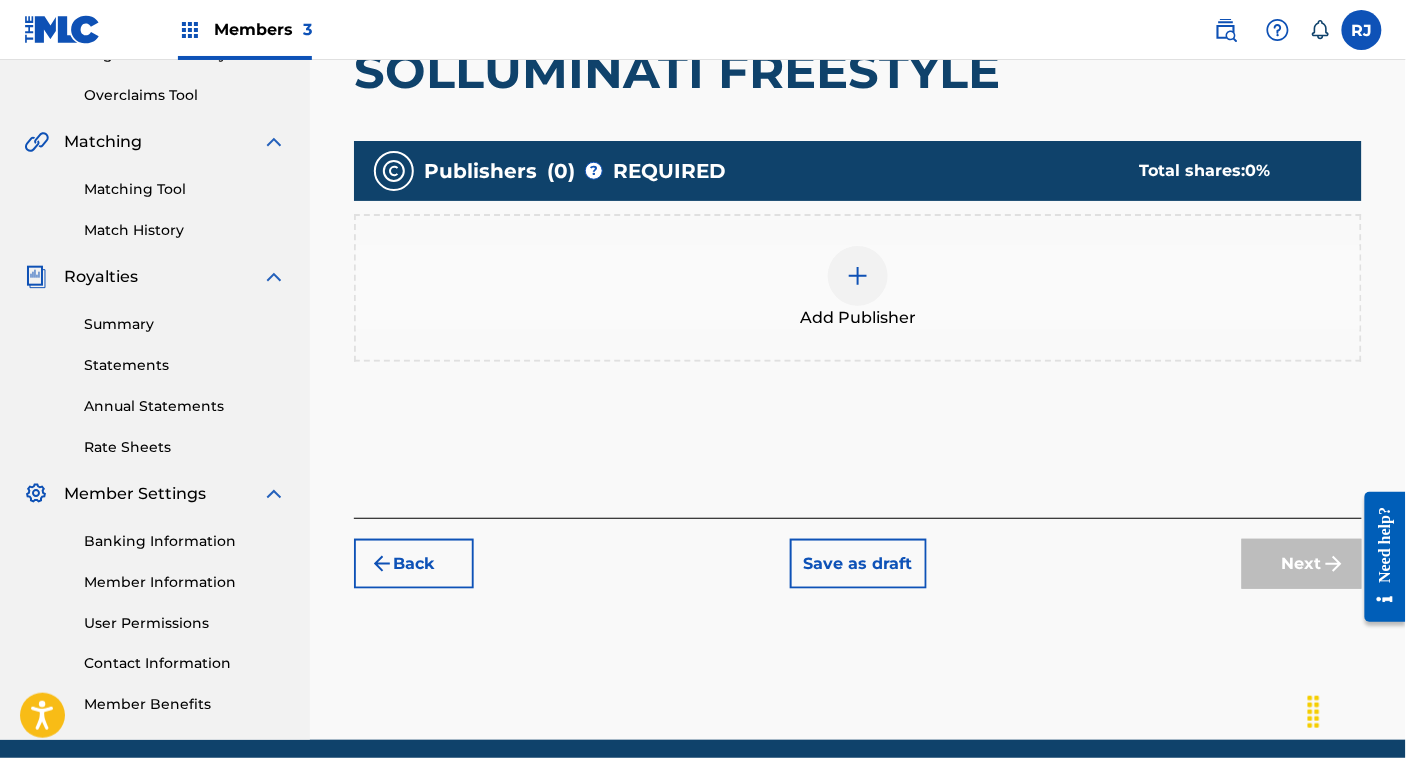 click on "Add Publisher" at bounding box center (858, 318) 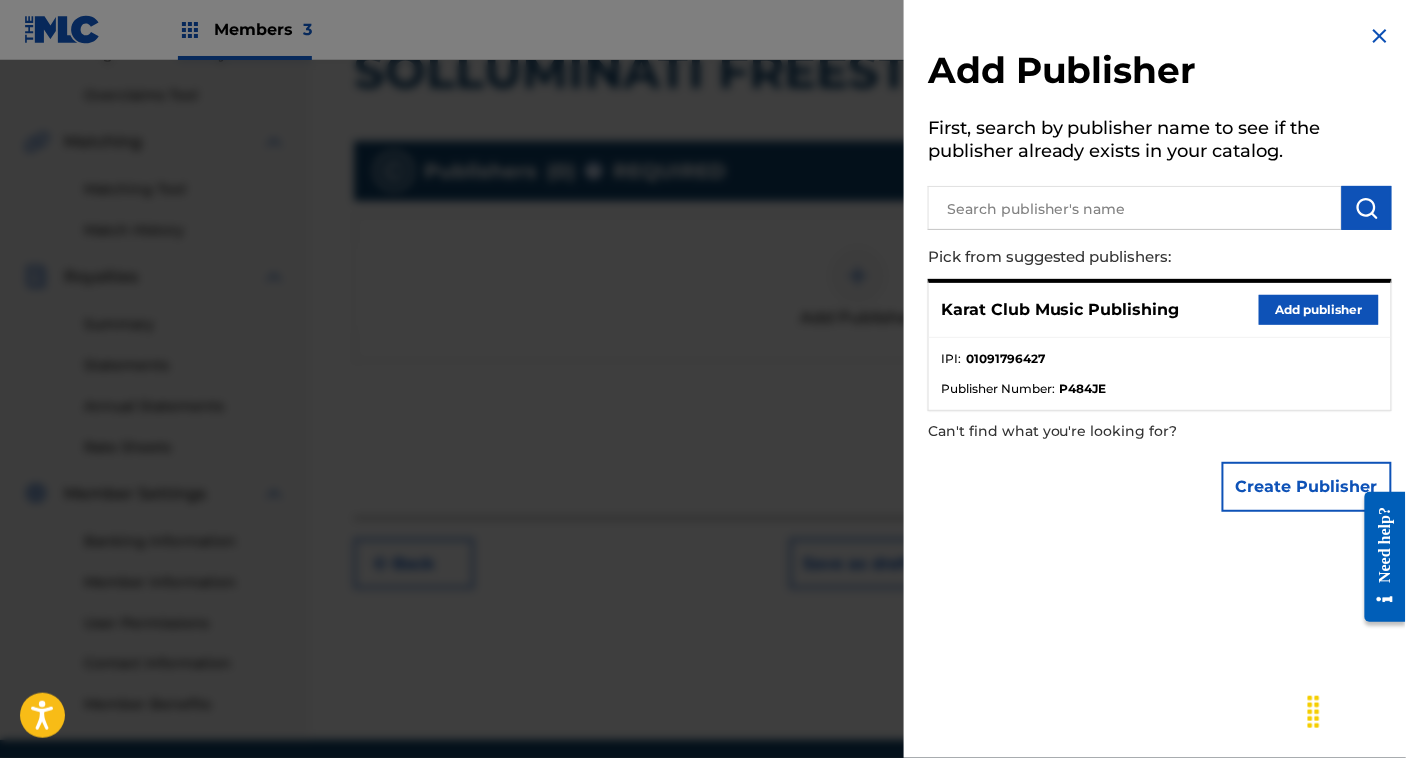click on "Add publisher" at bounding box center (1319, 310) 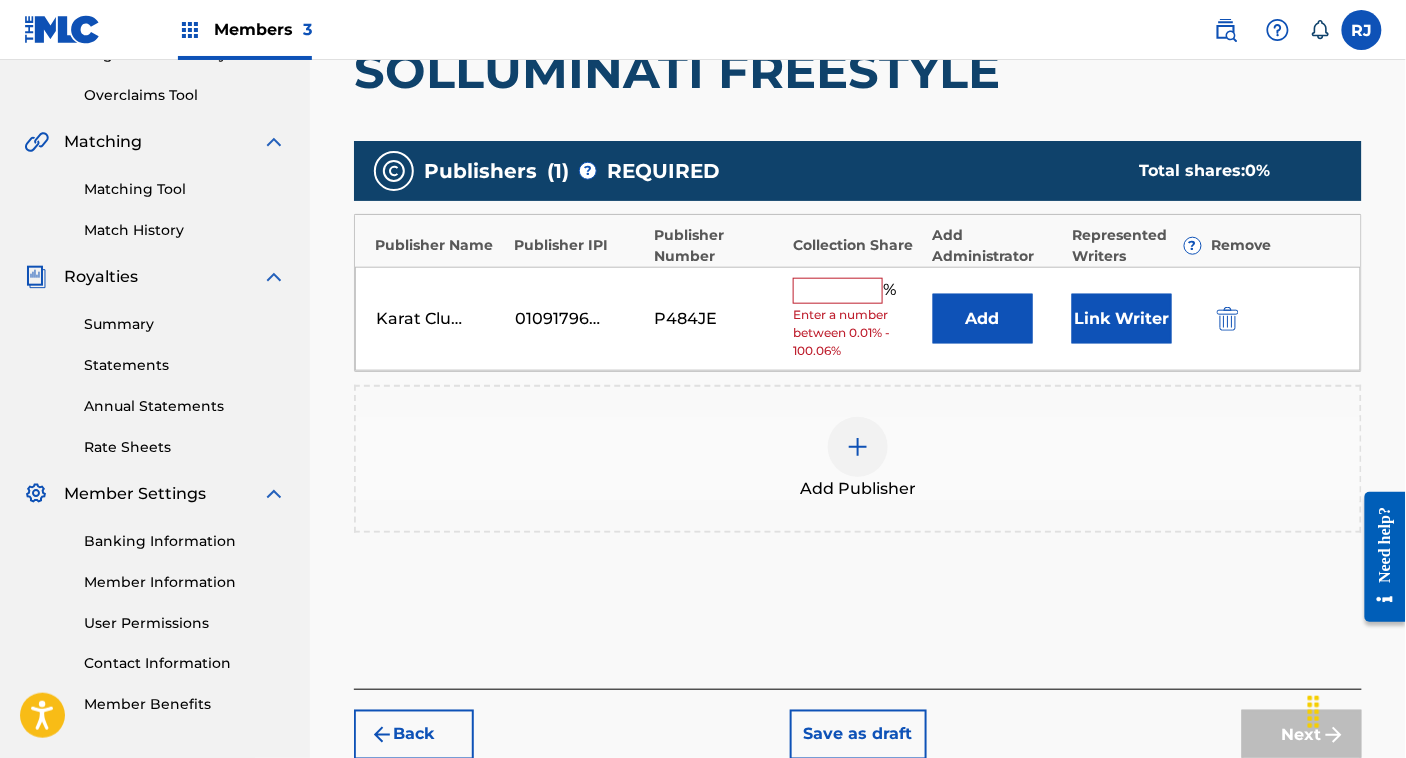 click at bounding box center (838, 291) 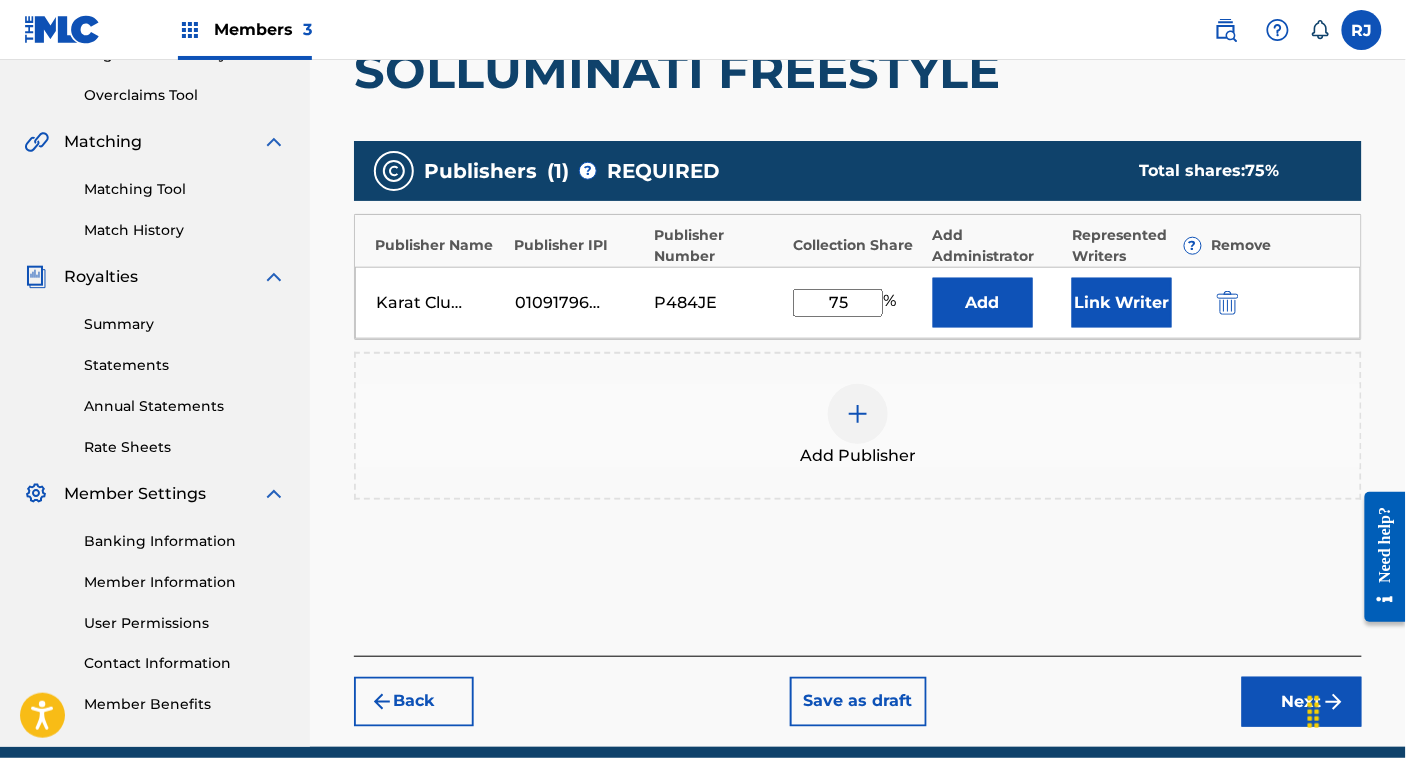 type on "75" 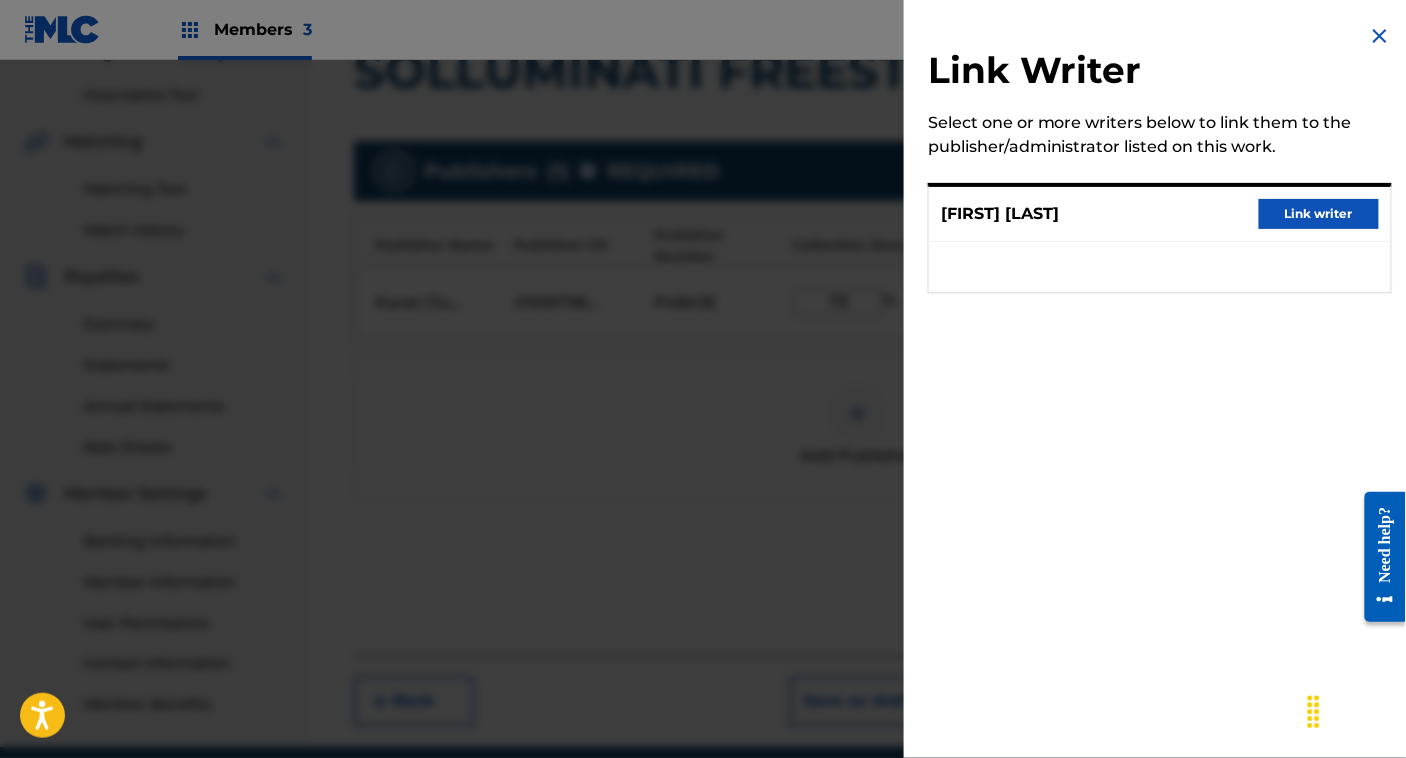 click on "Link writer" at bounding box center [1319, 214] 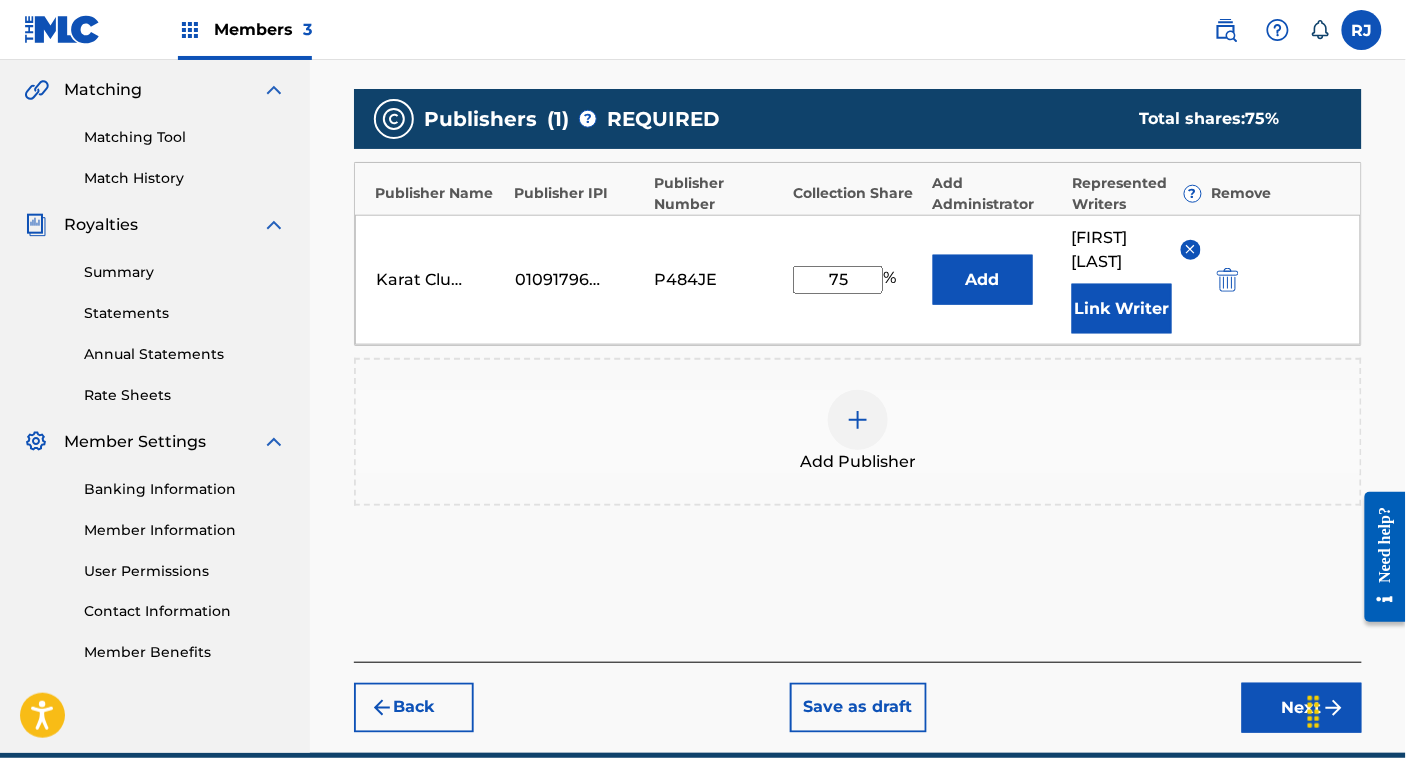 scroll, scrollTop: 544, scrollLeft: 0, axis: vertical 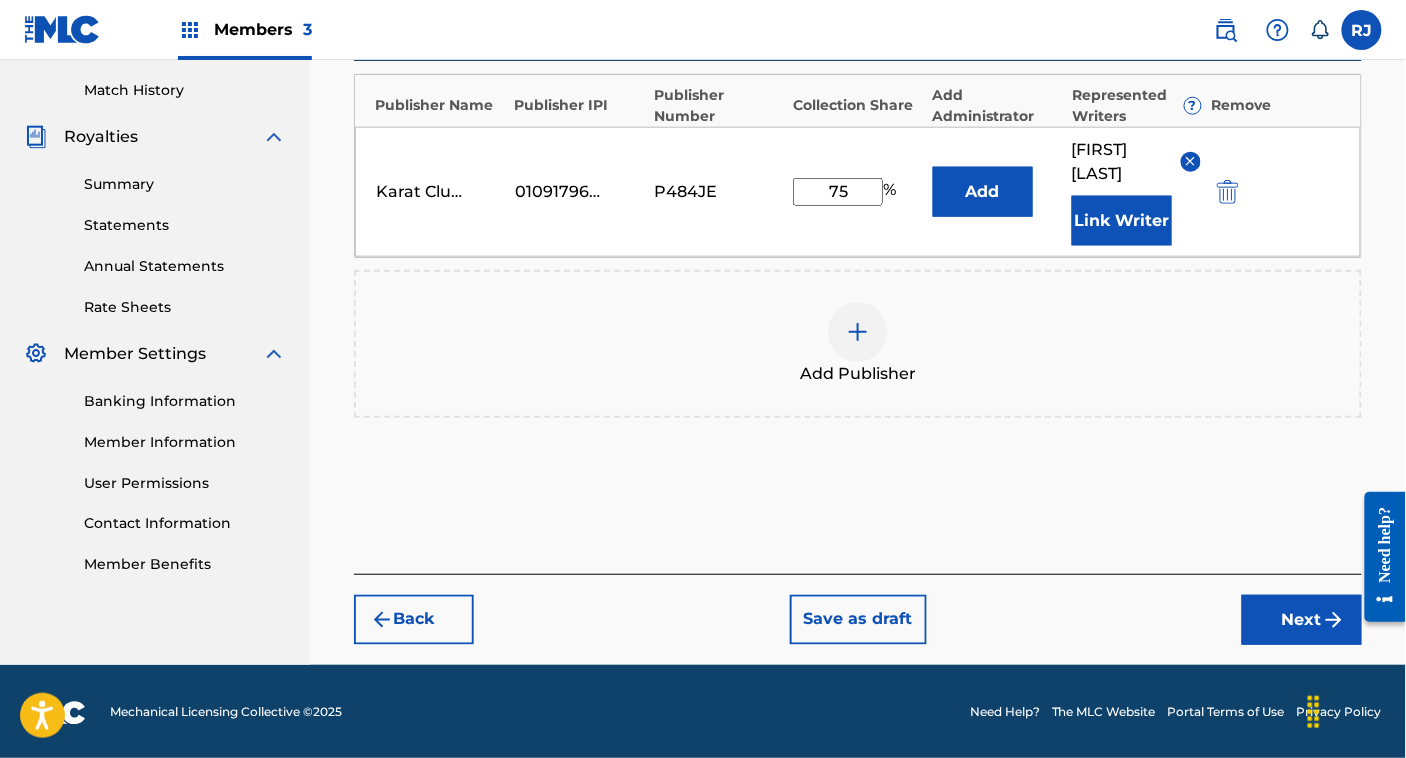 click on "Next" at bounding box center (1302, 620) 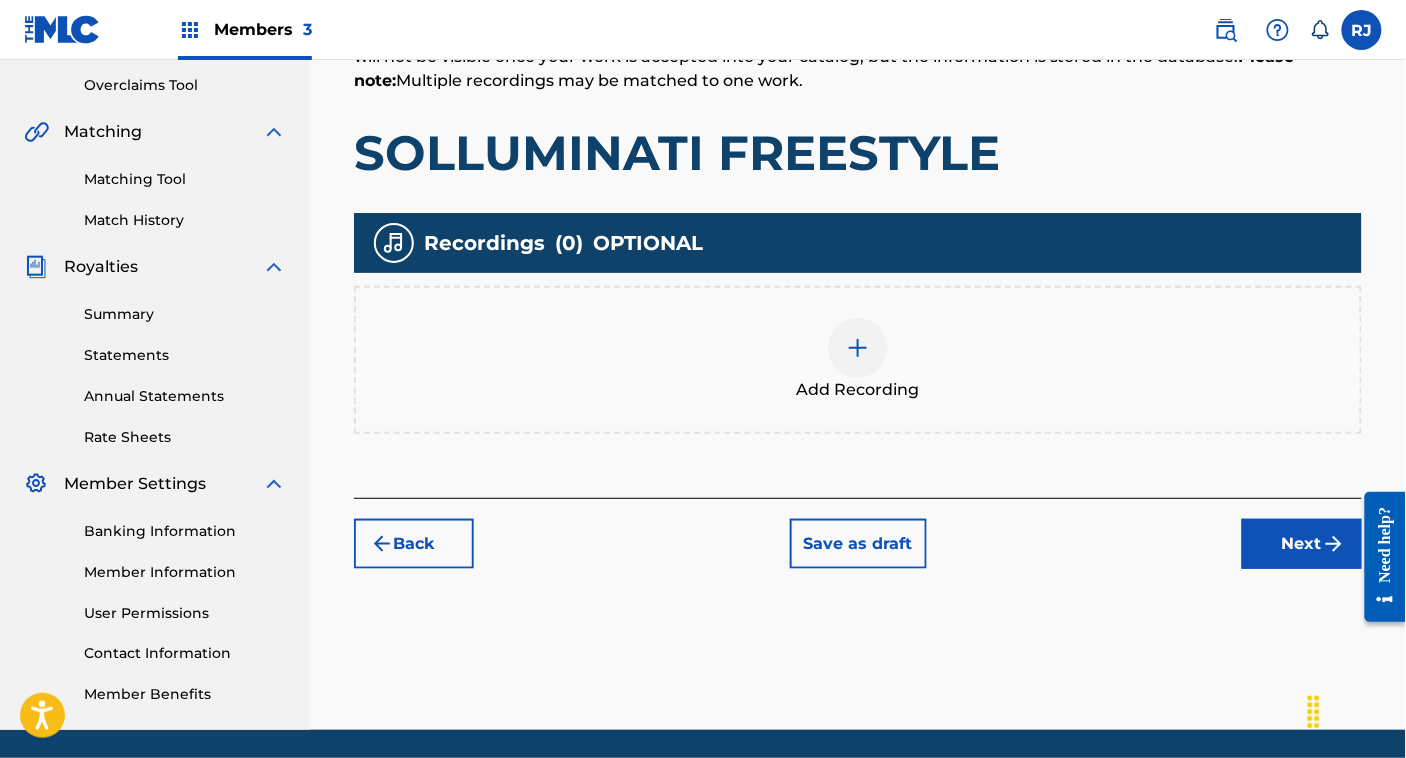 click on "Next" at bounding box center [1302, 544] 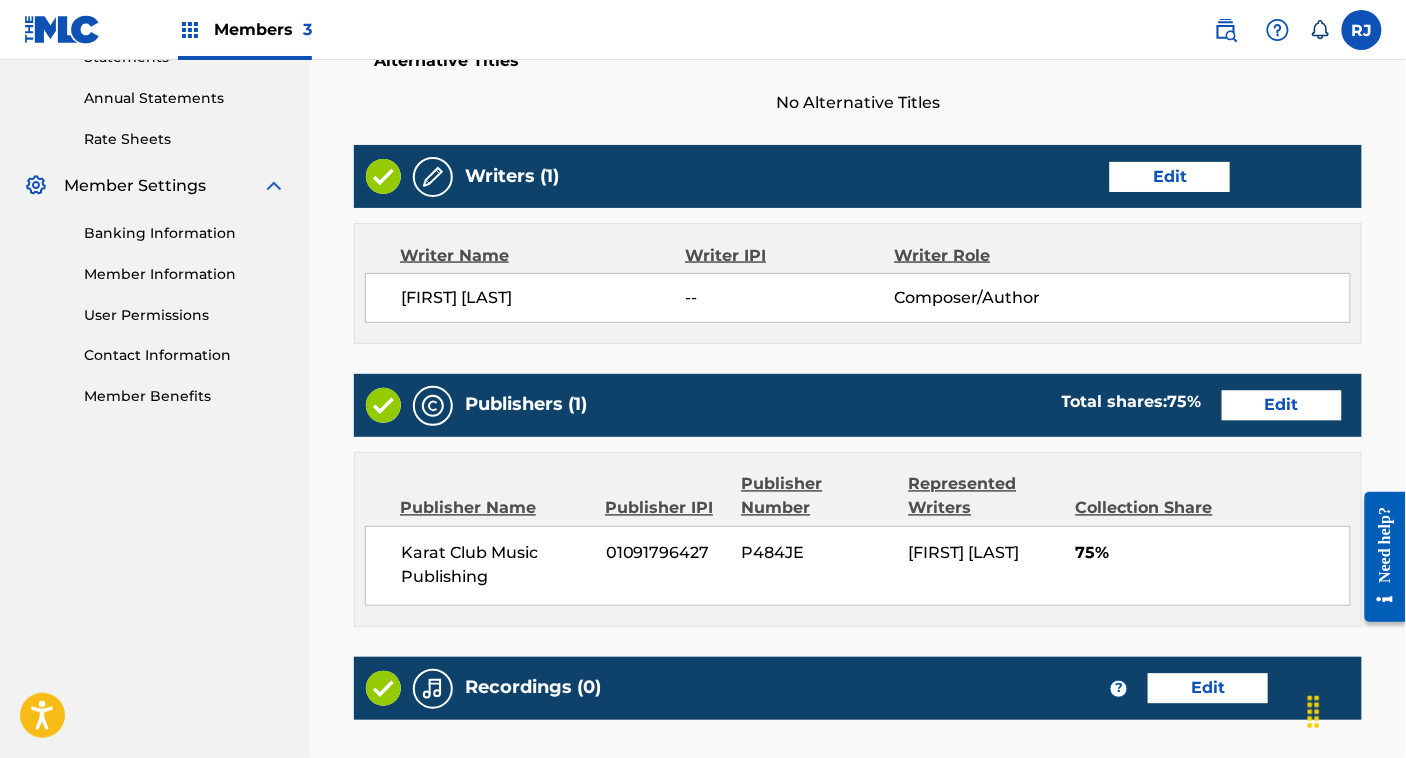 scroll, scrollTop: 951, scrollLeft: 0, axis: vertical 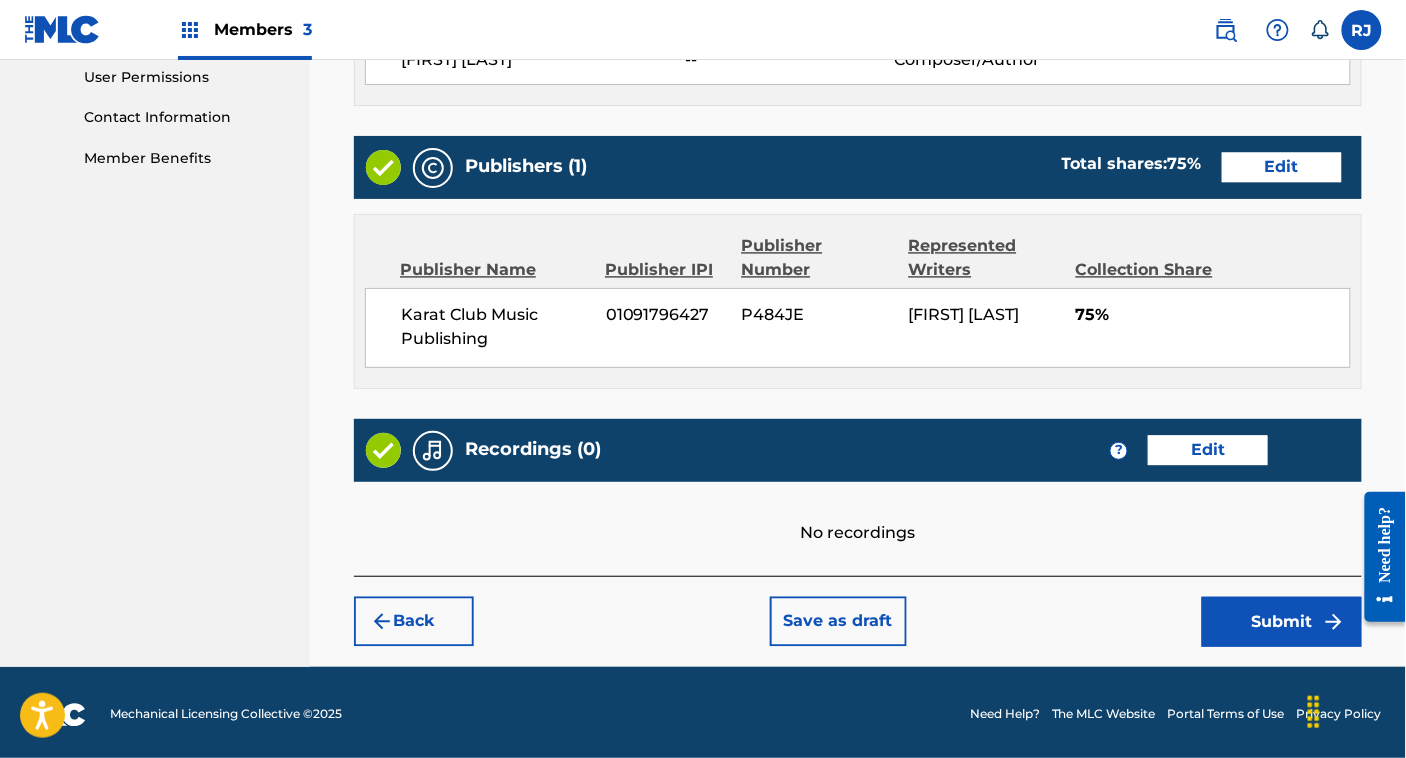 click on "Back" at bounding box center (414, 622) 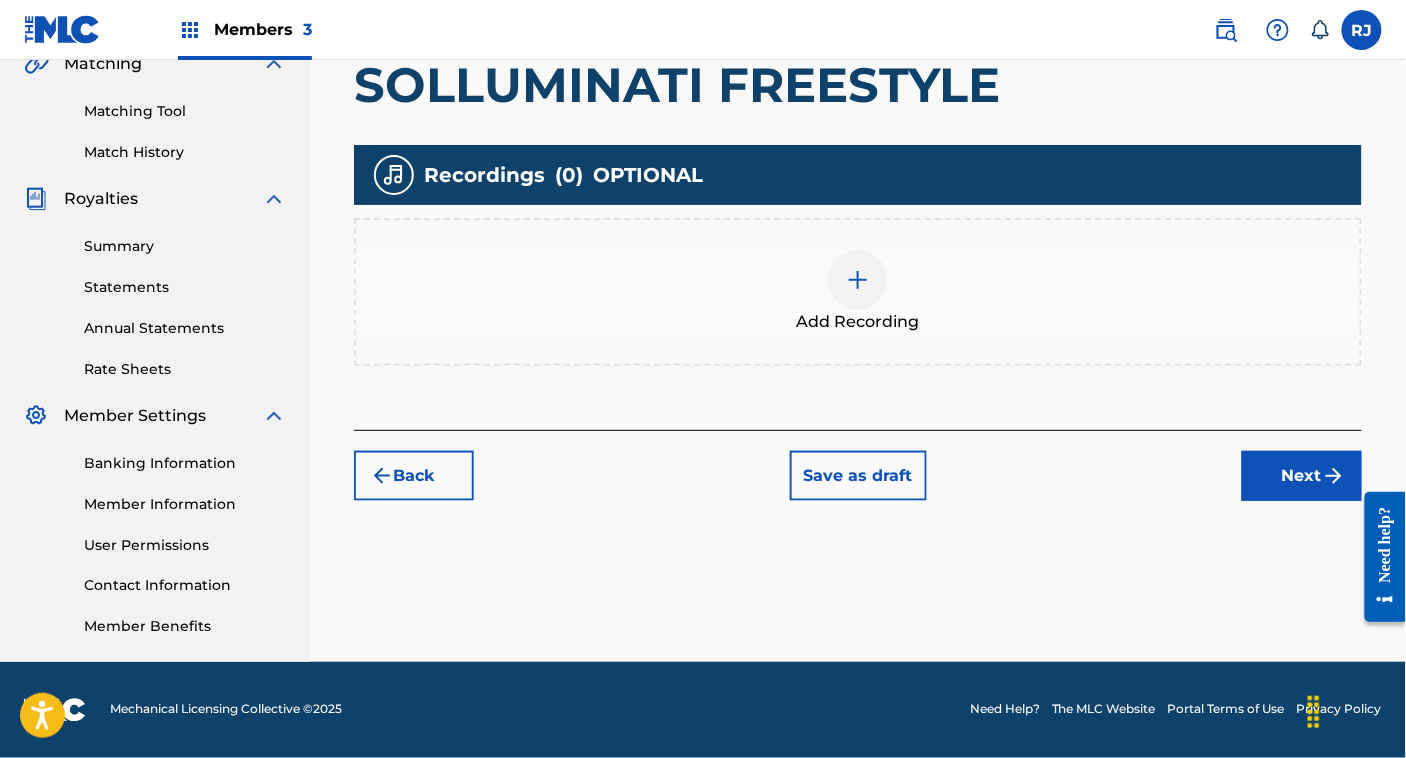 scroll, scrollTop: 482, scrollLeft: 0, axis: vertical 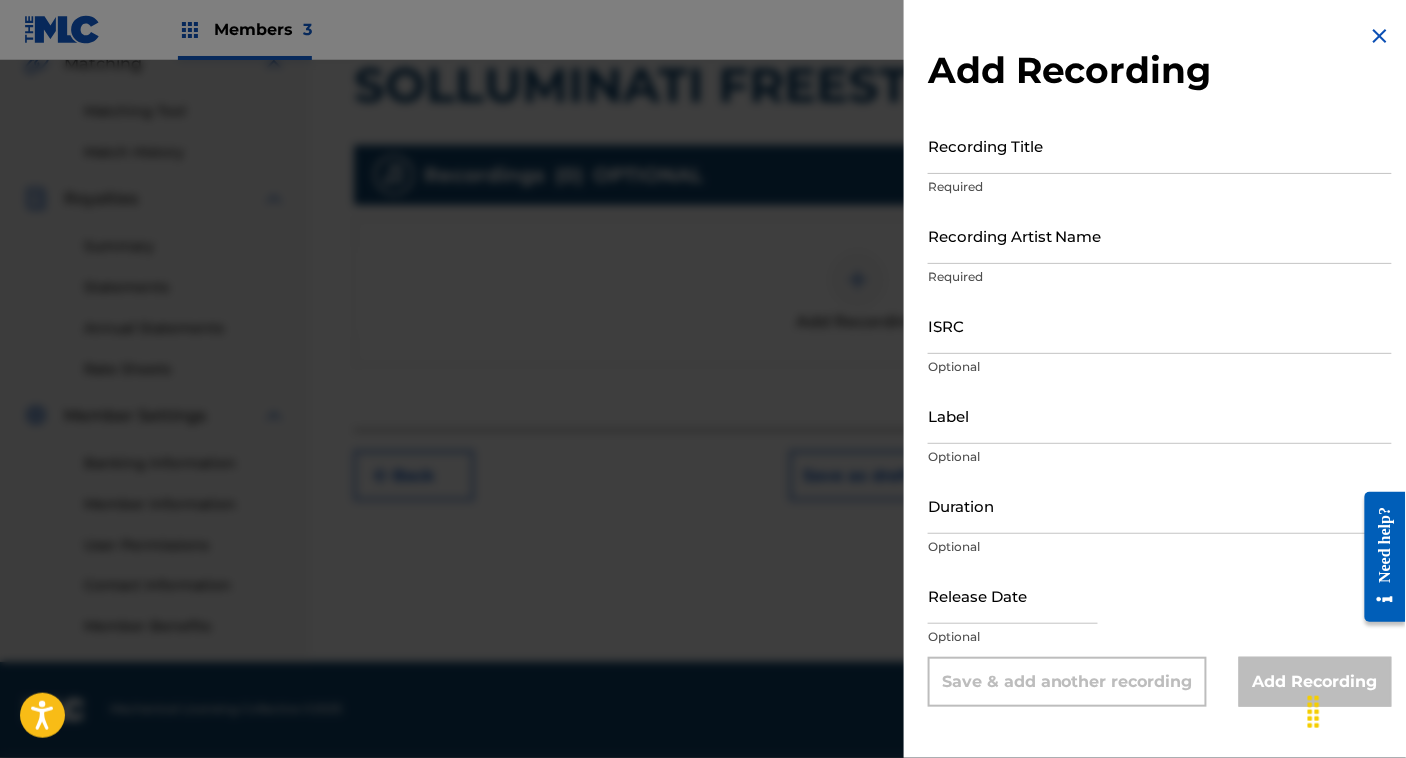 click on "Recording Title" at bounding box center [1160, 145] 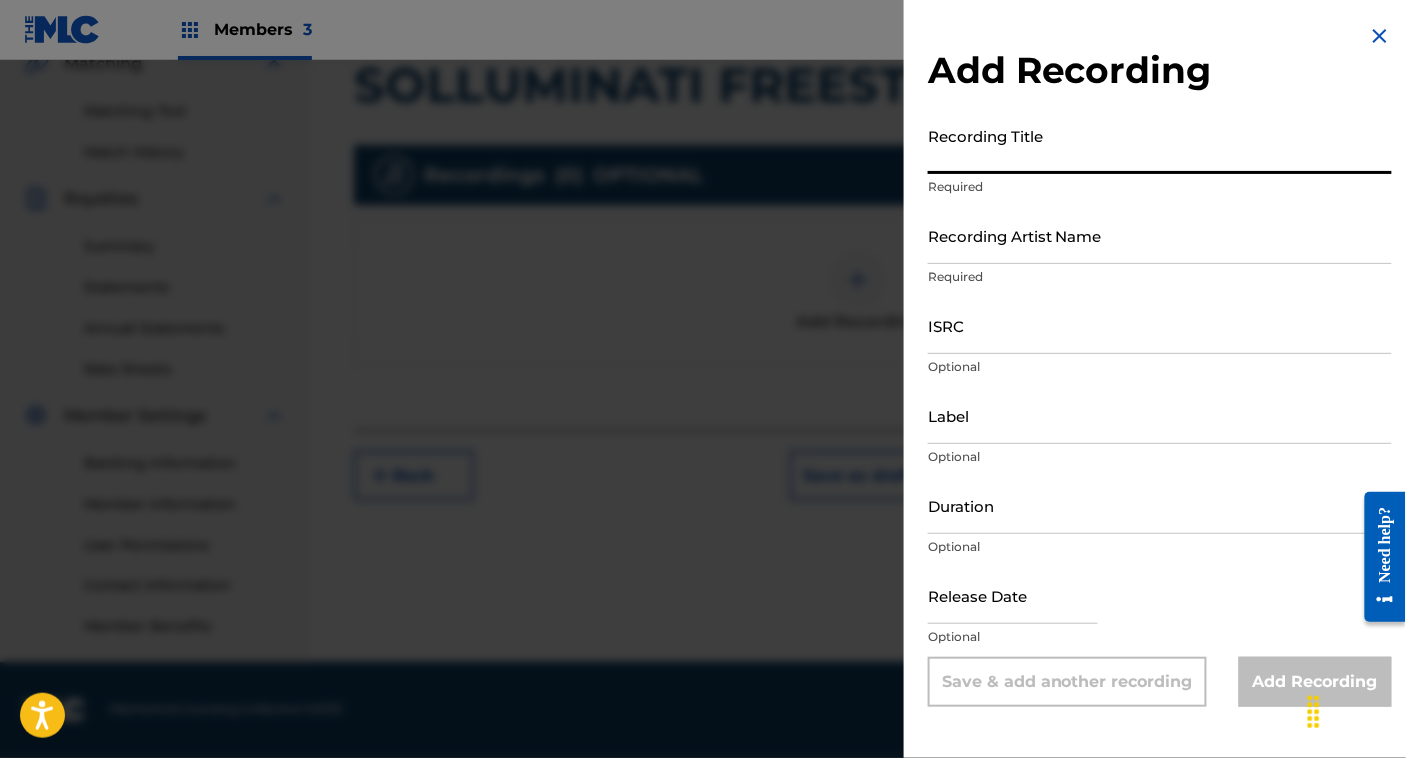 paste on "[BRAND NAME] FREESTYLE" 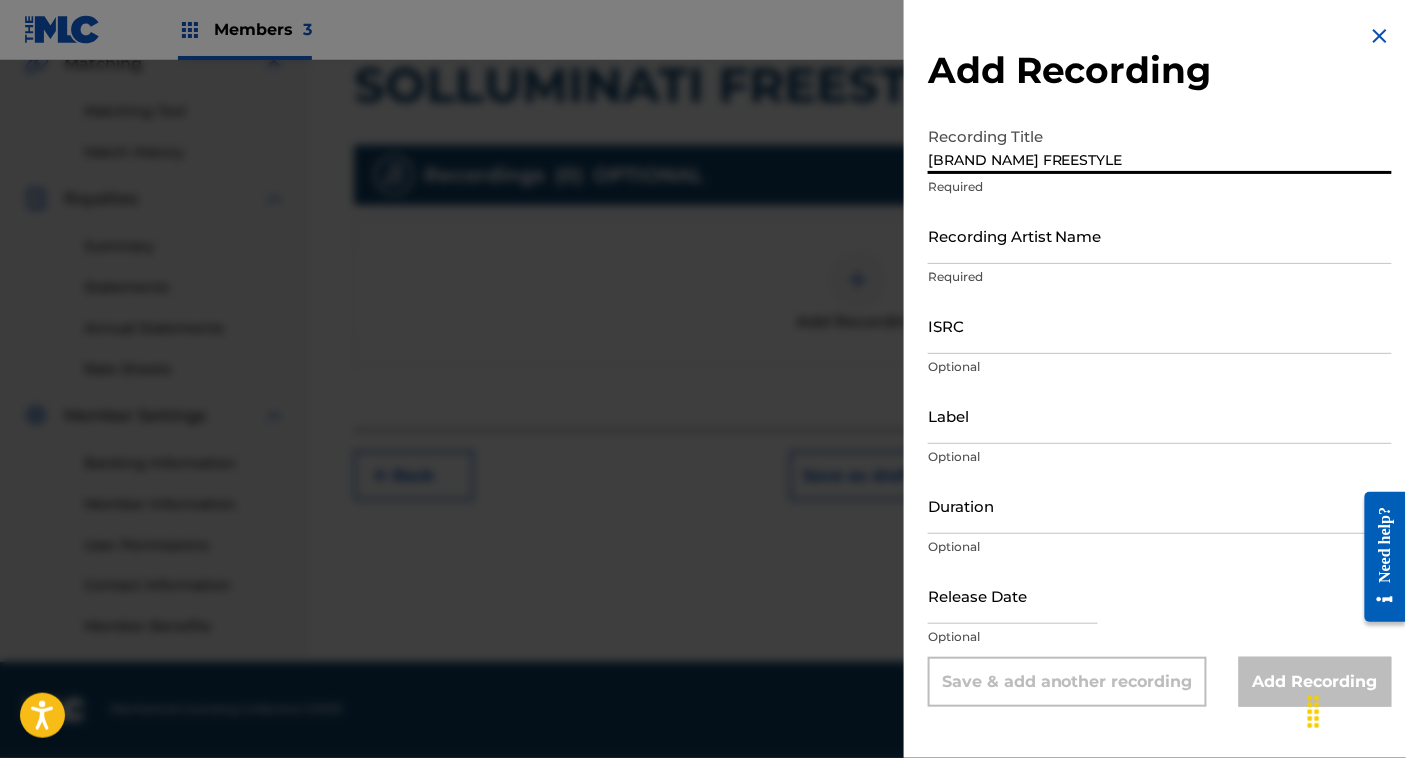 type on "[BRAND NAME] FREESTYLE" 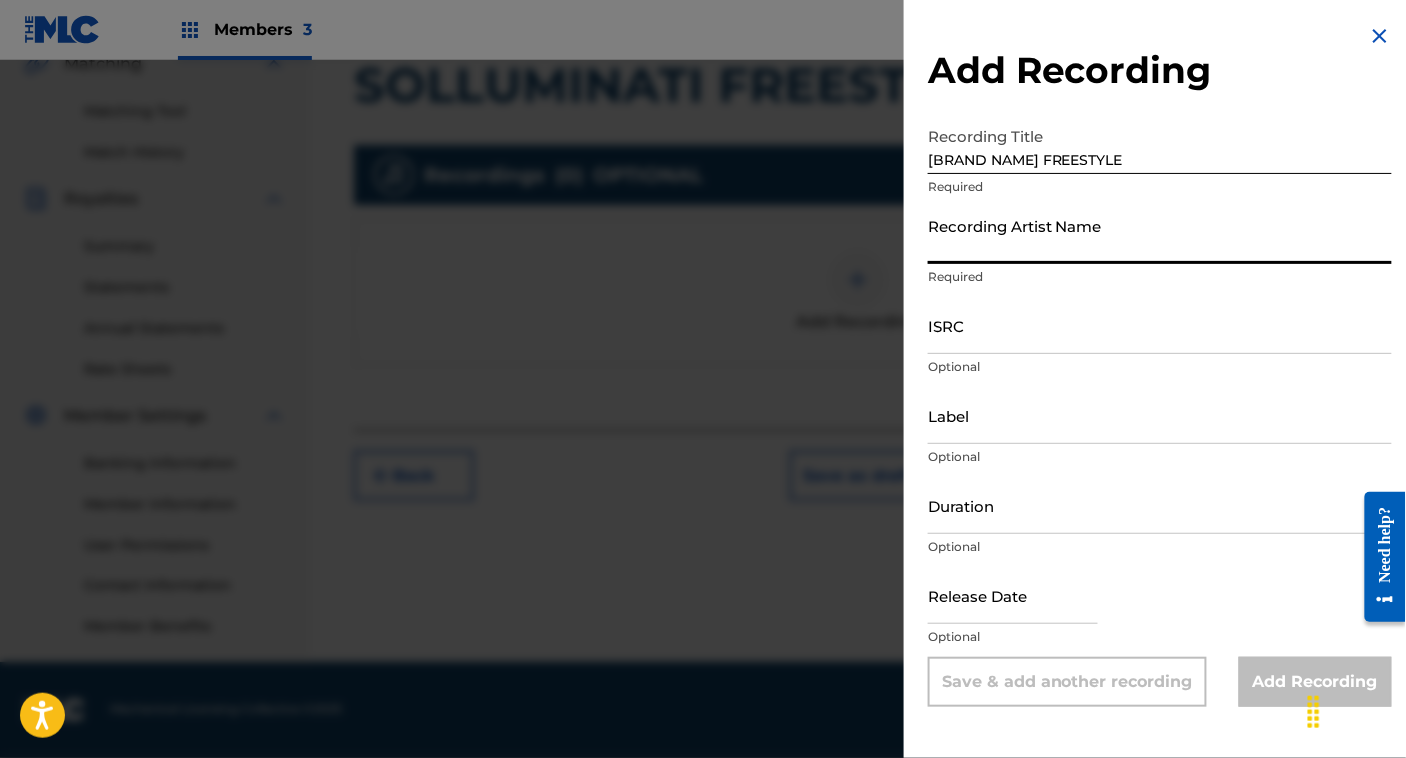 click on "Recording Artist Name" at bounding box center (1160, 235) 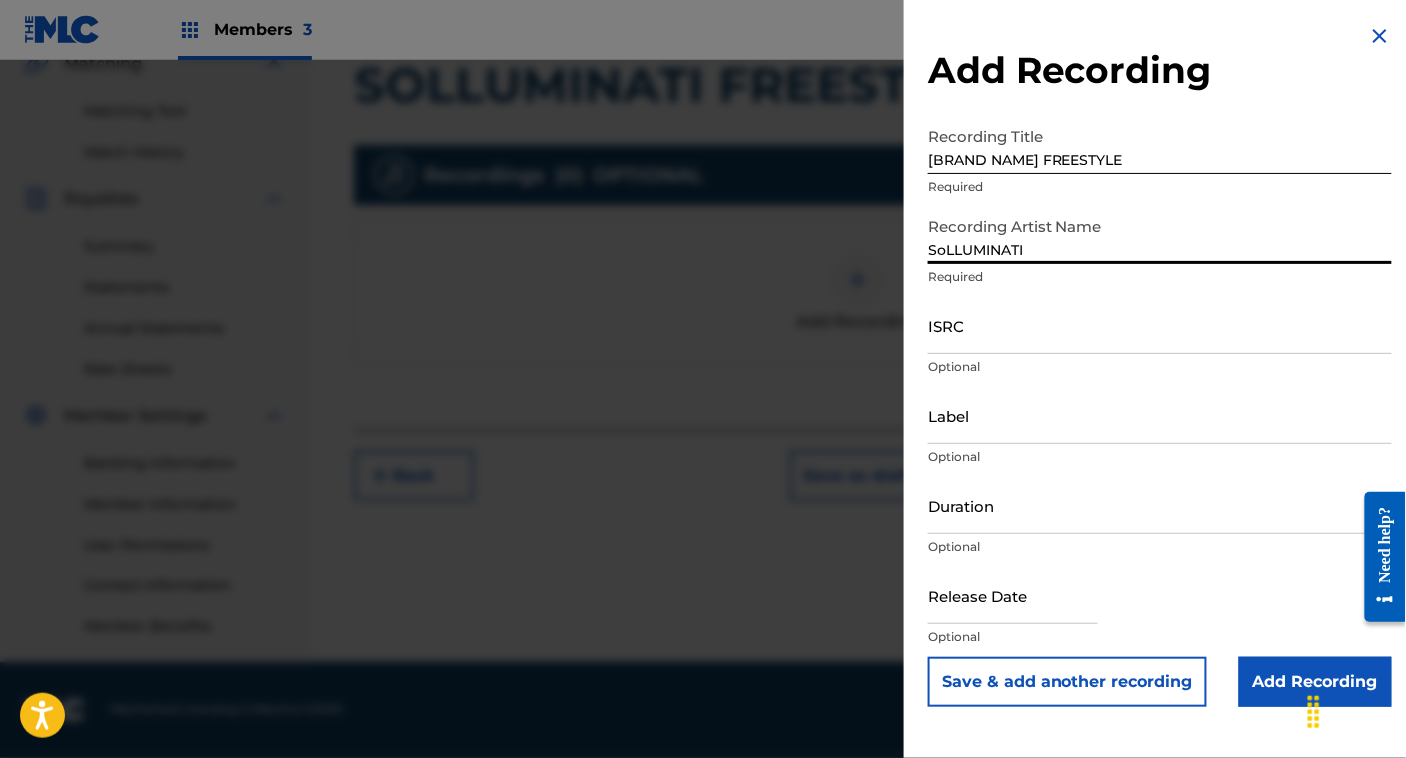 click on "ISRC" at bounding box center (1160, 325) 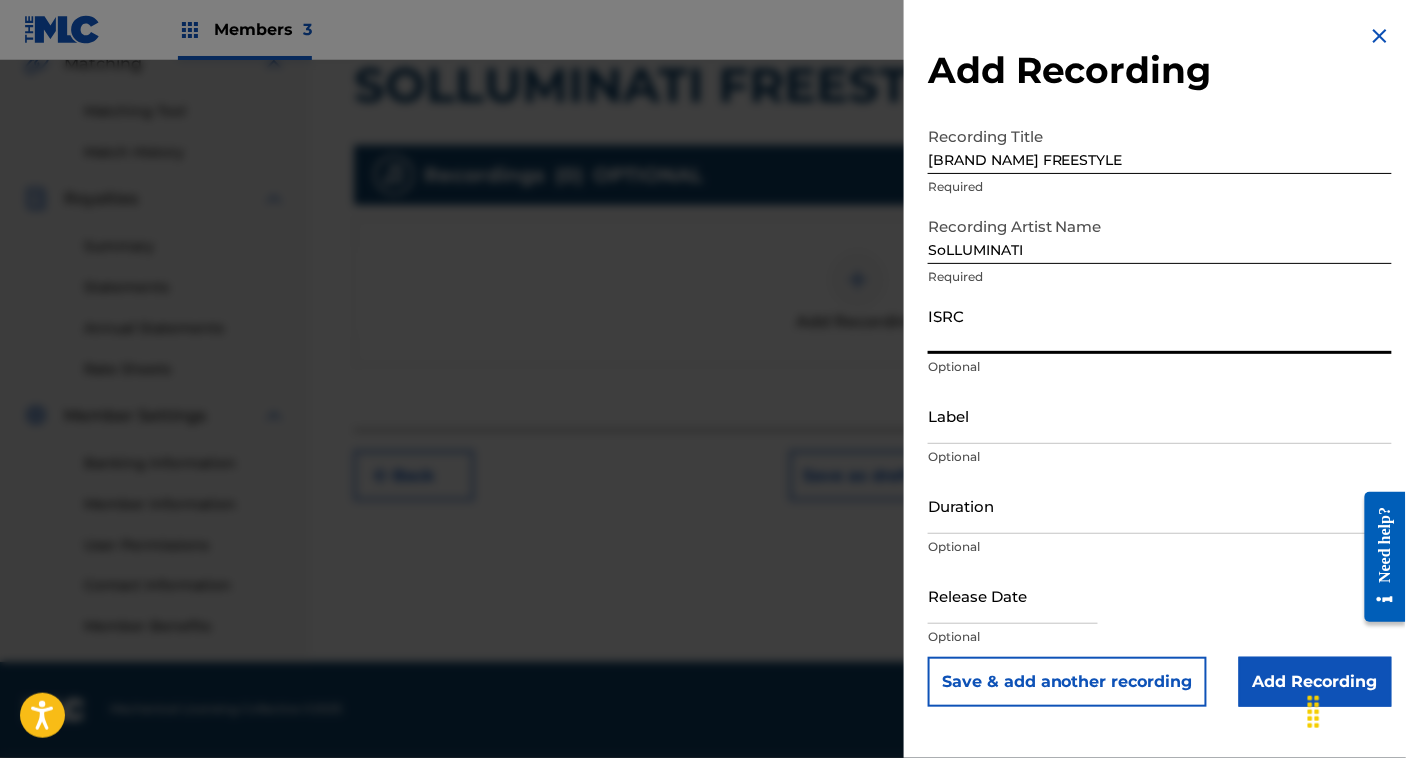 paste on "QZFYZ2280793" 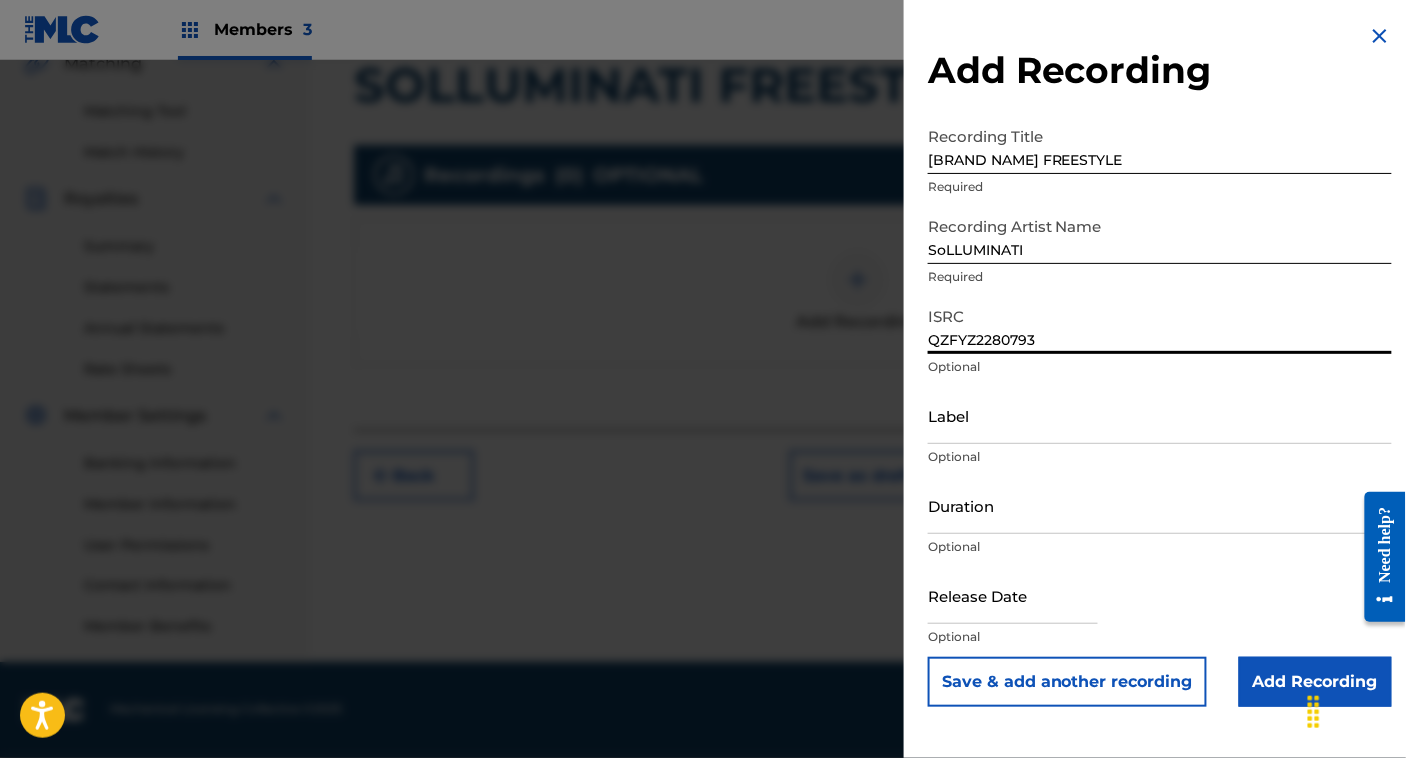type on "QZFYZ2280793" 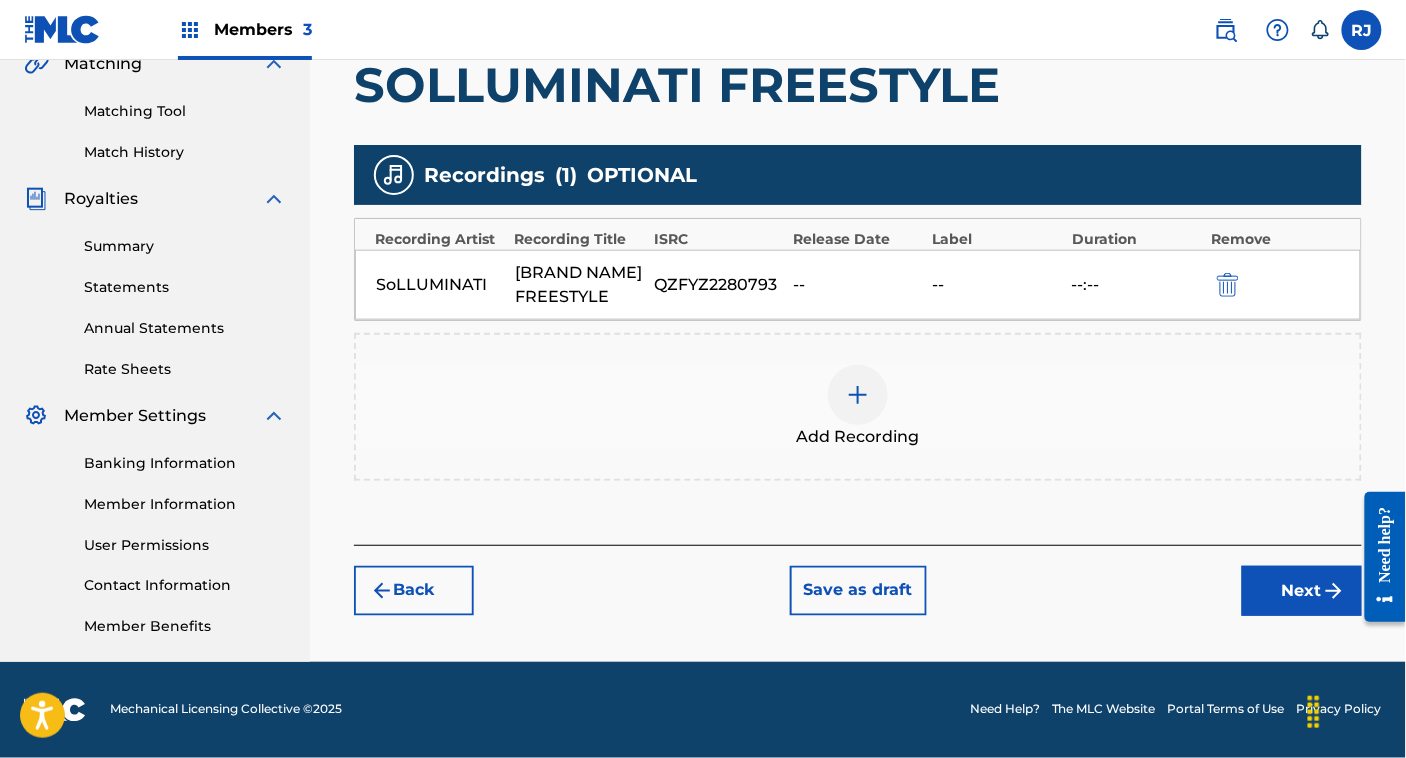 click on "Next" at bounding box center (1302, 591) 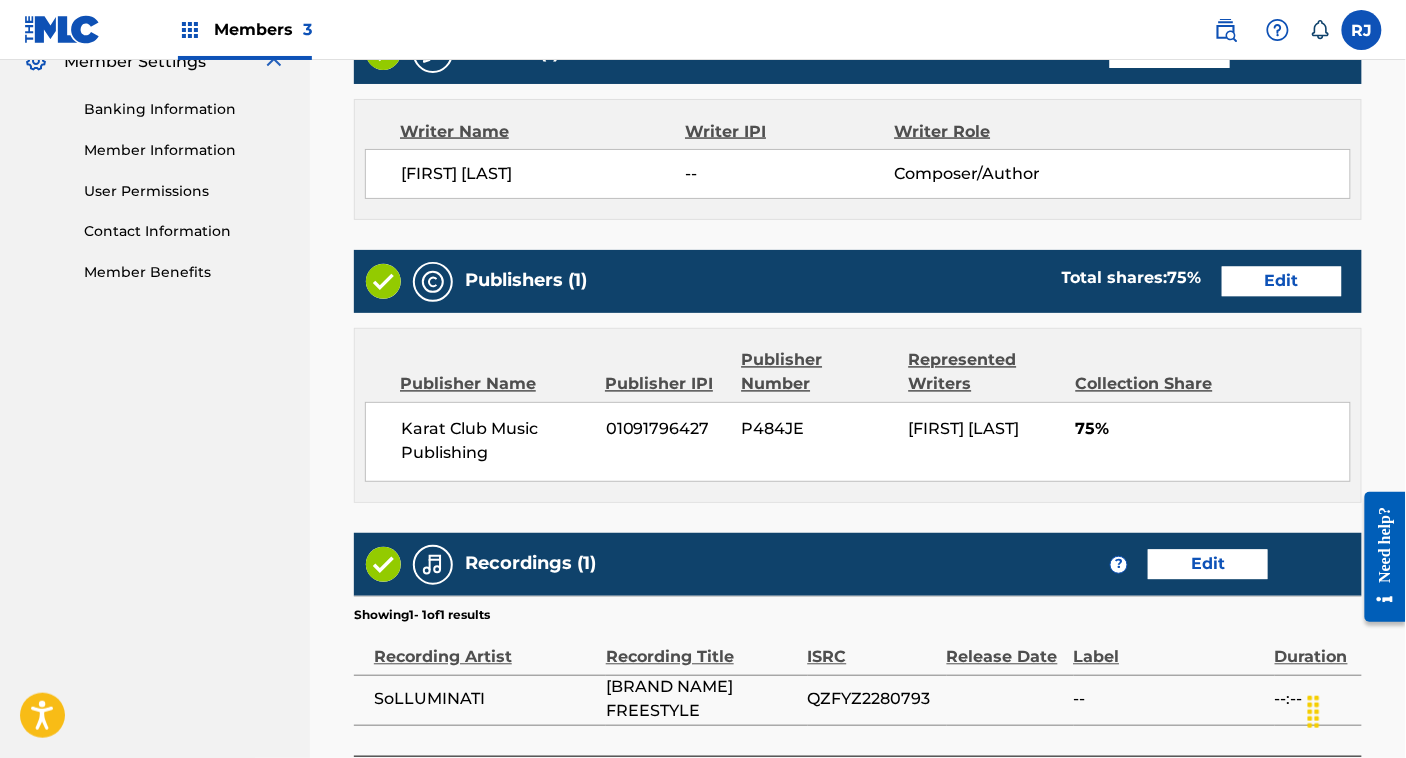 scroll, scrollTop: 1016, scrollLeft: 0, axis: vertical 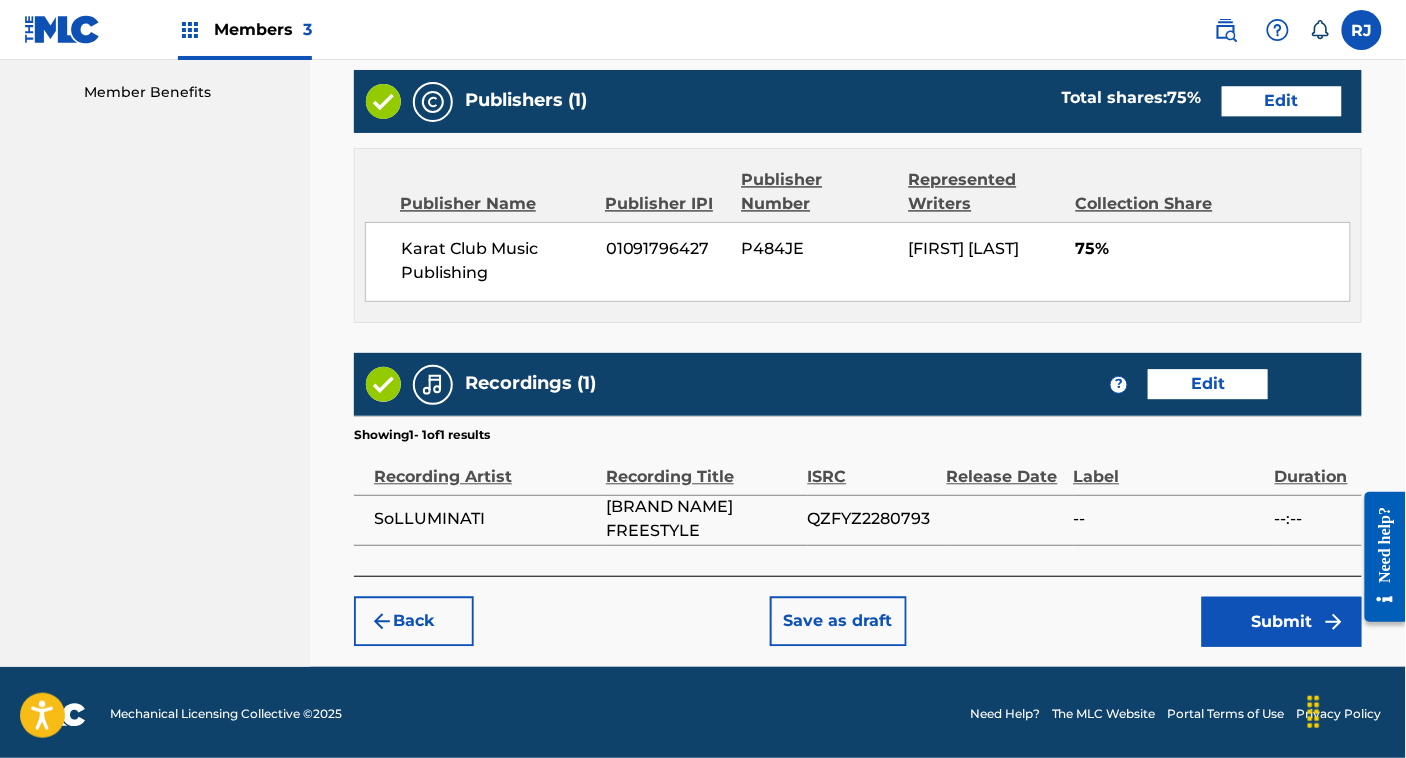 click on "Submit" at bounding box center [1282, 622] 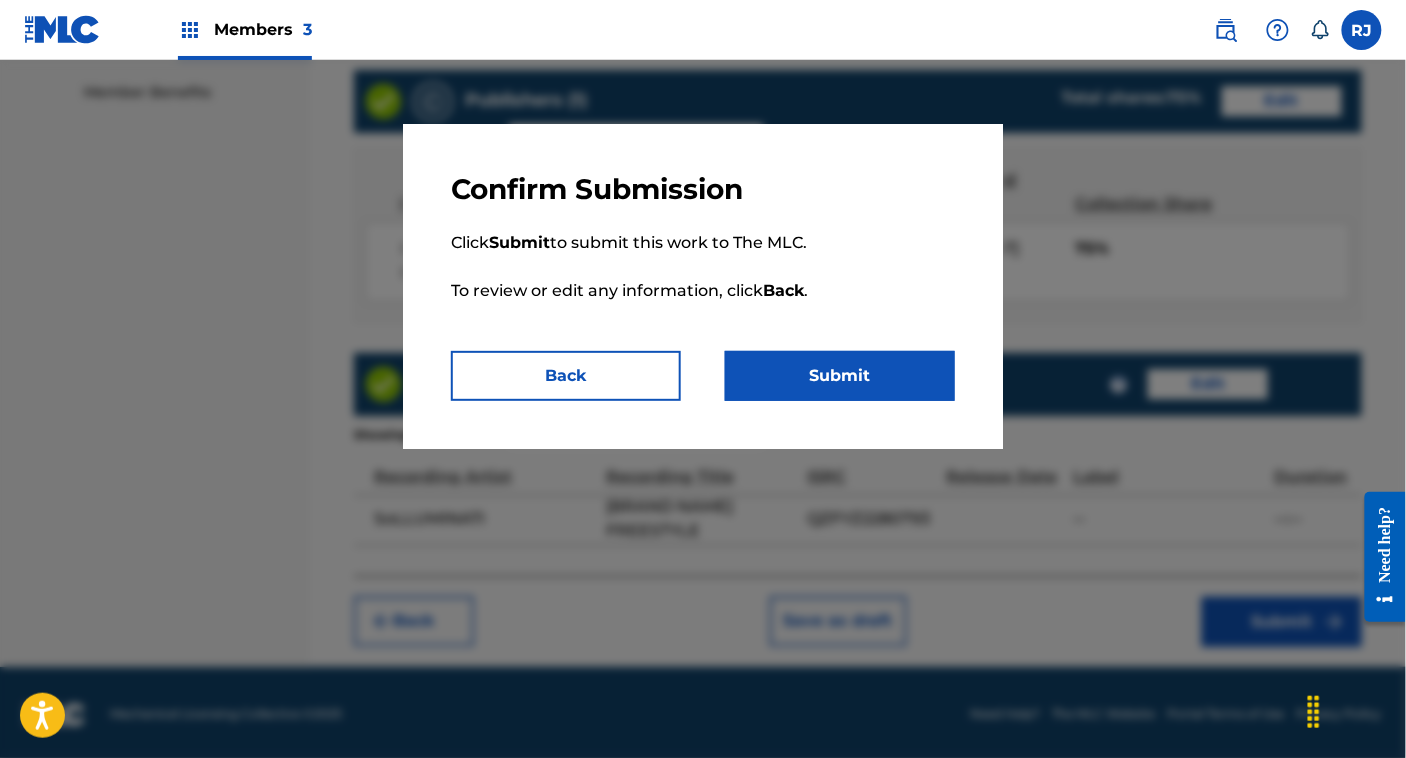 click on "Submit" at bounding box center (840, 376) 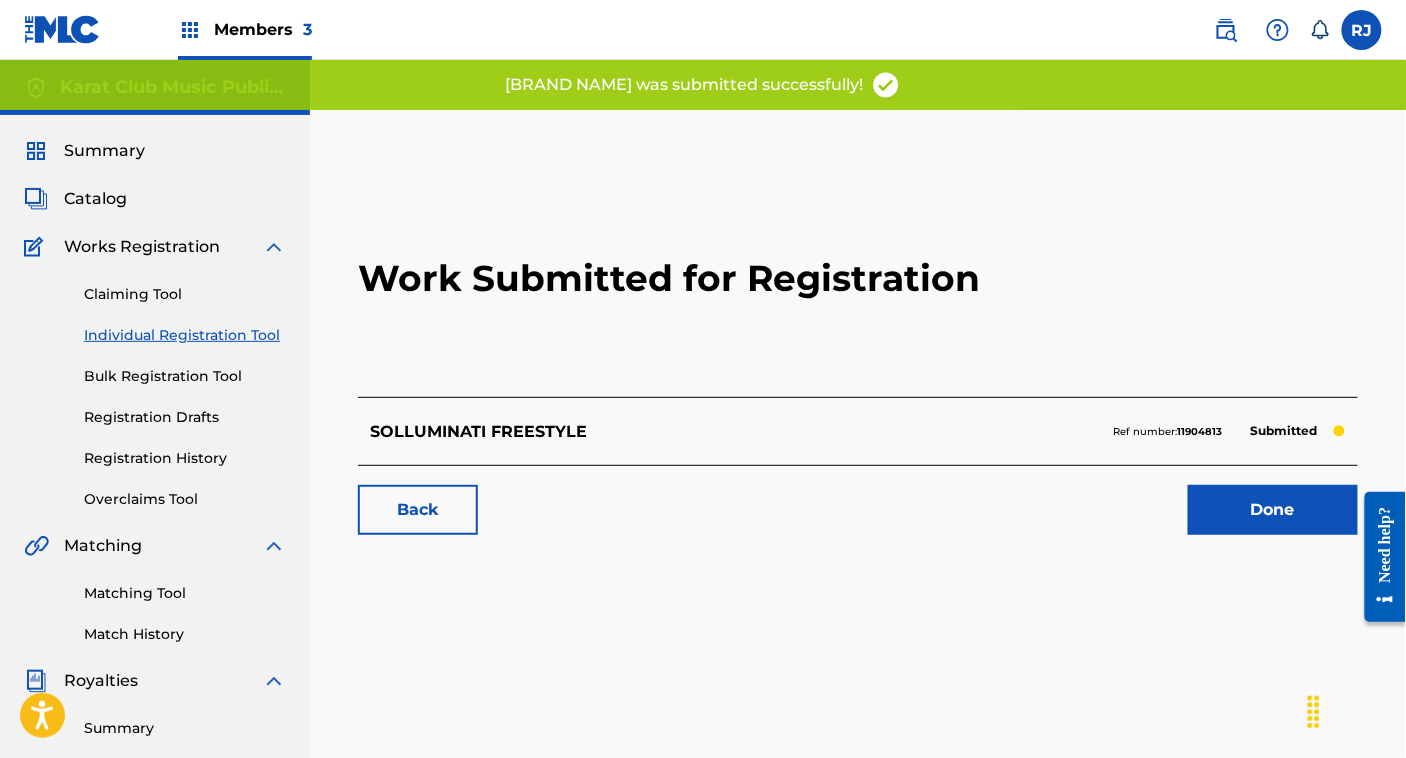 click on "Done" at bounding box center (1273, 510) 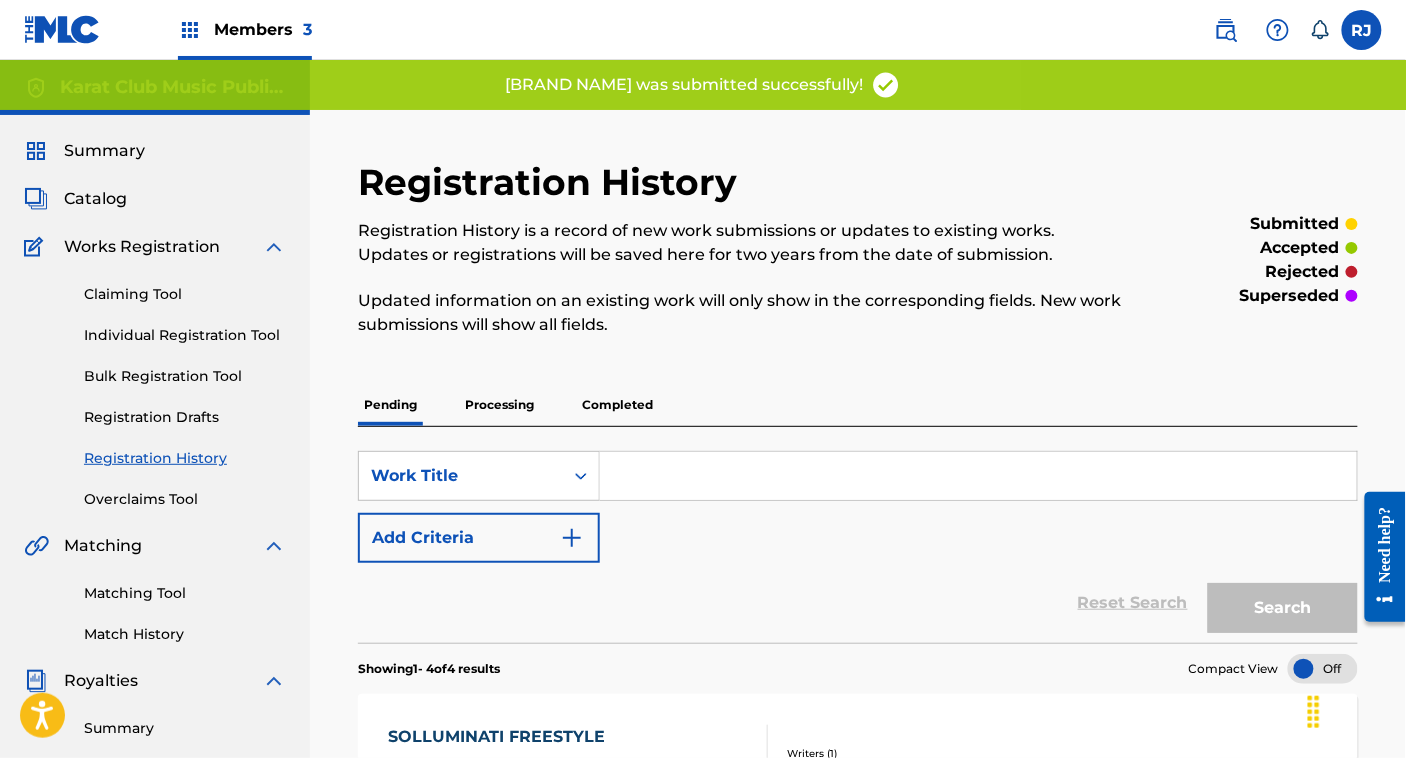 click on "Individual Registration Tool" at bounding box center (185, 335) 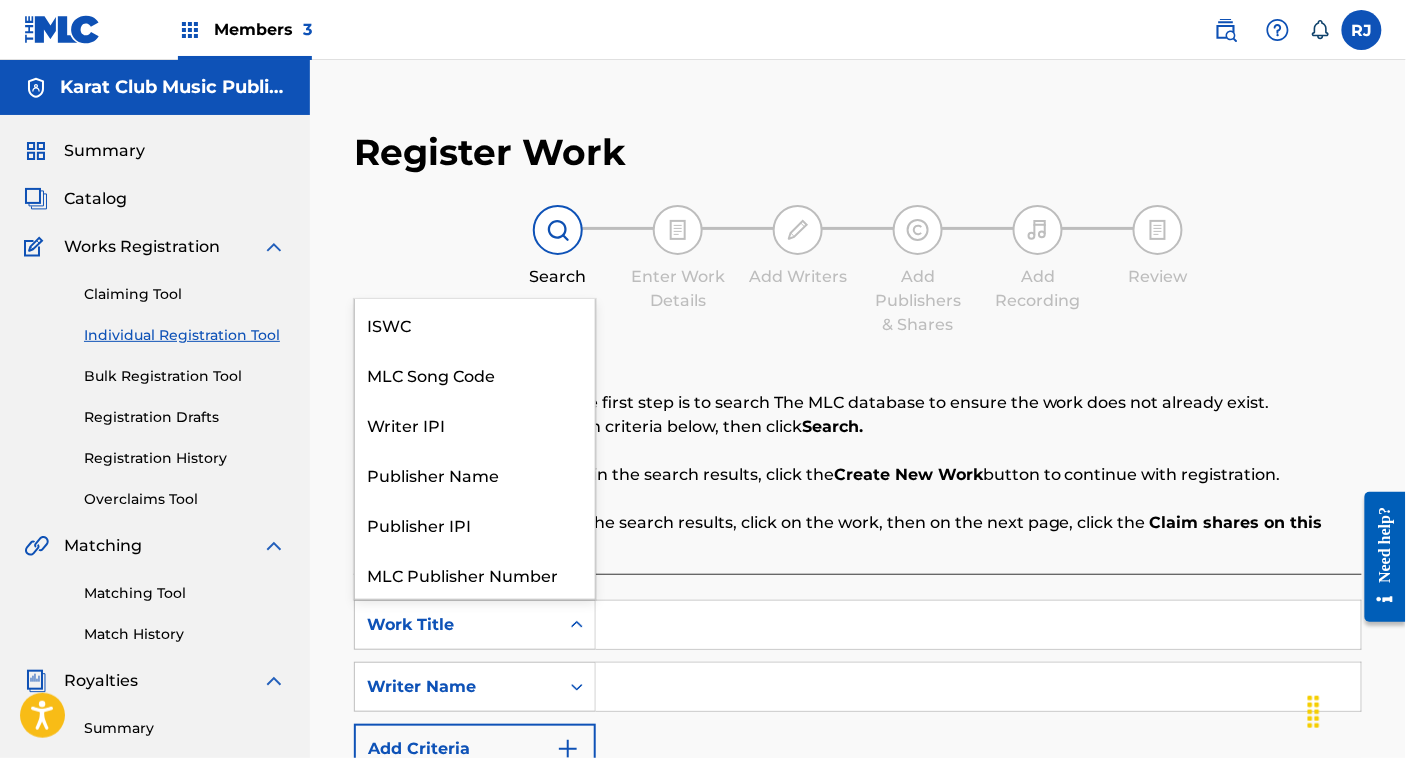 click on "Work Title" at bounding box center [457, 625] 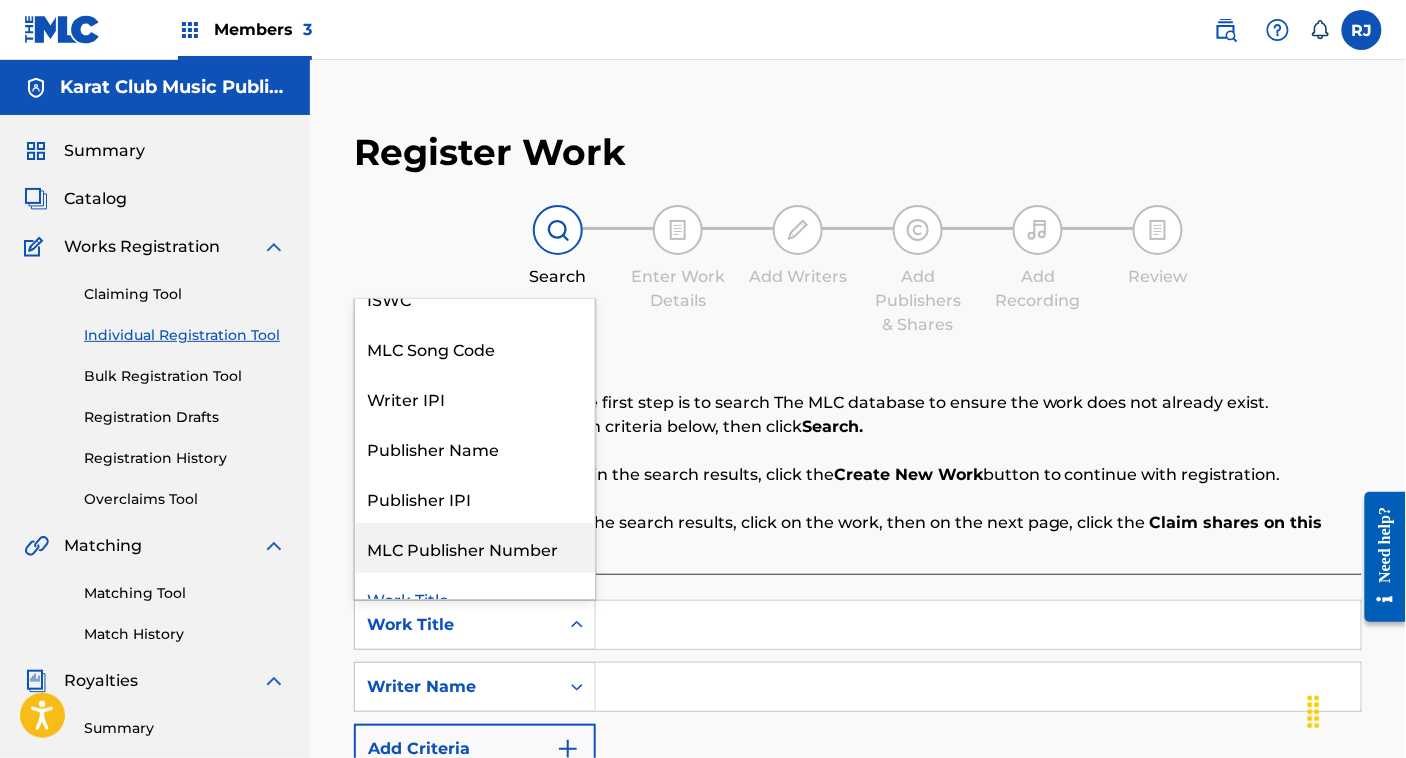 scroll, scrollTop: 28, scrollLeft: 0, axis: vertical 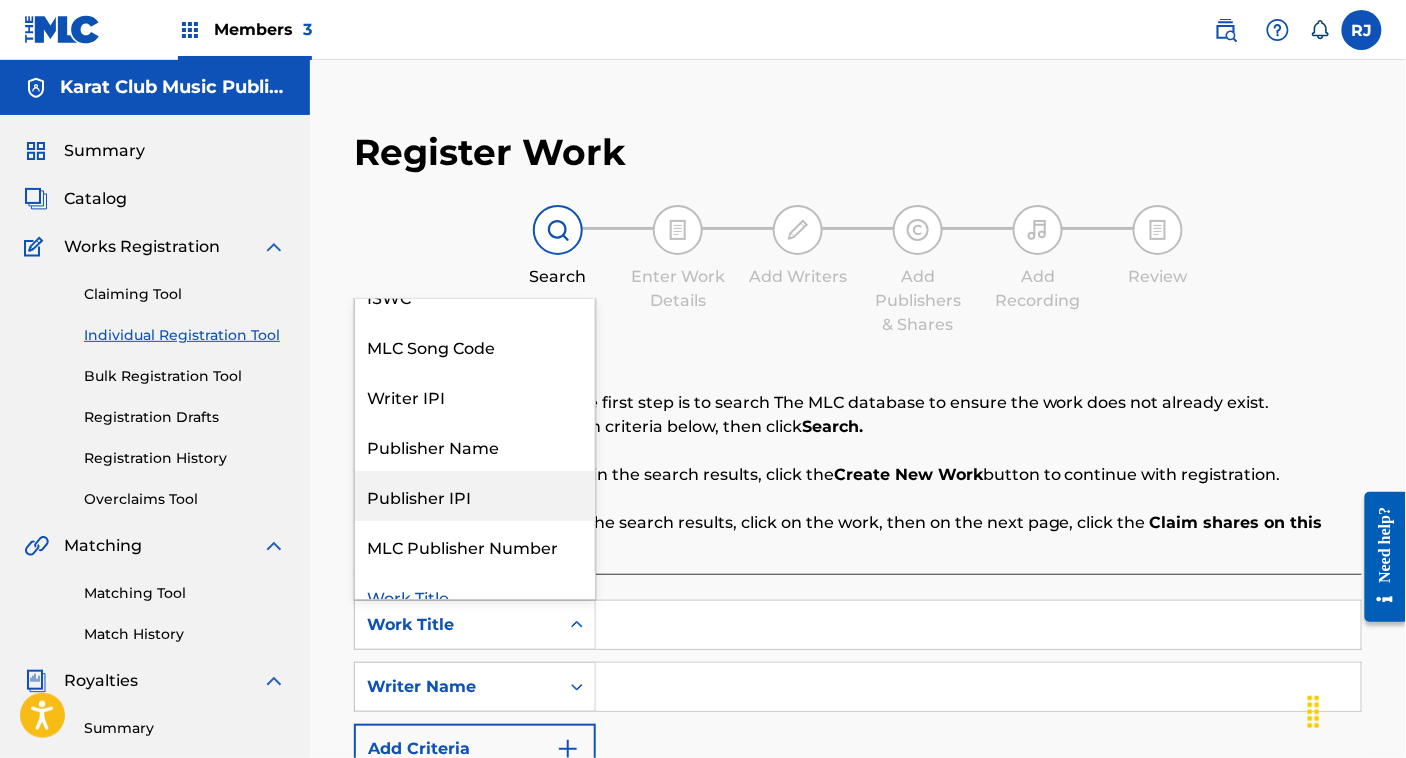 click on "Search Before registering a work, the first step is to search The MLC database to ensure the work does not already exist. Enter the two required search criteria below, then click   Search.  If your work does not appear in the search results, click the  Create New Work   button to continue with registration. If you do locate your work in the search results, click on the work, then on the next page, click the   Claim shares on this work  button." at bounding box center (858, 463) 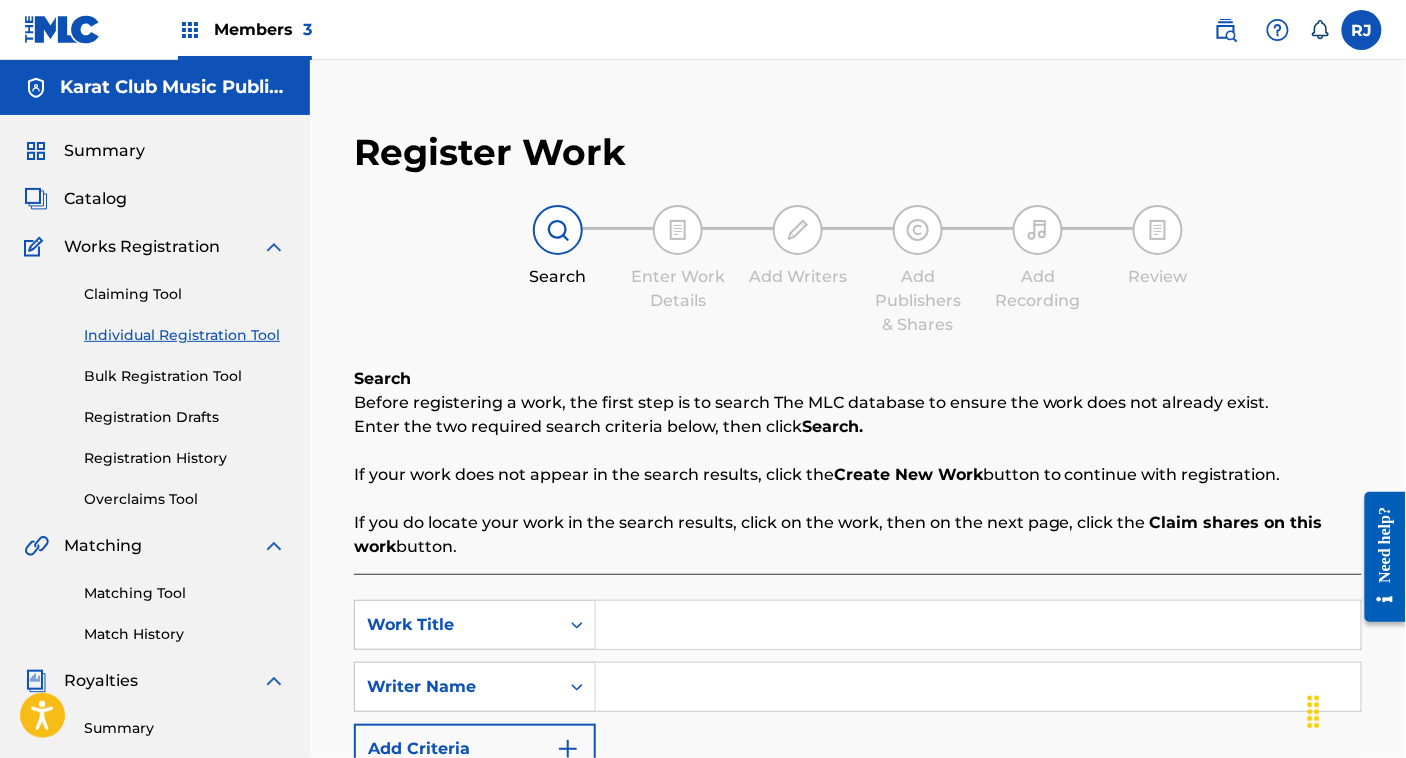 click at bounding box center [978, 687] 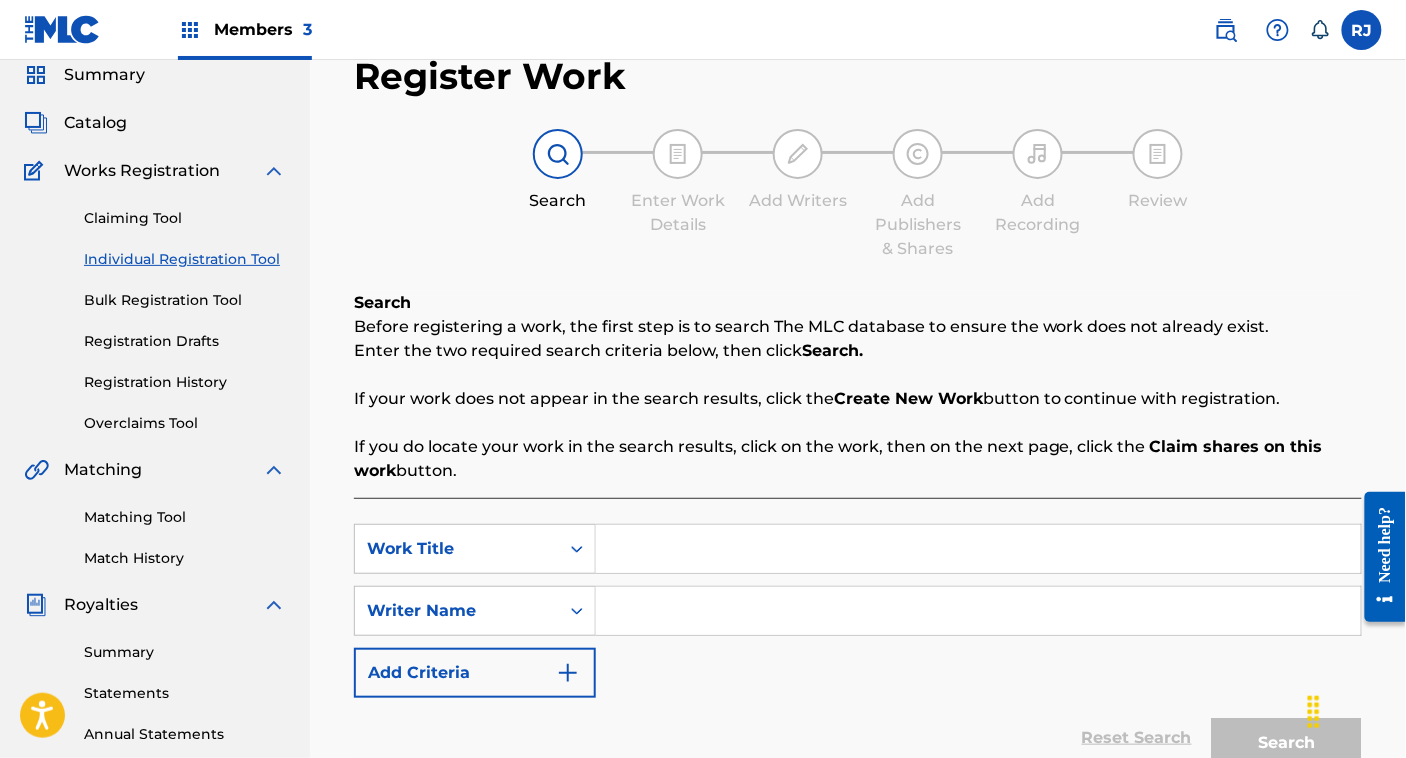 scroll, scrollTop: 77, scrollLeft: 0, axis: vertical 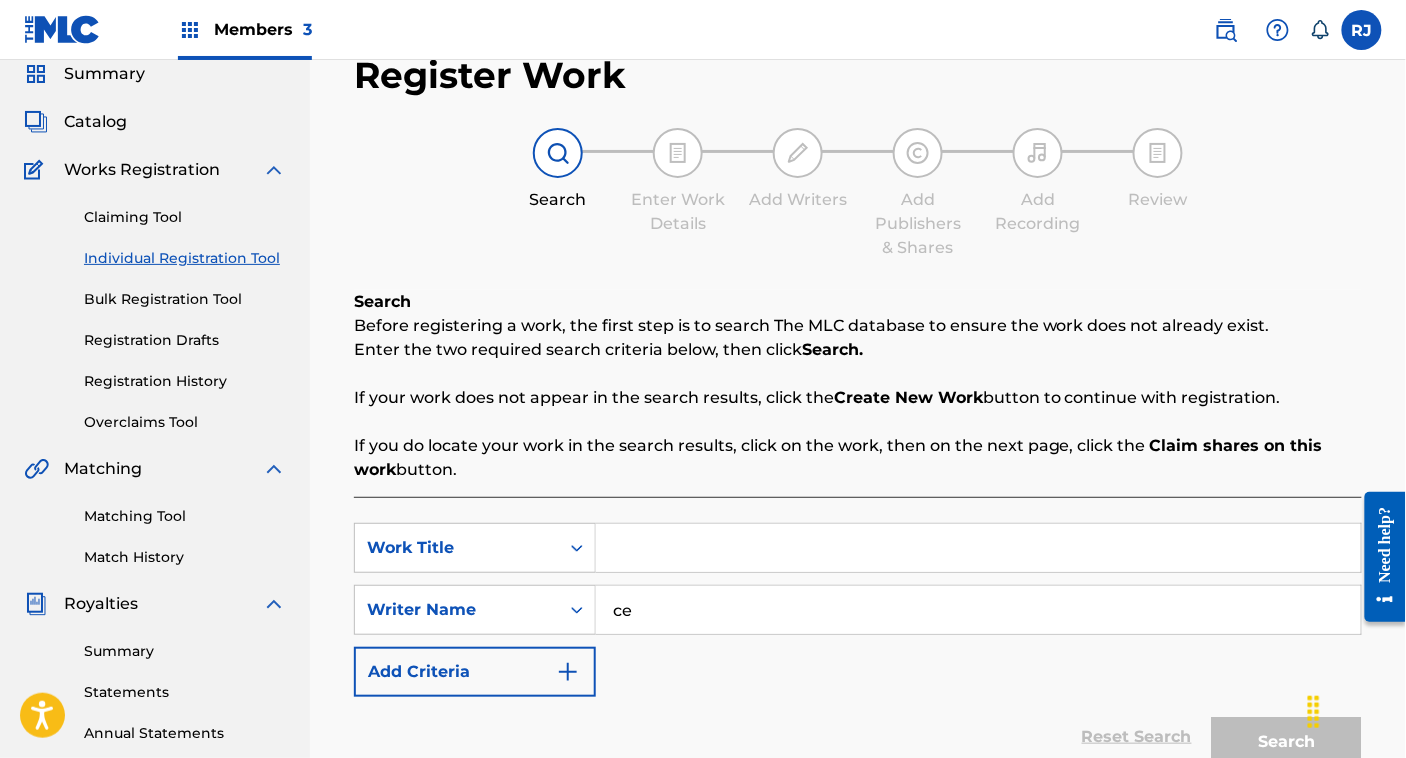 type on "c" 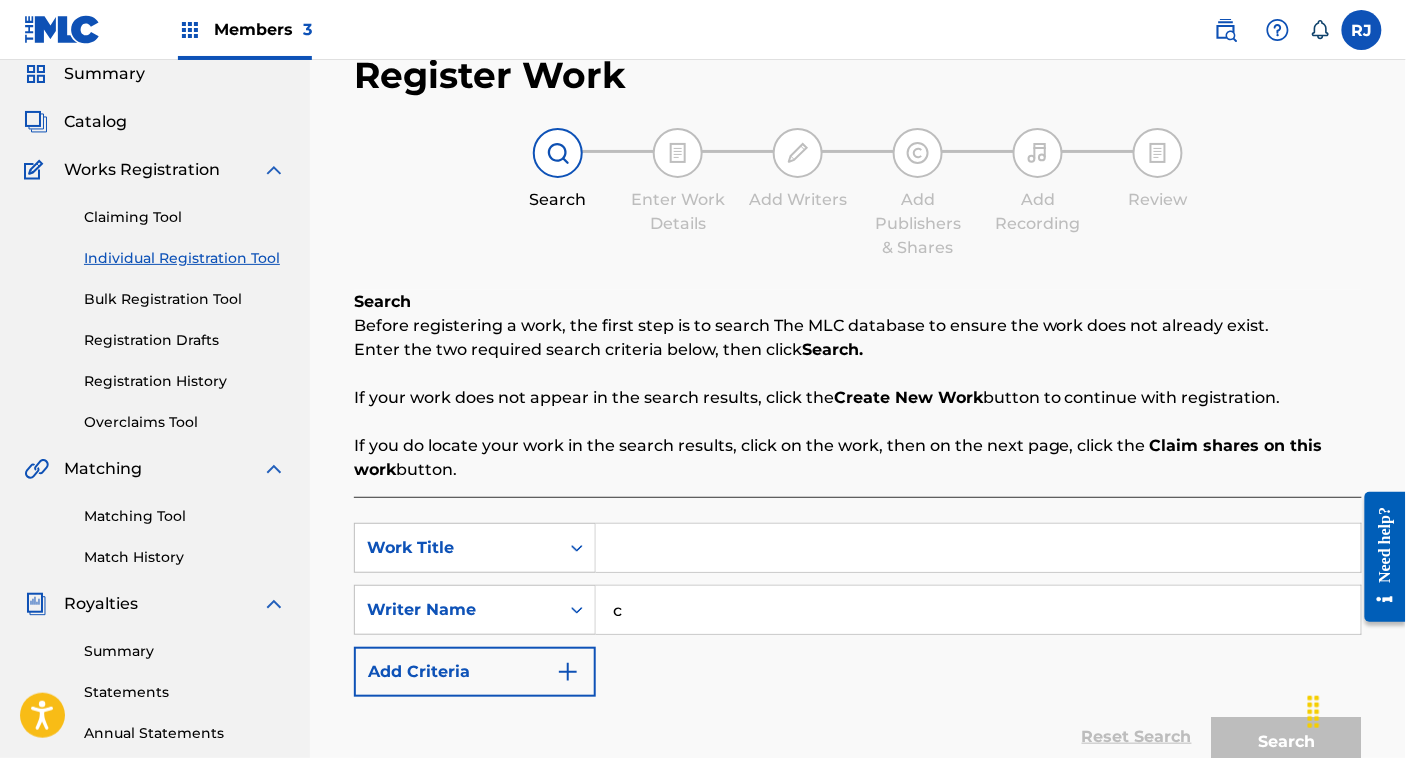 type 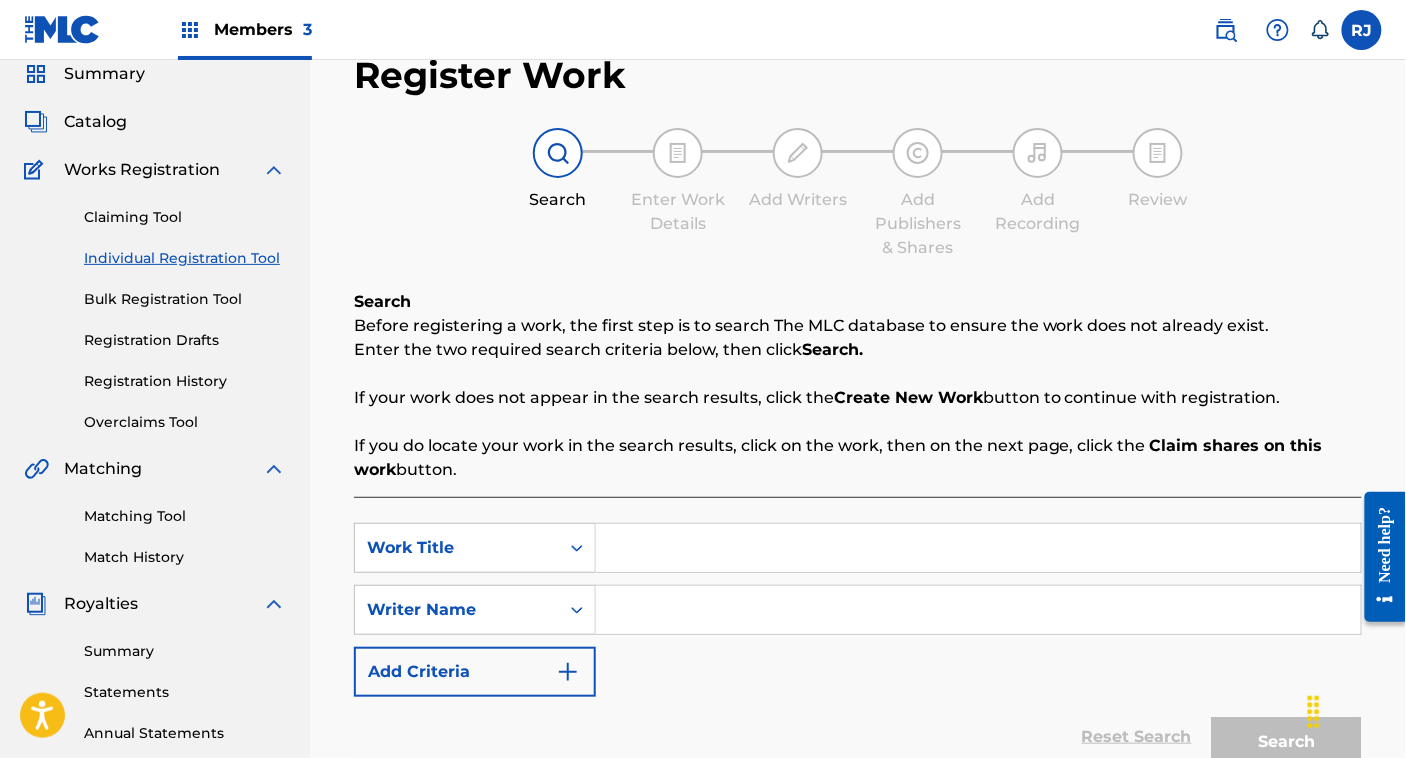 click at bounding box center [978, 548] 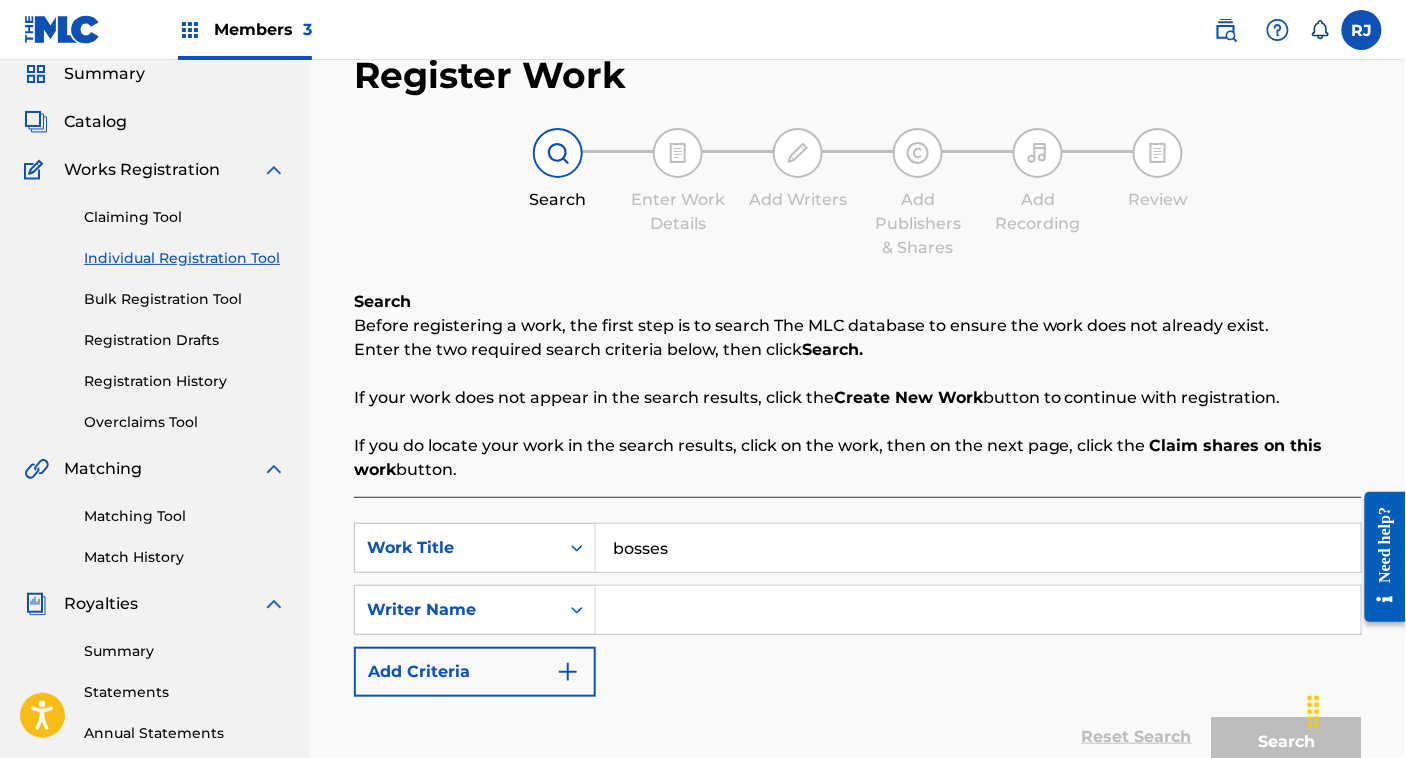 type on "bosses" 